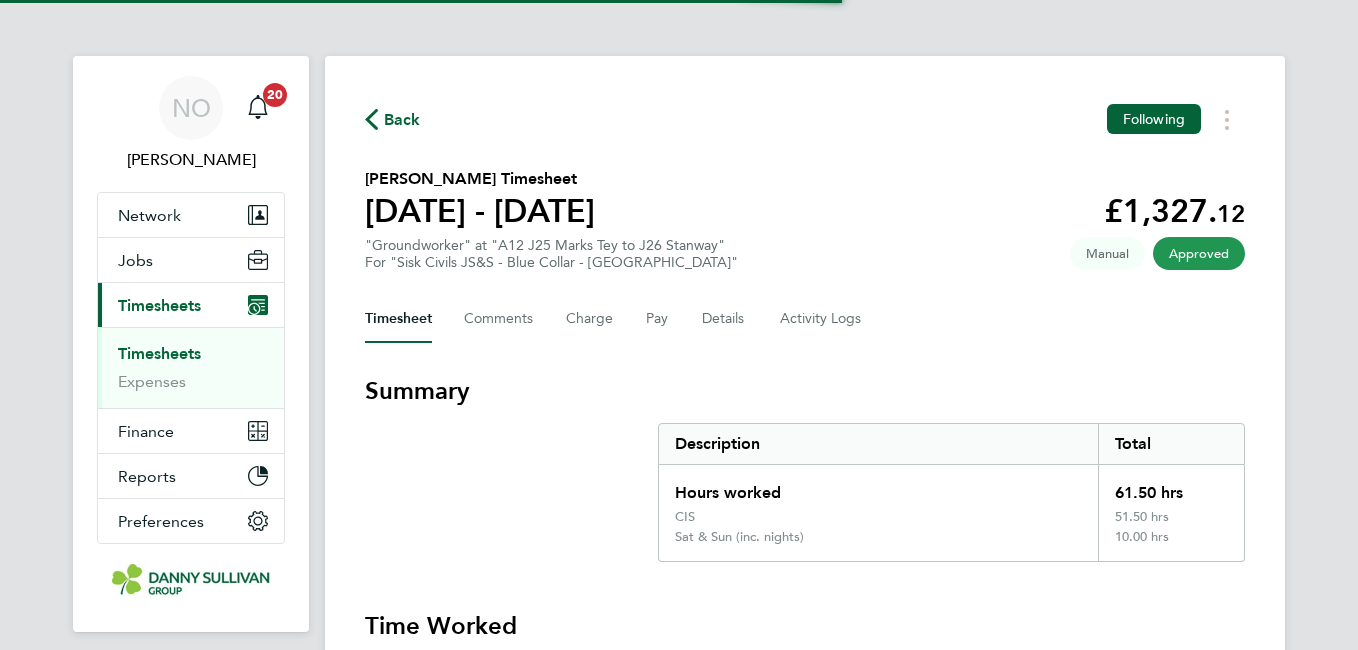 scroll, scrollTop: 0, scrollLeft: 0, axis: both 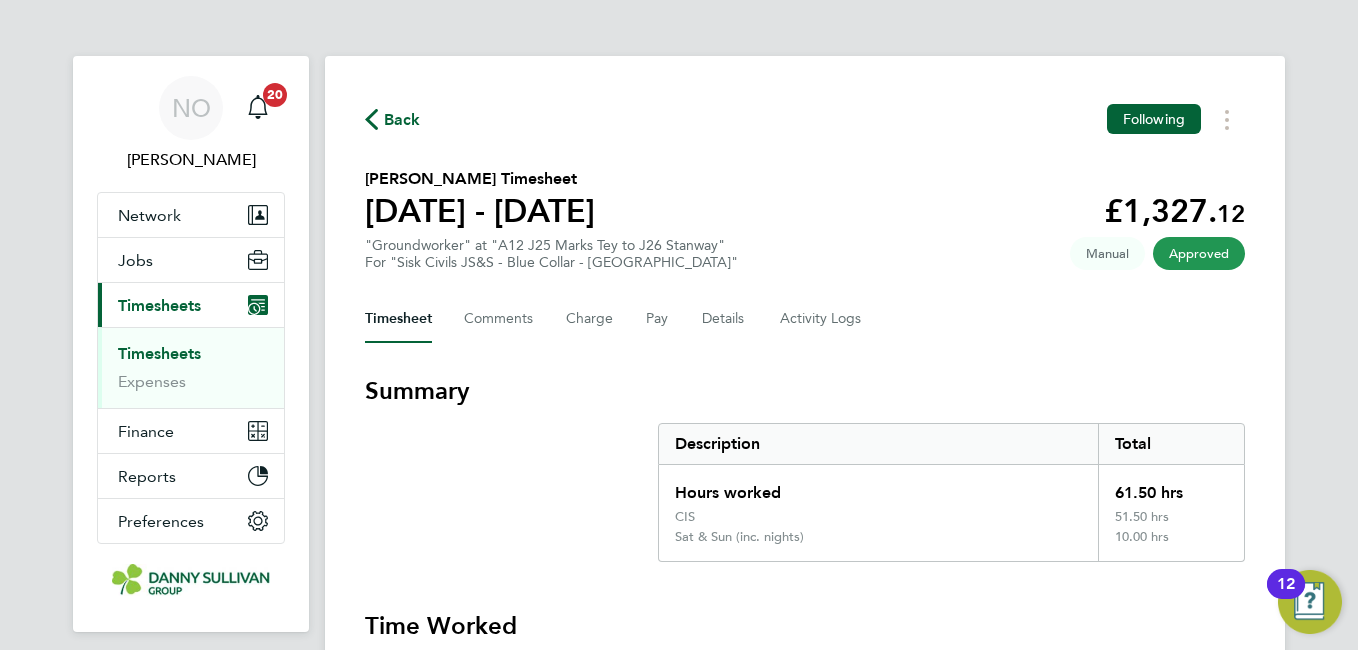 click on "Back  Following" 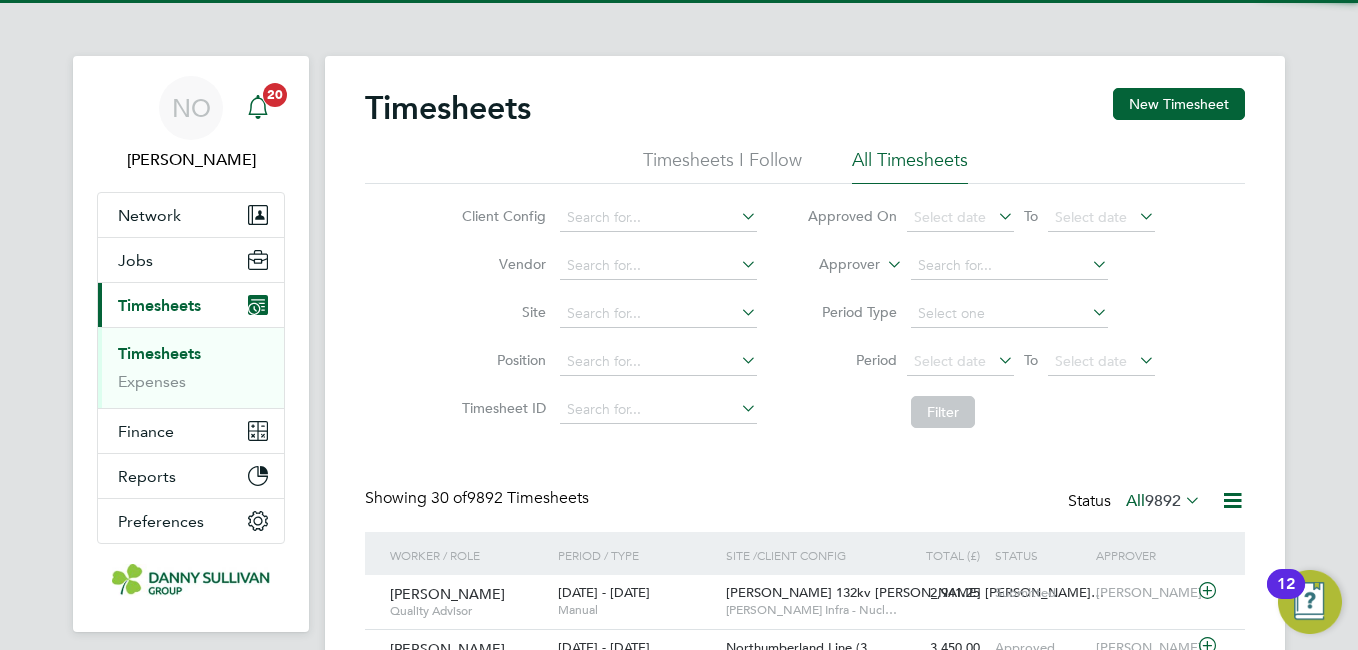 scroll, scrollTop: 10, scrollLeft: 10, axis: both 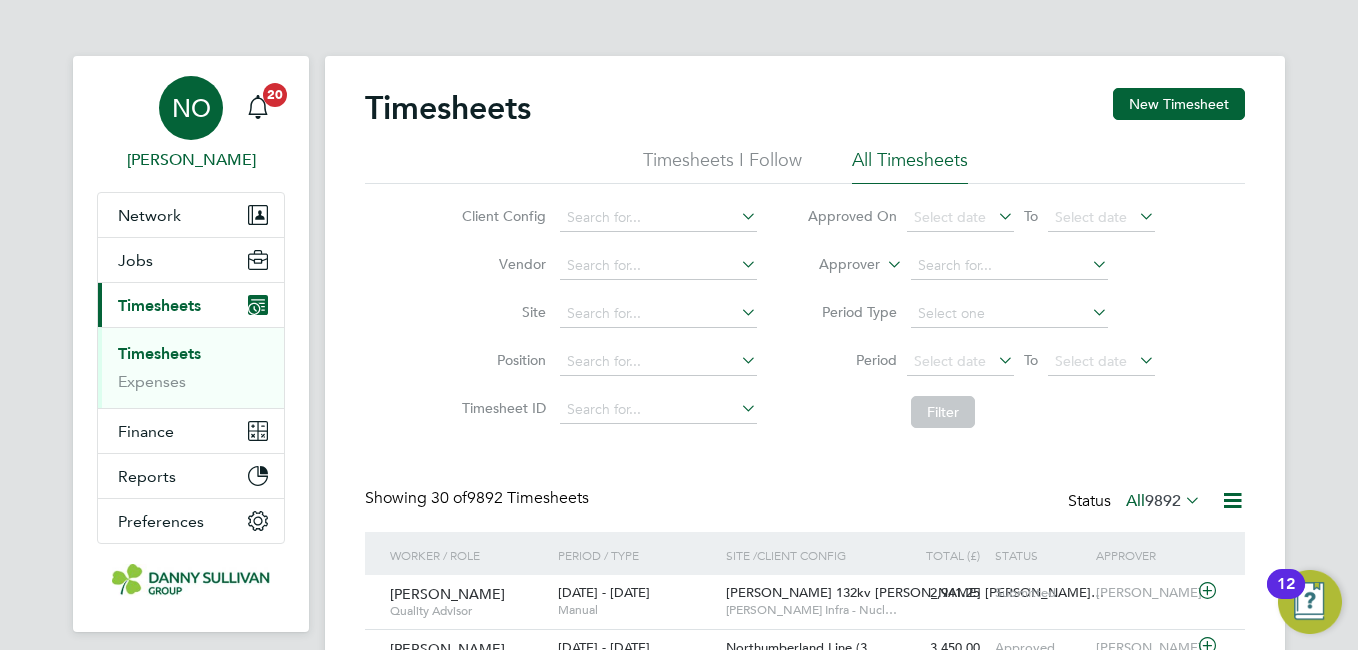 click on "NO" at bounding box center [191, 108] 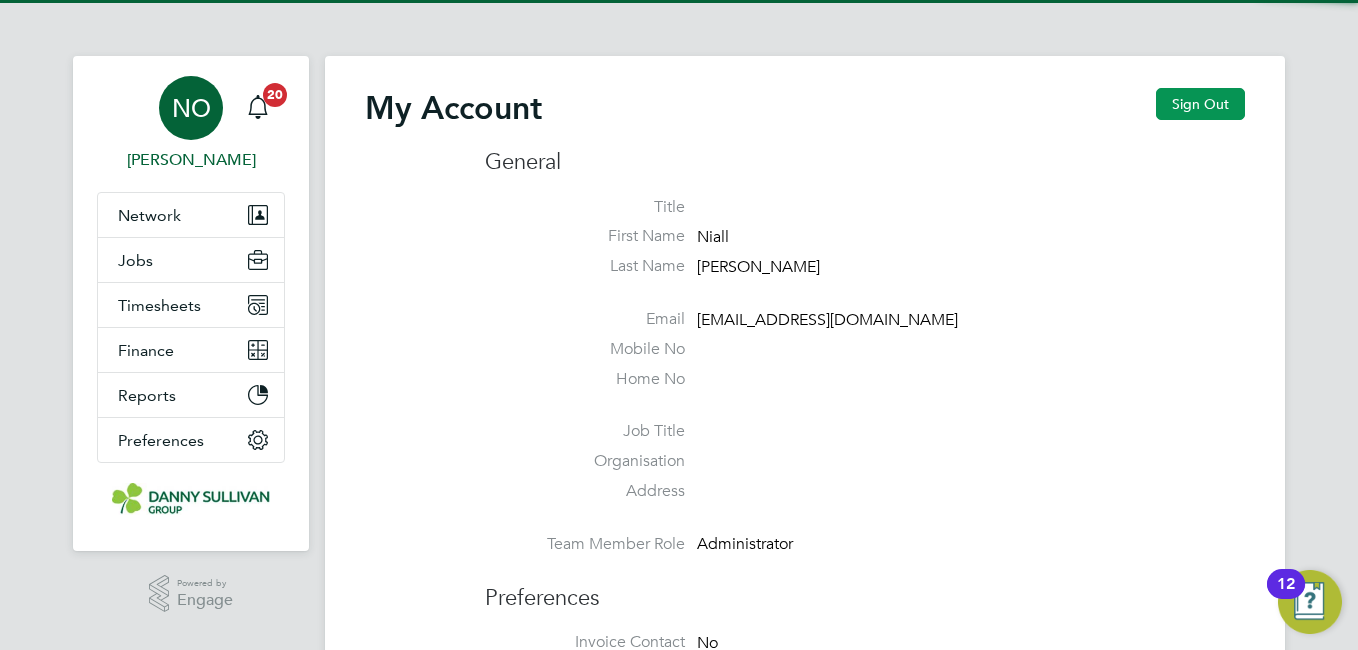 click on "Sign Out" at bounding box center (1200, 104) 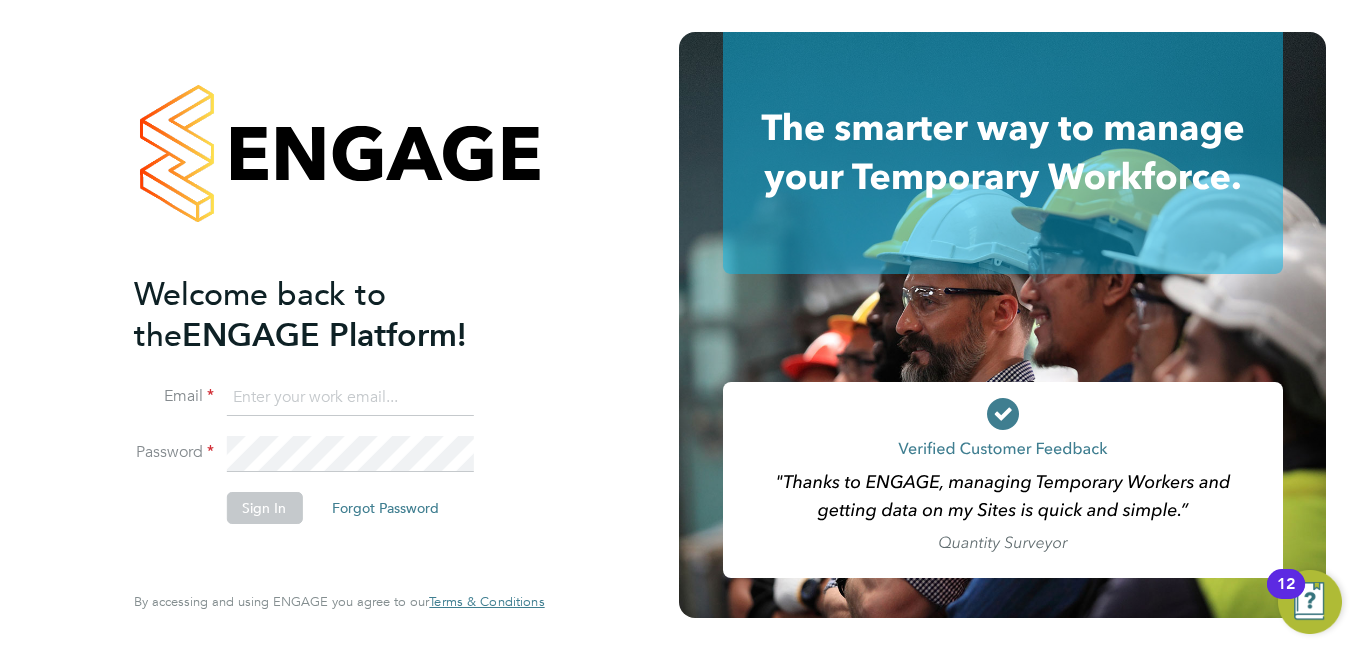 click 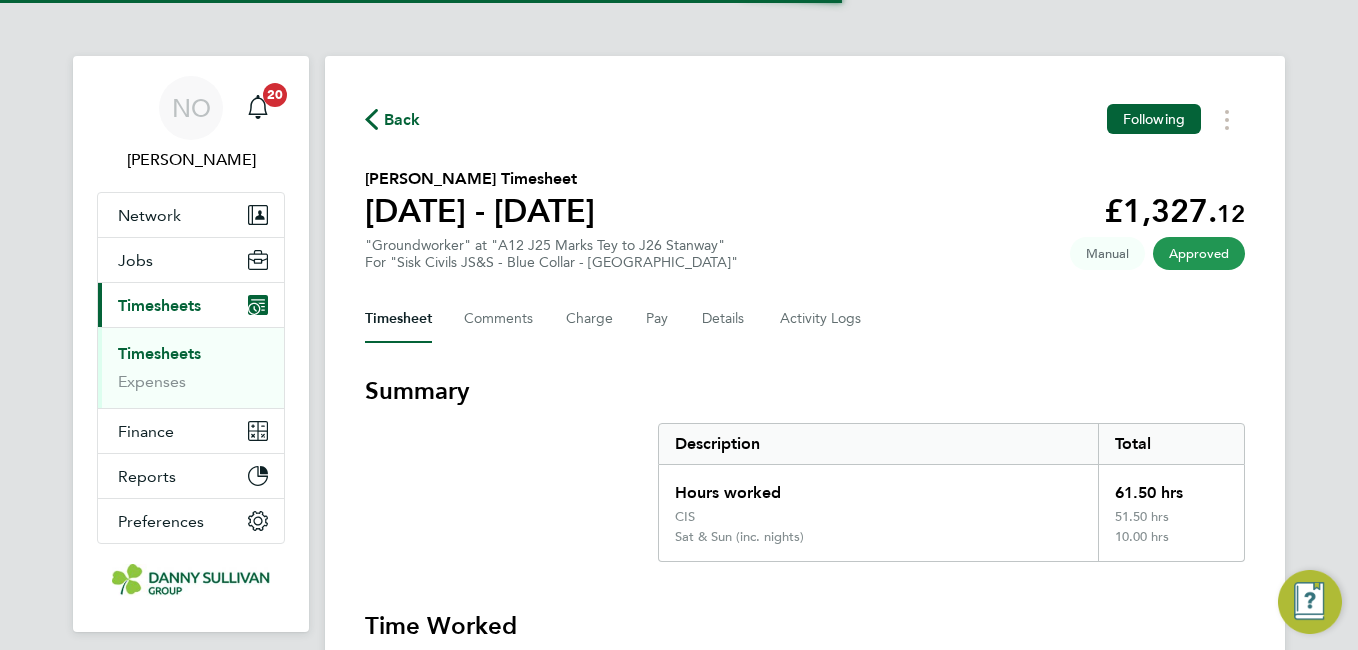 scroll, scrollTop: 0, scrollLeft: 0, axis: both 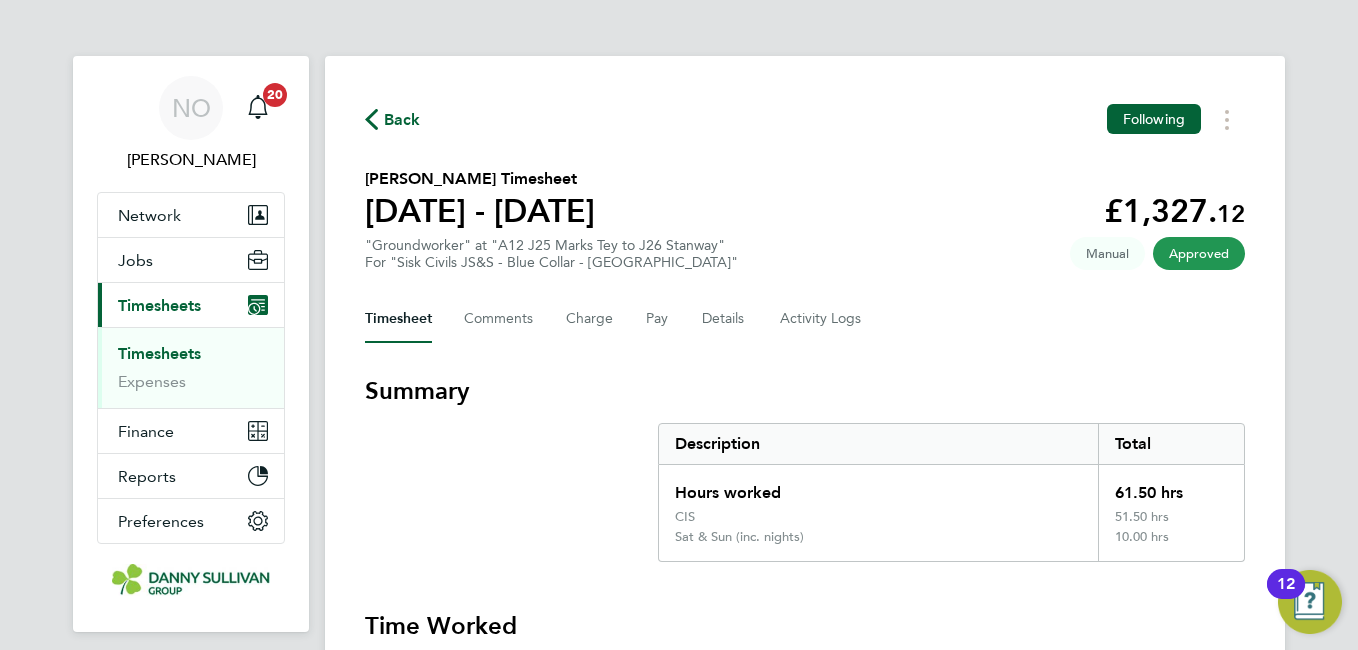 click on "Back" 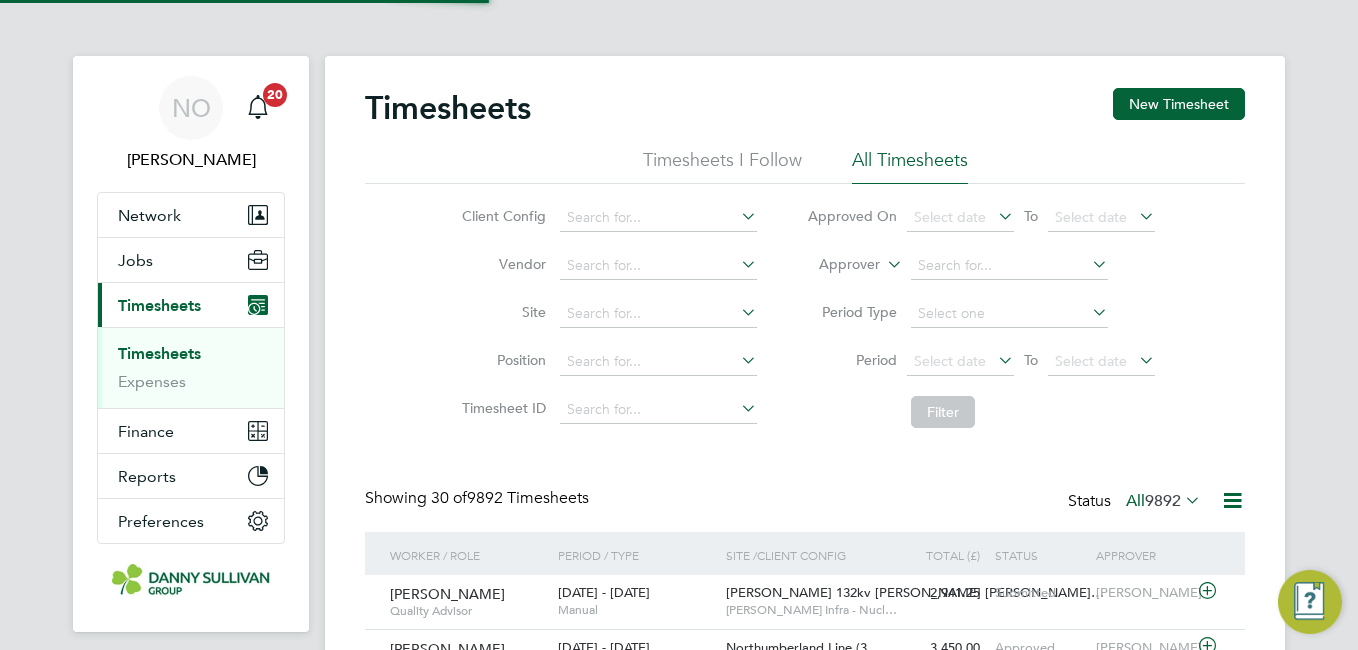 click on "Timesheets New Timesheet Timesheets I Follow All Timesheets Client Config   Vendor   Site   Position   Timesheet ID   Approved On
Select date
To
Select date
Approver     Period Type   Period
Select date
To
Select date
Filter Showing   30 of  9892 Timesheets Status  All  9892  Worker / Role Worker / Period Period / Type Site /  Client Config Total (£)   Total / Status Status Approver Andrew Durham   Quality Advisor   5 - 11 Jul 2025 5 - 11 Jul 2025   Manual Harker 132kv OHL Modi…     Morgan Sindall Infra - Nucl… 2,941.25 Submitted Submitted Sean Barker Cole Henderson   Senior Quantity Surveyor   12 - 18 Jul 2025 12 - 18 Jul 2025   Manual Northumberland Line (3…     Morgan Sindall Infra - Rail 3,450.00 Approved Approved Michael Temprell Cole Henderson   Senior Quantity Surveyor   5 - 11 Jul 2025 5 - 11 Jul 2025   Manual Northumberland Line (3…     Morgan Sindall Infra - Rail 3,450.00 Approved Approved Michael Temprell Matai Tiko     28 Jun - 4 Jul 2025" 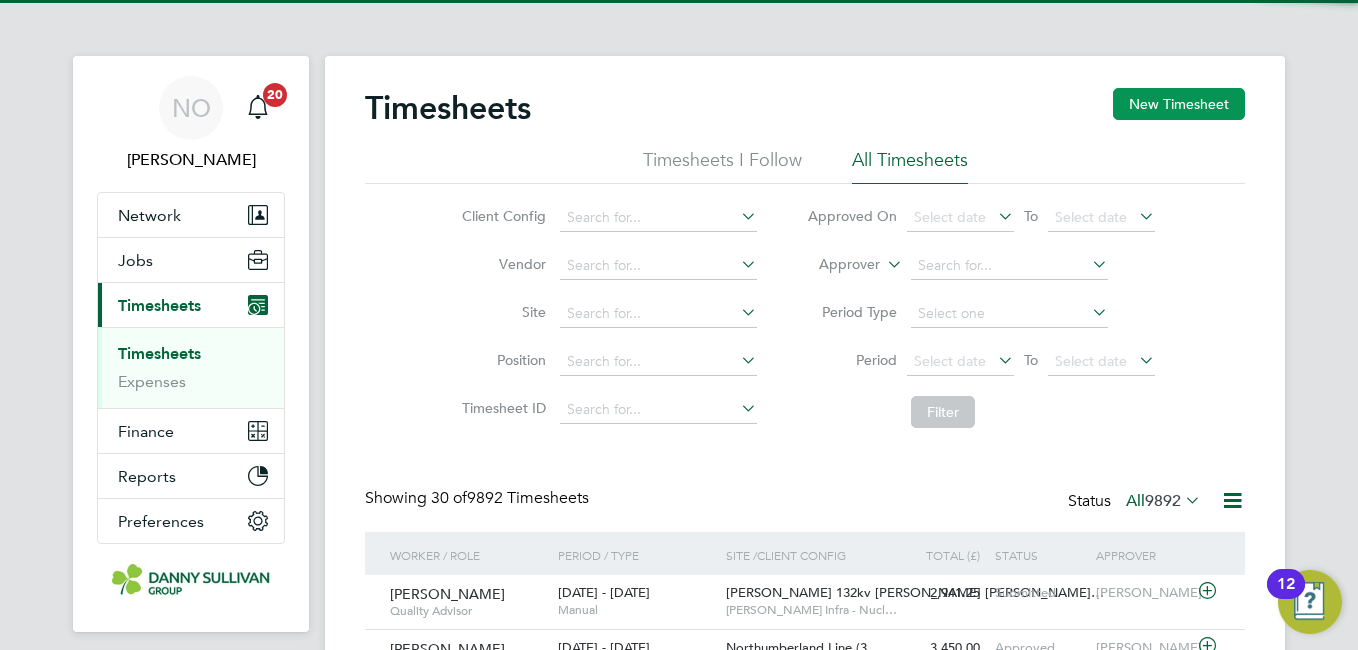scroll, scrollTop: 10, scrollLeft: 10, axis: both 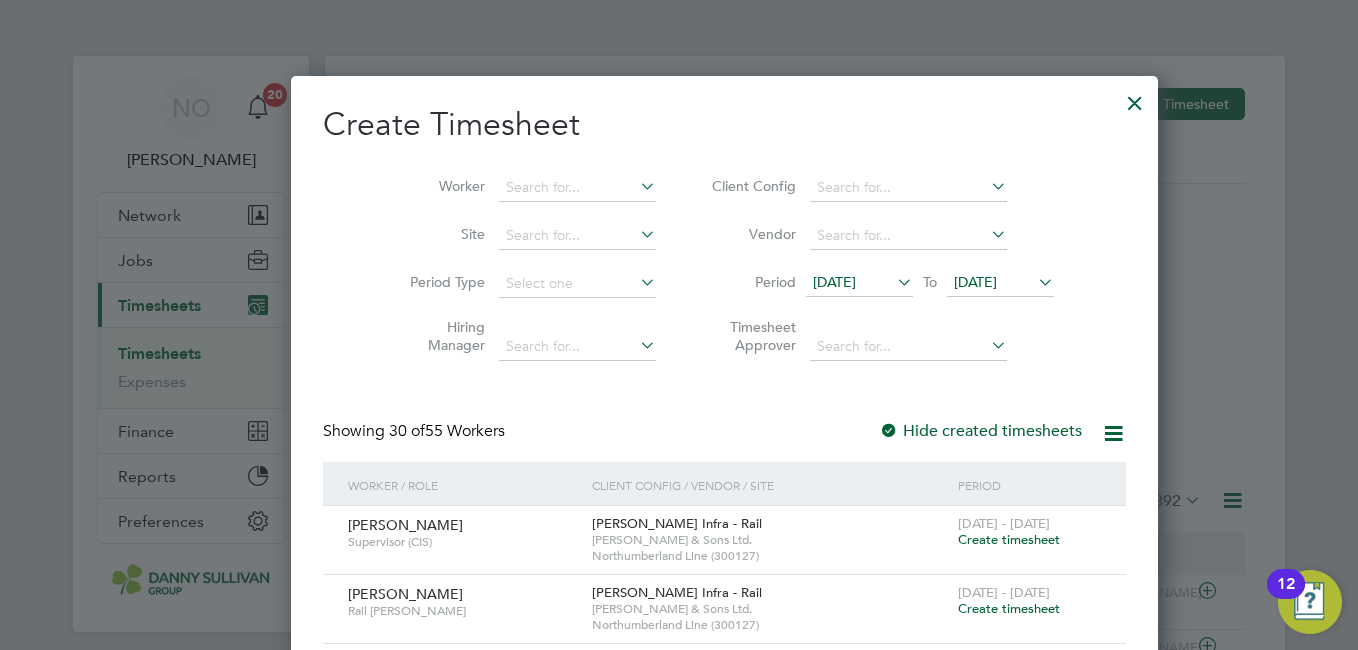 click on "Worker" at bounding box center (525, 188) 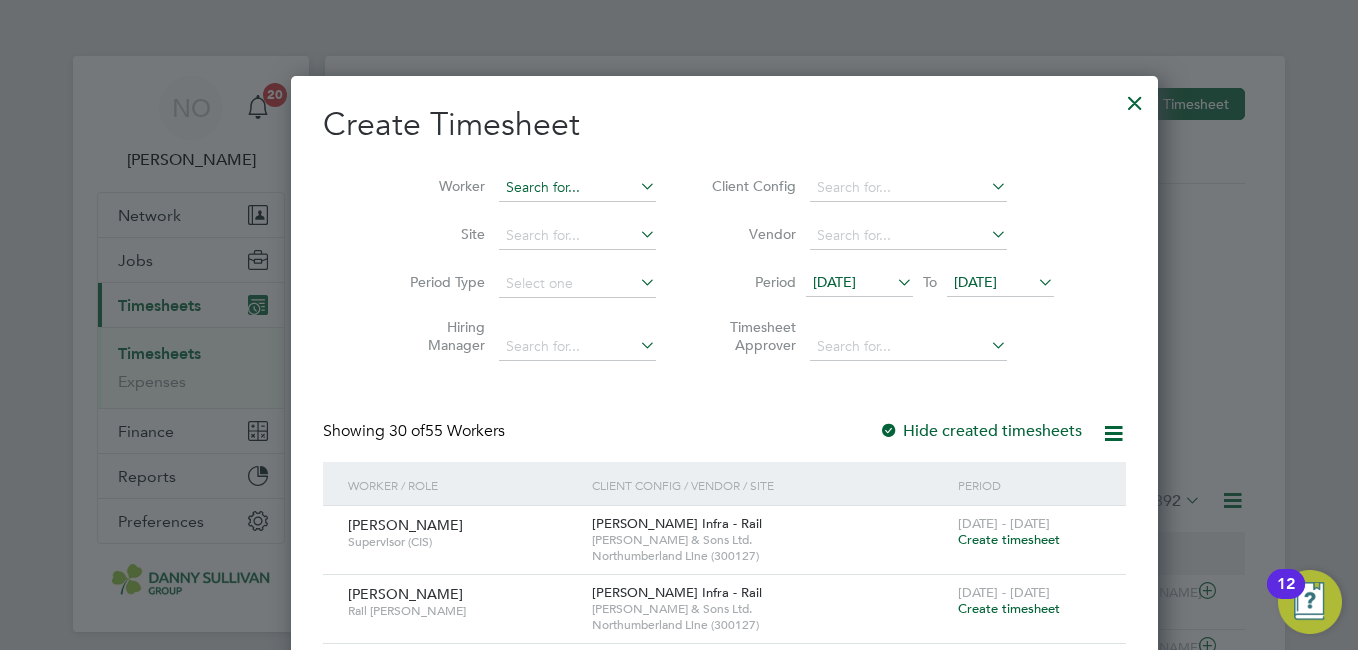 click at bounding box center [577, 188] 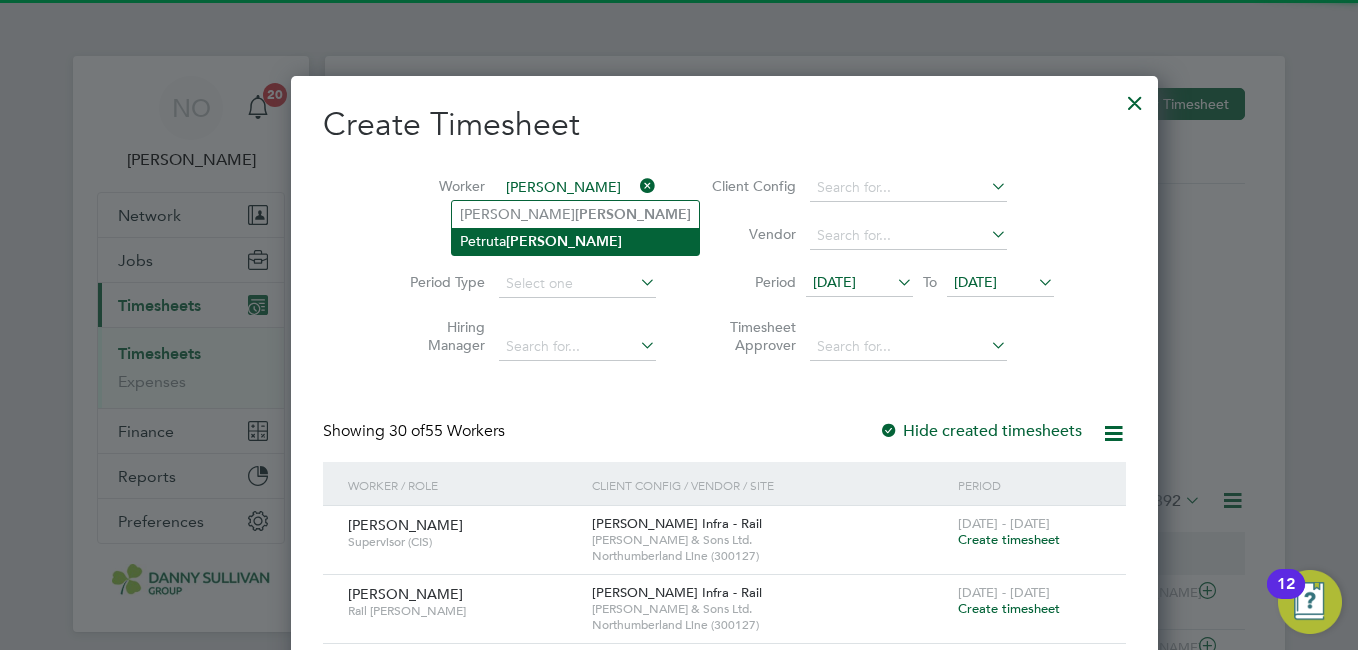 click on "Petruta  Popa" 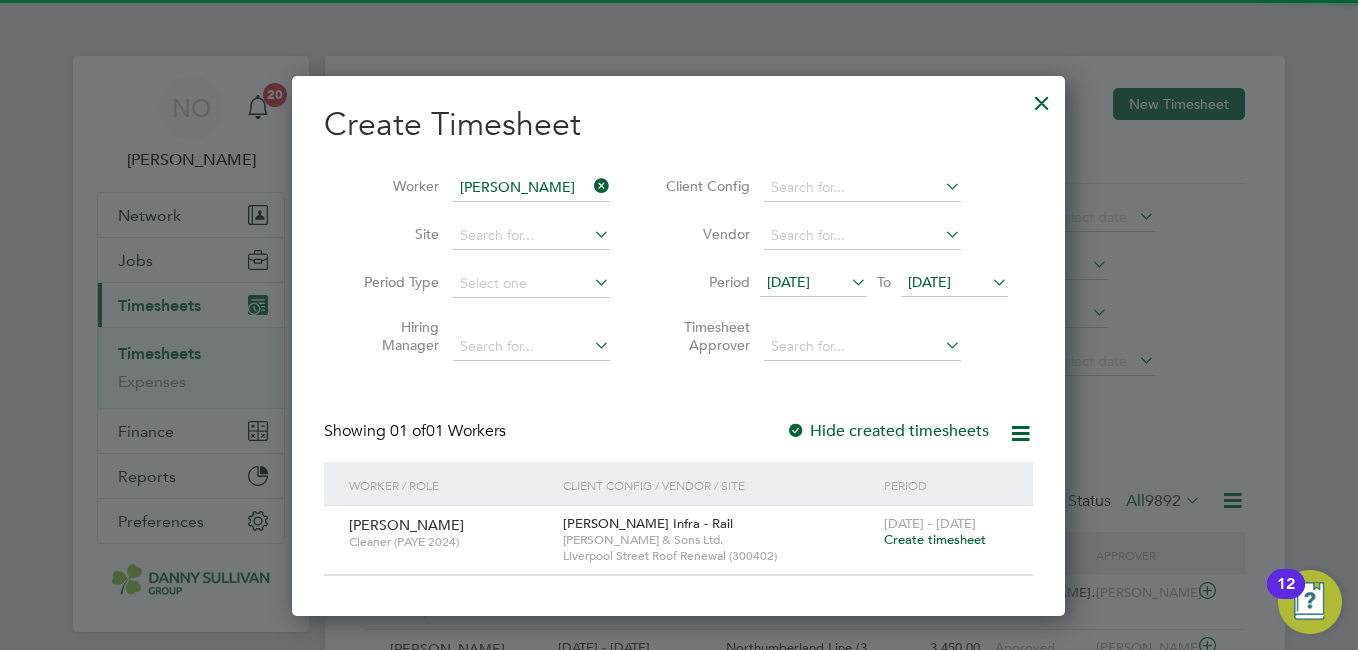 click on "Create timesheet" at bounding box center (935, 539) 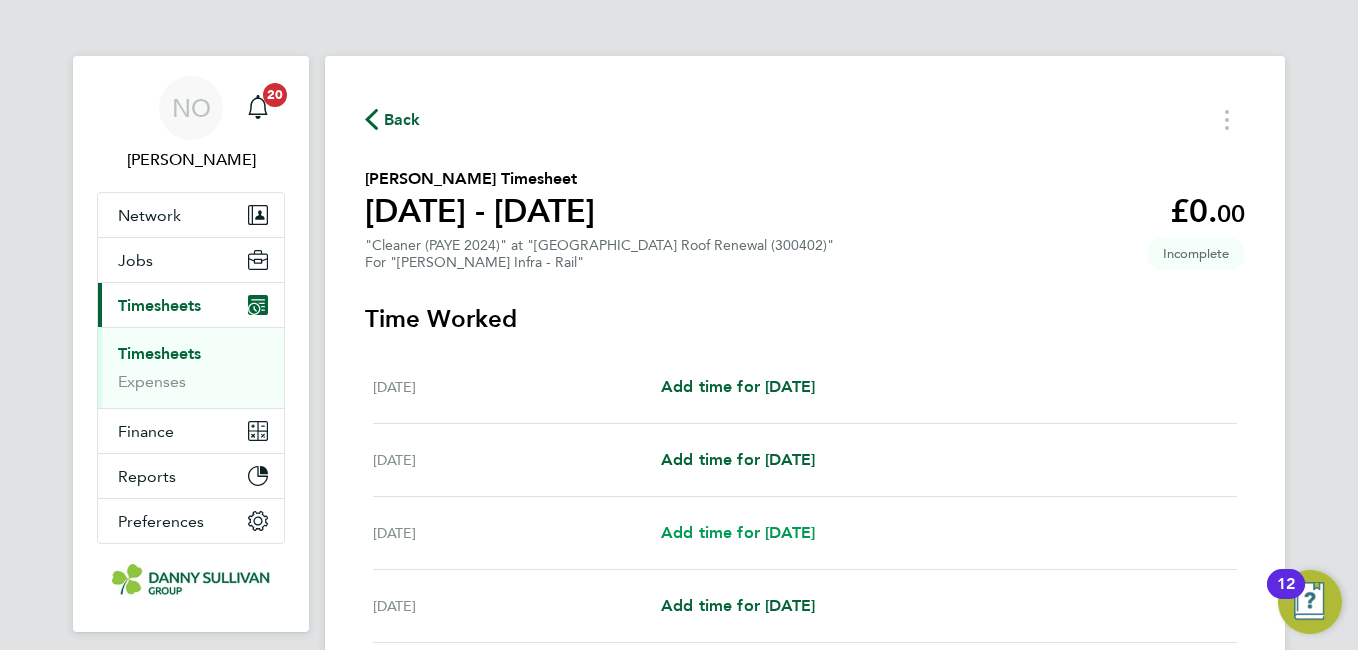 click on "Add time for Mon 07 Jul" at bounding box center [738, 532] 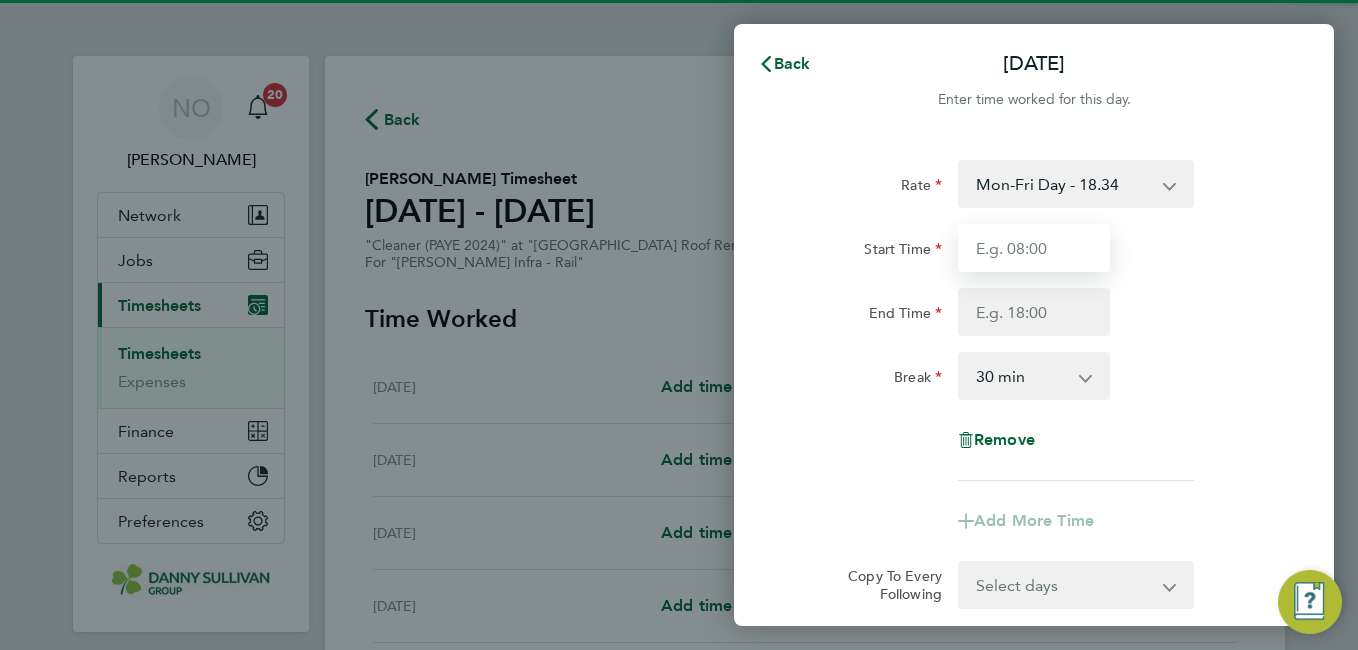 click on "Start Time" at bounding box center (1034, 248) 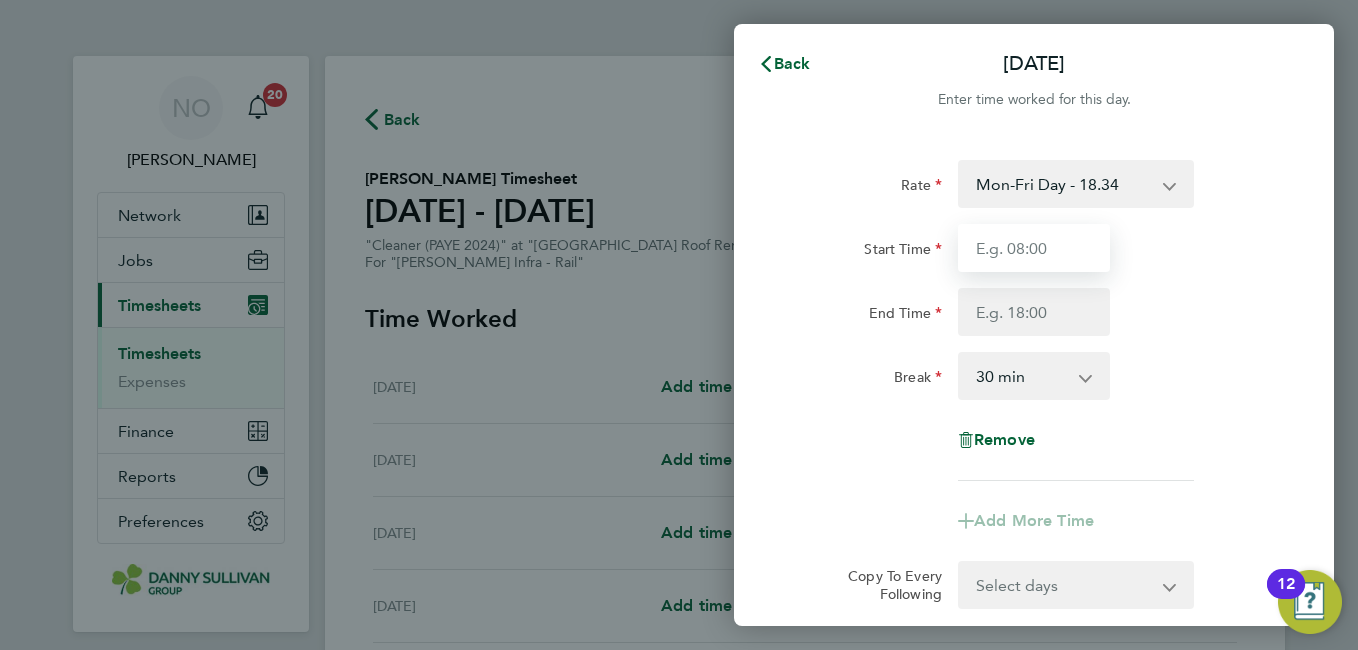 type on "07:00" 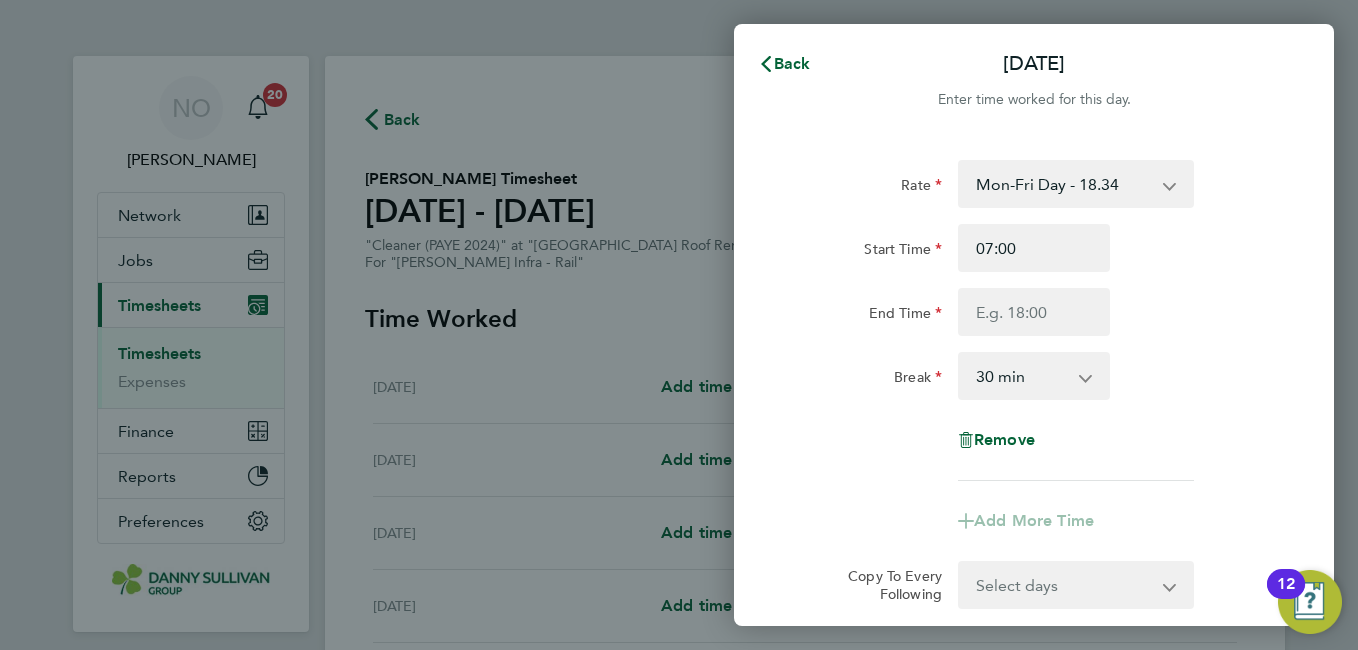 click on "Start Time 07:00 End Time" 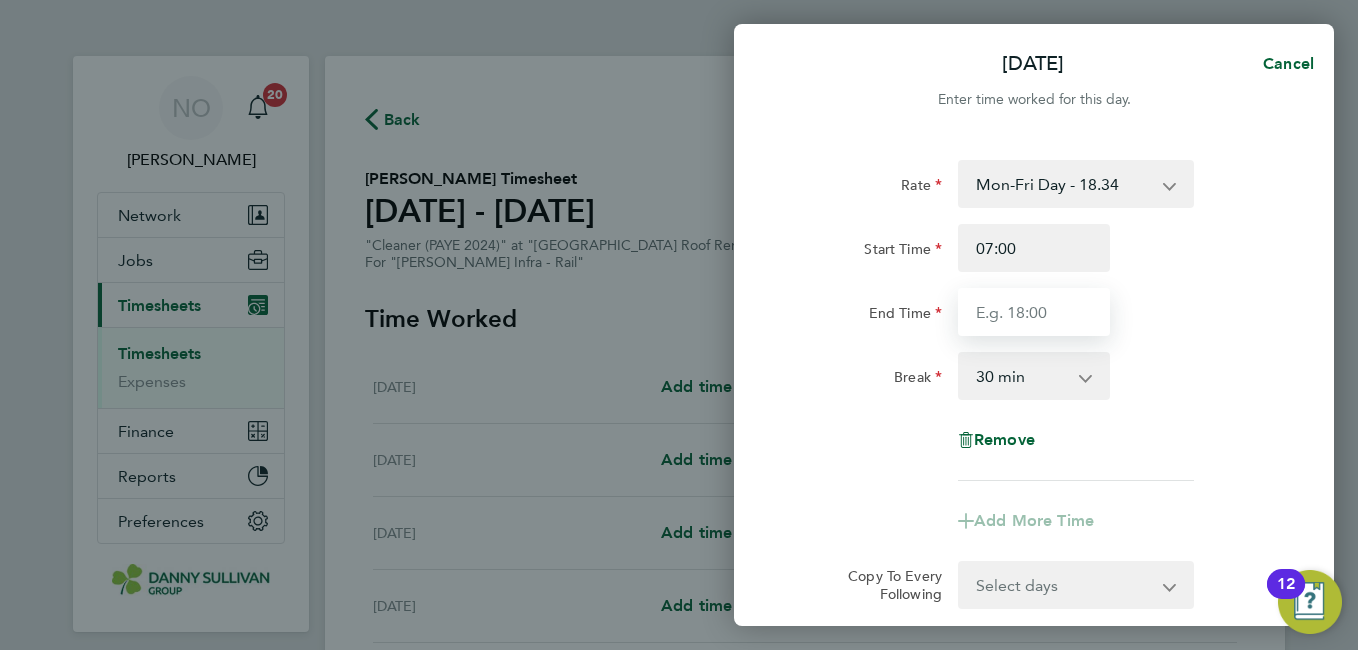 click on "End Time" at bounding box center (1034, 312) 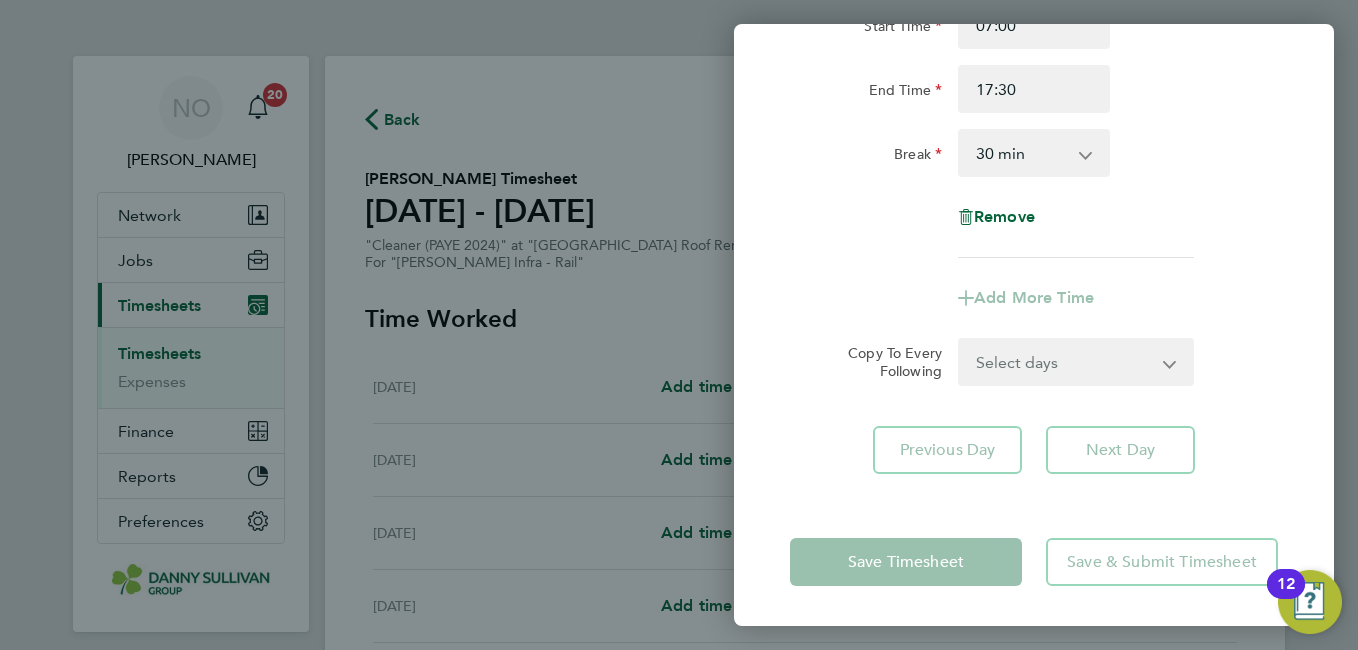 click on "Rate  Mon-Fri Day - 18.34   Bonus - 450.00   Xmas / NY - 36.64   Mon-Thurs Night - 21.06   Bank Hol - 27.48   Weekend - 23.81
Start Time 07:00 End Time 17:30 Break  0 min   15 min   30 min   45 min   60 min   75 min   90 min
Remove
Add More Time  Copy To Every Following  Select days   Day   Tuesday   Wednesday   Thursday   Friday" 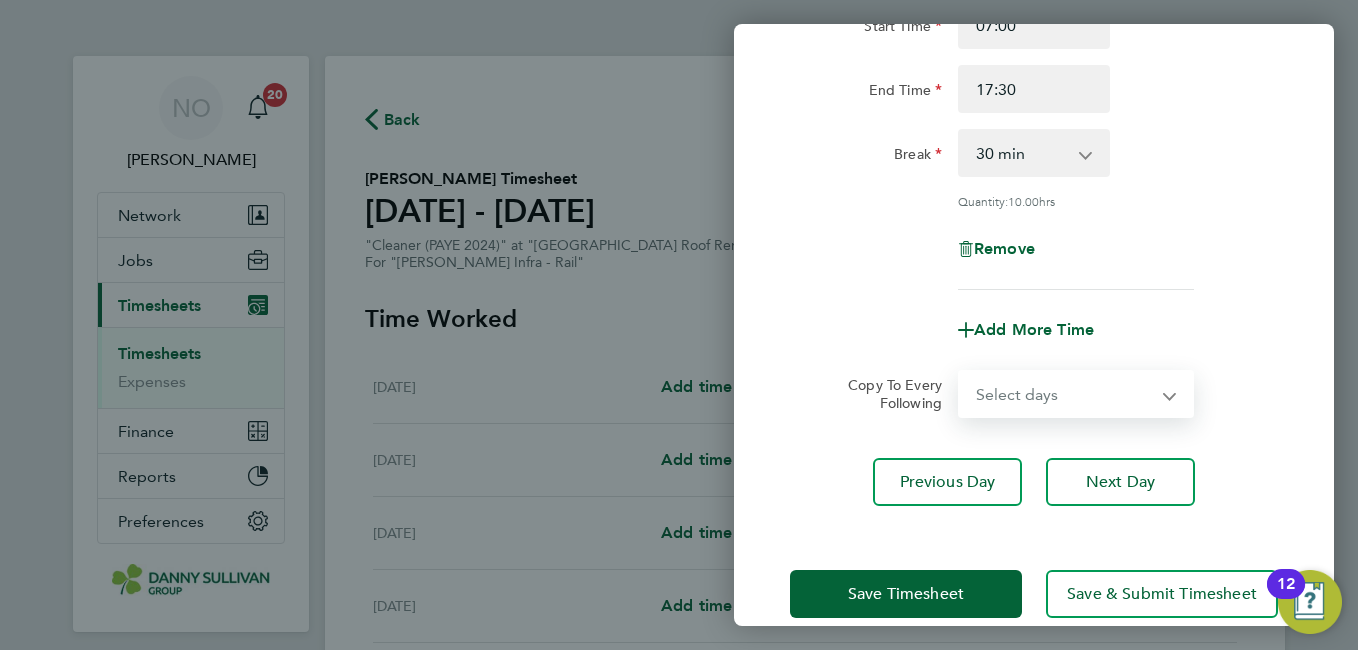 click on "Select days   Day   Tuesday   Wednesday   Thursday   Friday" at bounding box center [1065, 394] 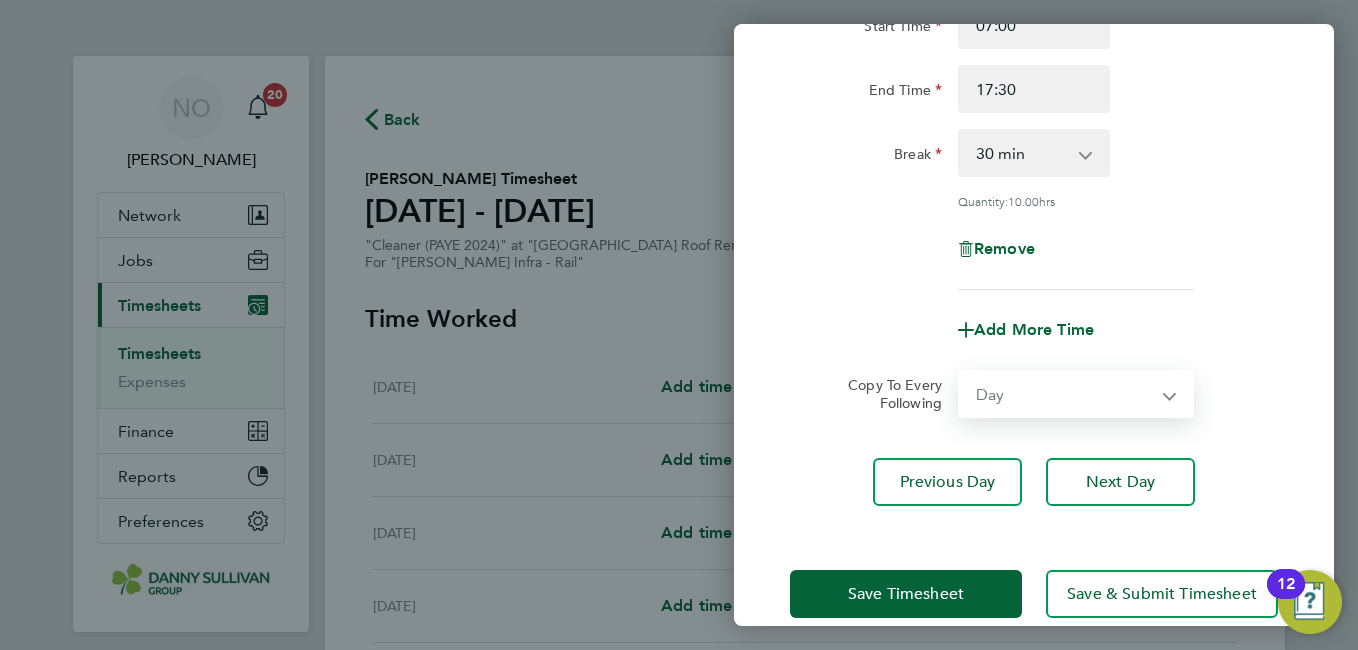 select on "2025-07-11" 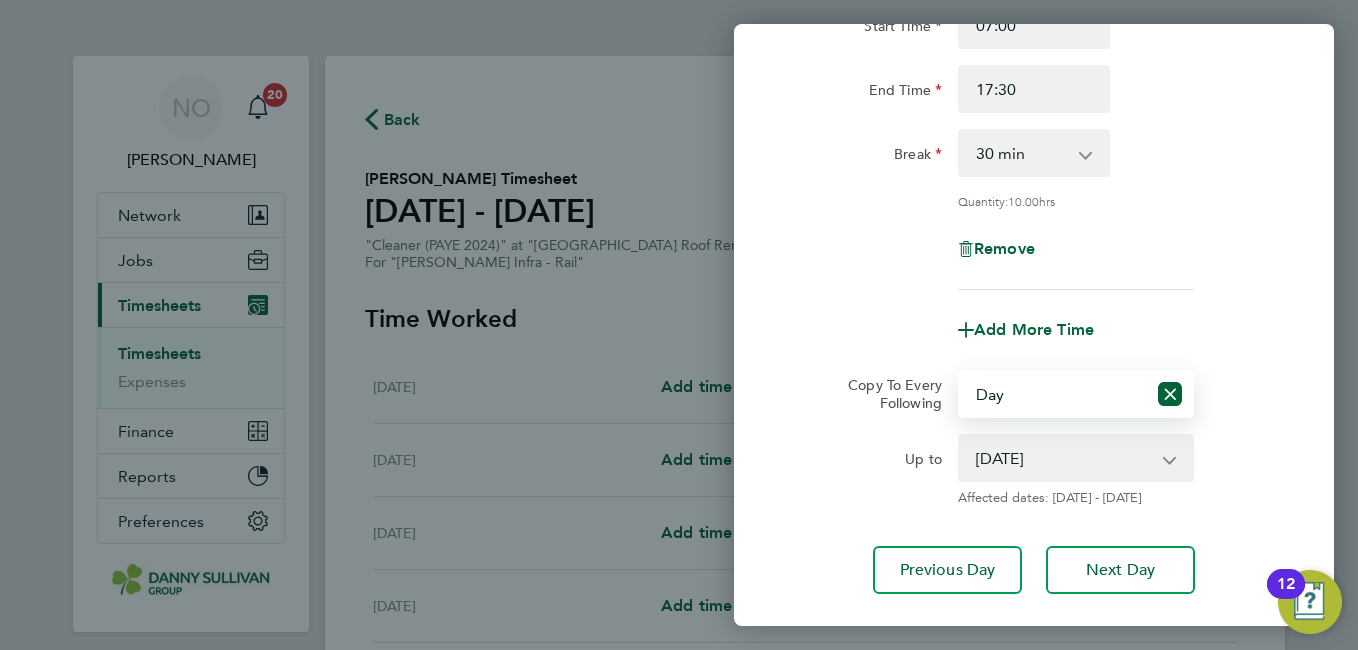 click on "Select days   Day   Tuesday   Wednesday   Thursday   Friday" at bounding box center (1053, 394) 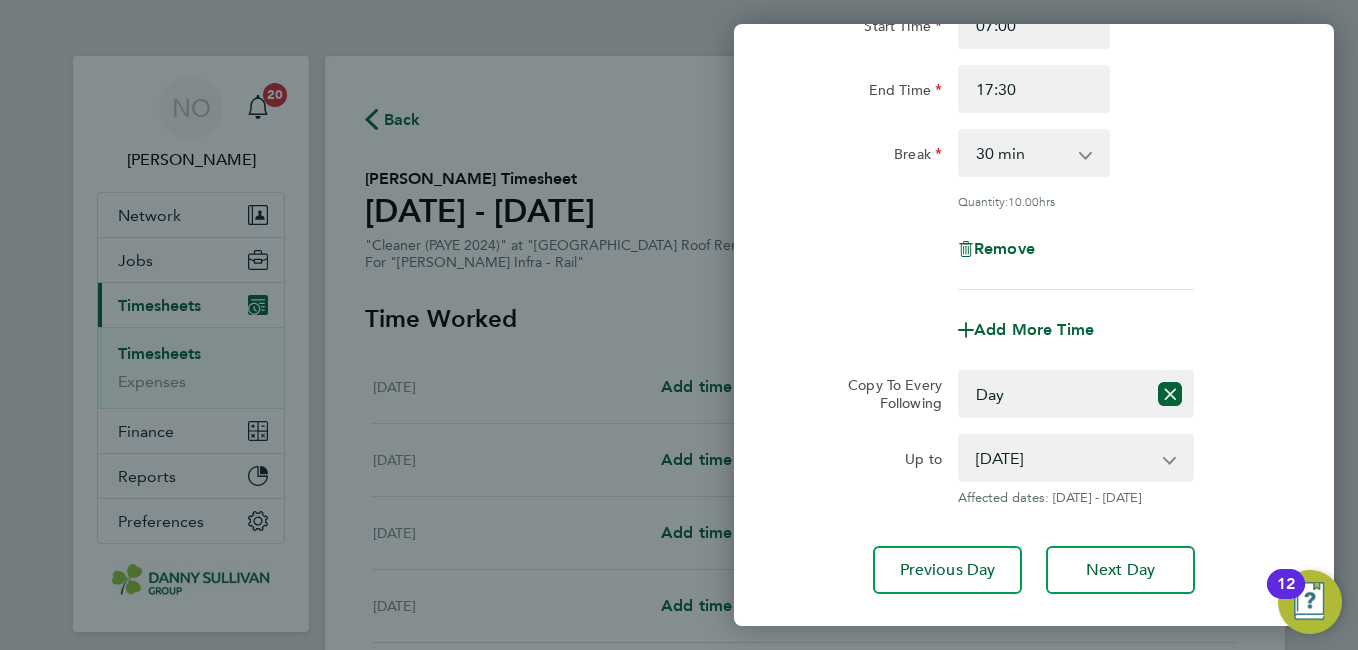 click on "Up to  08 Jul 2025   09 Jul 2025   10 Jul 2025   11 Jul 2025
Affected dates: 08 - 11 Jul 2025" 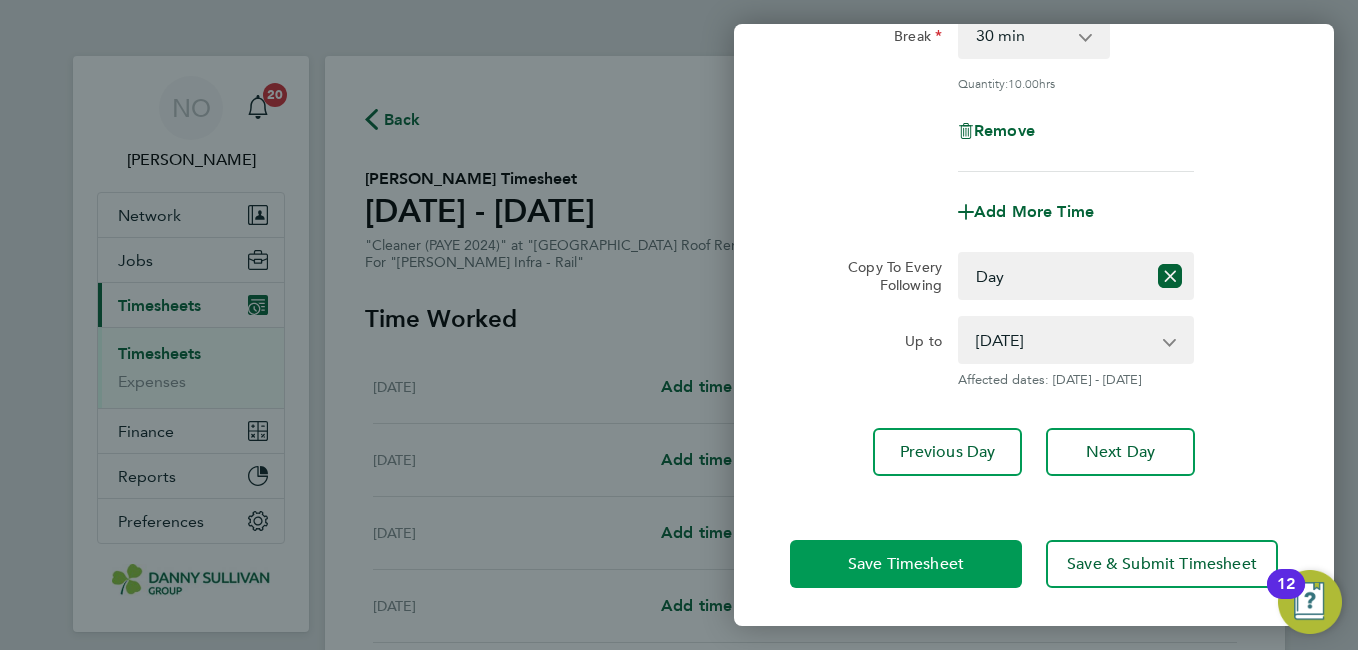 click on "Save Timesheet" 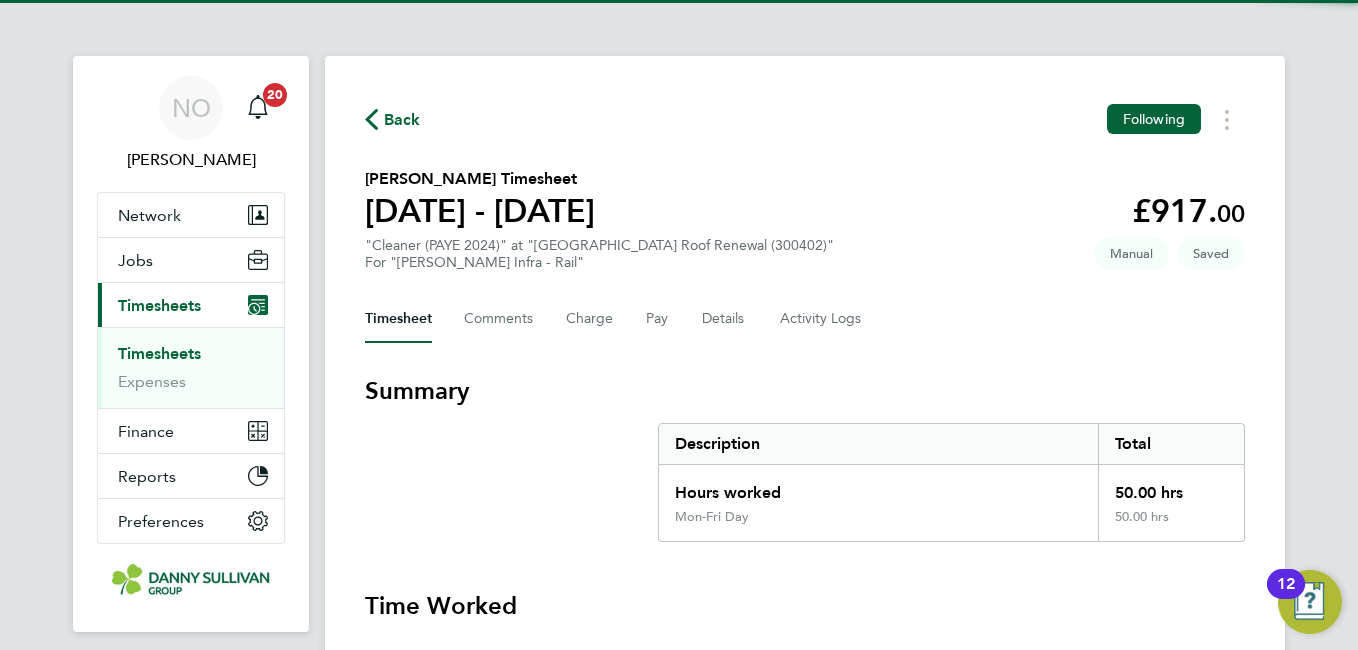 click on "Timesheet   Comments   Charge   Pay   Details   Activity Logs" 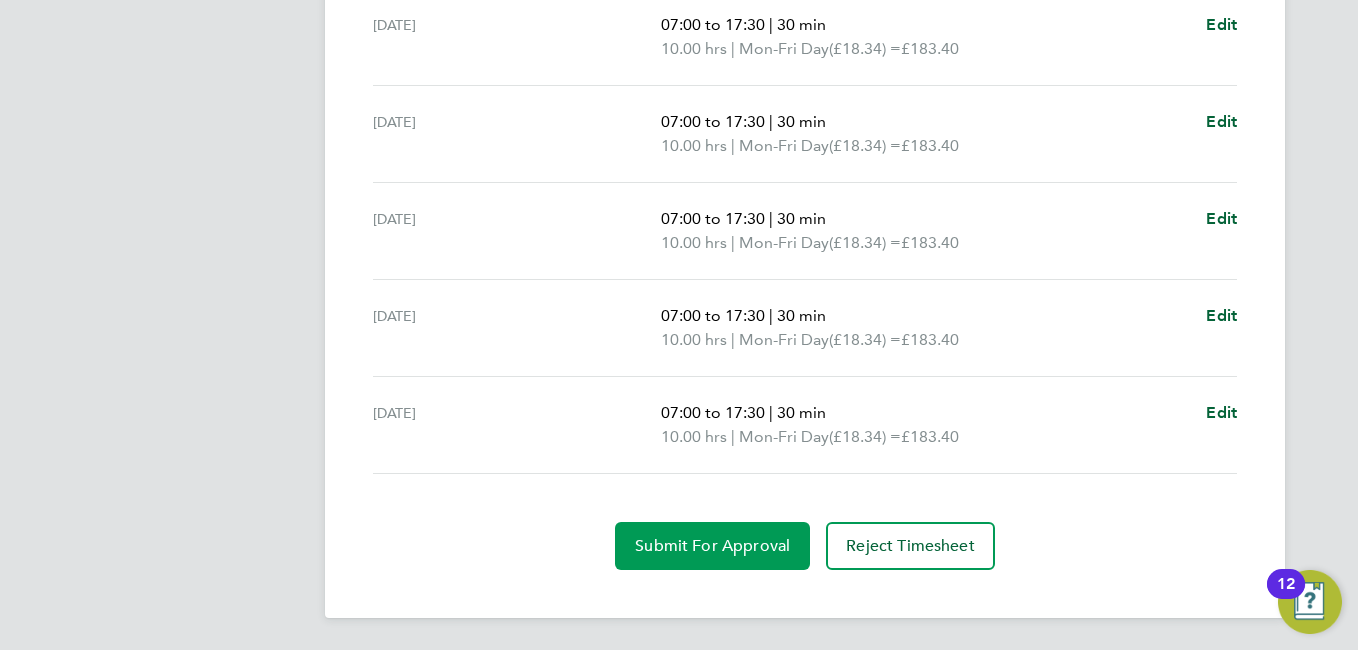 click on "Submit For Approval" 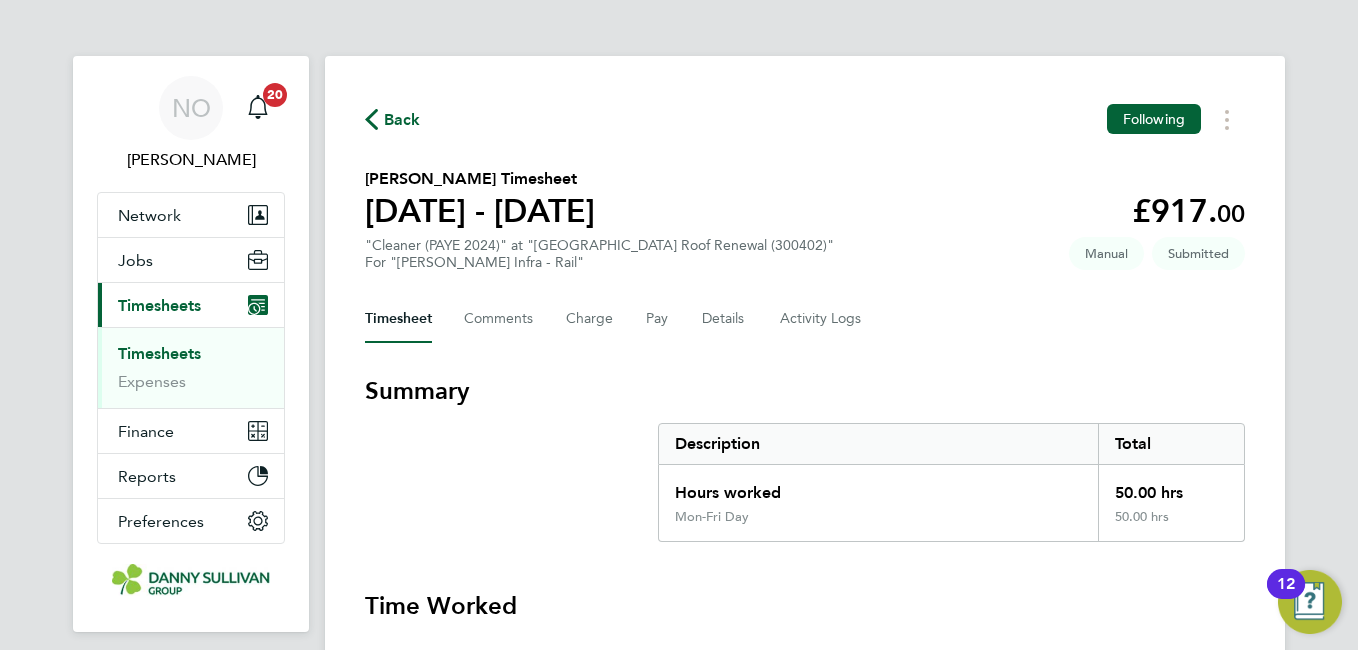 click on "Back" 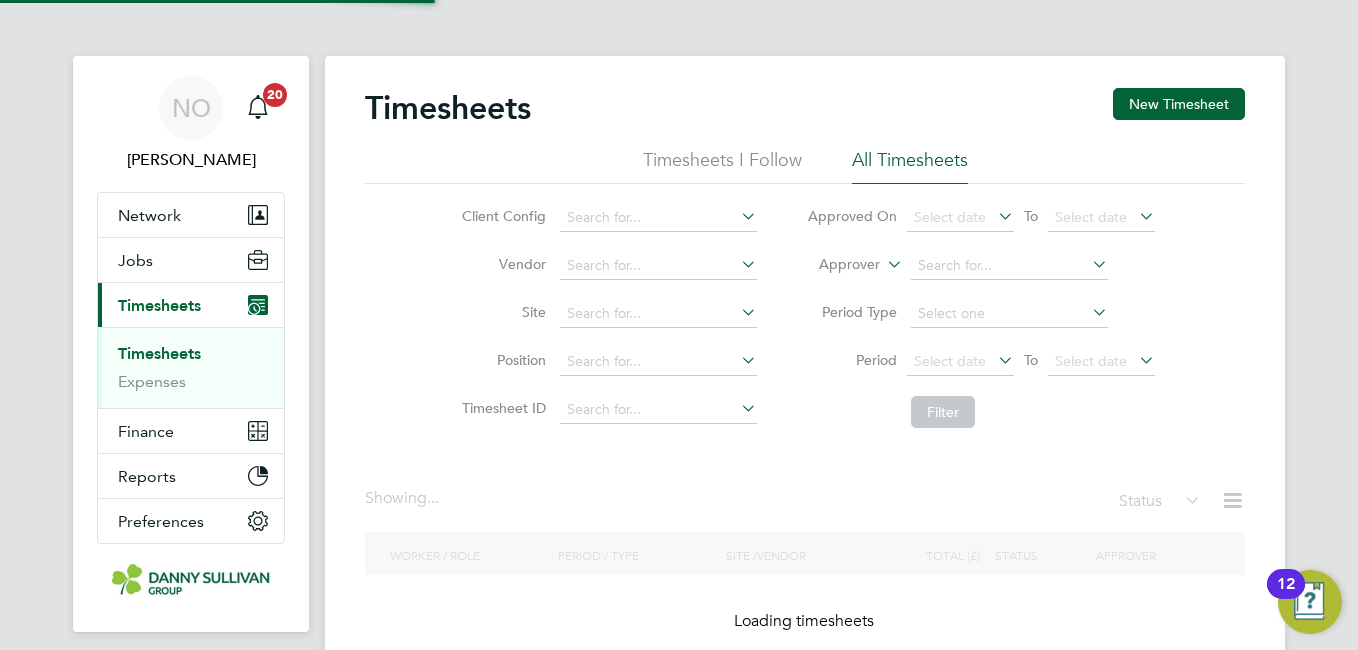 click on "Timesheets New Timesheet Timesheets I Follow All Timesheets Client Config   Vendor   Site   Position   Timesheet ID   Approved On
Select date
To
Select date
Approver     Period Type   Period
Select date
To
Select date
Filter Showing ...   Status      Worker / Role Worker / Period Period / Type Site /  Vendor Total (£)   Total / Status Status Approver Loading timesheets Show   more" 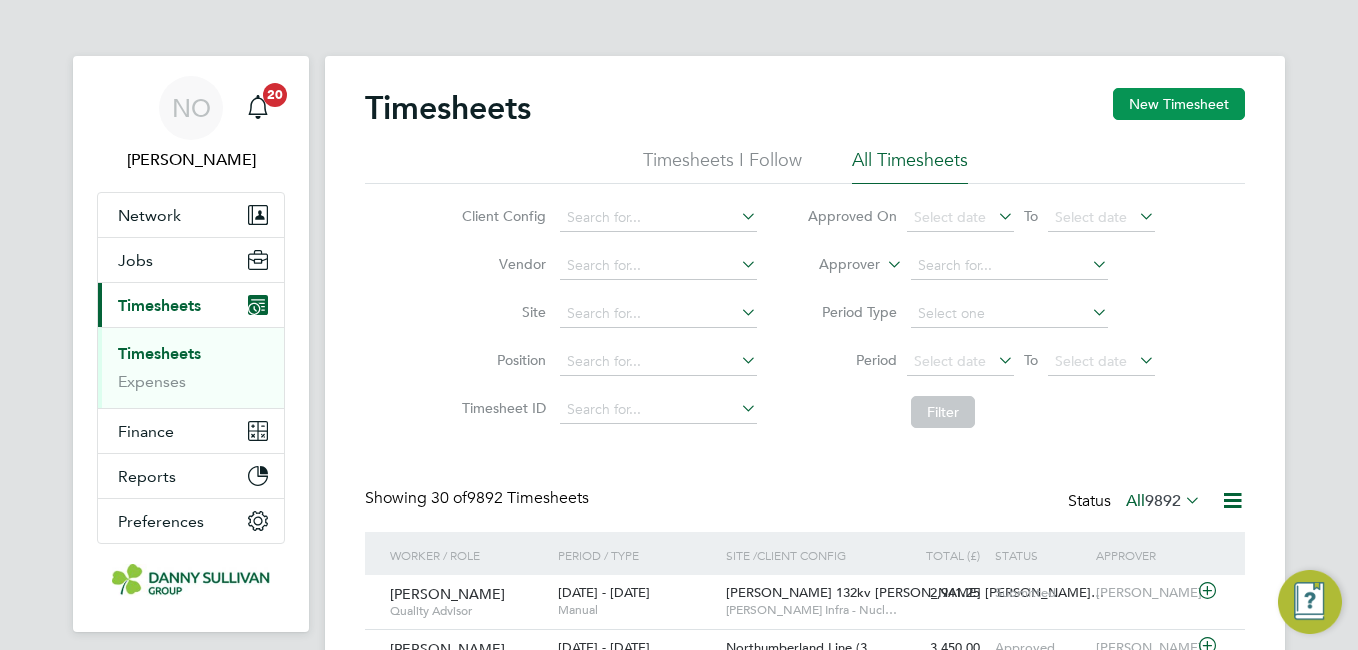 click on "New Timesheet" 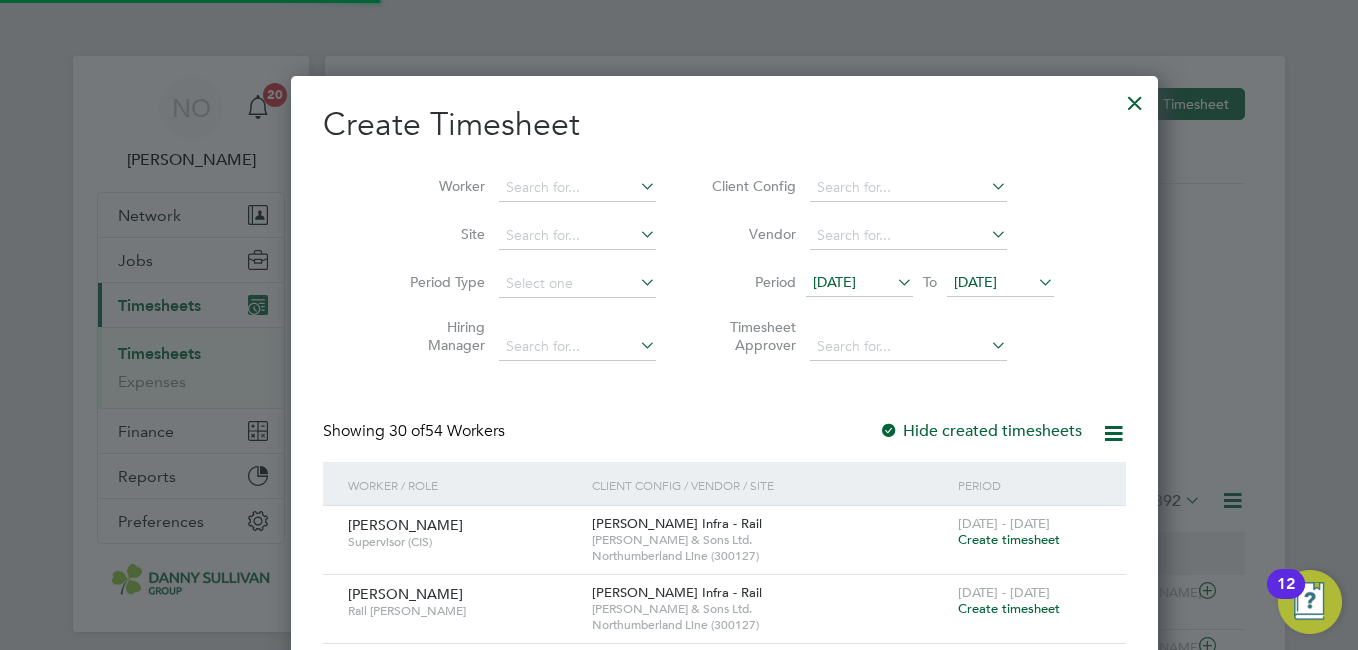 click on "Site" at bounding box center [525, 236] 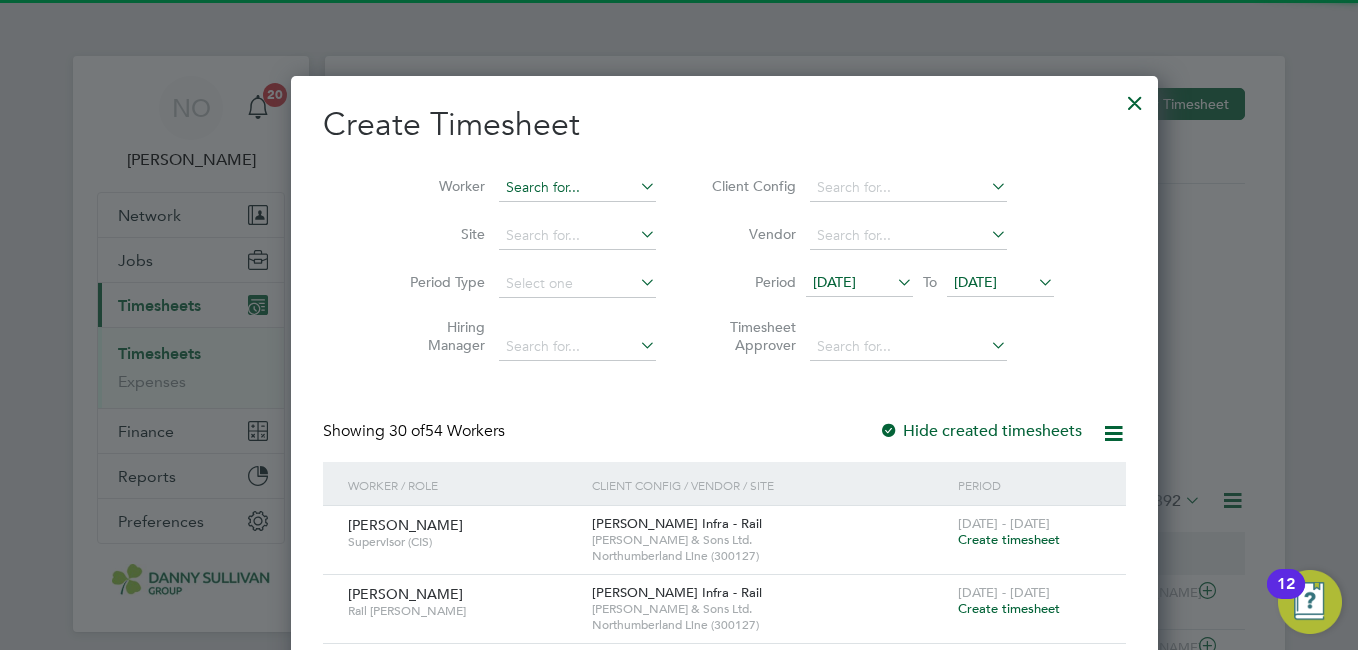 click at bounding box center [577, 188] 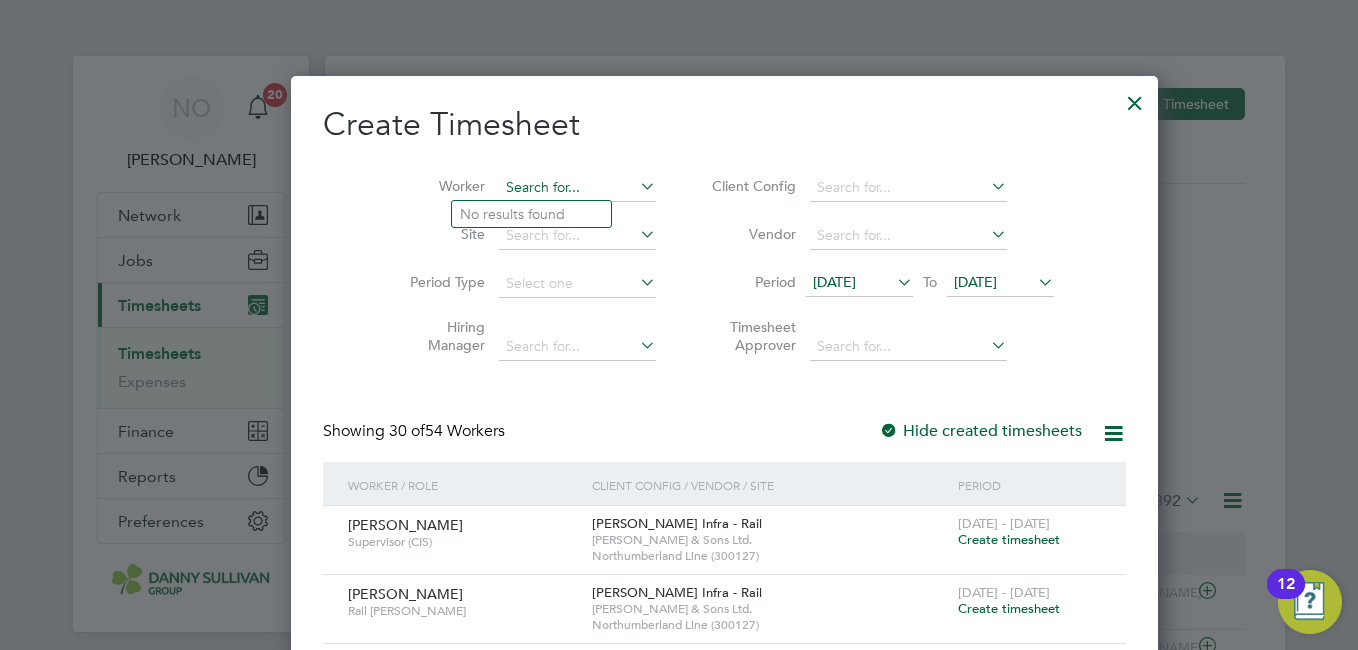 type on "," 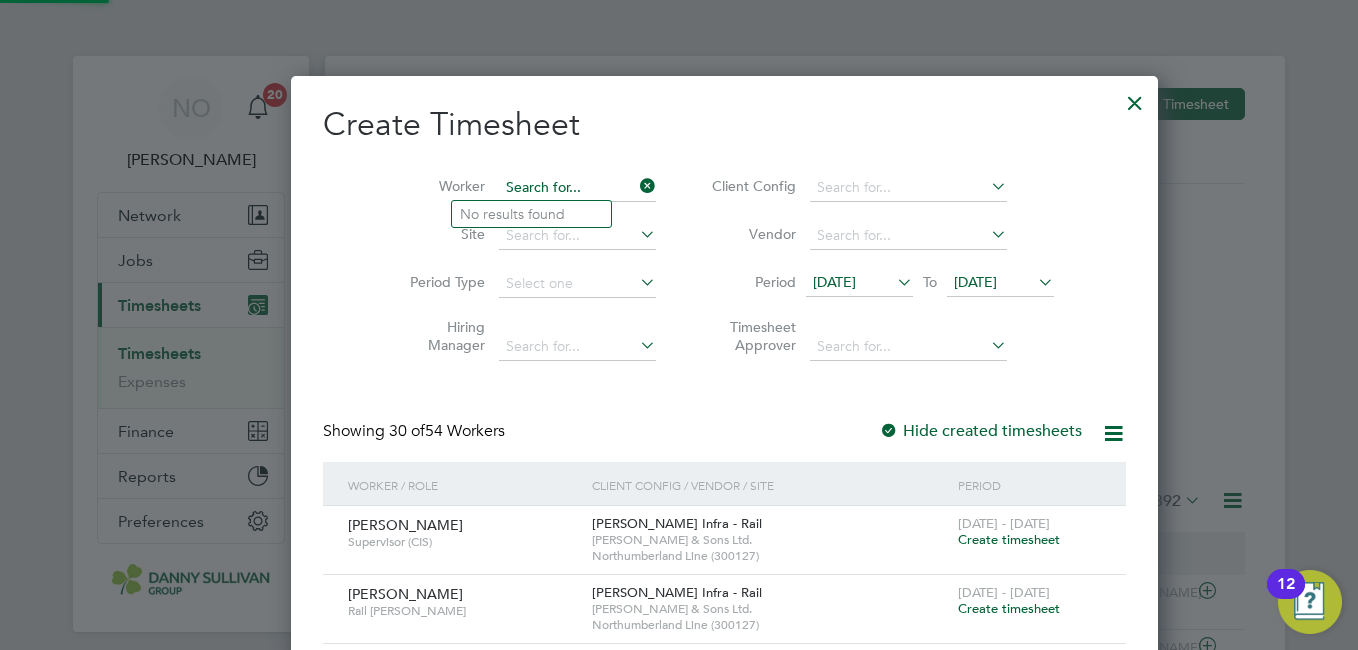 type on "m" 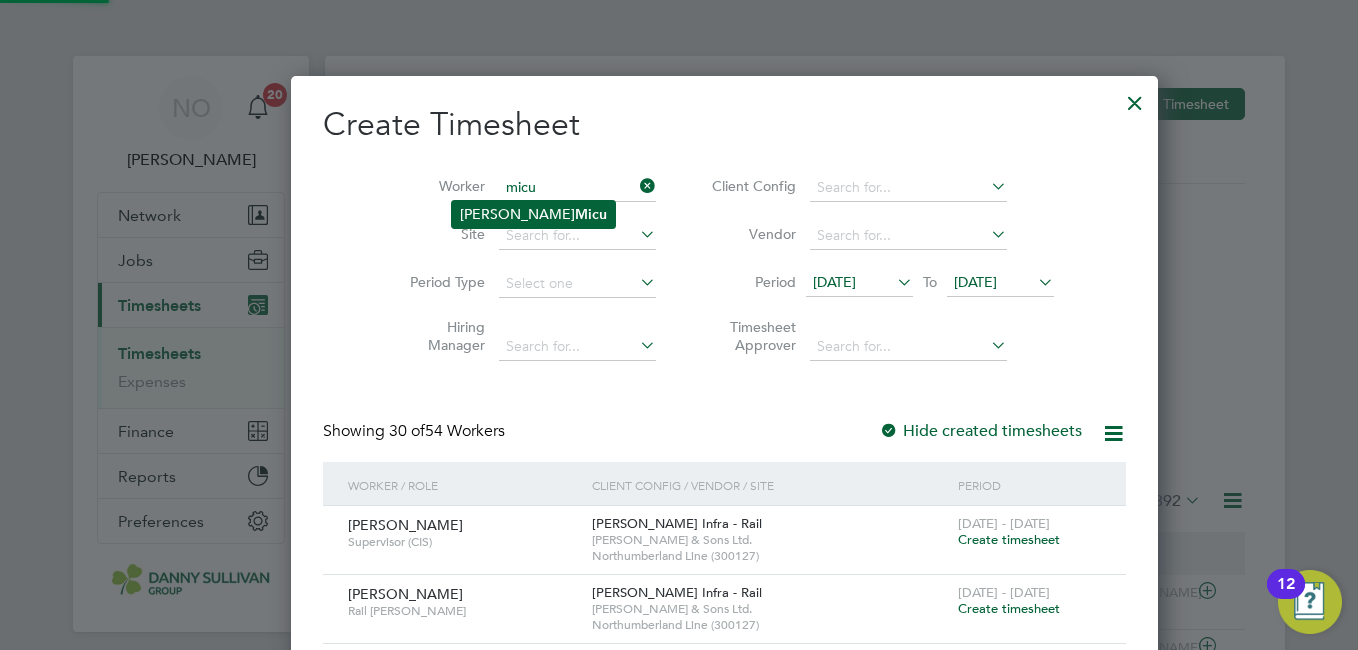 click on "Micu" 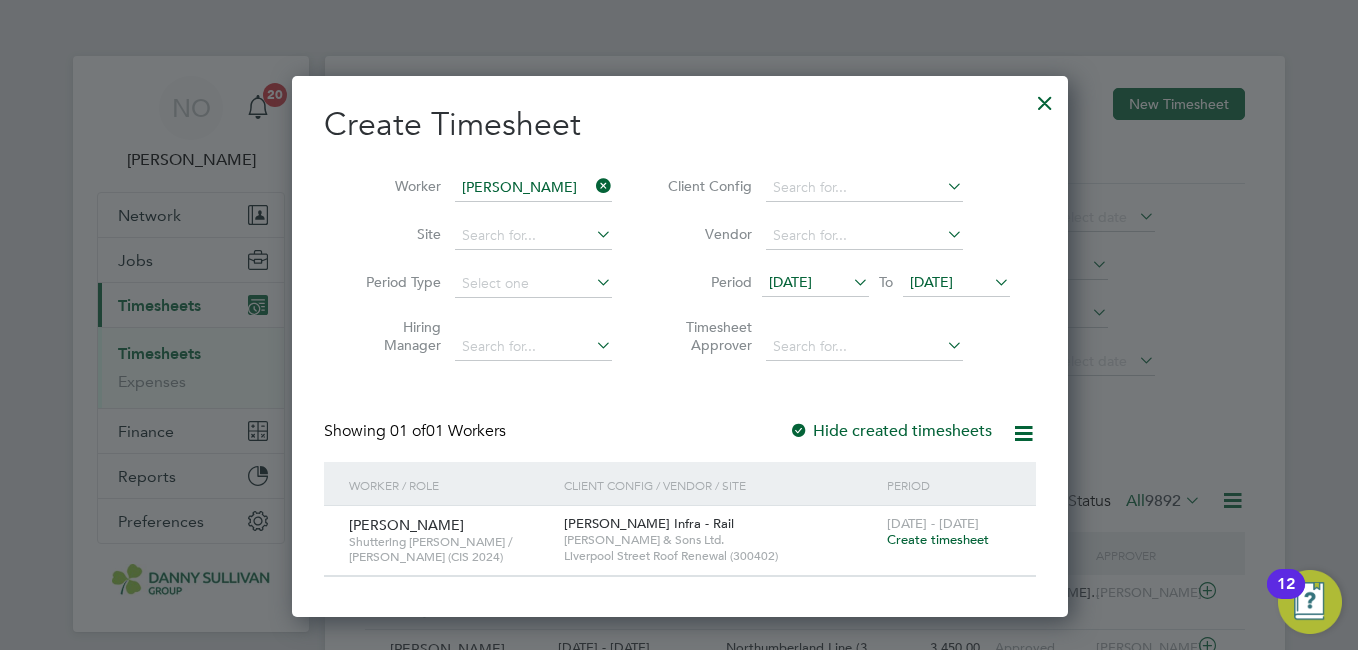 click on "Create timesheet" at bounding box center [938, 539] 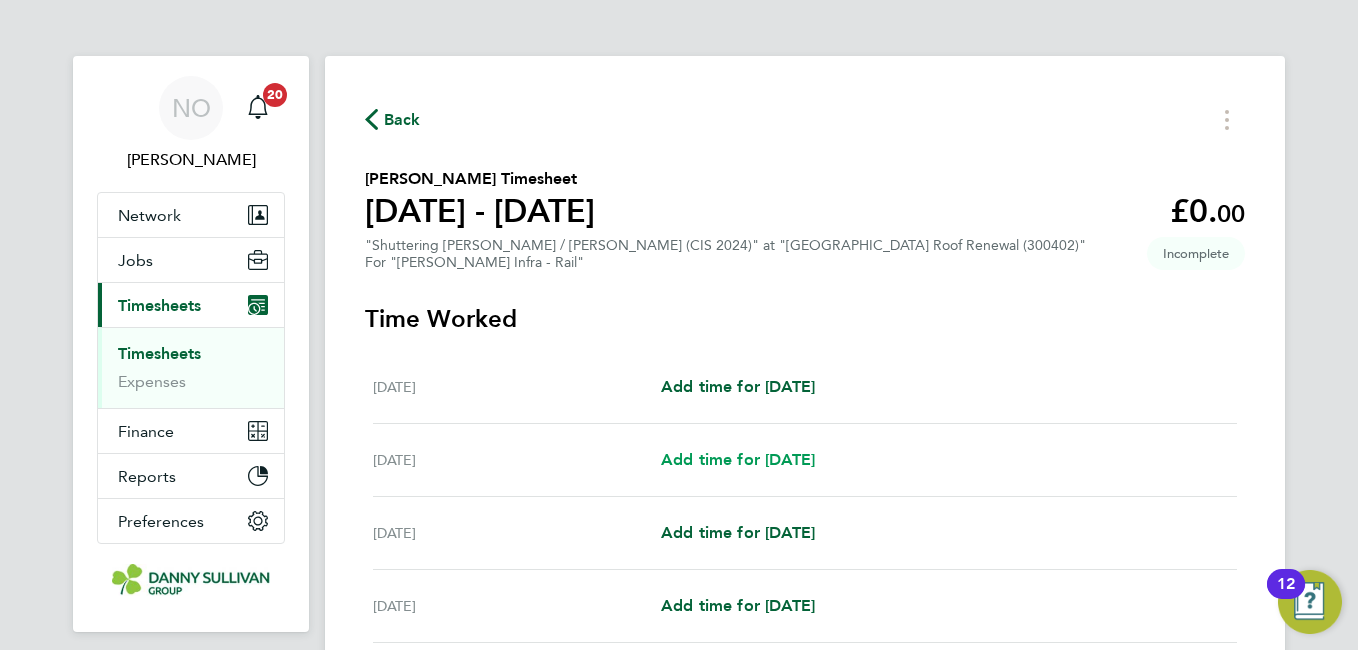 click on "Add time for Sun 06 Jul" at bounding box center (738, 459) 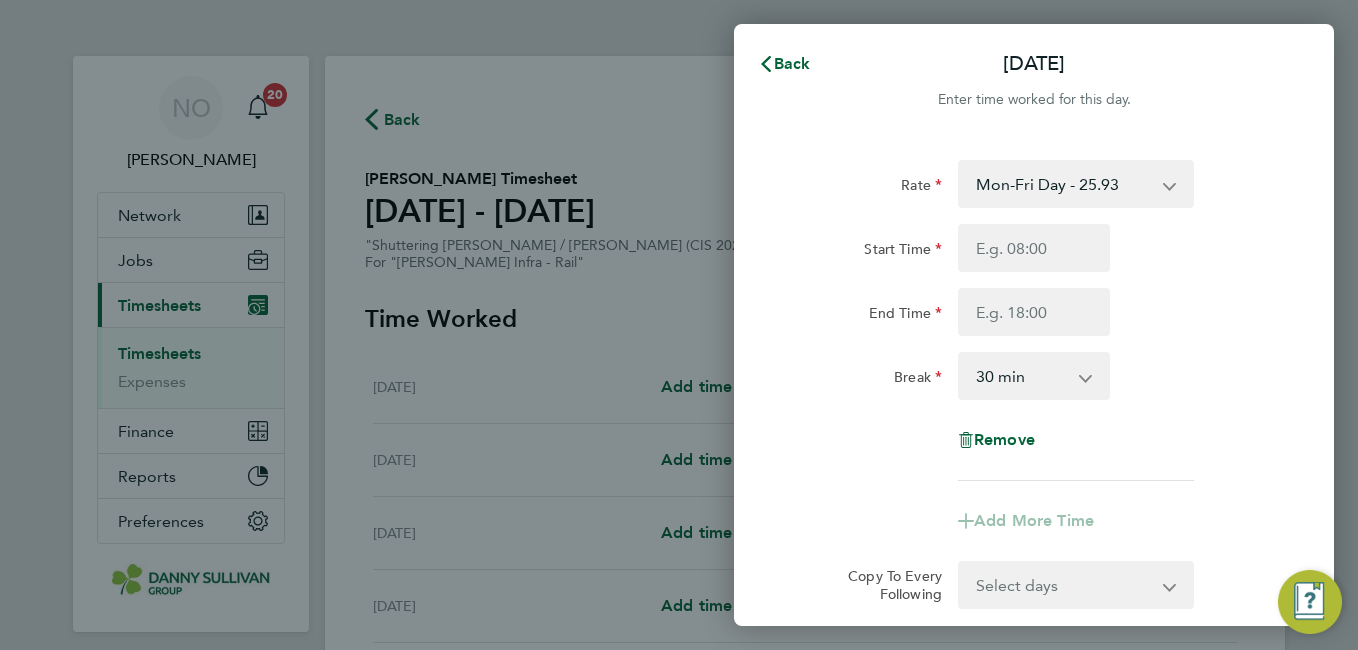 click on "Mon-Fri Day - 25.93   Bank Hol - 38.90   Weekend - 33.71   Xmas / NY - 51.87   Mon-Thurs Night - 29.82" at bounding box center [1064, 184] 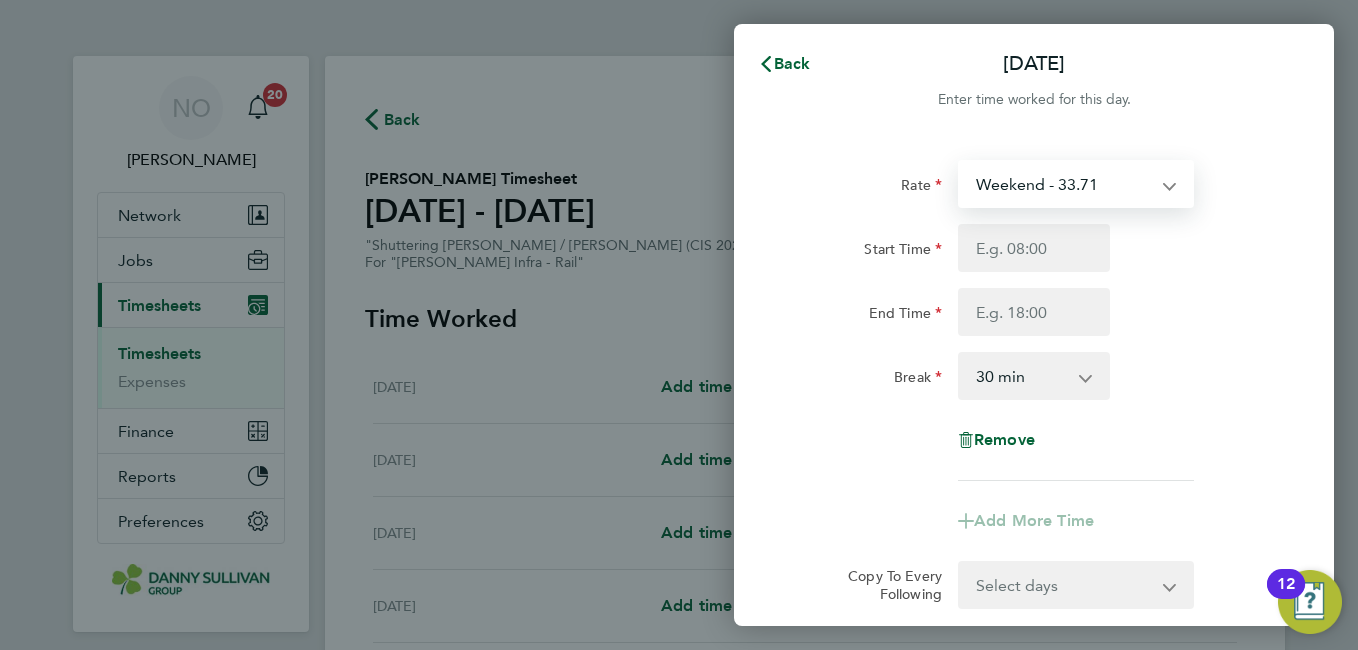 select on "30" 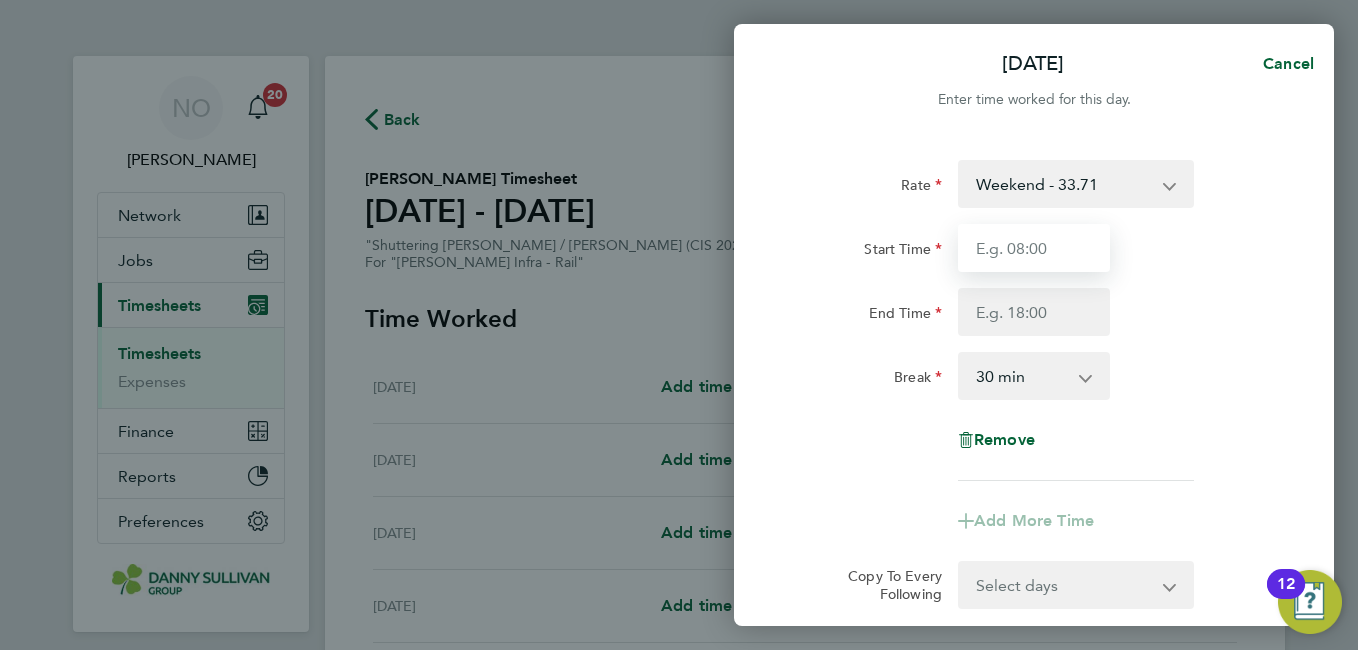 drag, startPoint x: 1060, startPoint y: 206, endPoint x: 1034, endPoint y: 267, distance: 66.309875 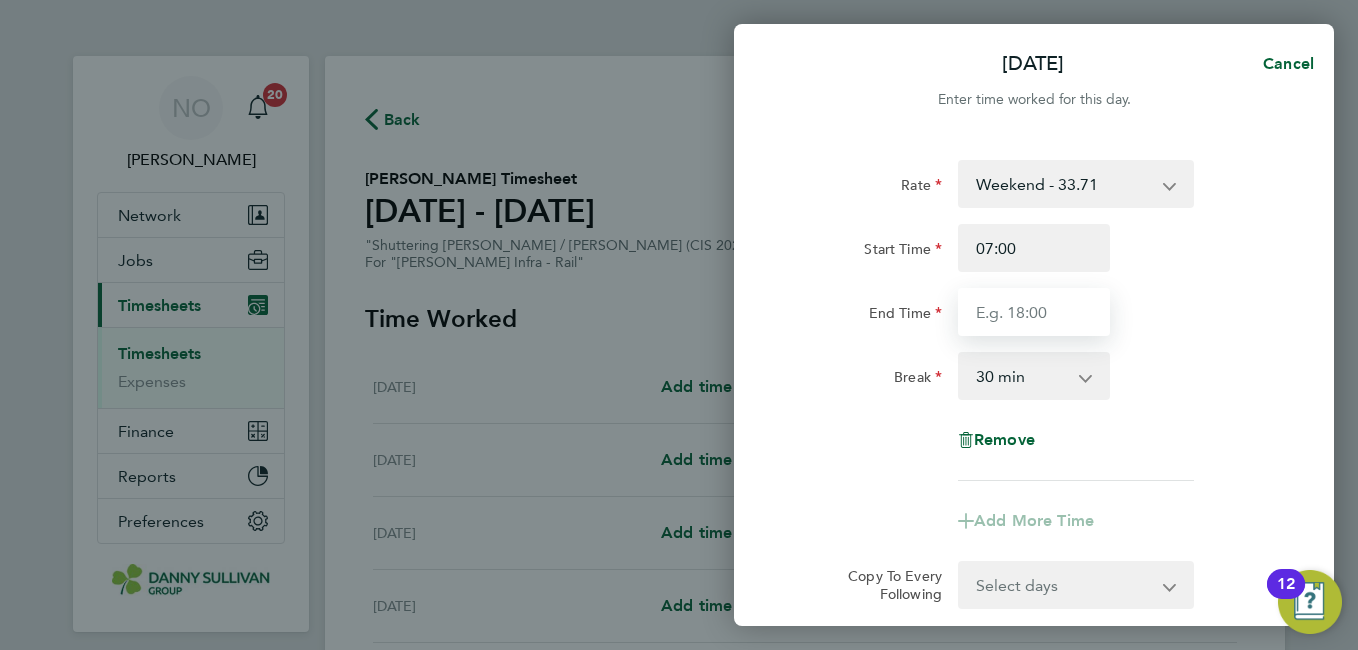 type on "17:30" 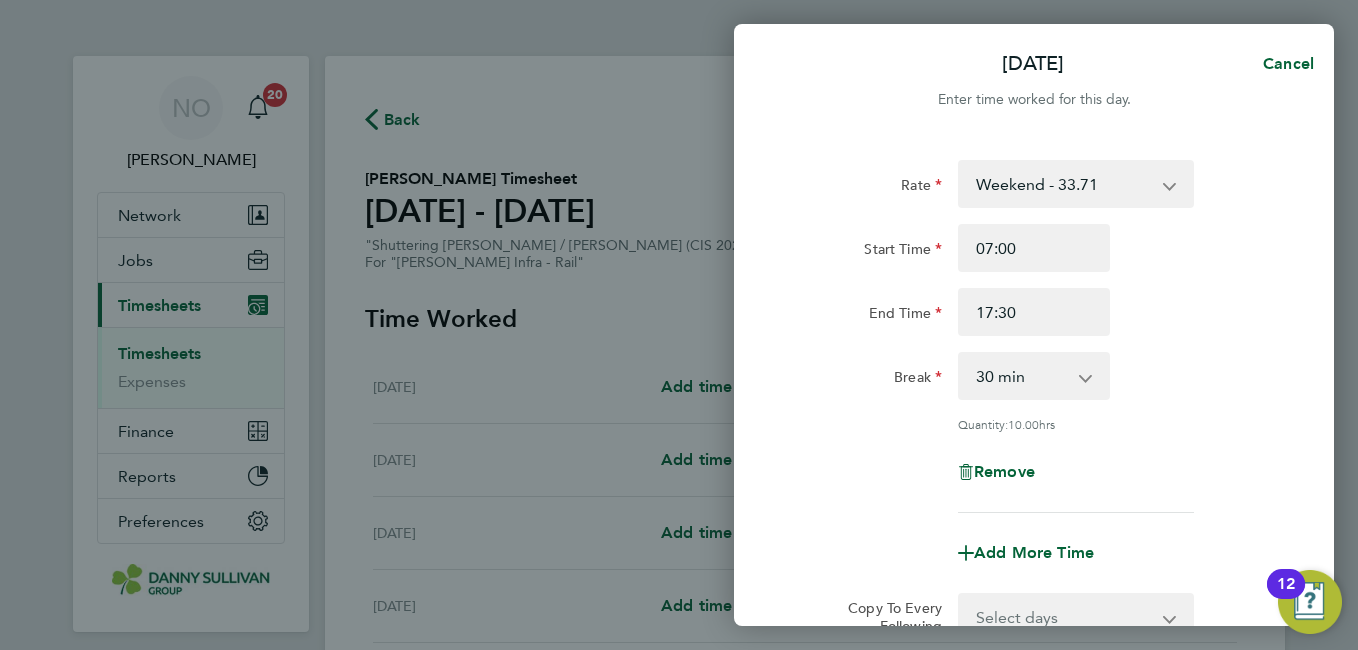click on "Rate  Weekend - 33.71   Mon-Fri Day - 25.93   Bank Hol - 38.90   Xmas / NY - 51.87   Mon-Thurs Night - 29.82
Start Time 07:00 End Time 17:30 Break  0 min   15 min   30 min   45 min   60 min   75 min   90 min
Quantity:  10.00  hrs
Remove" 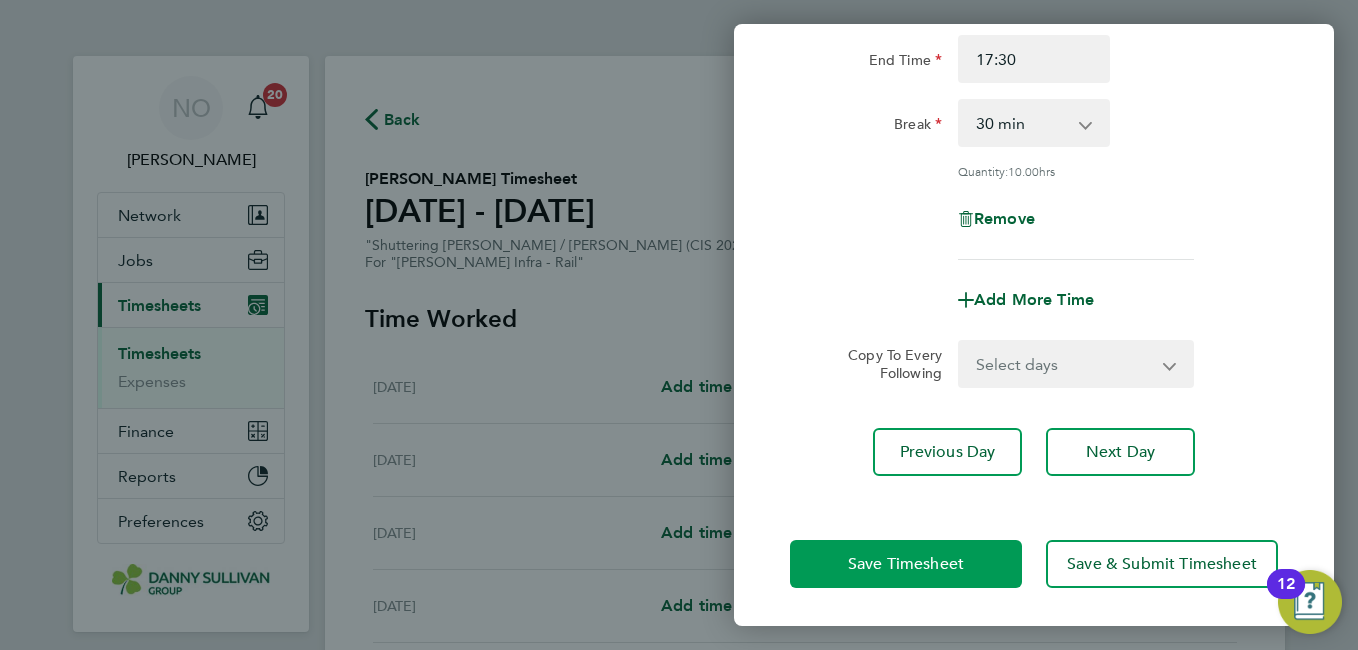 click on "Save Timesheet" 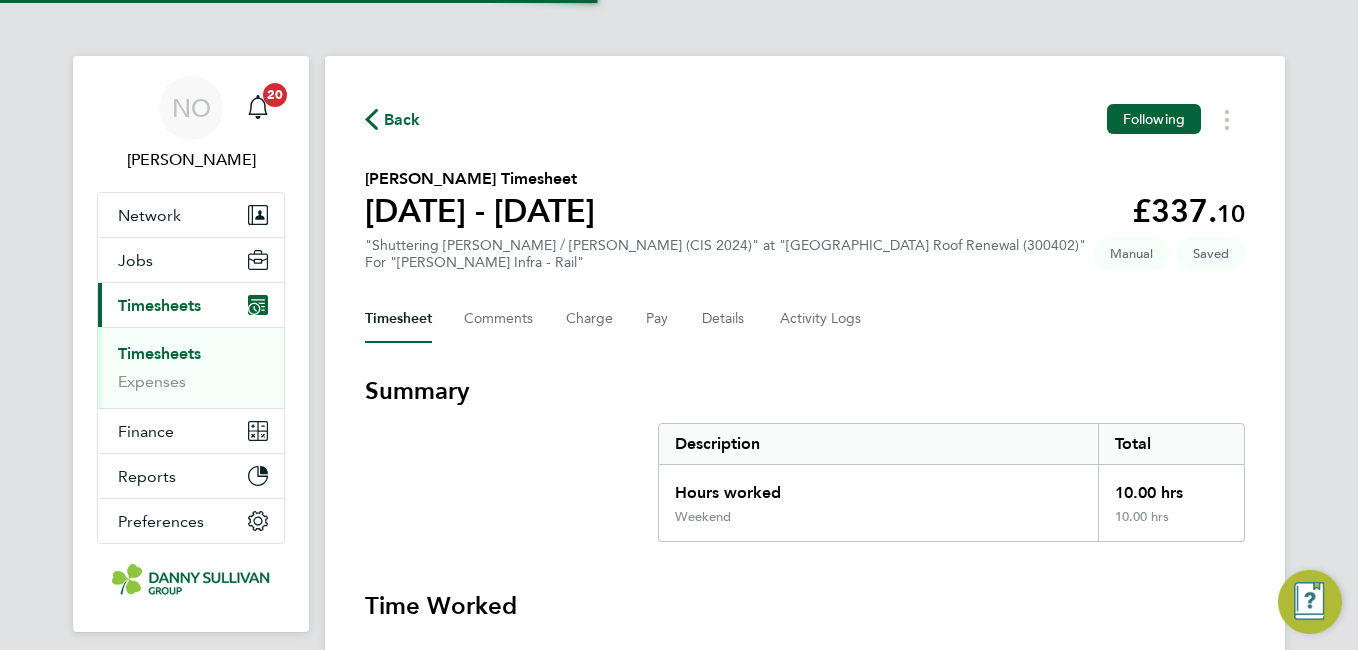 type 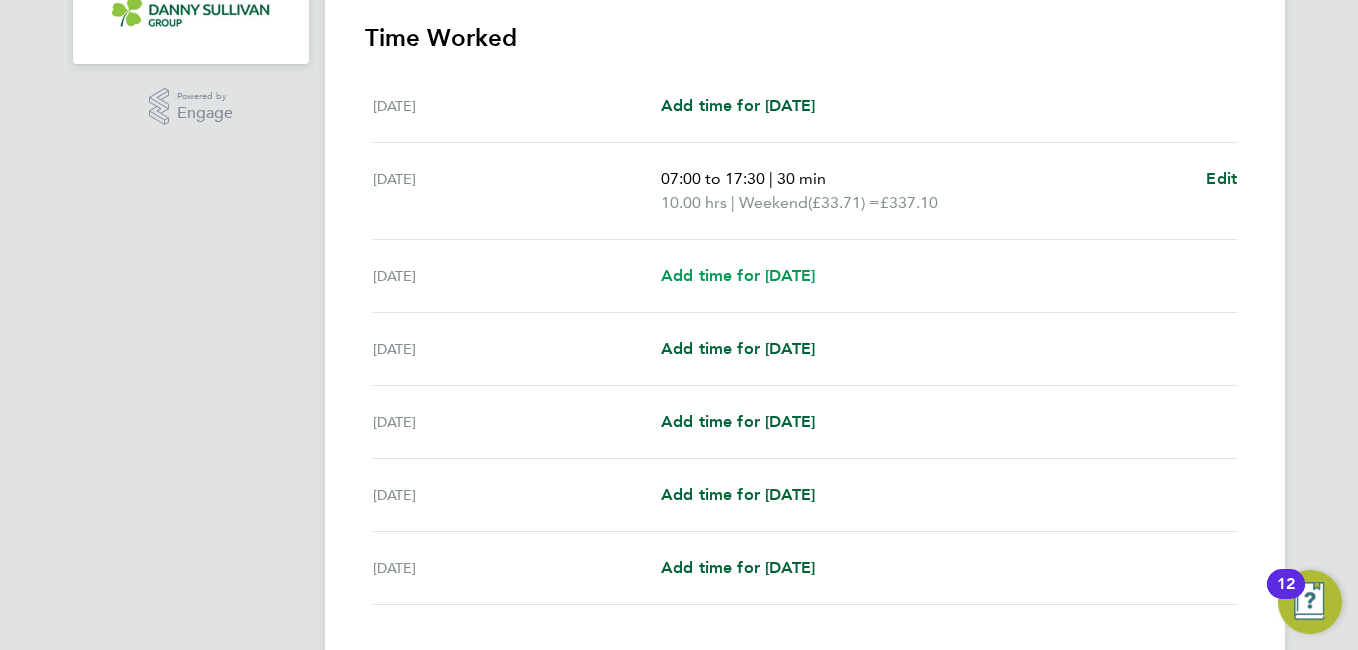 click on "Add time for Mon 07 Jul" at bounding box center [738, 275] 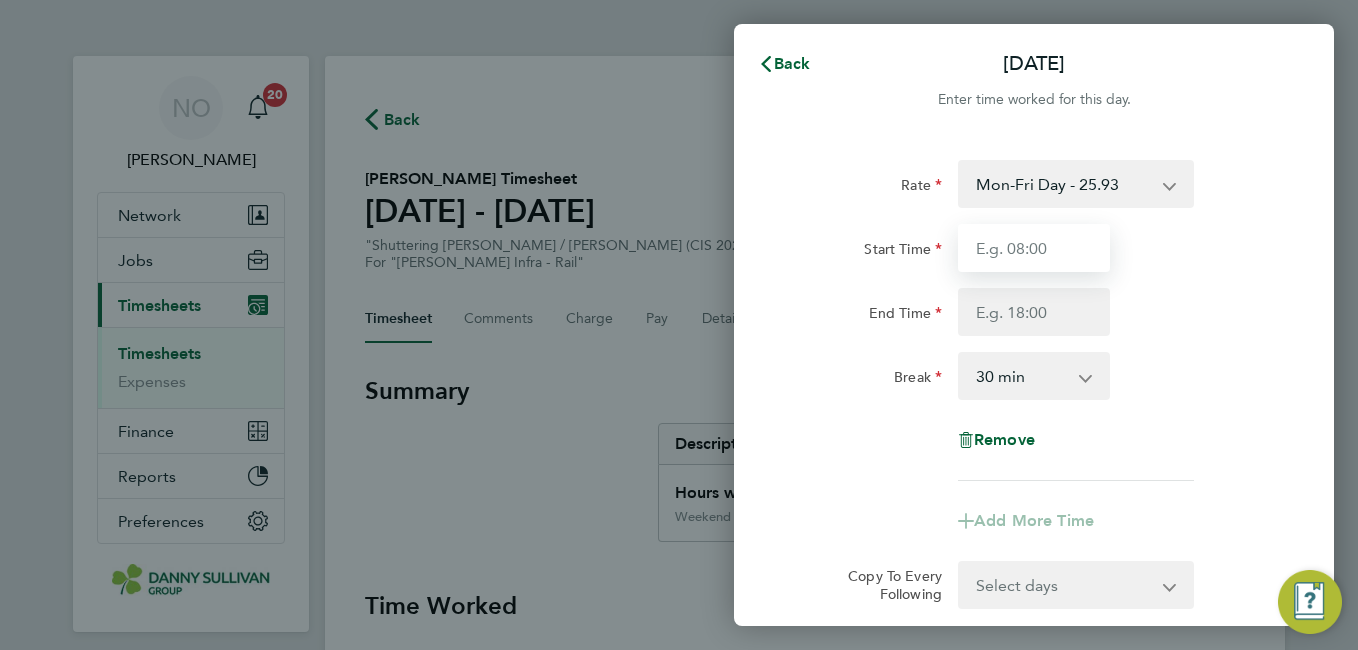 click on "Start Time" at bounding box center [1034, 248] 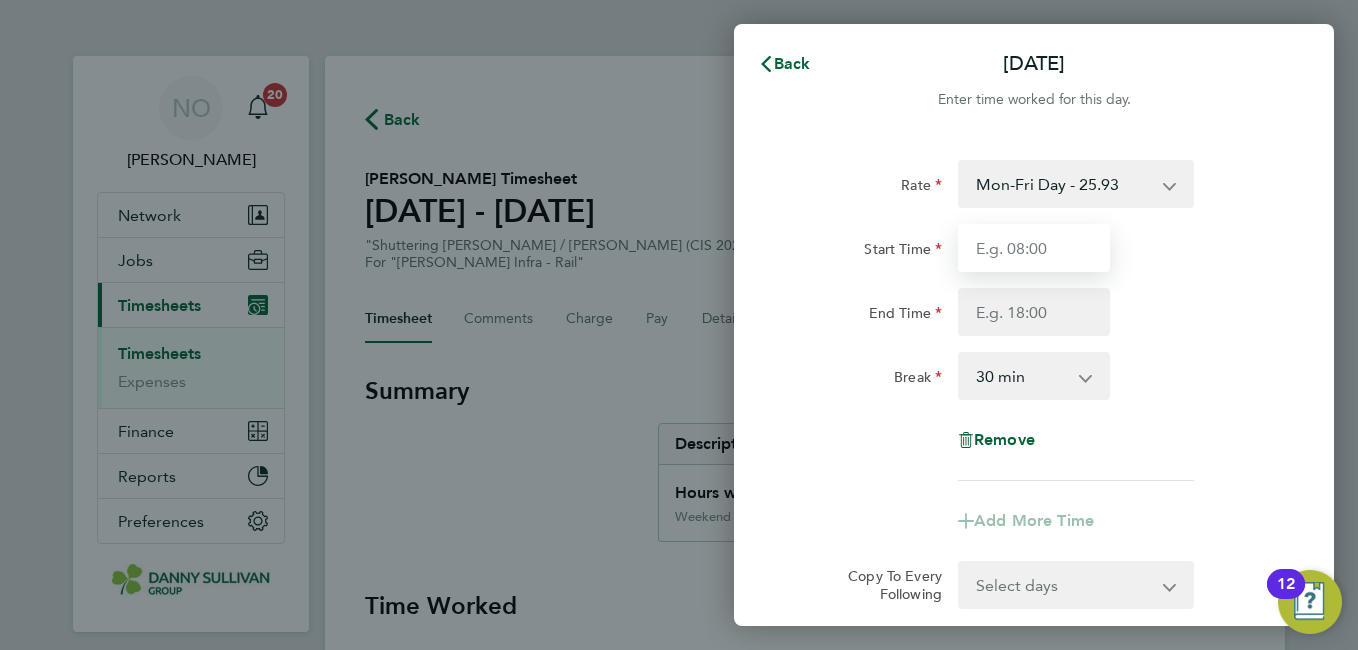type on "07:00" 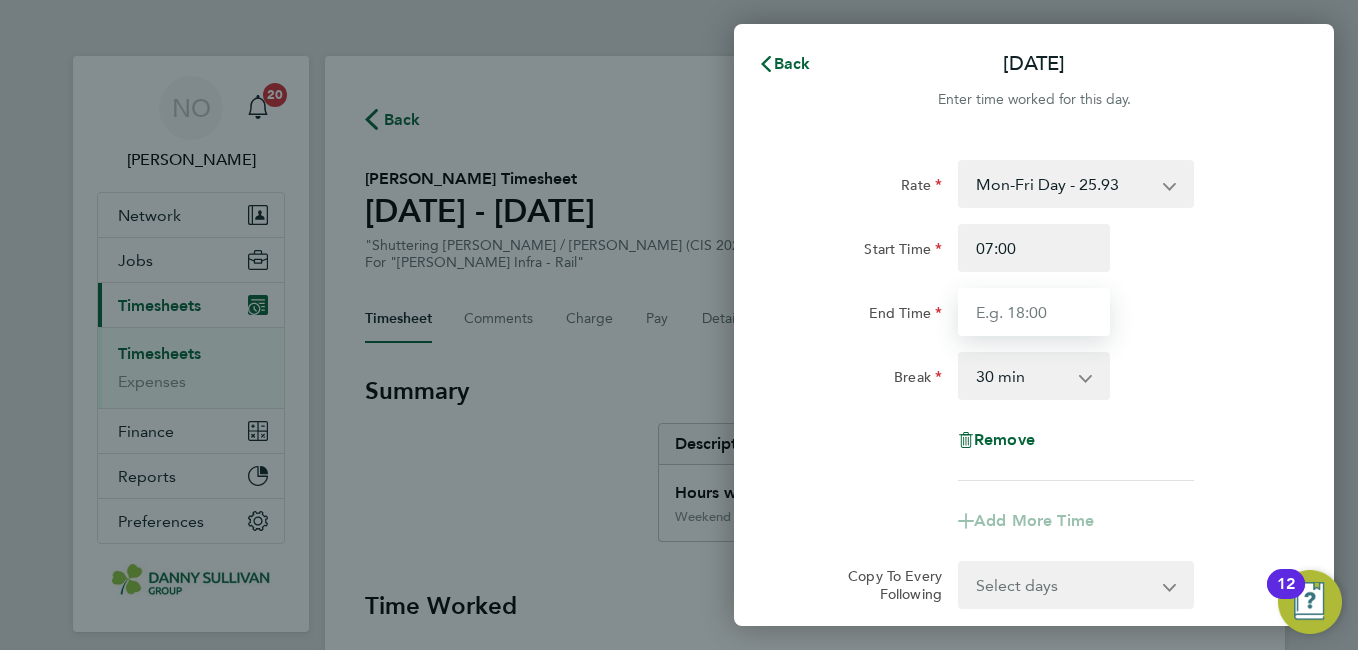 type on "17:30" 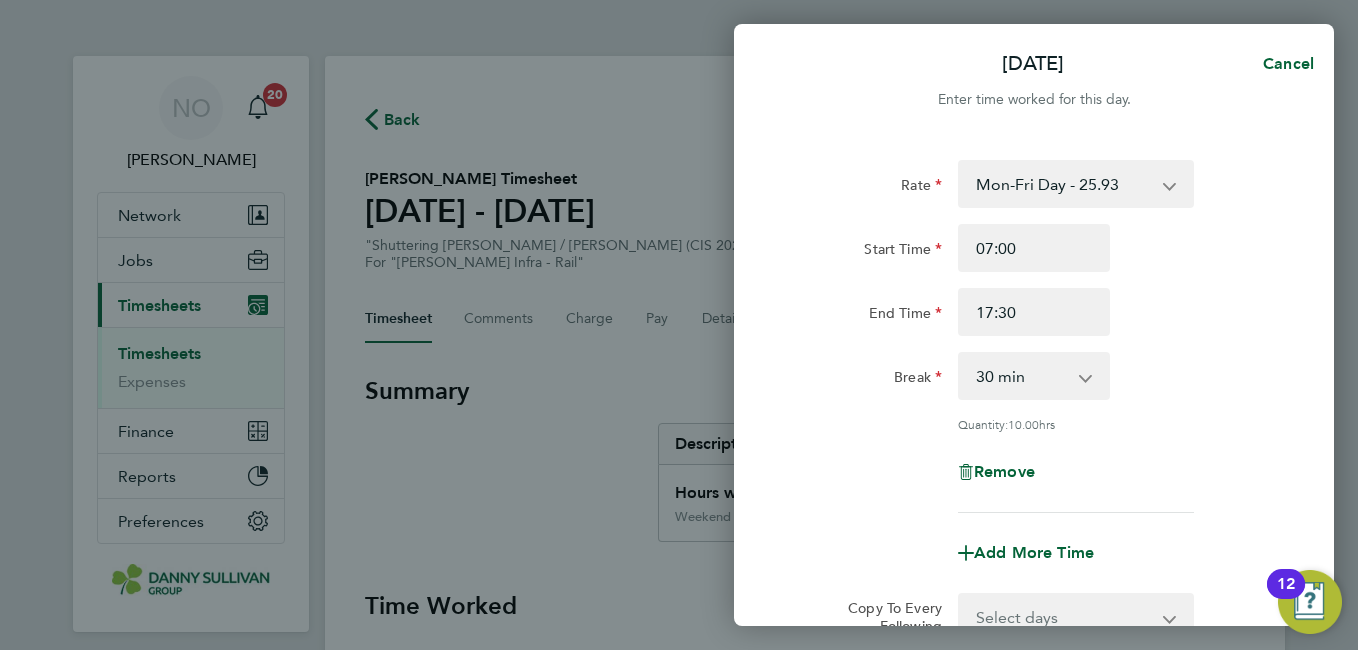 click on "End Time 17:30" 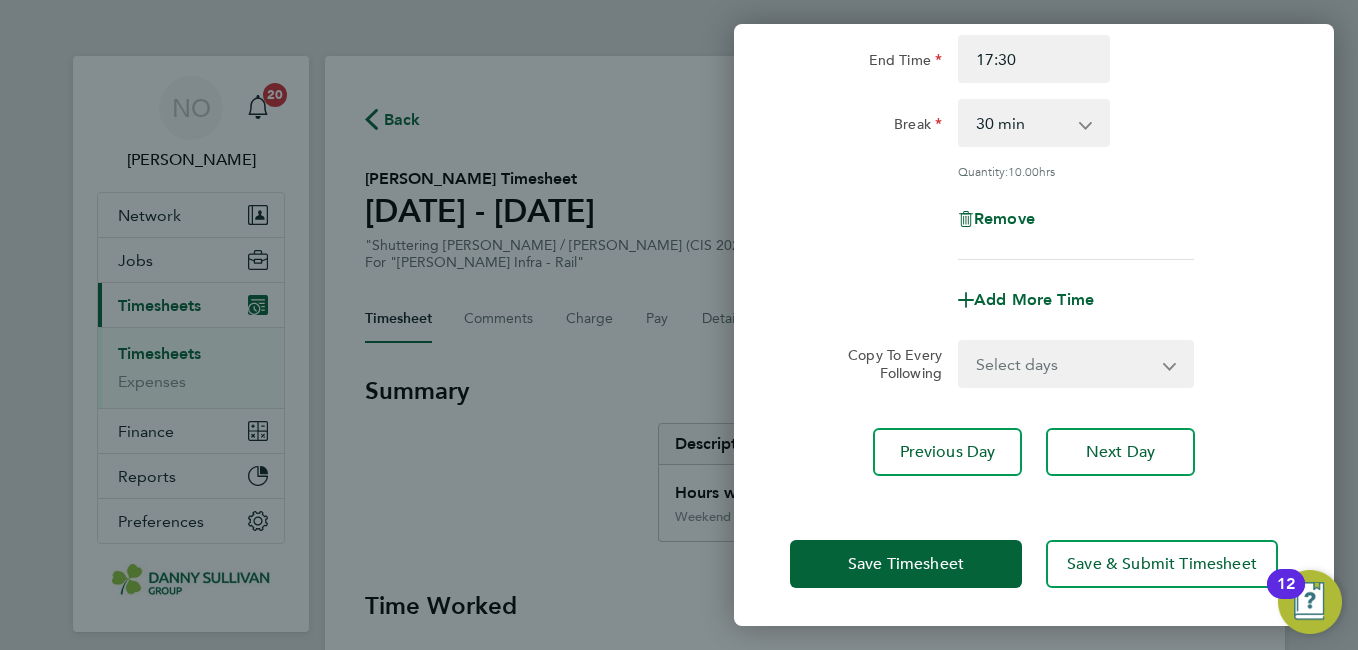 click on "Select days   Day   Tuesday   Wednesday   Thursday   Friday" 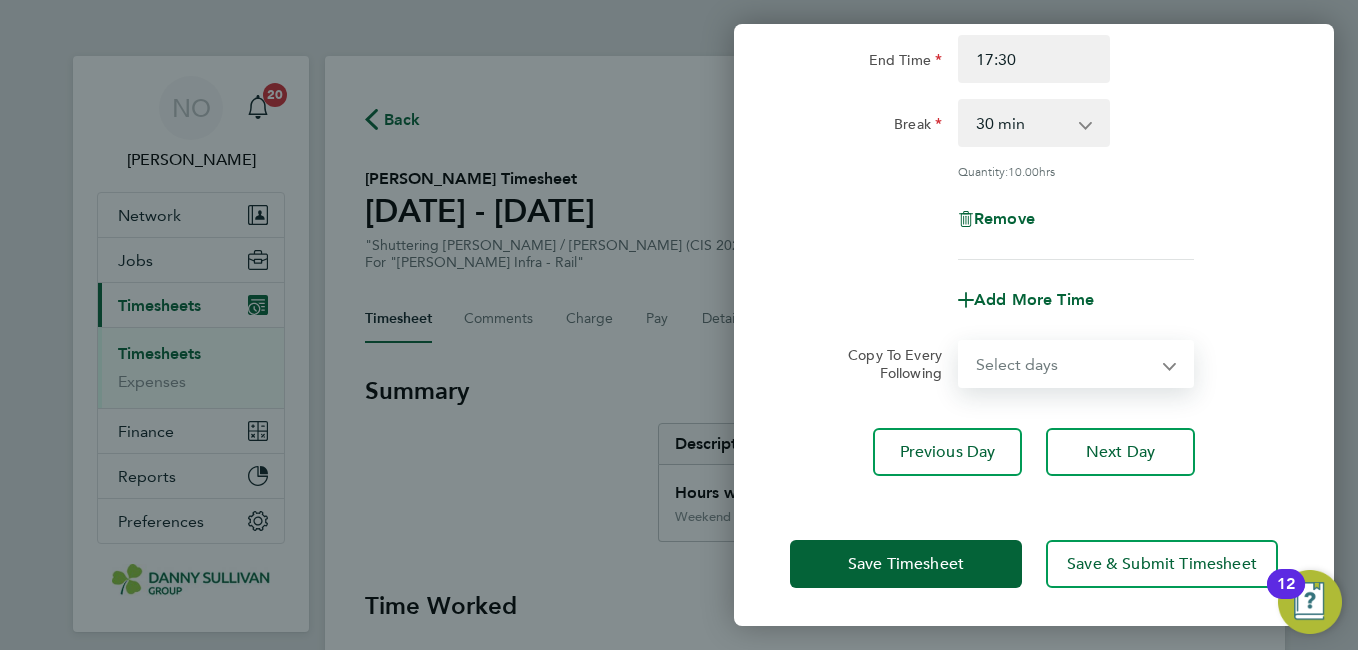 click on "Select days   Day   Tuesday   Wednesday   Thursday   Friday" at bounding box center (1065, 364) 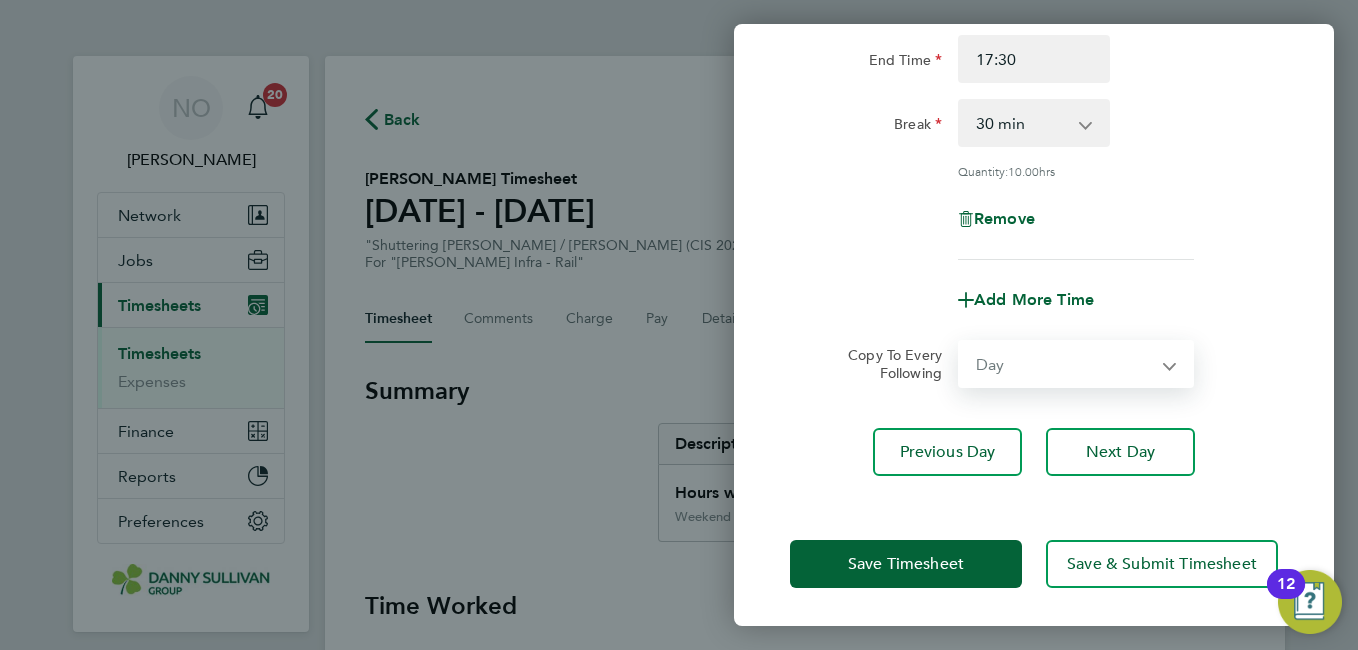 click on "Select days   Day   Tuesday   Wednesday   Thursday   Friday" at bounding box center [1065, 364] 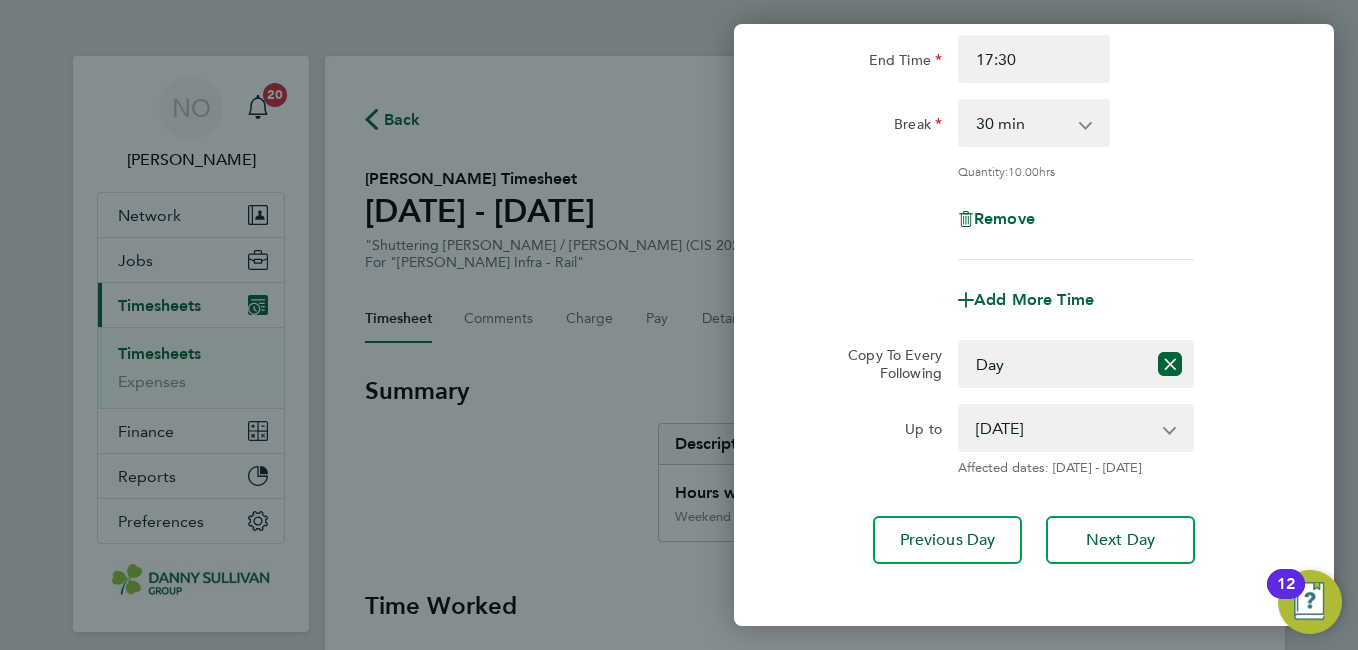 click on "Copy To Every Following  Select days   Day   Tuesday   Wednesday   Thursday   Friday
Up to  08 Jul 2025   09 Jul 2025   10 Jul 2025   11 Jul 2025
Affected dates: 08 - 11 Jul 2025" 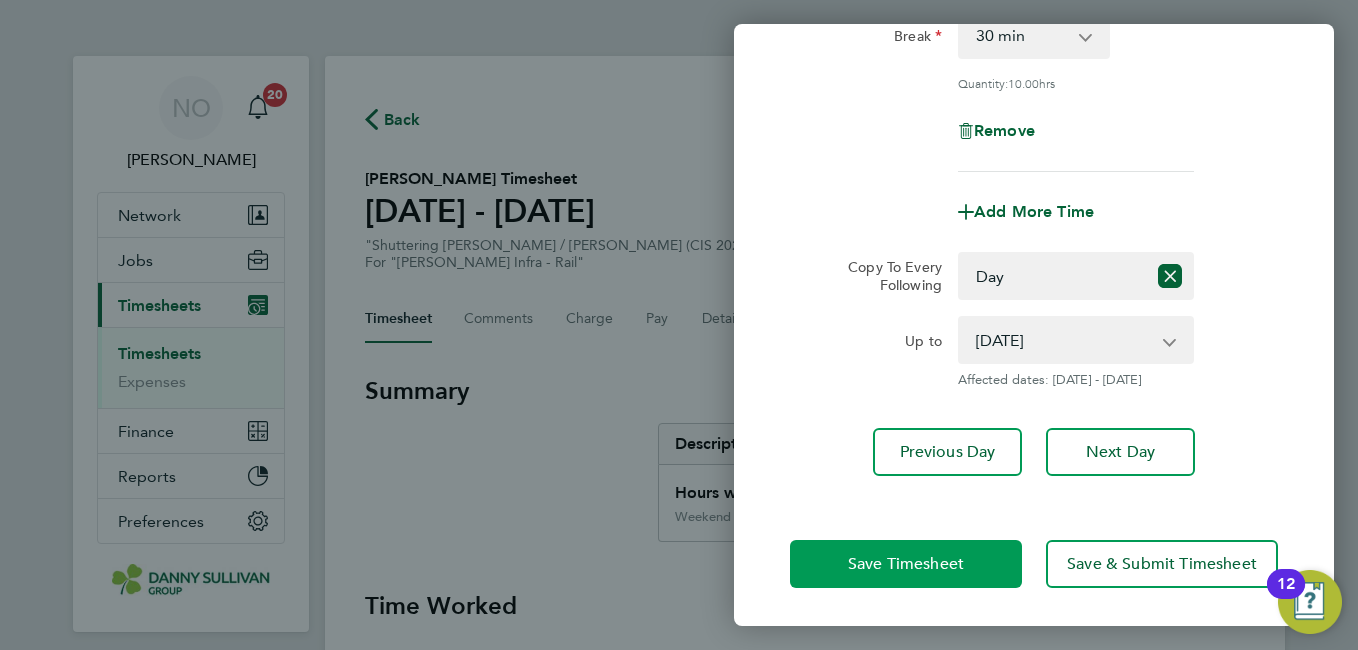 click on "Save Timesheet" 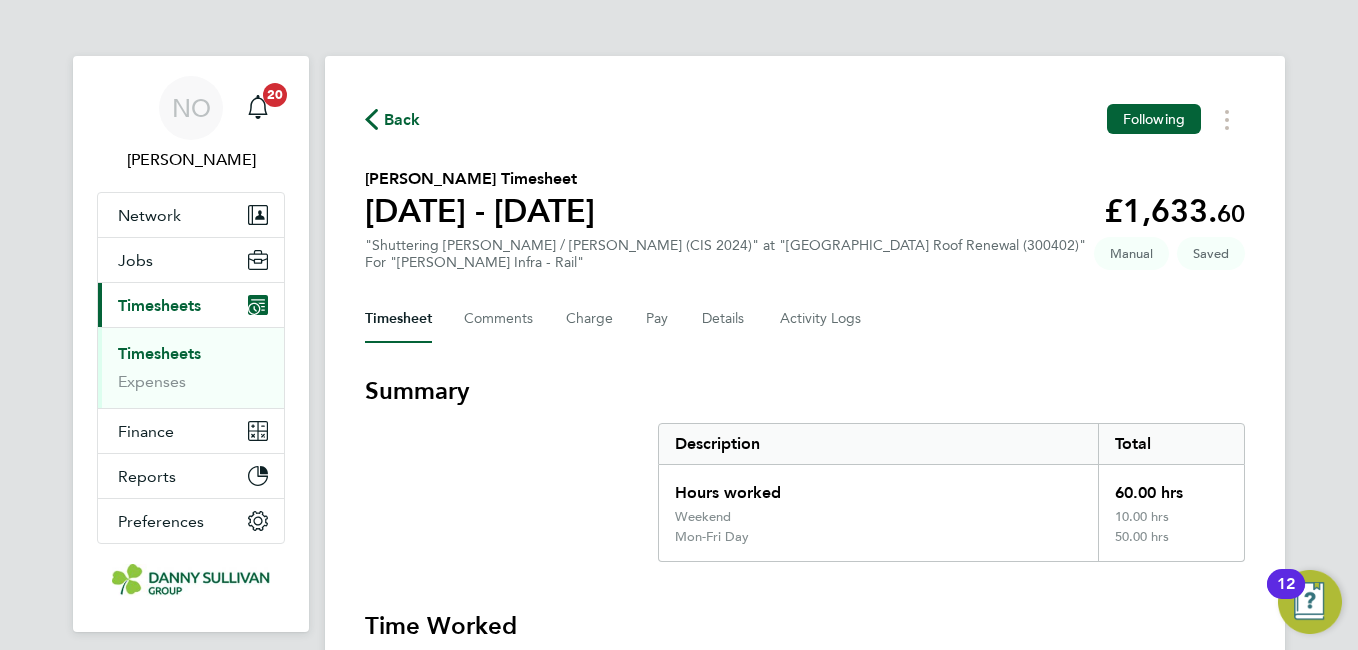 click on "Hours worked" at bounding box center (878, 487) 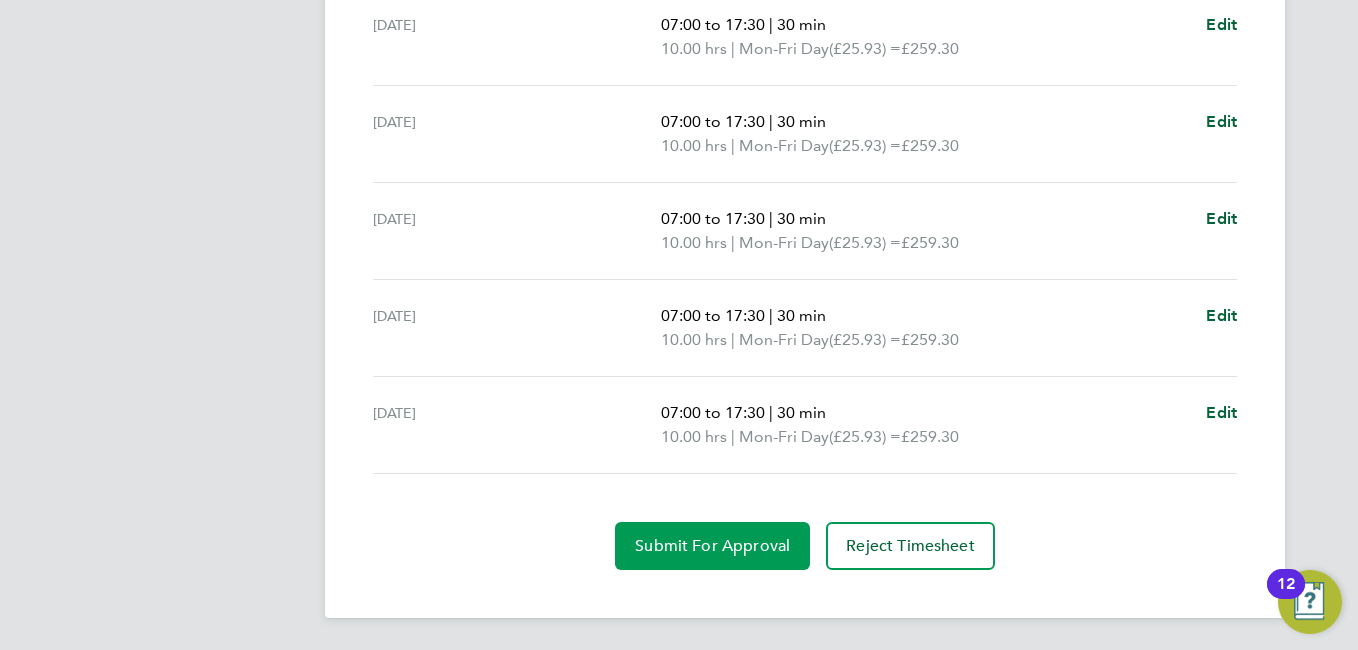 click on "Submit For Approval" 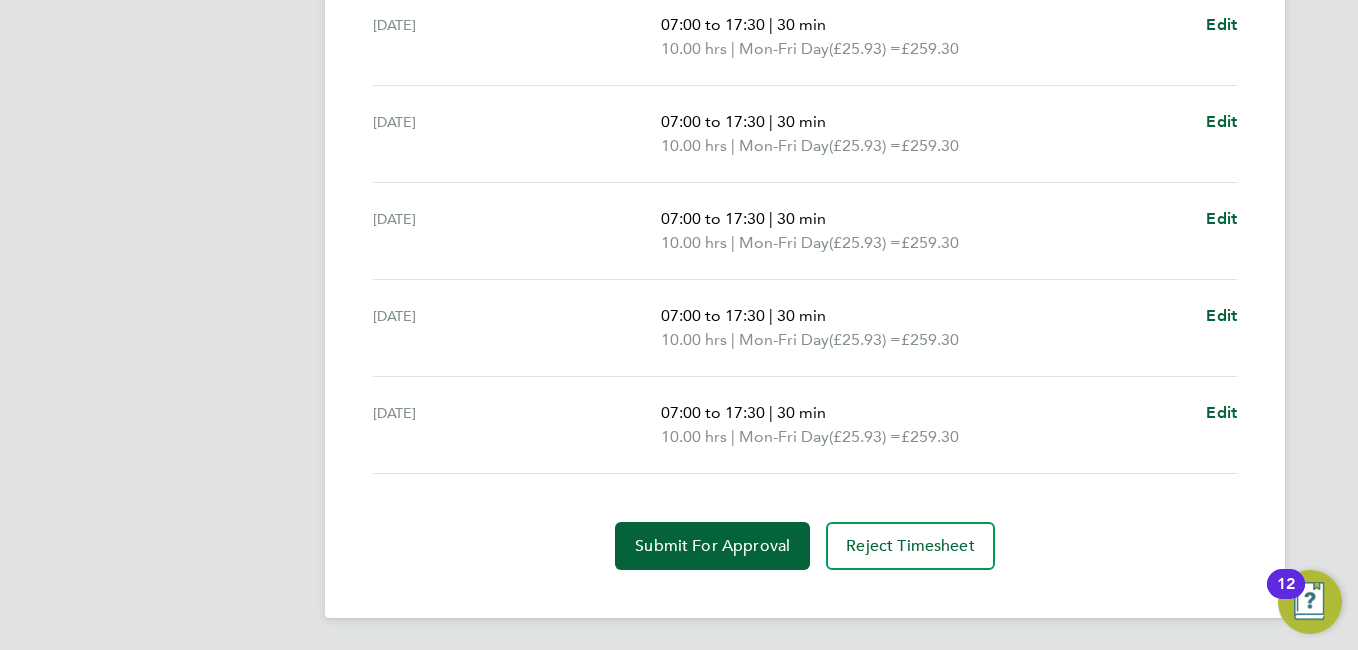 click on "Submit For Approval" 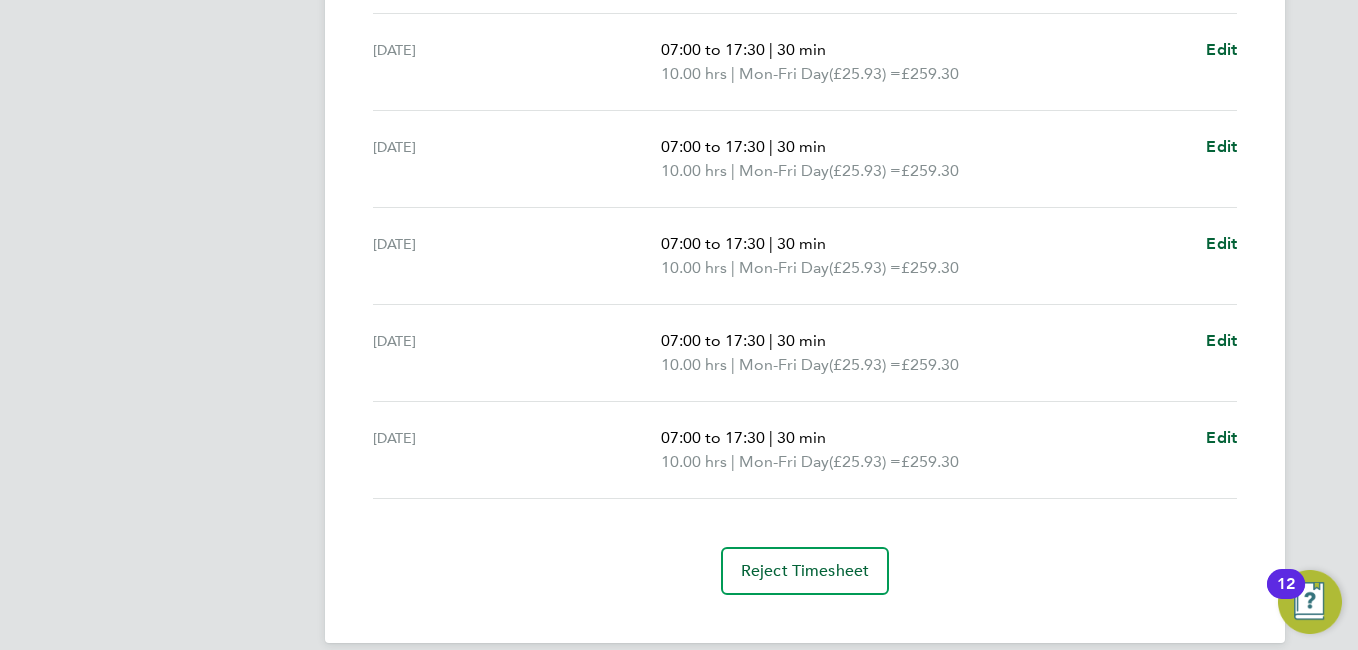 drag, startPoint x: 736, startPoint y: 525, endPoint x: 386, endPoint y: 366, distance: 384.42294 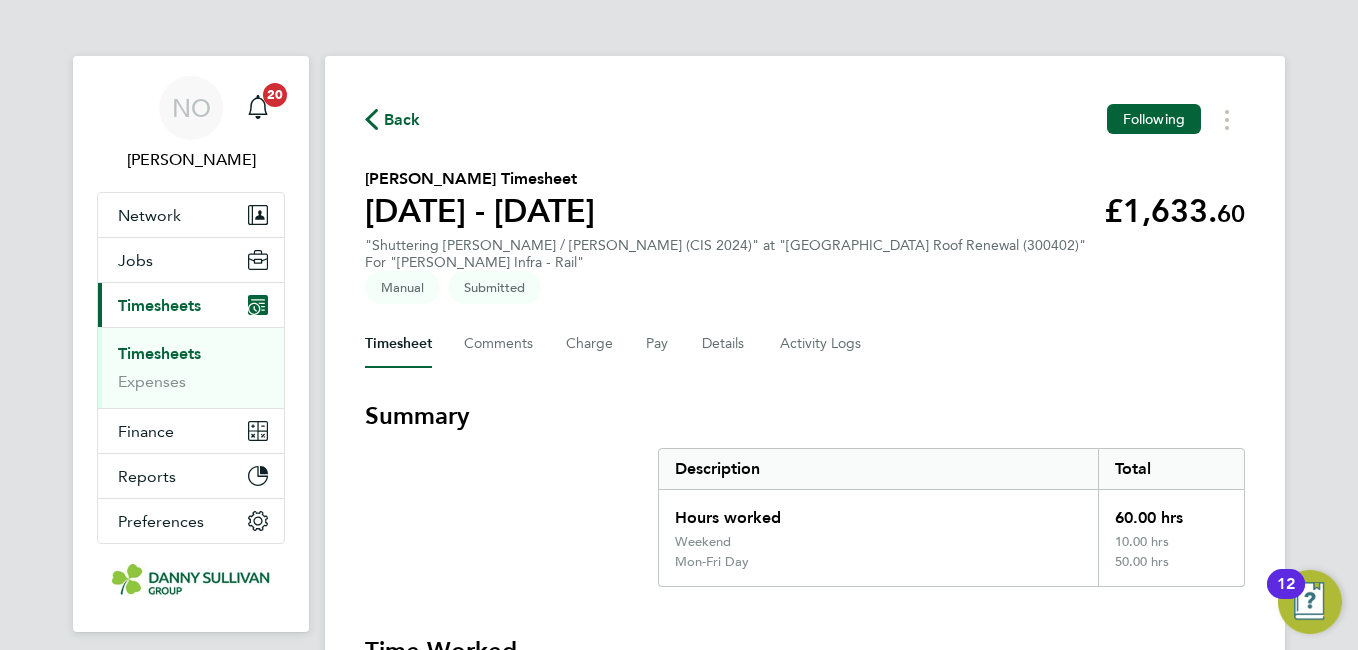 click on "Back" 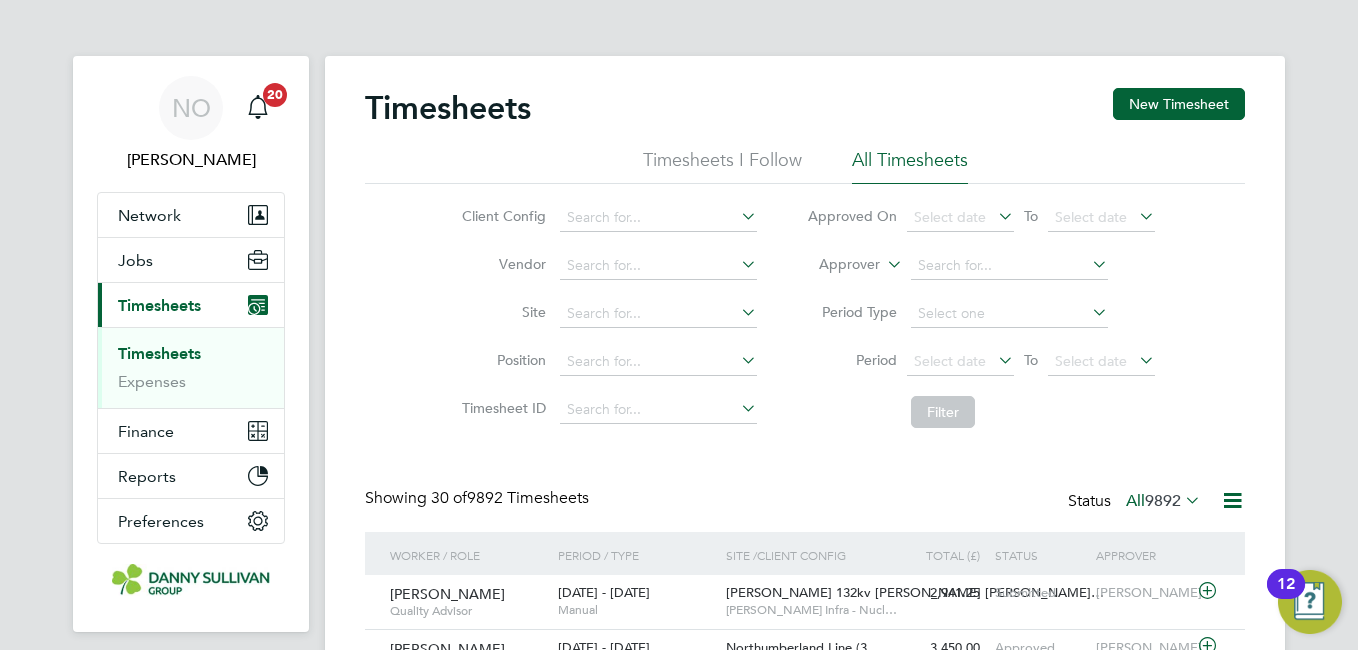 click on "Timesheets New Timesheet Timesheets I Follow All Timesheets Client Config   Vendor   Site   Position   Timesheet ID   Approved On
Select date
To
Select date
Approver     Period Type   Period
Select date
To
Select date
Filter Showing   30 of  9892 Timesheets Status  All  9892  Worker / Role Worker / Period Period / Type Site /  Client Config Total (£)   Total / Status Status Approver Andrew Durham   Quality Advisor   5 - 11 Jul 2025 5 - 11 Jul 2025   Manual Harker 132kv OHL Modi…     Morgan Sindall Infra - Nucl… 2,941.25 Submitted Submitted Sean Barker Cole Henderson   Senior Quantity Surveyor   12 - 18 Jul 2025 12 - 18 Jul 2025   Manual Northumberland Line (3…     Morgan Sindall Infra - Rail 3,450.00 Approved Approved Michael Temprell Cole Henderson   Senior Quantity Surveyor   5 - 11 Jul 2025 5 - 11 Jul 2025   Manual Northumberland Line (3…     Morgan Sindall Infra - Rail 3,450.00 Approved Approved Michael Temprell Matai Tiko     28 Jun - 4 Jul 2025" 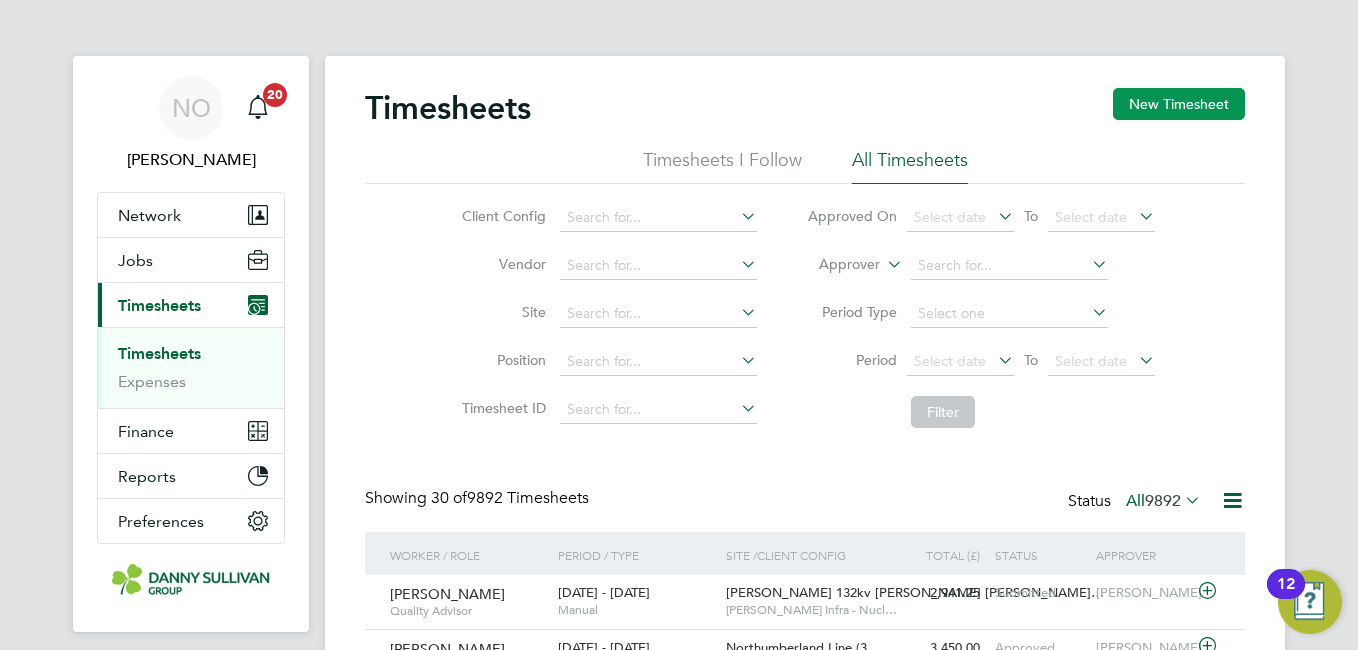 click on "New Timesheet" 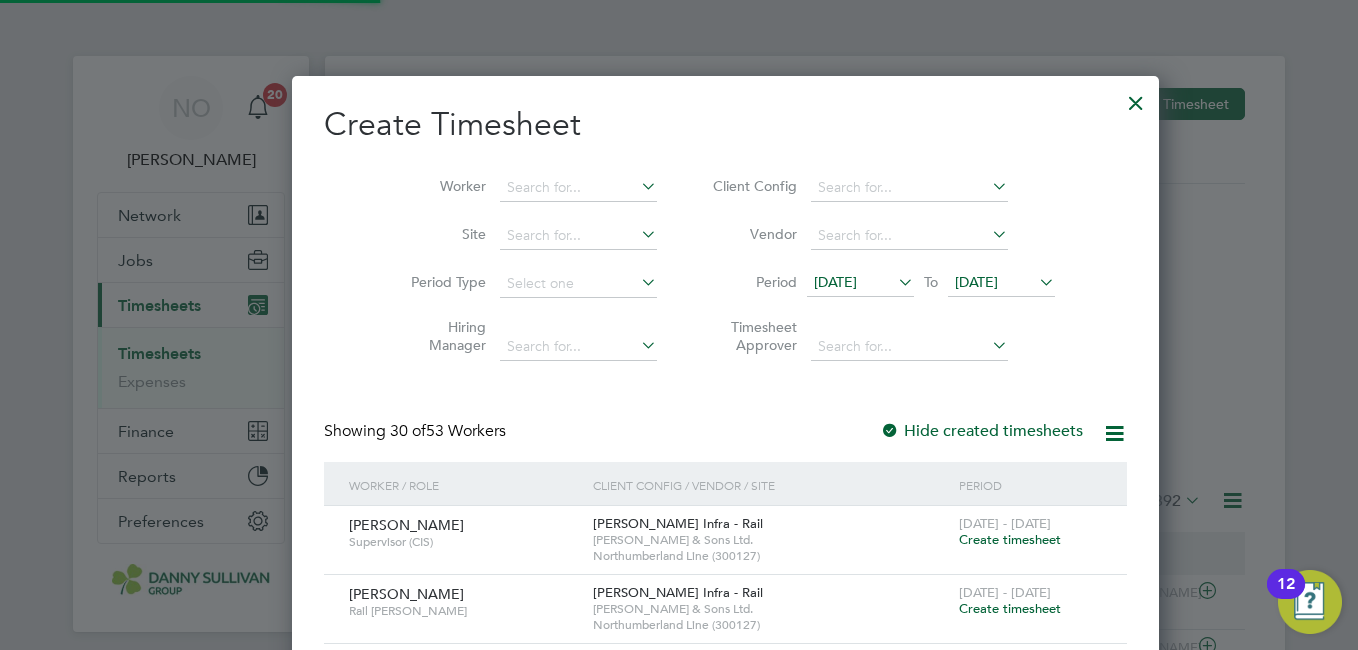 click on "Worker" at bounding box center [526, 188] 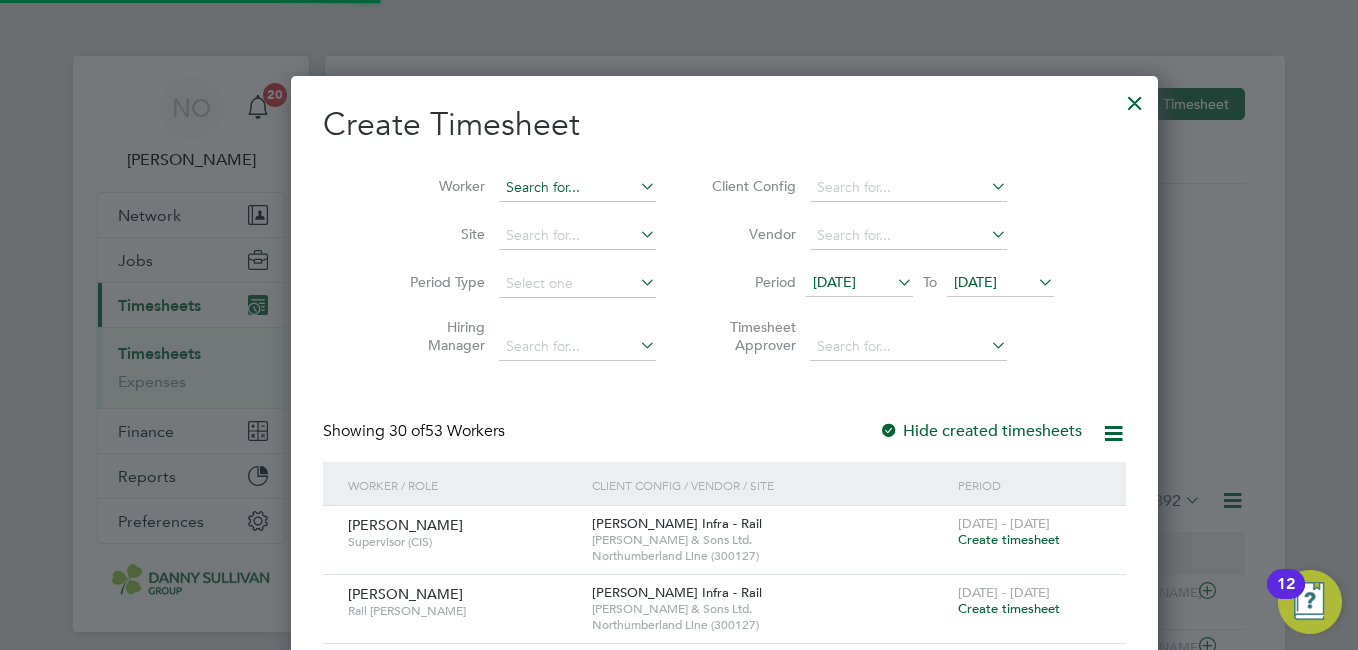 click at bounding box center (577, 188) 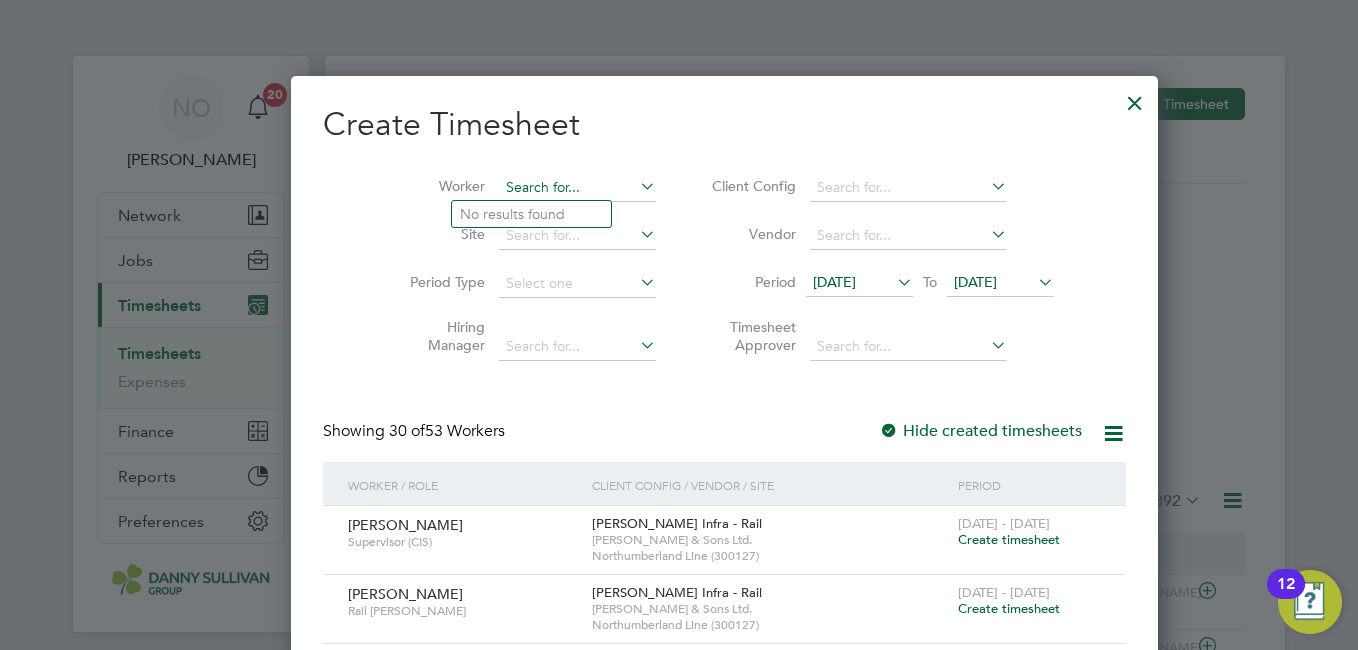type on "x" 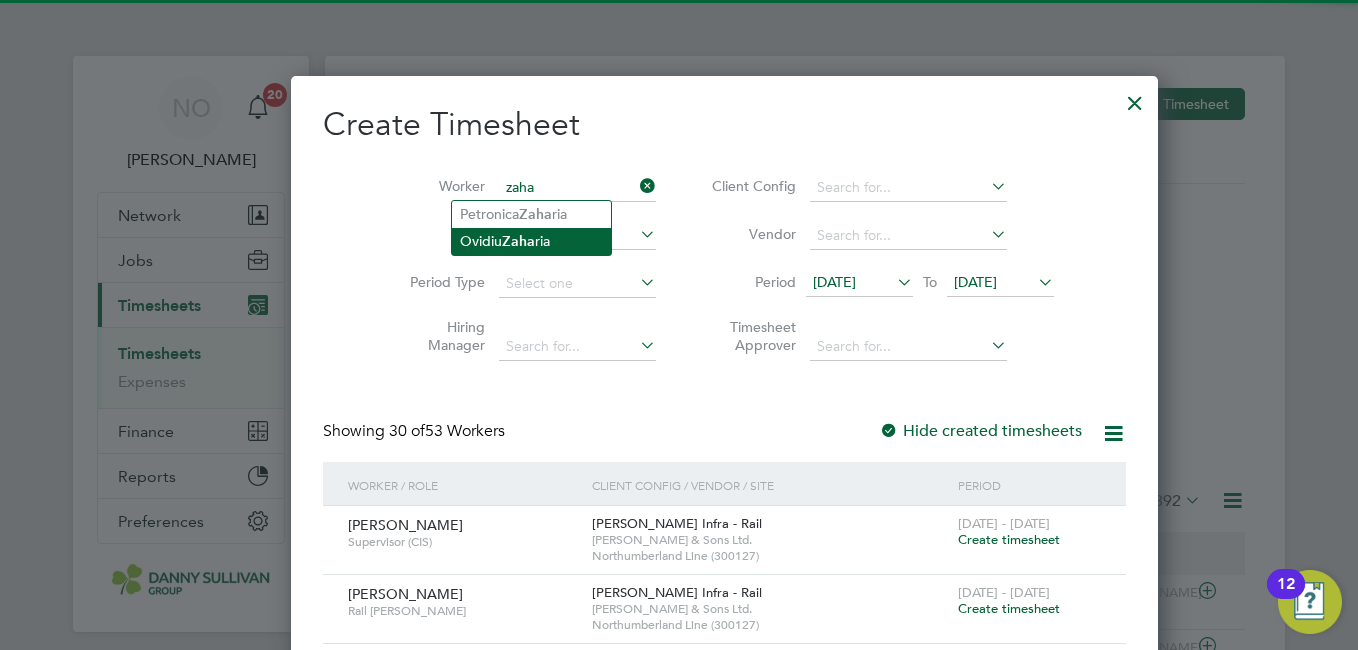 click on "Zaha" 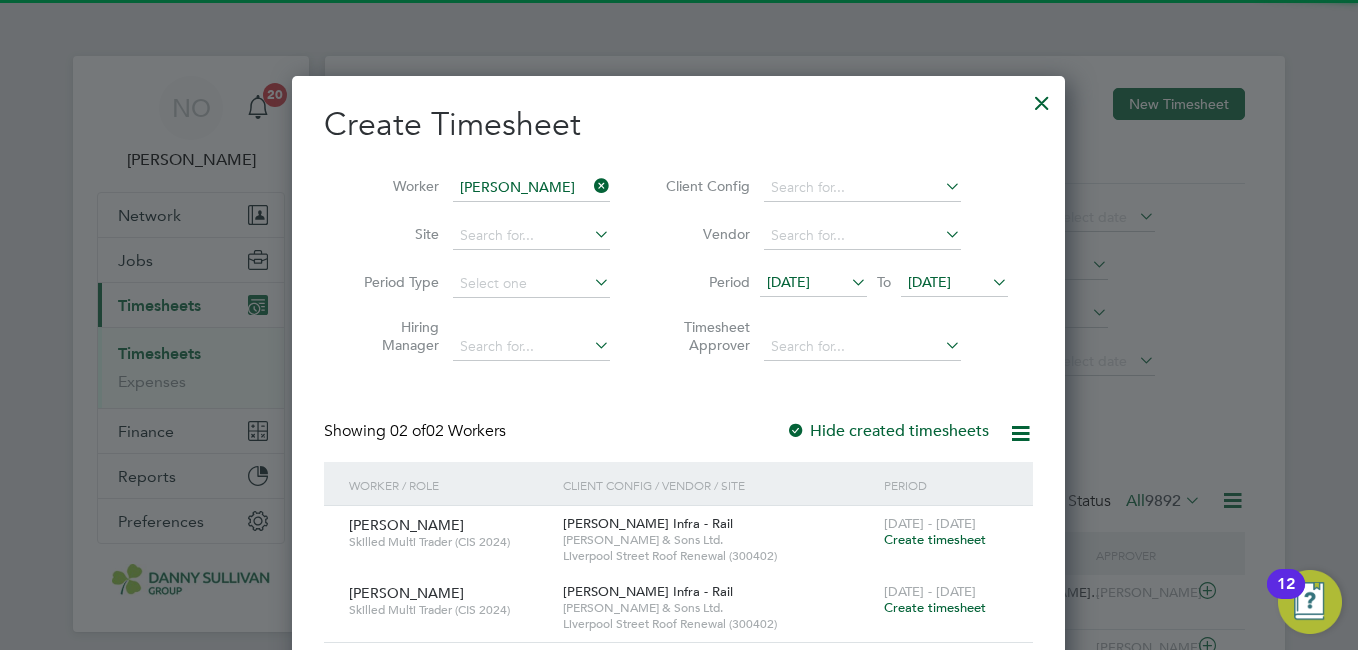 click on "Showing   02 of  02 Workers Hide created timesheets" at bounding box center (678, 441) 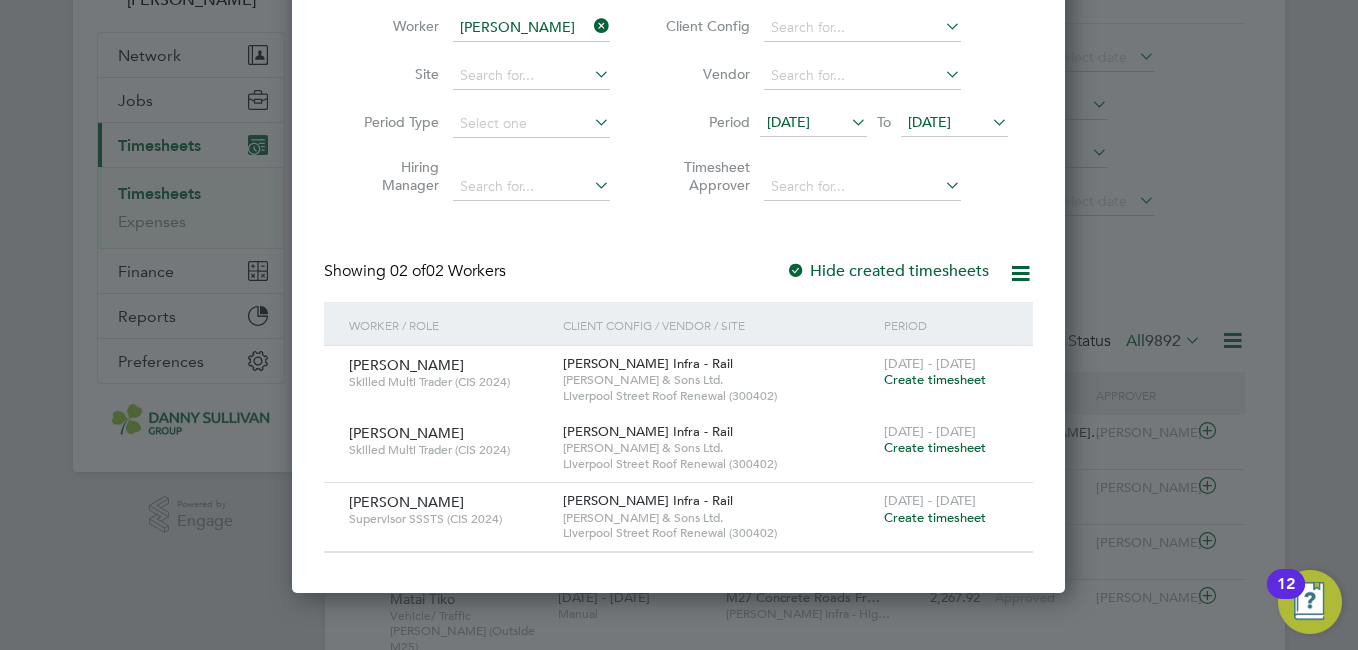 click on "Create timesheet" at bounding box center [935, 517] 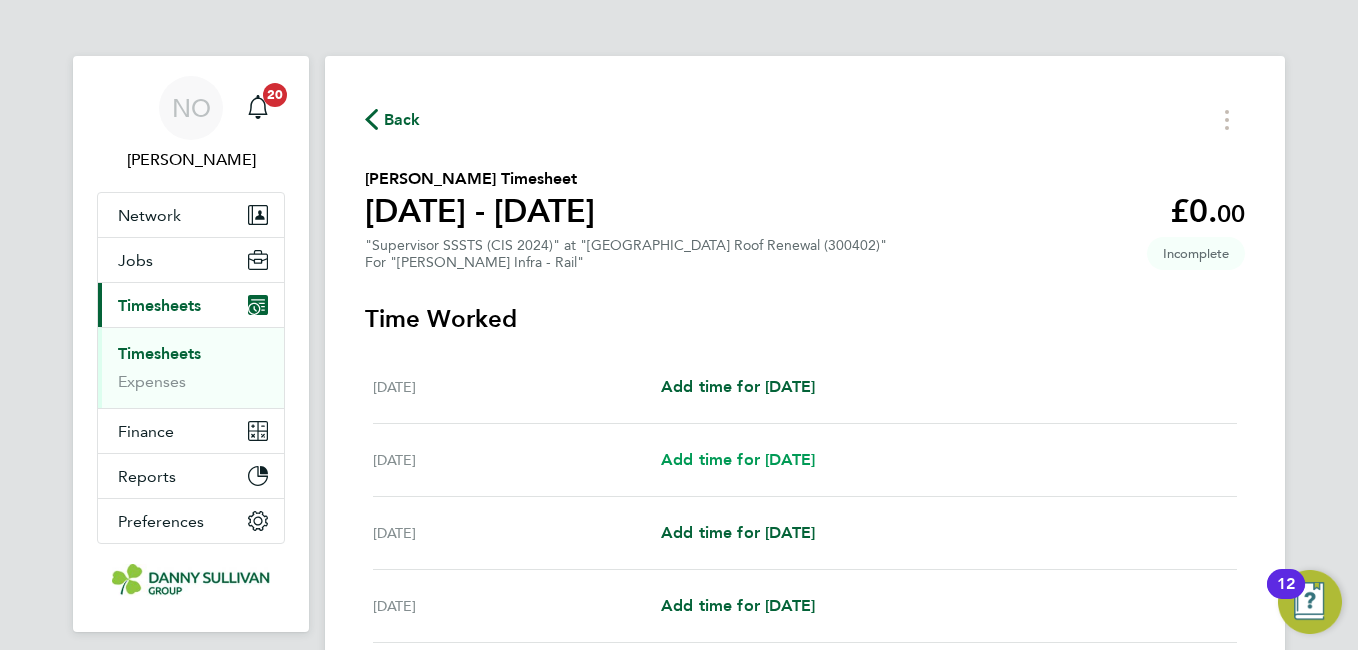 click on "Add time for Sun 06 Jul" at bounding box center [738, 459] 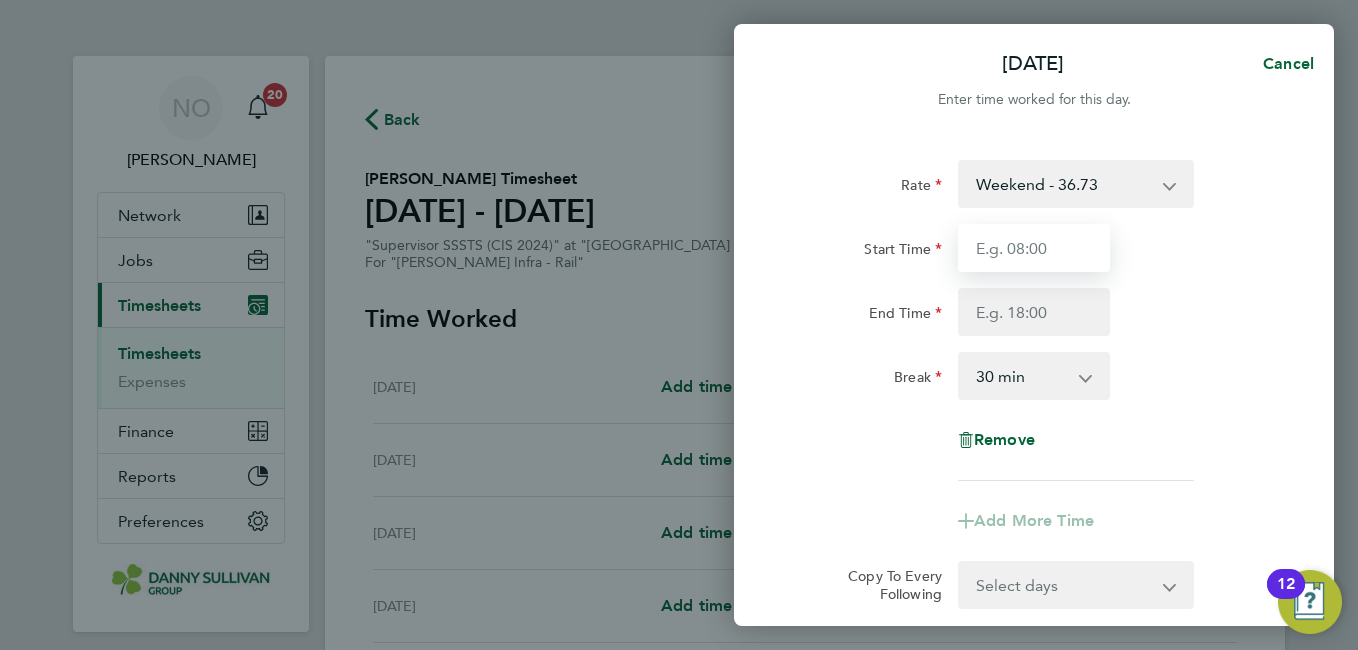 click on "Start Time" at bounding box center (1034, 248) 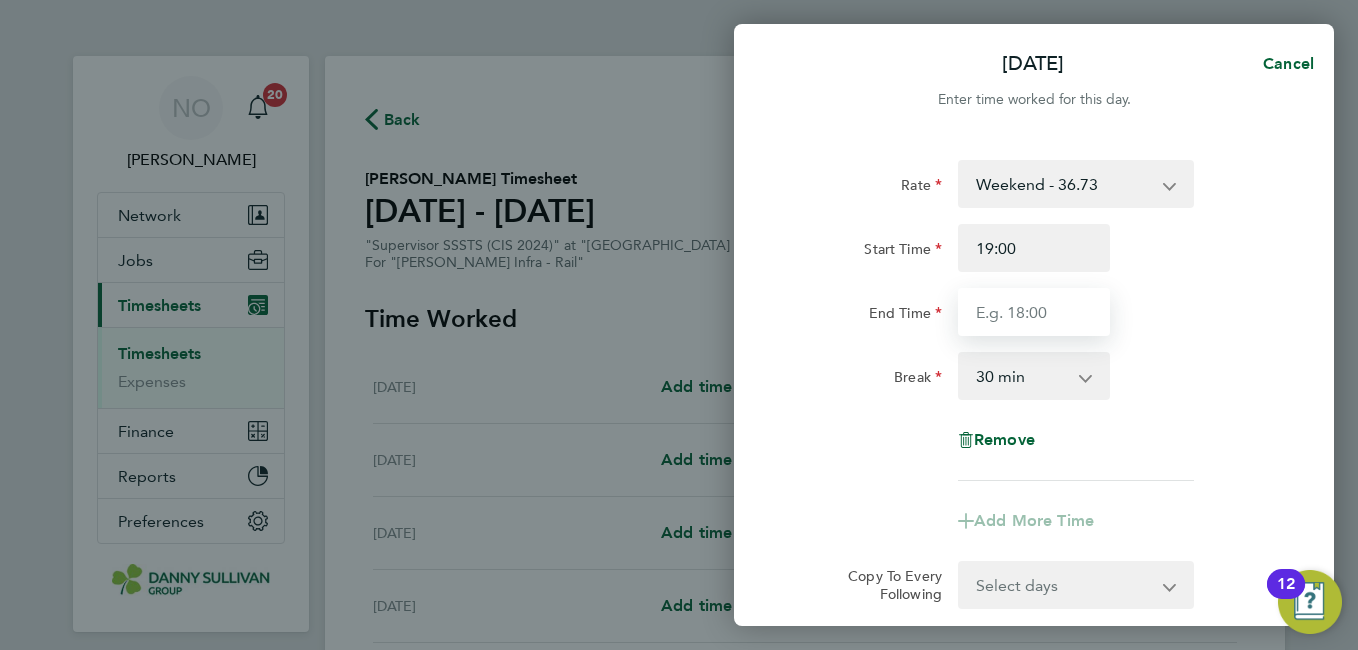 click on "End Time" at bounding box center [1034, 312] 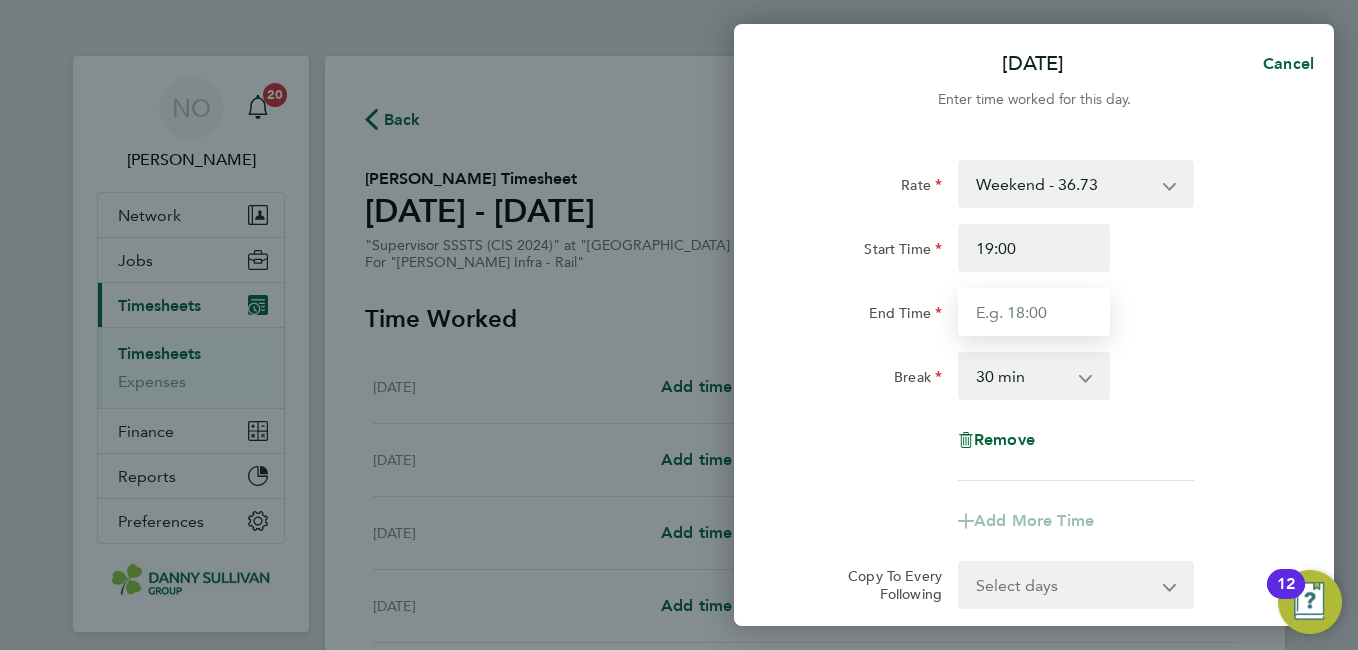 type on "05:30" 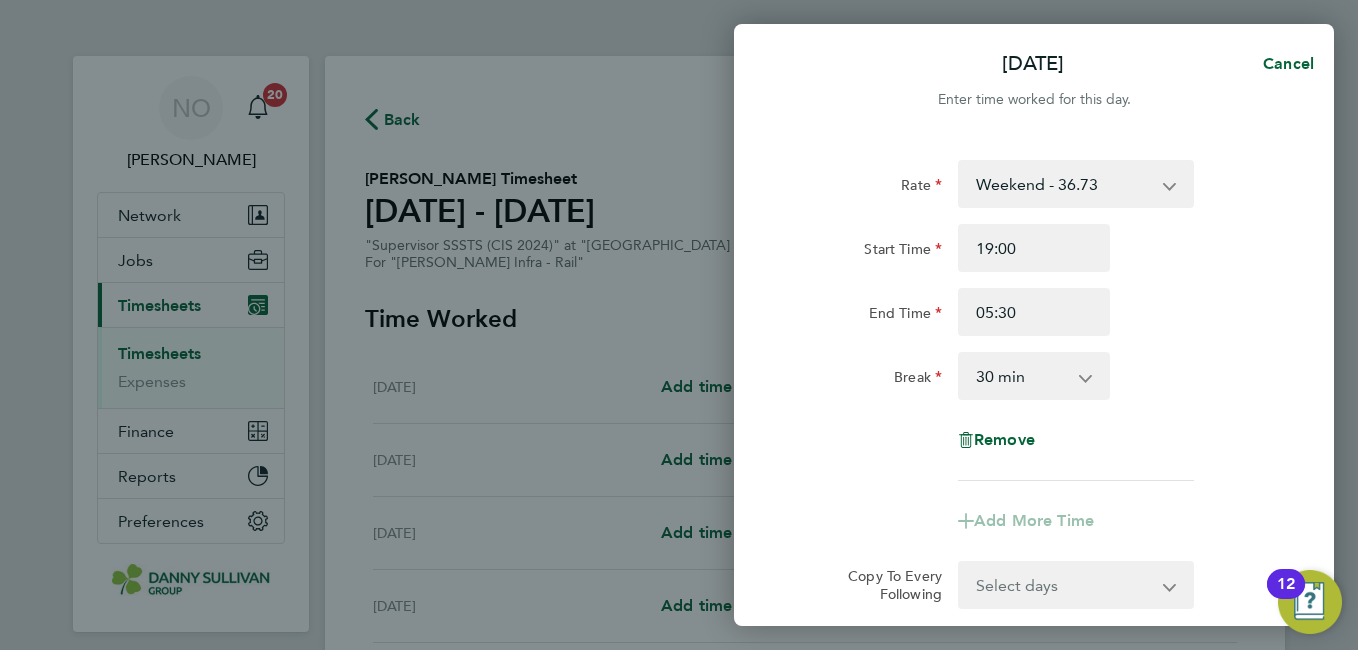 click on "Rate  Weekend - 36.73   Mon-Fri Day - 28.26   Bank Hol - 42.39   Xmas / NY - 56.51   Mon-Thurs Night - 32.50
Start Time 19:00 End Time 05:30 Break  0 min   15 min   30 min   45 min   60 min   75 min   90 min
Remove" 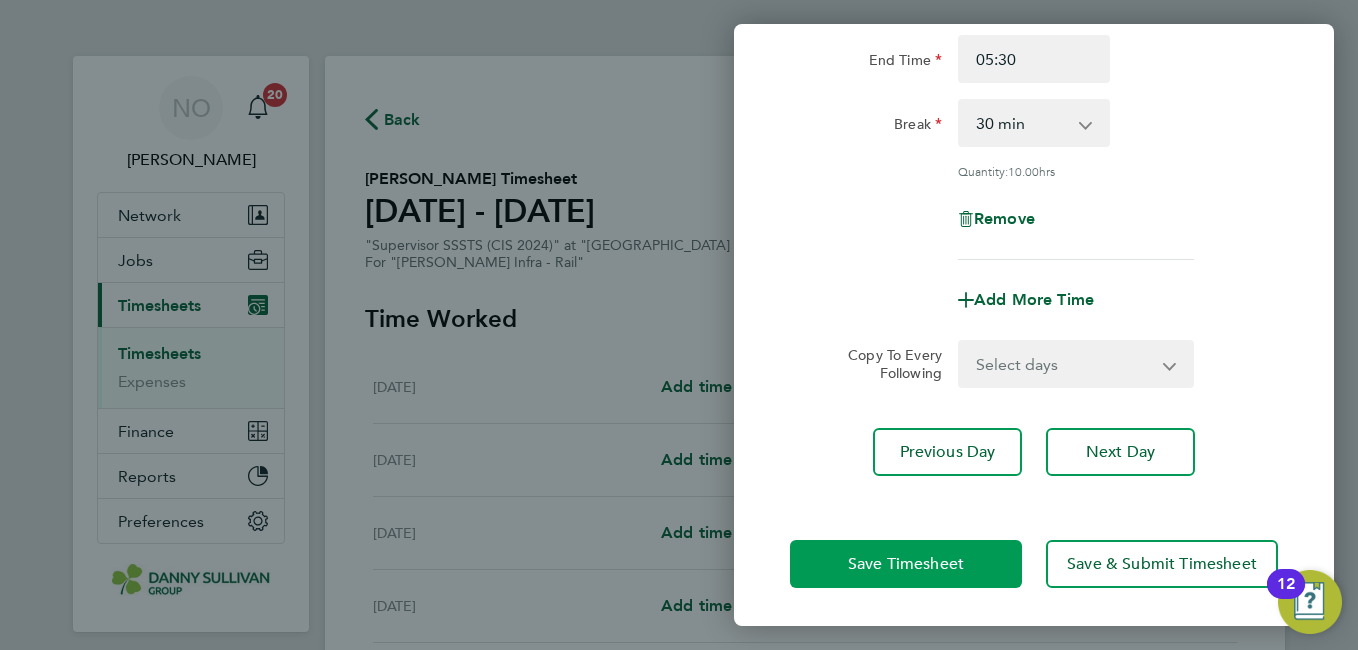 click on "Save Timesheet" 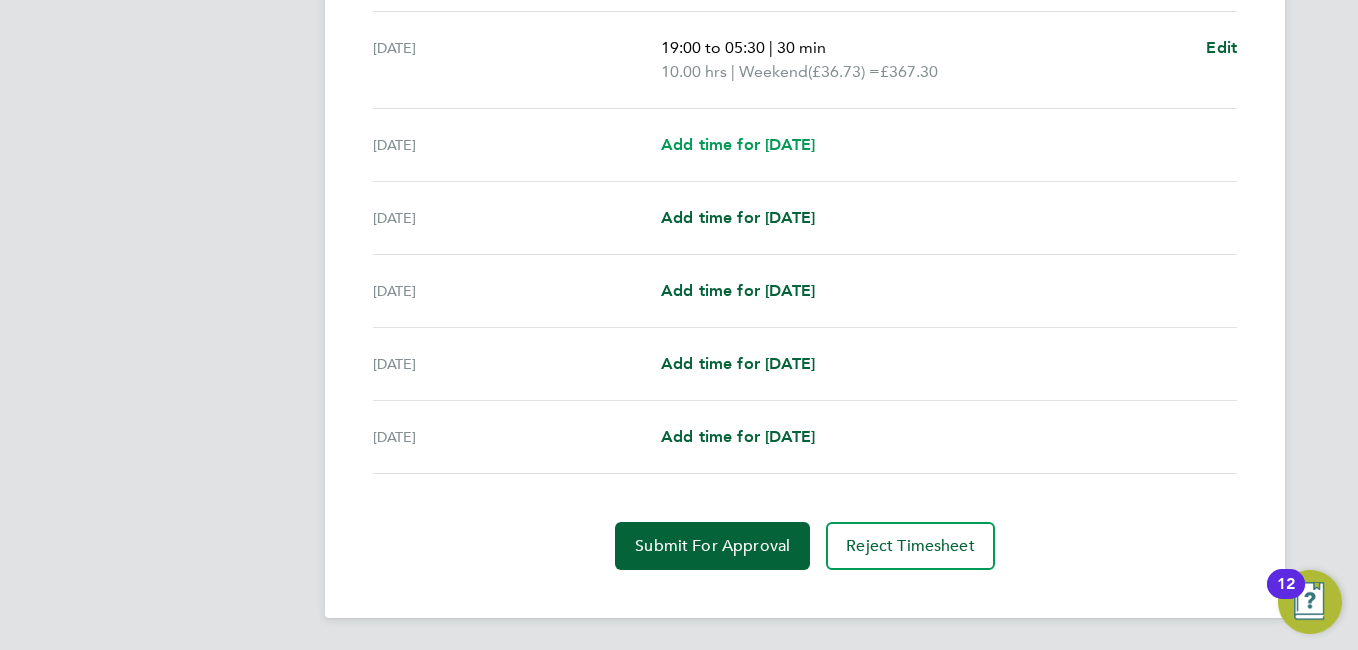click on "Add time for Mon 07 Jul" at bounding box center [738, 144] 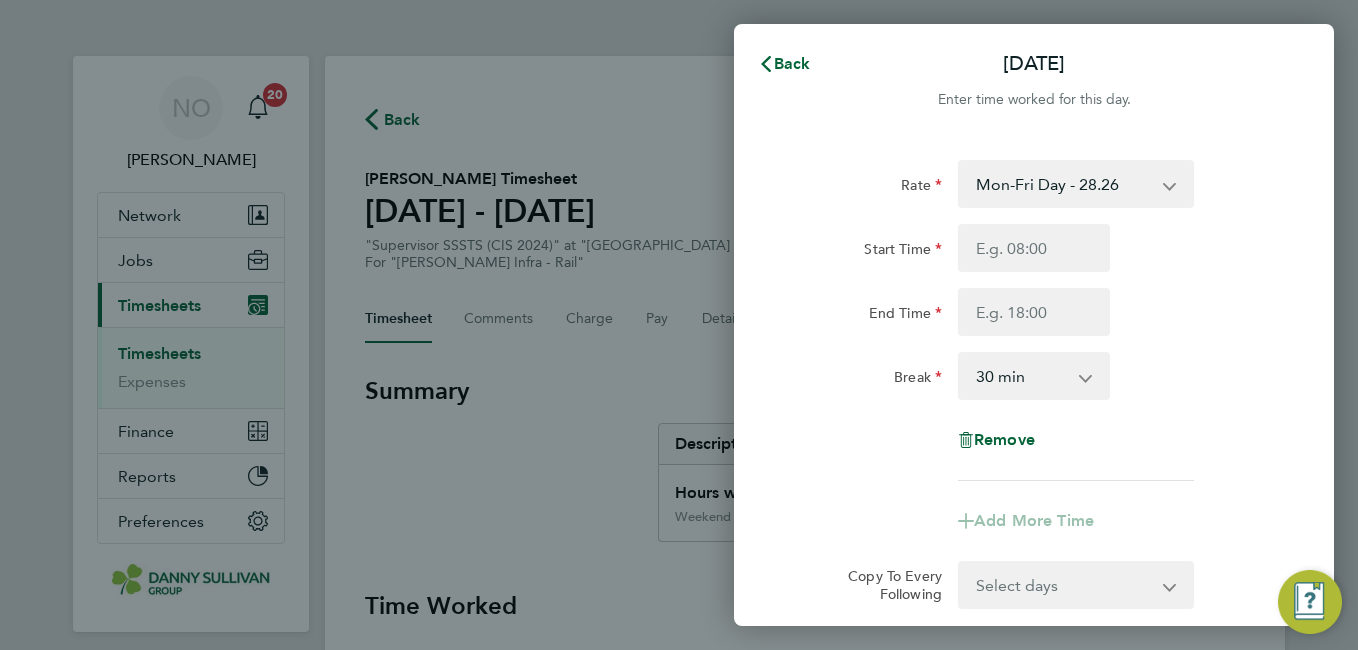 click on "Mon-Fri Day - 28.26   Bank Hol - 42.39   Xmas / NY - 56.51   Mon-Thurs Night - 32.50   Weekend - 36.73" at bounding box center (1064, 184) 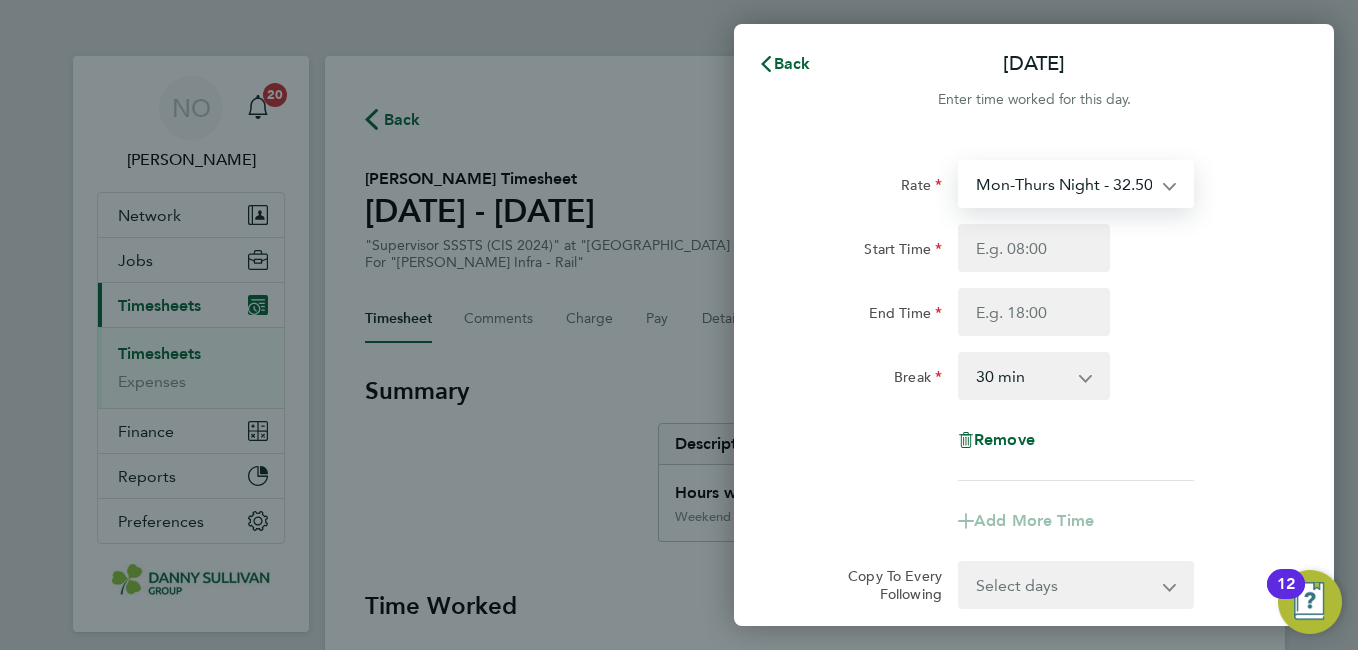 select on "30" 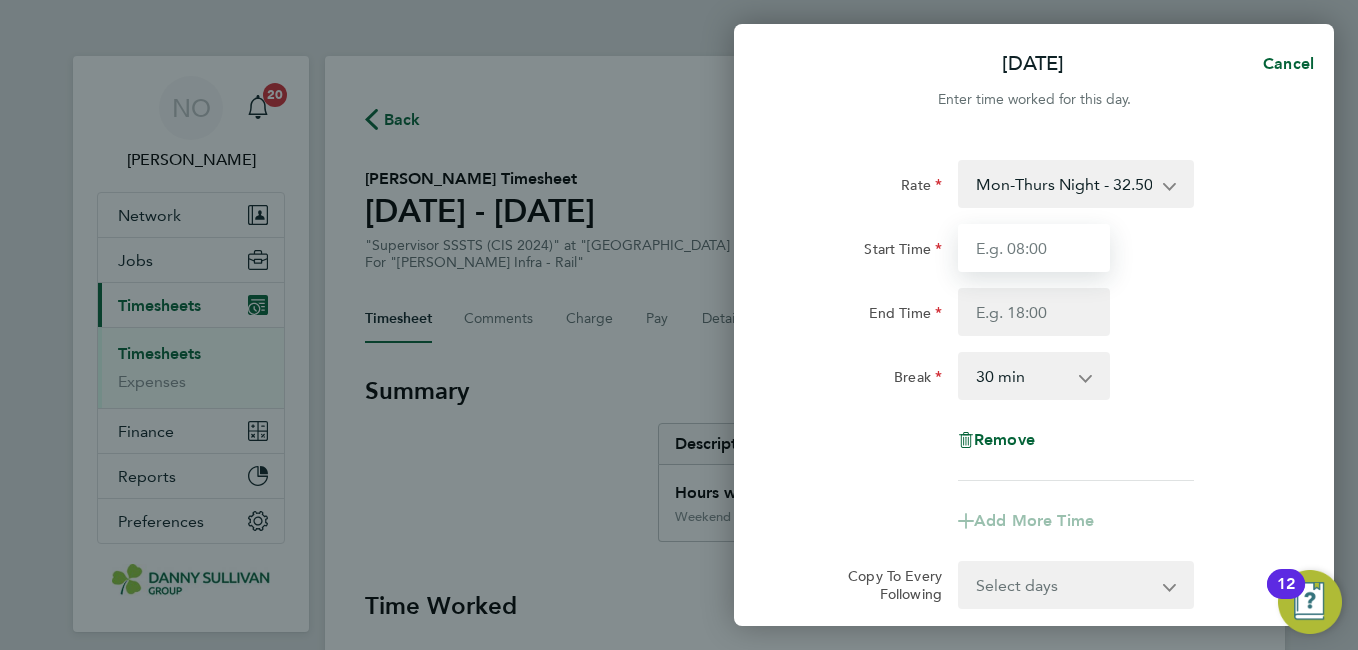 click on "Start Time" at bounding box center [1034, 248] 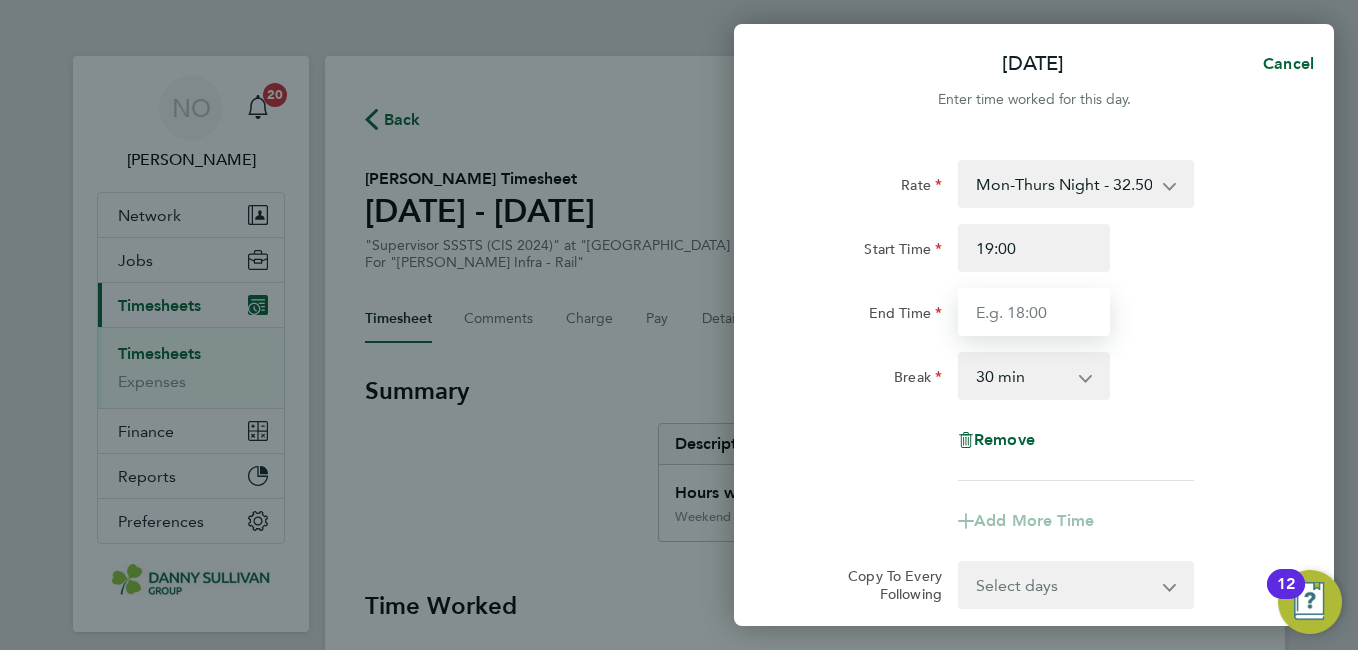 type on "05:30" 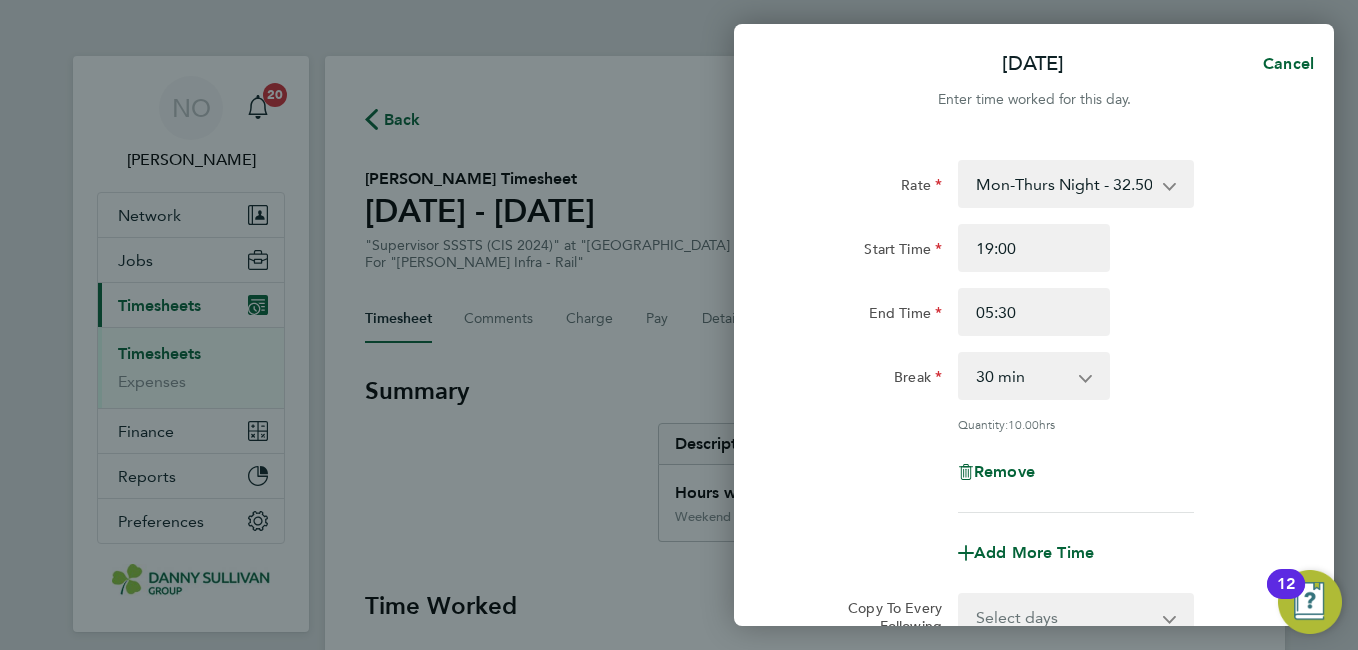 click on "Break  0 min   15 min   30 min   45 min   60 min   75 min   90 min" 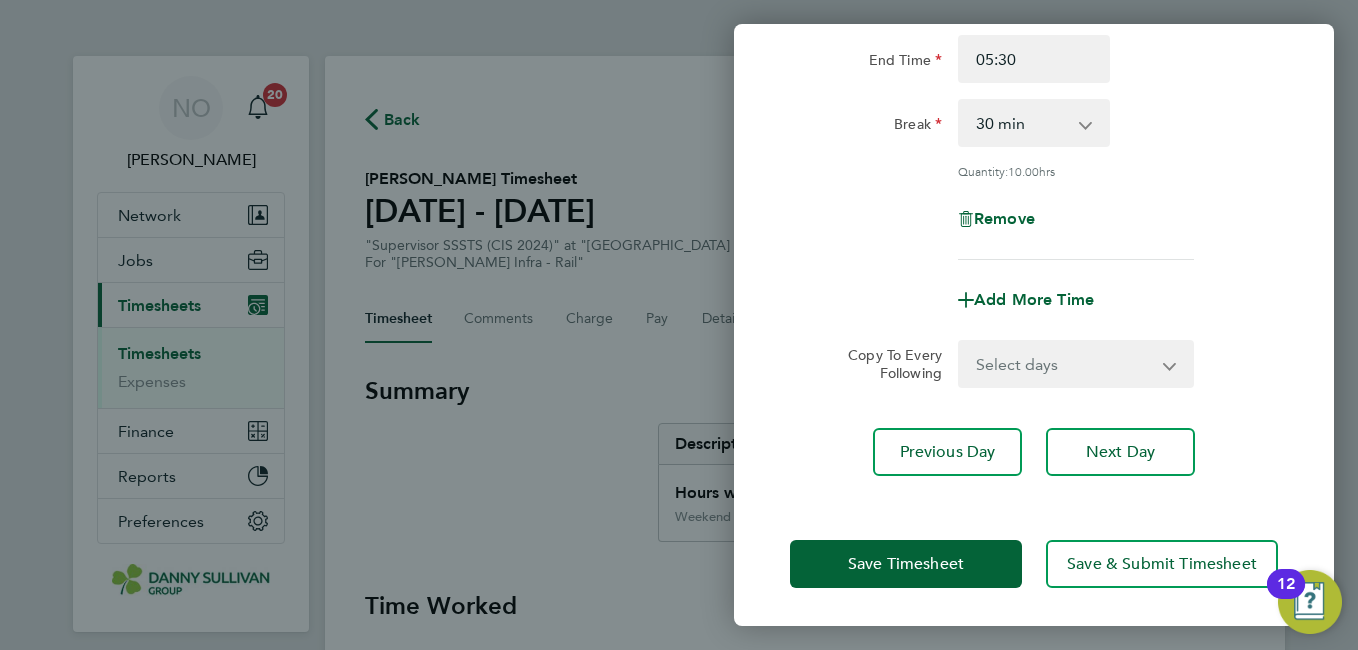click on "Select days   Day   Tuesday   Wednesday   Thursday   Friday" at bounding box center [1065, 364] 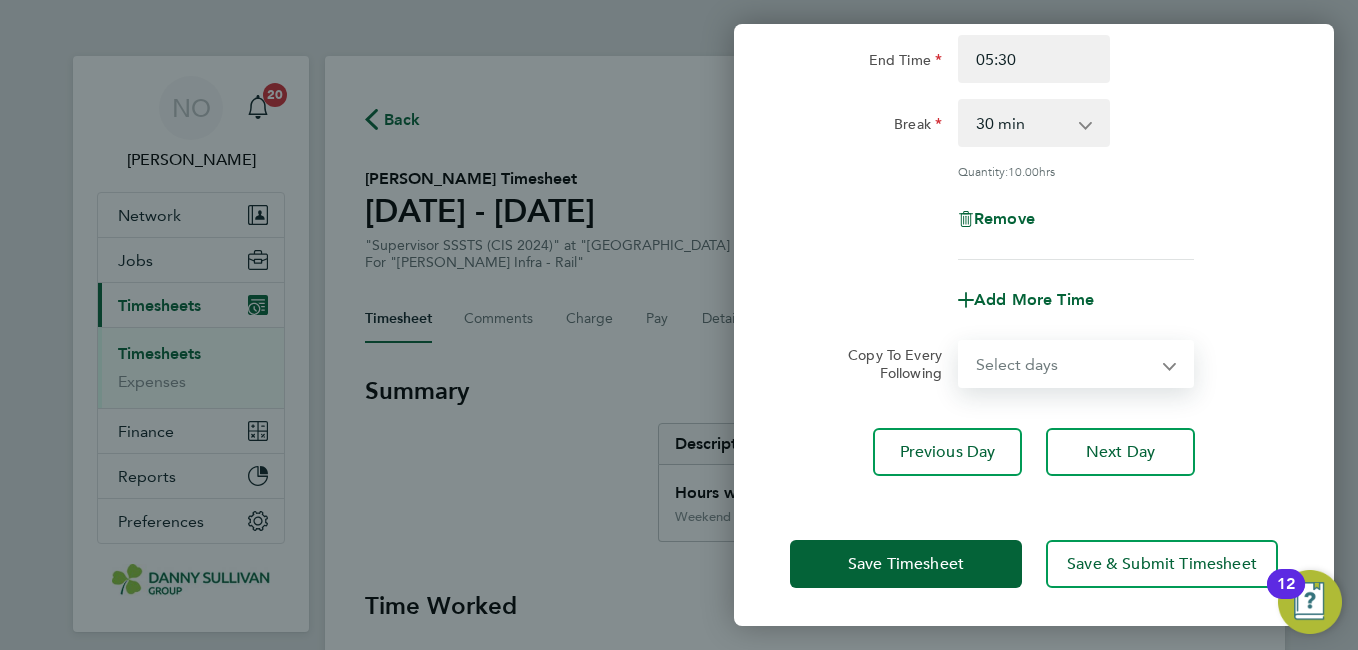 select on "DAY" 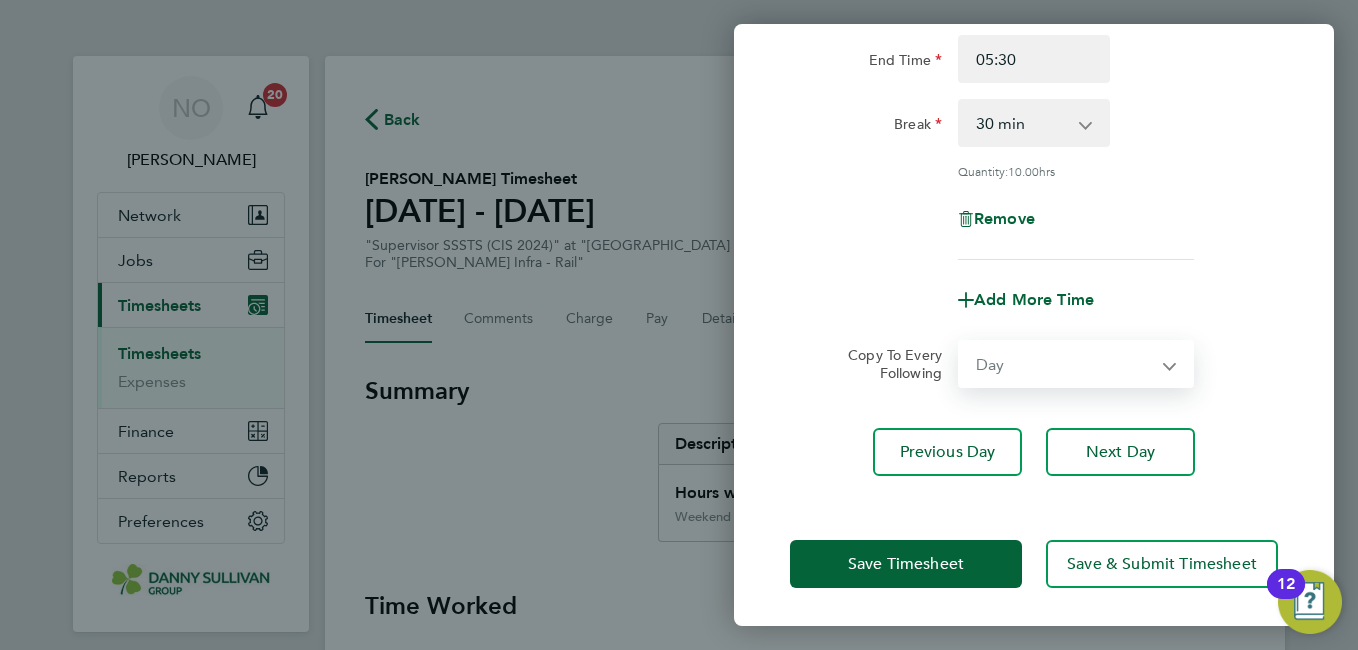 click on "Select days   Day   Tuesday   Wednesday   Thursday   Friday" at bounding box center [1065, 364] 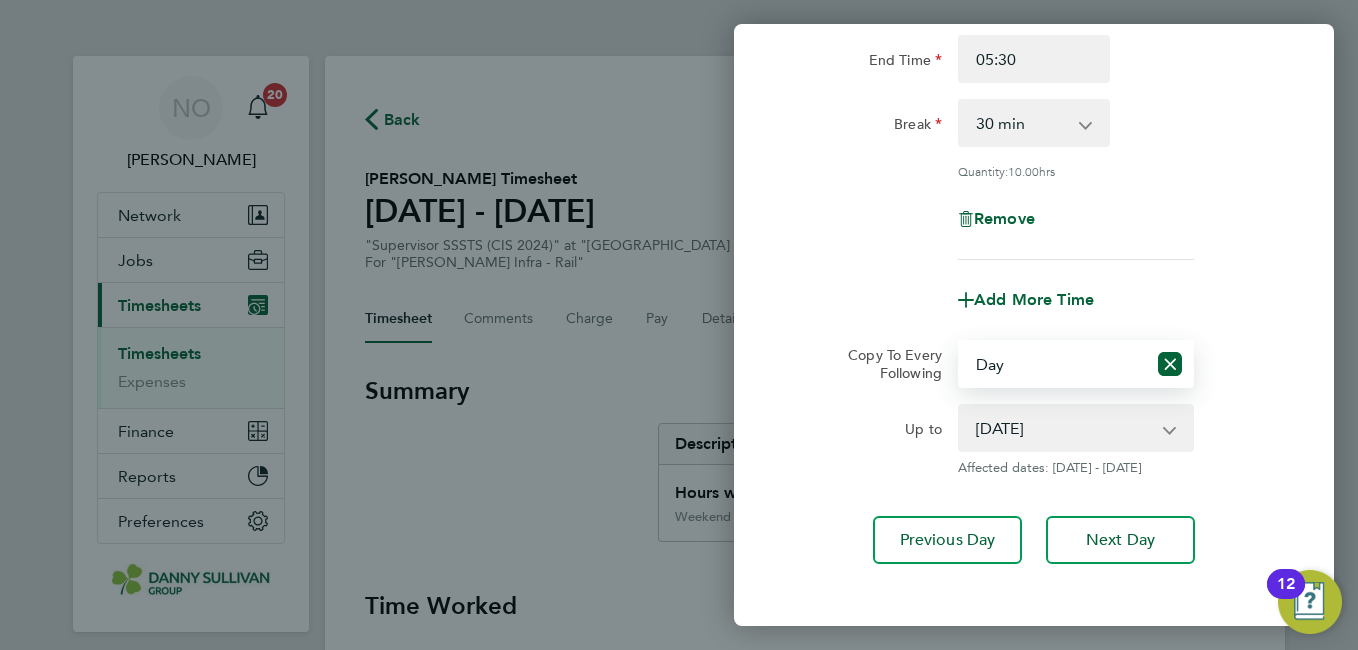 click on "Select days   Day   Tuesday   Wednesday   Thursday   Friday" at bounding box center [1053, 364] 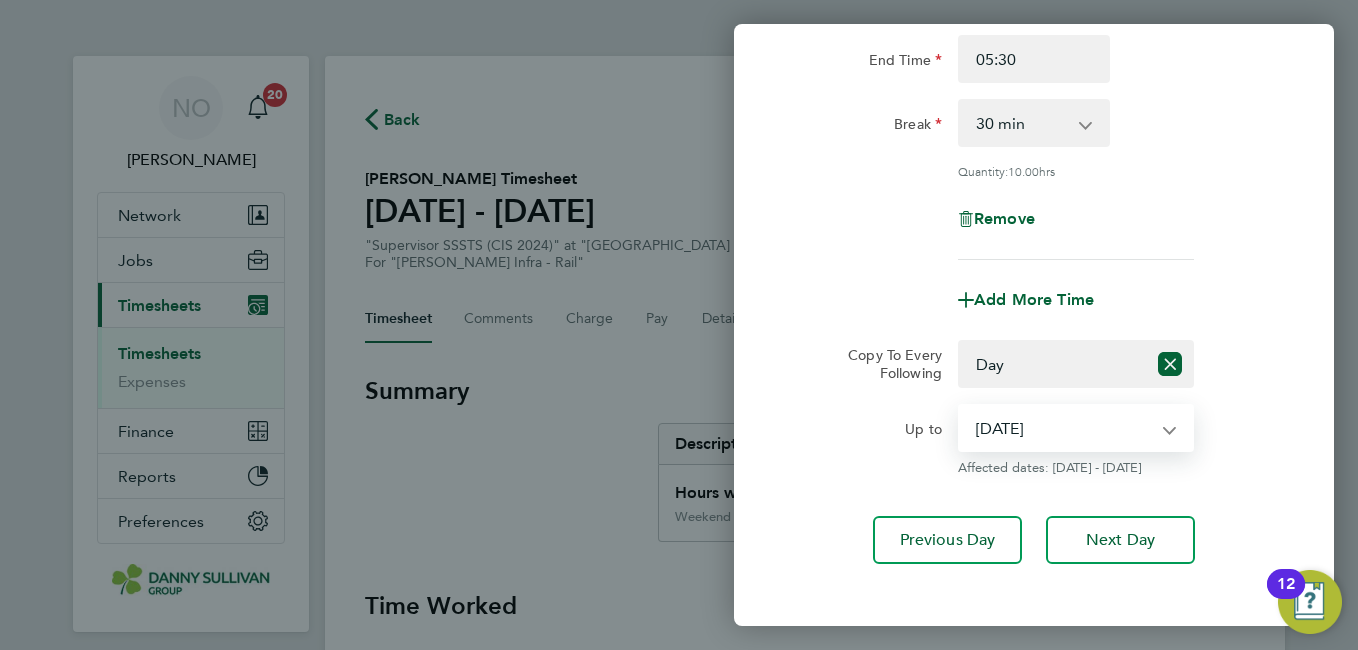 select on "2025-07-10" 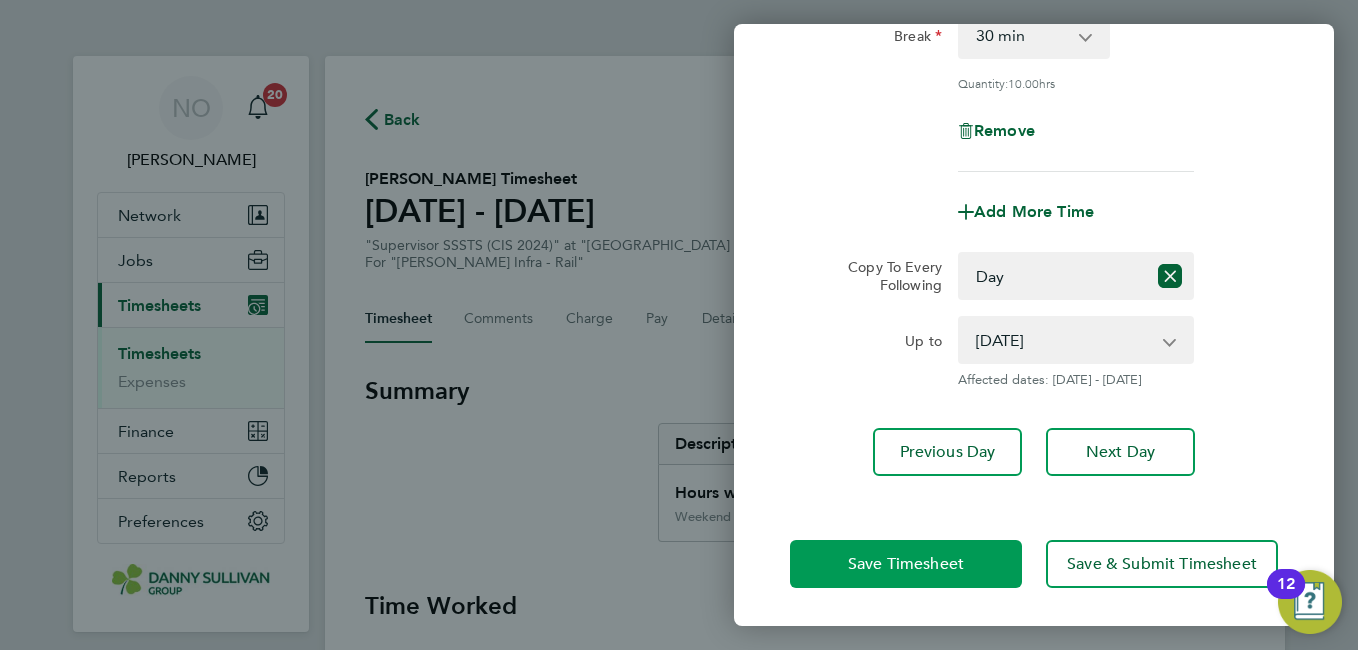 click on "Save Timesheet" 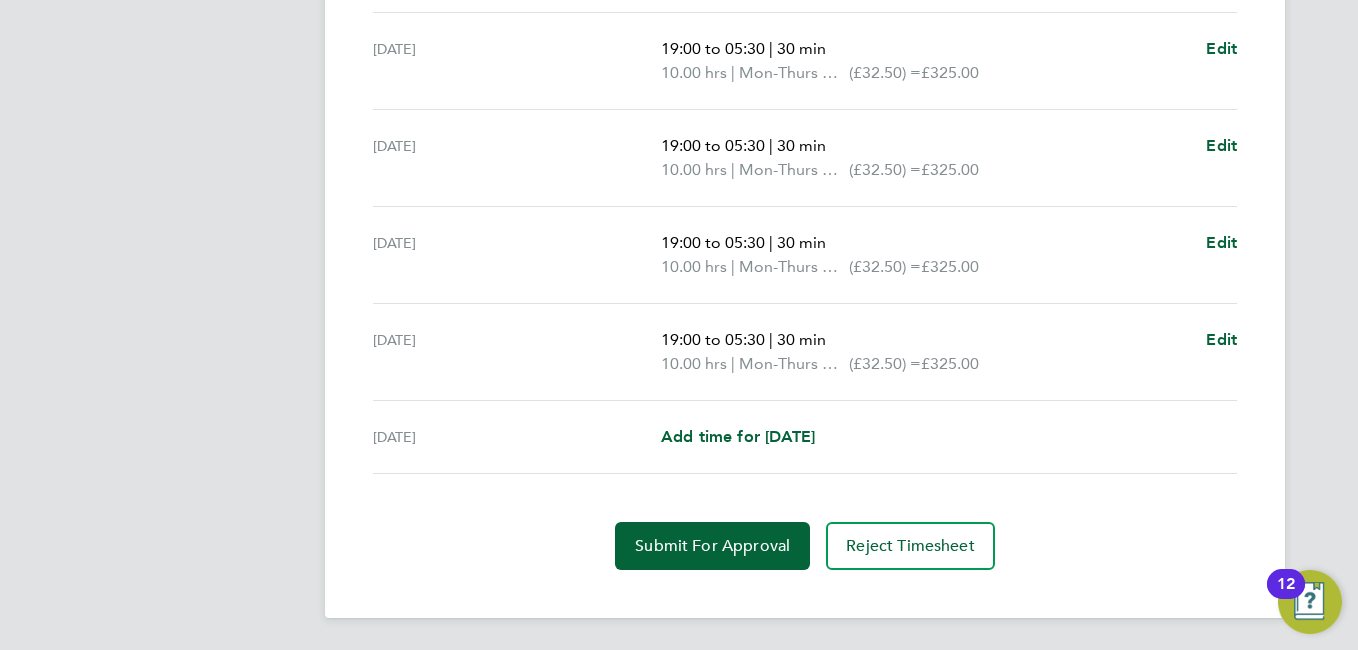 click on "Fri 11 Jul   Add time for Fri 11 Jul   Add time for Fri 11 Jul" at bounding box center [805, 437] 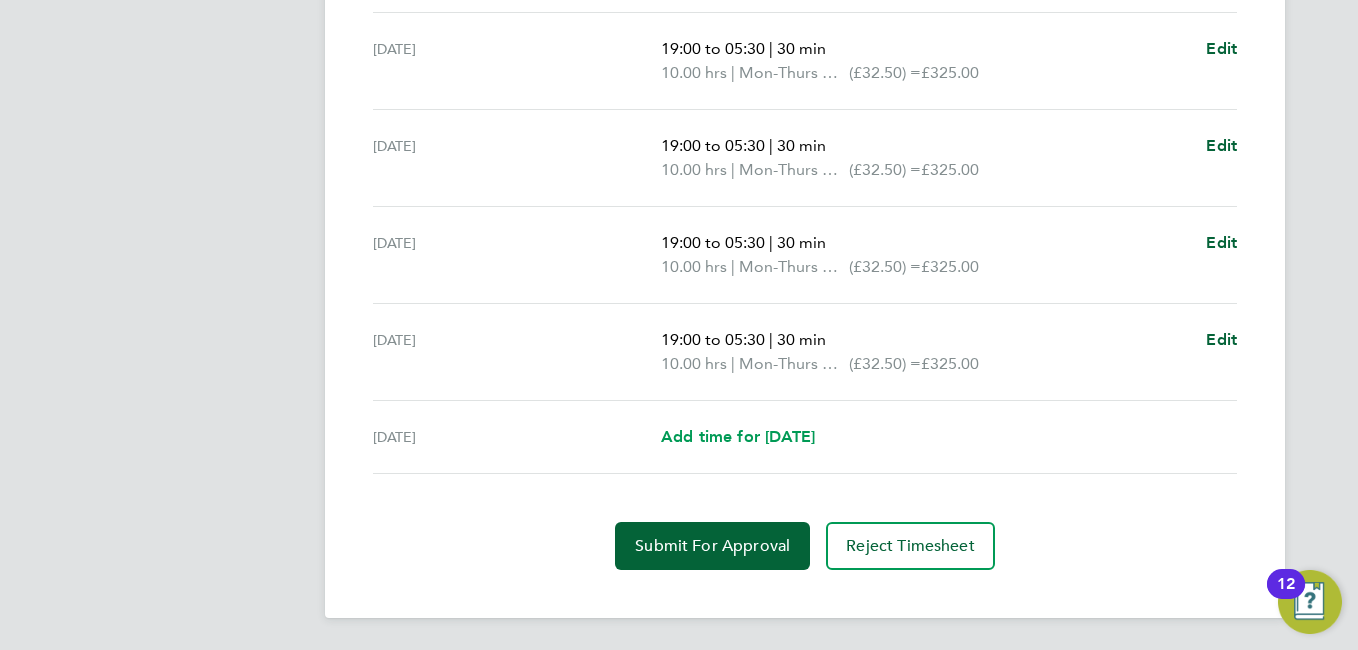 click on "Add time for Fri 11 Jul" at bounding box center [738, 436] 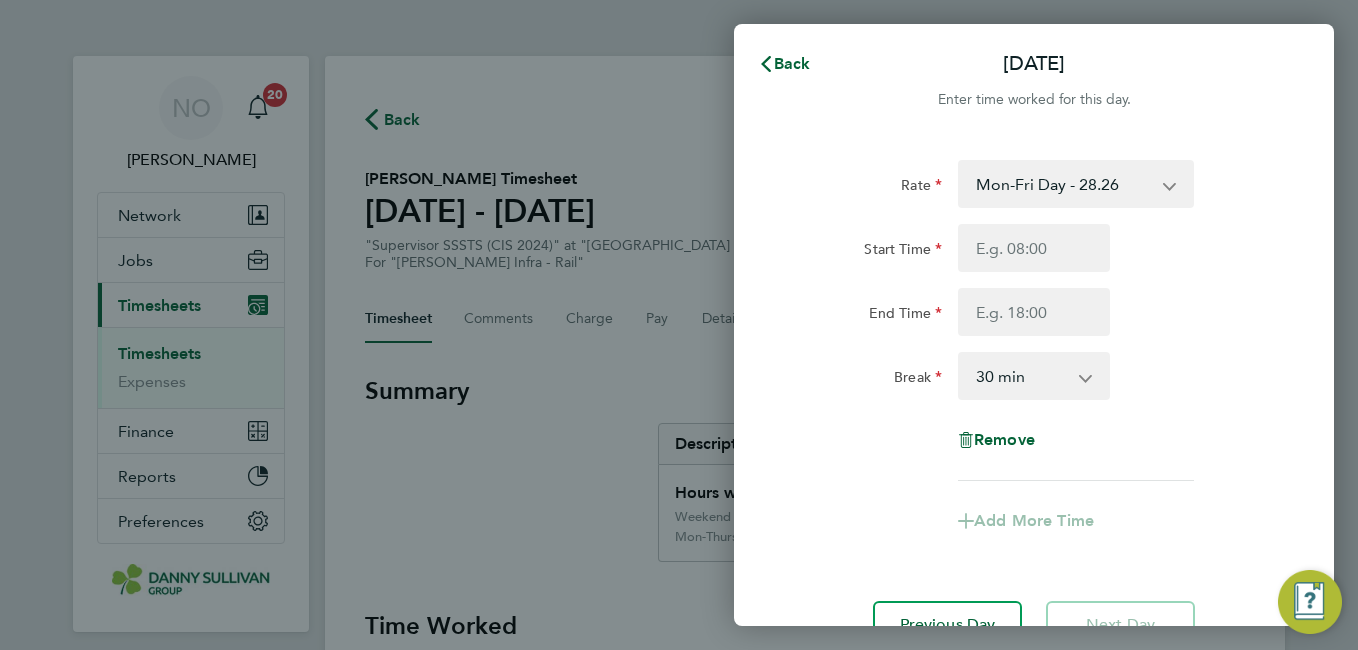 click on "Mon-Fri Day - 28.26   Bank Hol - 42.39   Xmas / NY - 56.51   Mon-Thurs Night - 32.50   Weekend - 36.73" at bounding box center [1064, 184] 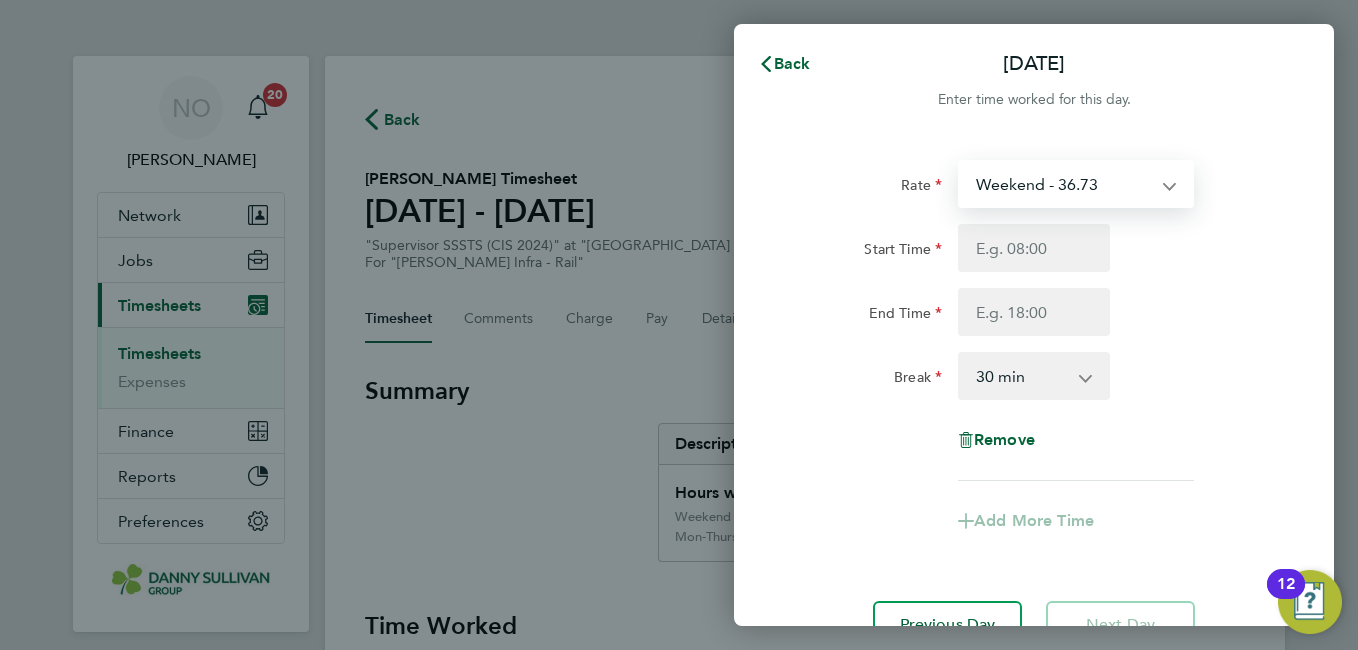 select on "30" 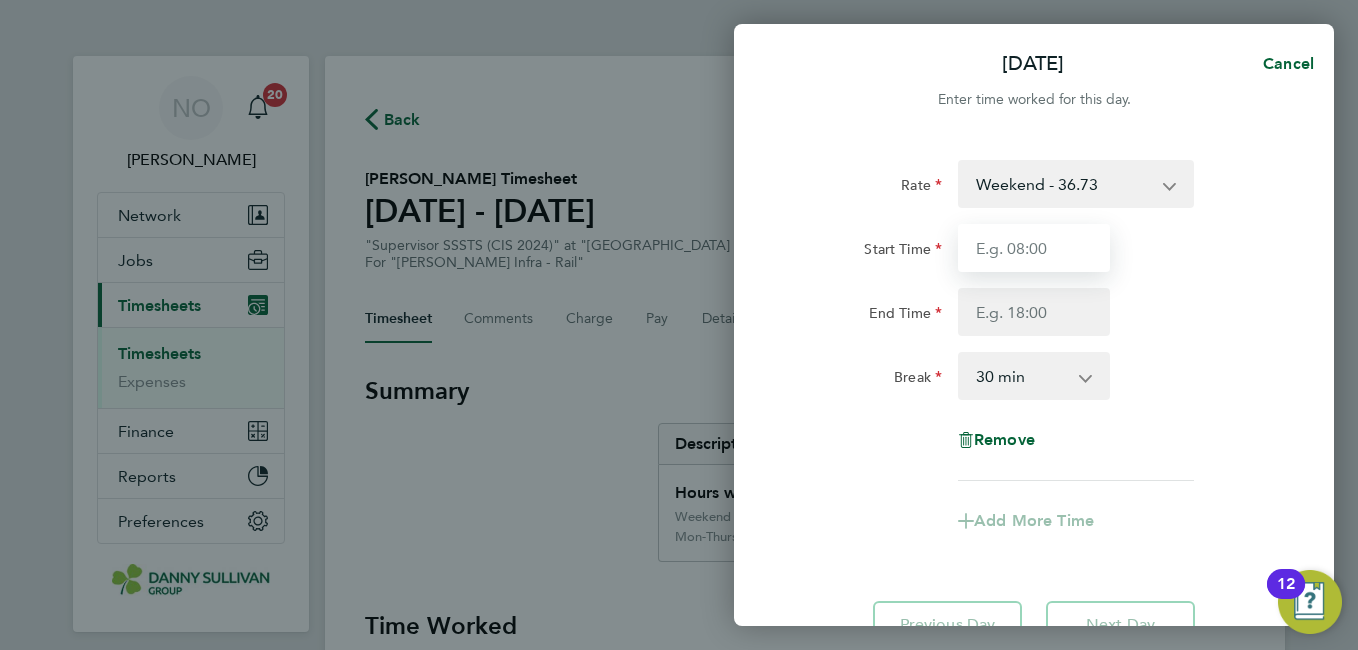 click on "Start Time" at bounding box center (1034, 248) 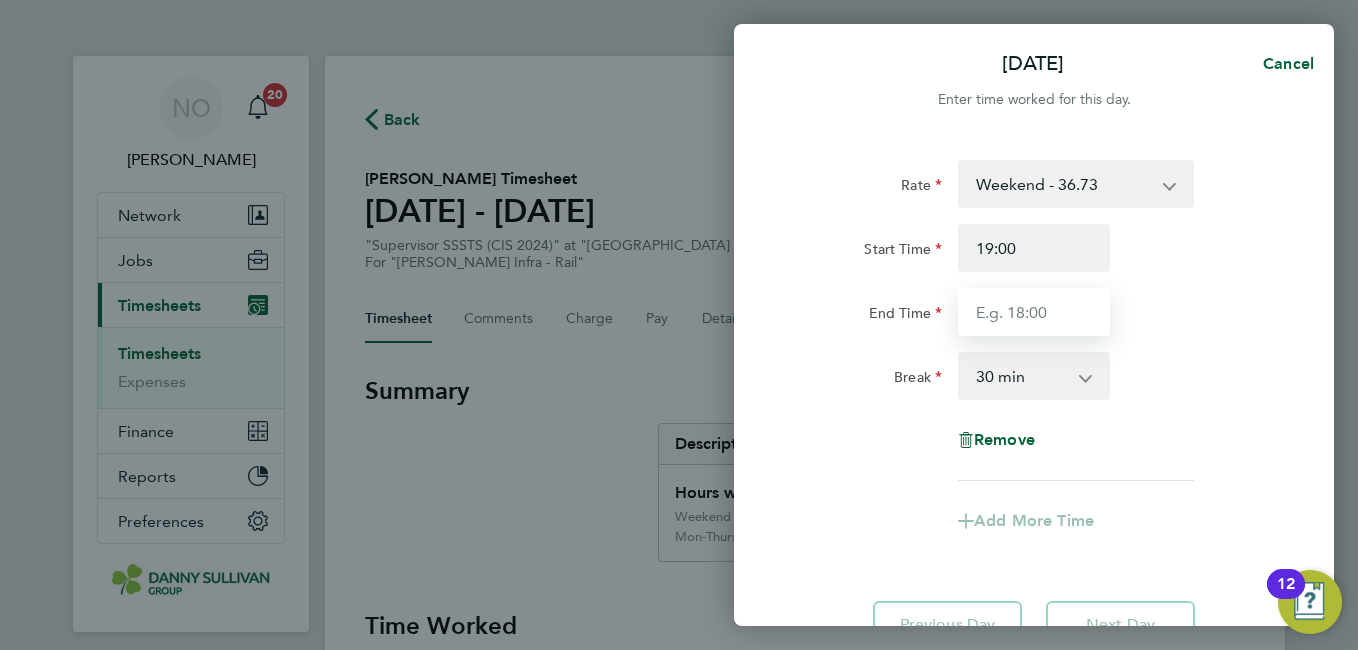 click on "End Time" at bounding box center [1034, 312] 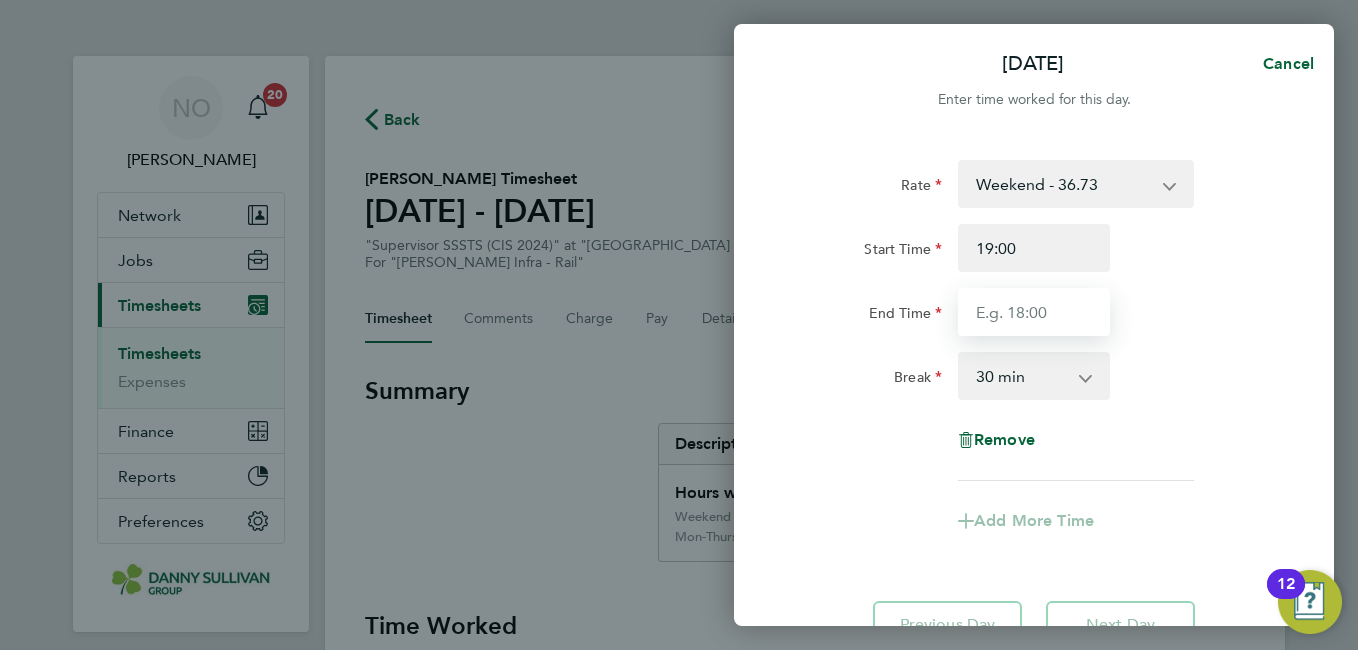 type on "05:30" 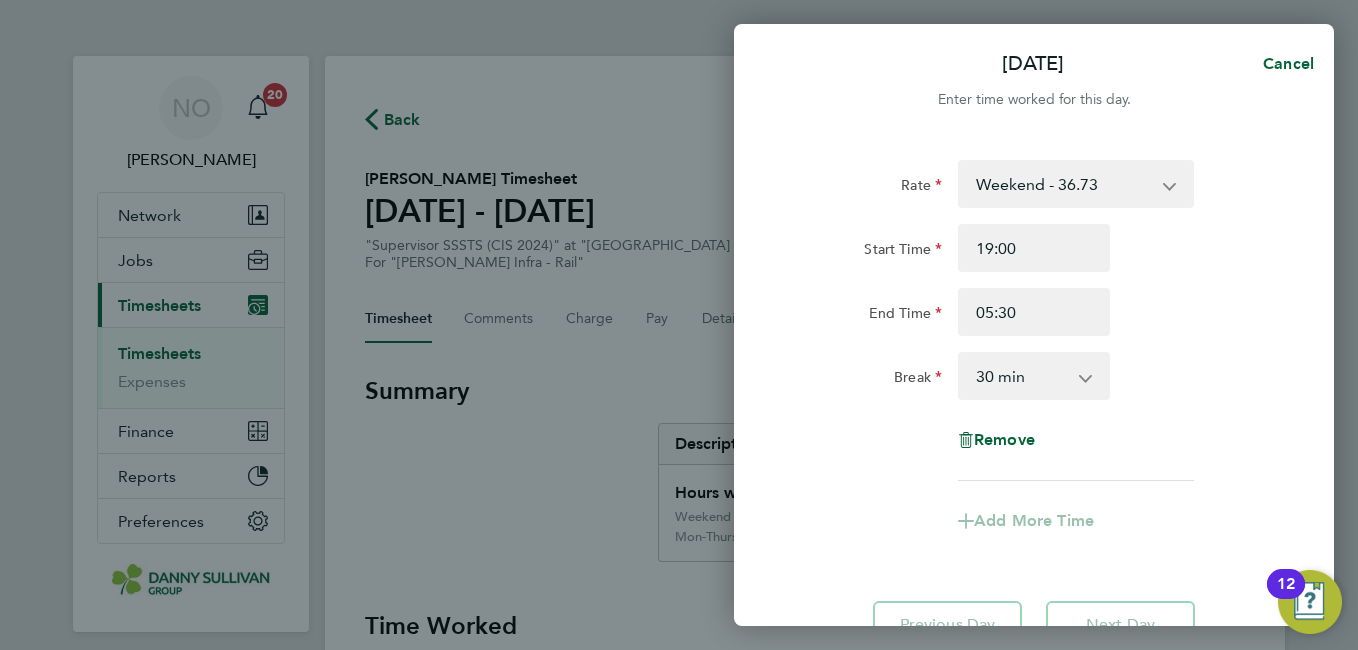 click on "Rate  Weekend - 36.73   Mon-Fri Day - 28.26   Bank Hol - 42.39   Xmas / NY - 56.51   Mon-Thurs Night - 32.50
Start Time 19:00 End Time 05:30 Break  0 min   15 min   30 min   45 min   60 min   75 min   90 min
Remove" 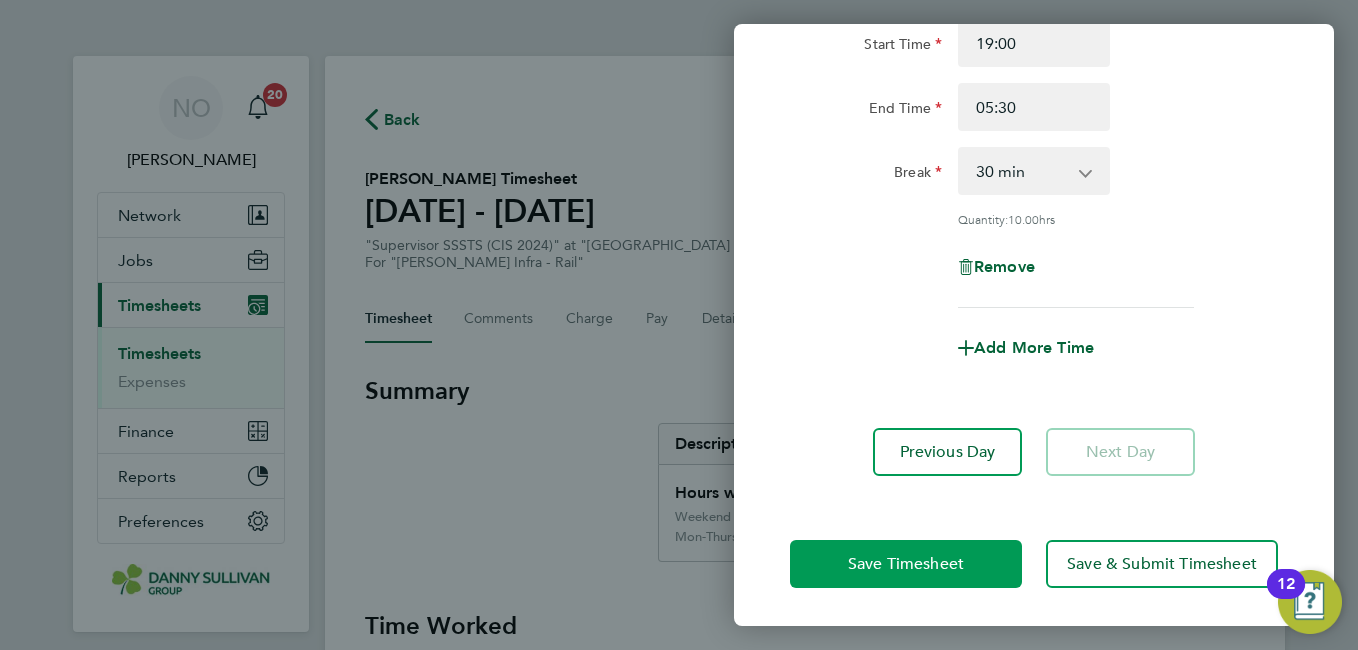 click on "Save Timesheet" 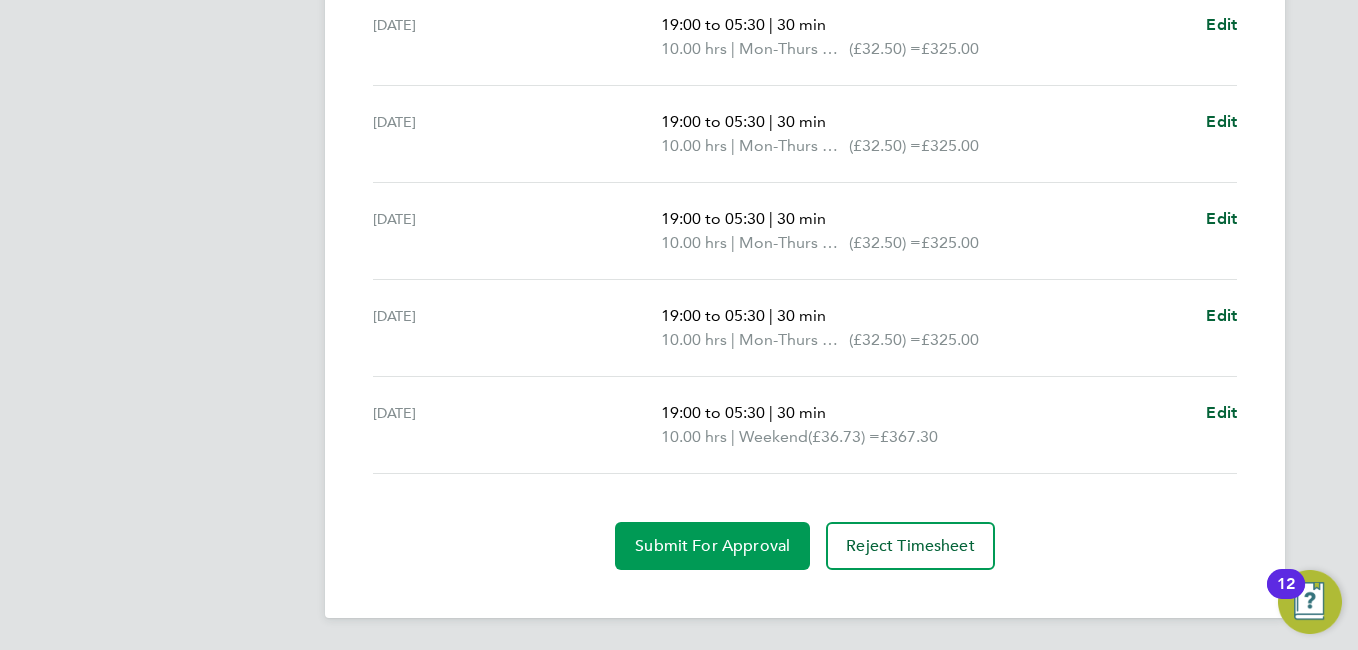 click on "Submit For Approval" 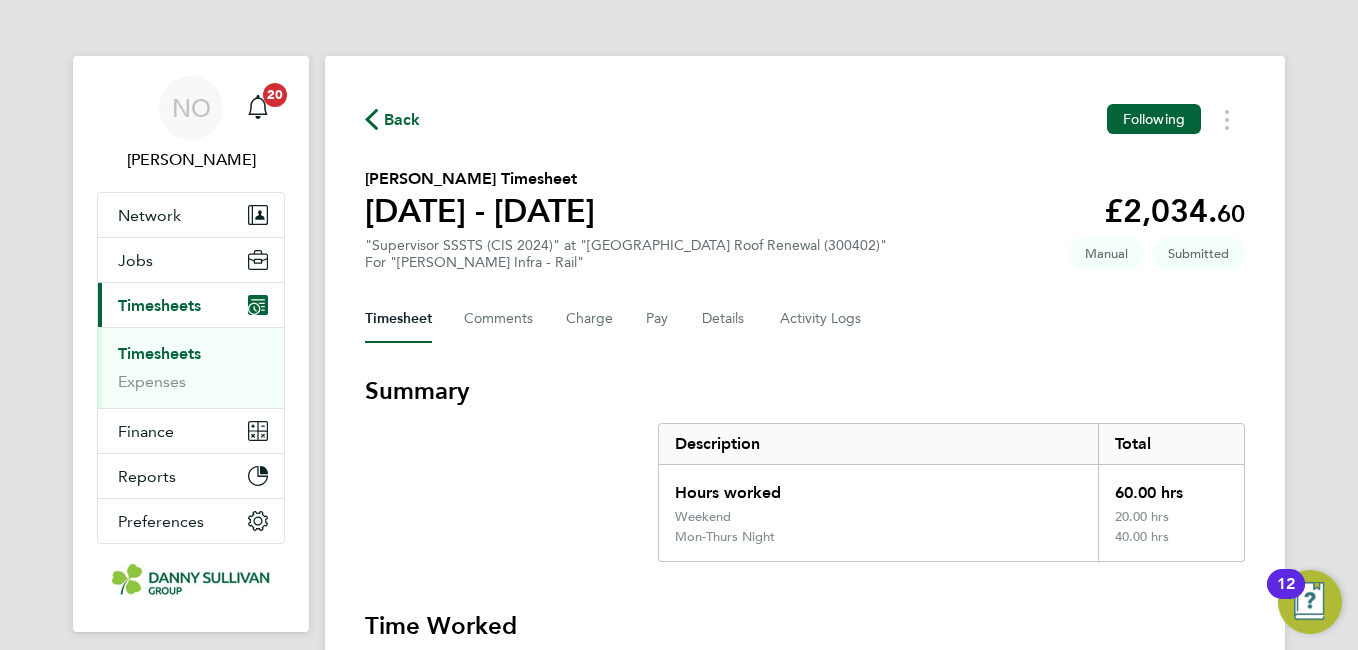 click on "Back  Following
Ovidiu Zaharia's Timesheet   05 - 11 Jul 2025   £2,034. 60  "Supervisor SSSTS (CIS 2024)" at "Liverpool Street Roof Renewal (300402)"  For "Morgan Sindall Infra - Rail"  Submitted   Manual   Timesheet   Comments   Charge   Pay   Details   Activity Logs   Summary   Description   Total   Hours worked   60.00 hrs   Weekend   20.00 hrs   Mon-Thurs Night   40.00 hrs   Time Worked   Sat 05 Jul   Add time for Sat 05 Jul   Add time for Sat 05 Jul   Sun 06 Jul   19:00 to 05:30   |   30 min   10.00 hrs   |   Weekend   (£36.73) =   £367.30   Edit   Mon 07 Jul   19:00 to 05:30   |   30 min   10.00 hrs   |   Mon-Thurs Night   (£32.50) =   £325.00   Edit   Tue 08 Jul   19:00 to 05:30   |   30 min   10.00 hrs   |   Mon-Thurs Night   (£32.50) =   £325.00   Edit   Wed 09 Jul   19:00 to 05:30   |   30 min   10.00 hrs   |   Mon-Thurs Night   (£32.50) =   £325.00   Edit   Thu 10 Jul   19:00 to 05:30   |   30 min   10.00 hrs   |   Mon-Thurs Night   (£32.50) =   £325.00   Edit   |   |" 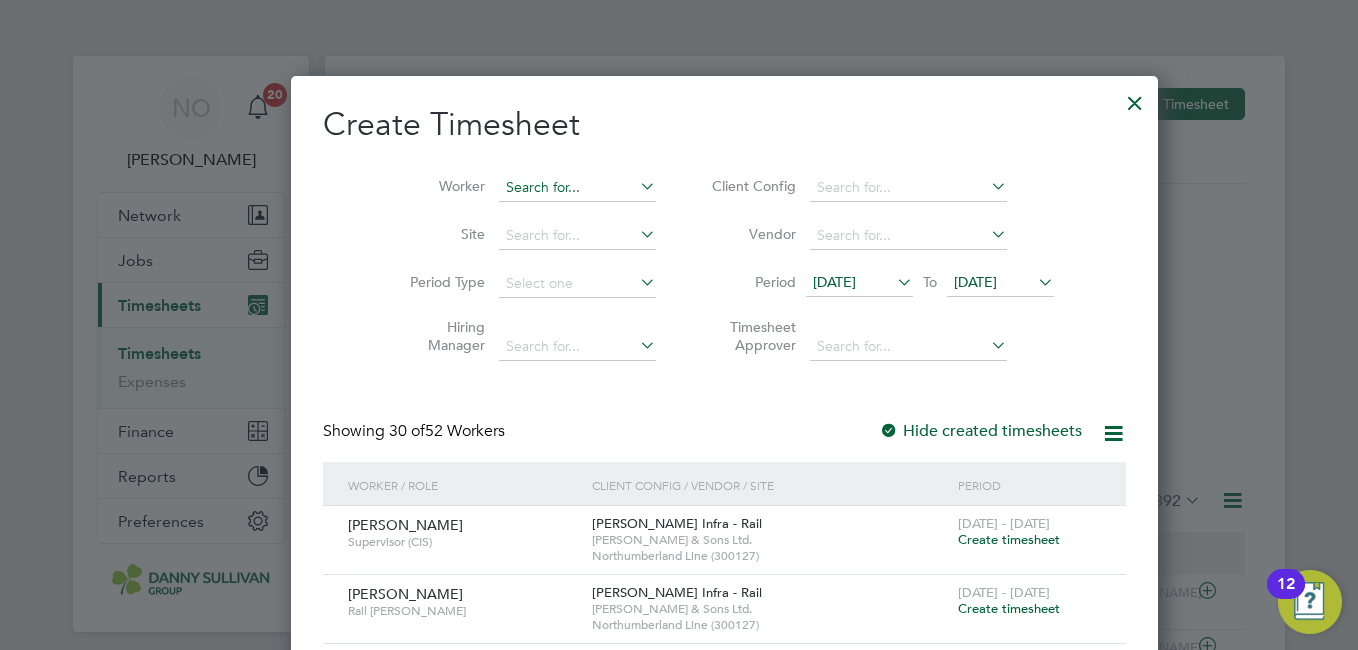 click at bounding box center (577, 188) 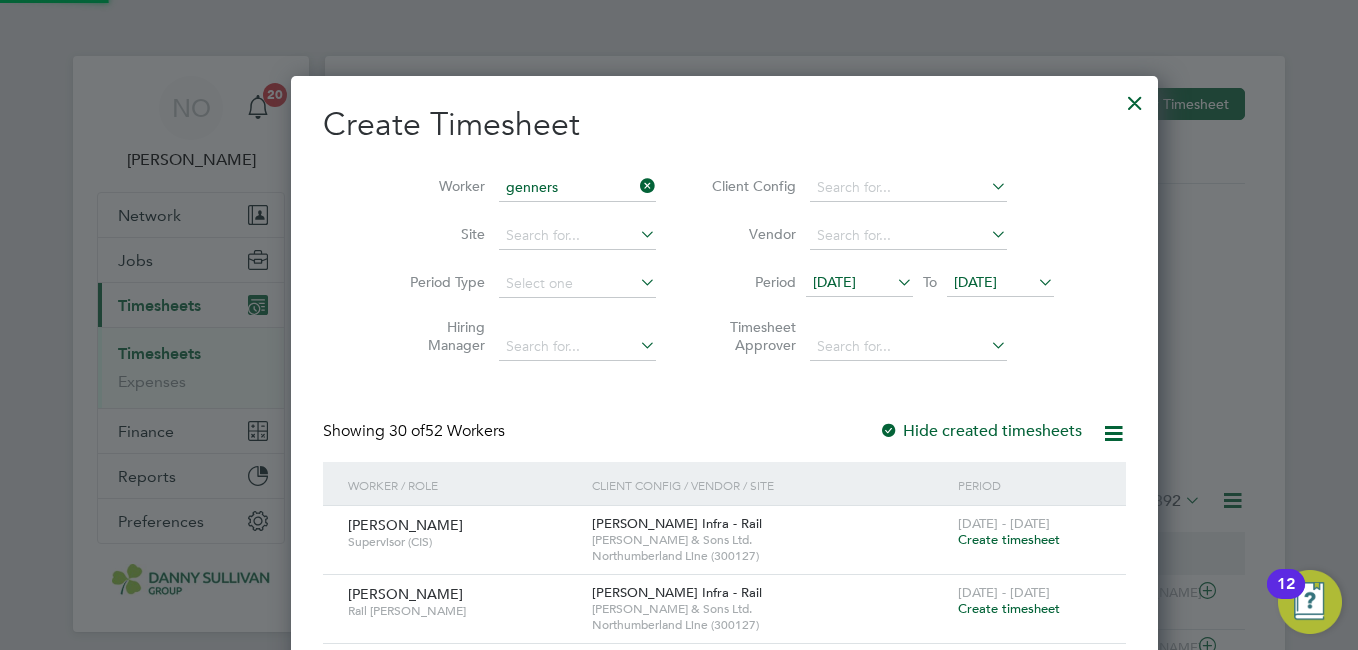 click on "Genners on Agrizzi Louzada De Medeiros" 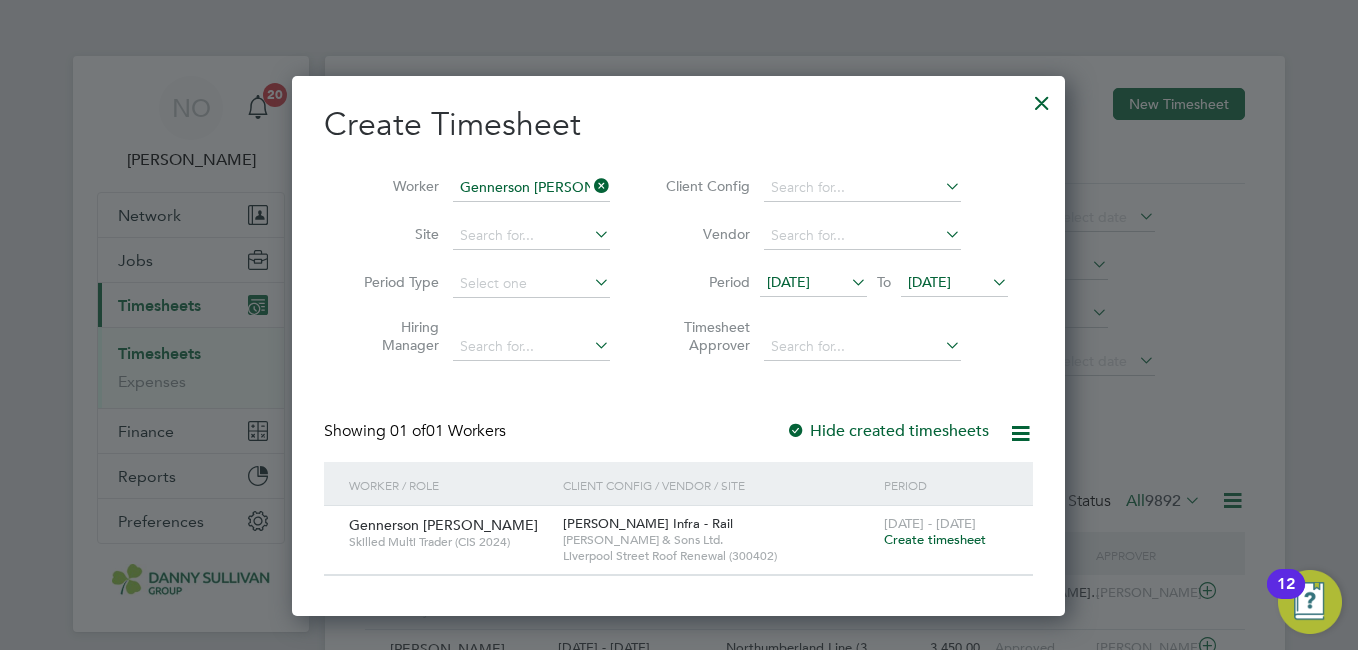 click on "Create timesheet" at bounding box center [935, 539] 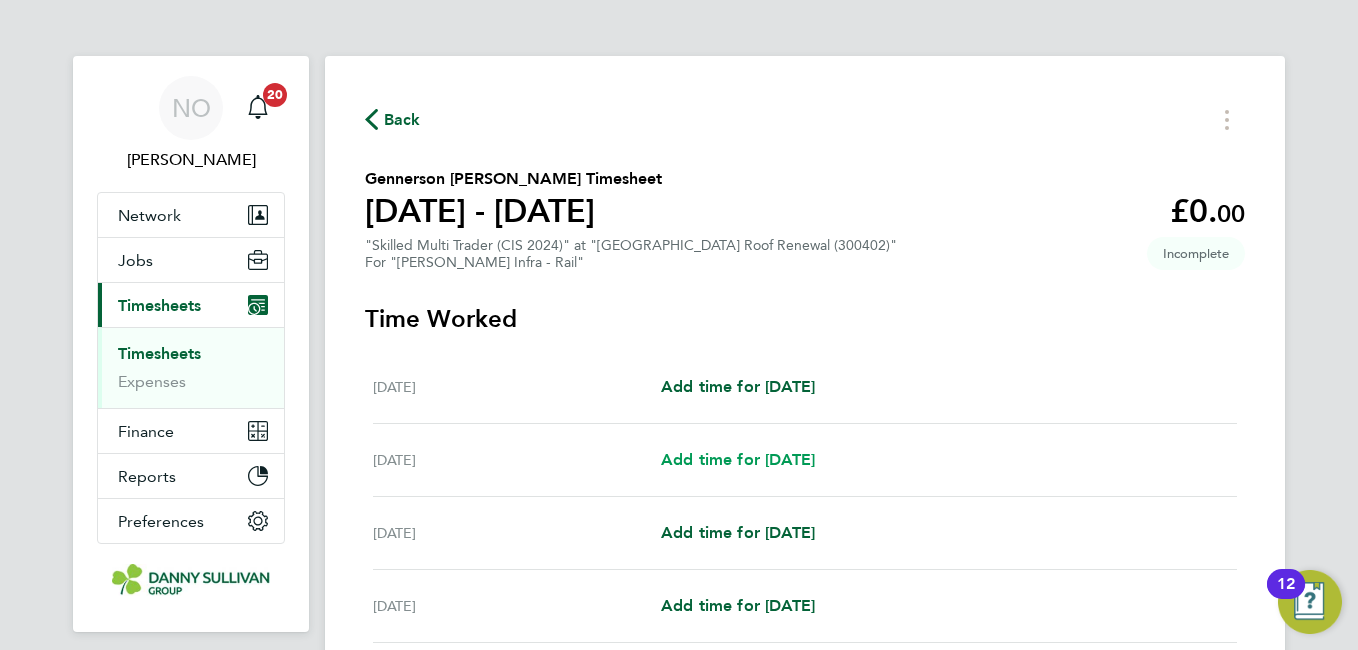 click on "Add time for Sun 06 Jul" at bounding box center (738, 459) 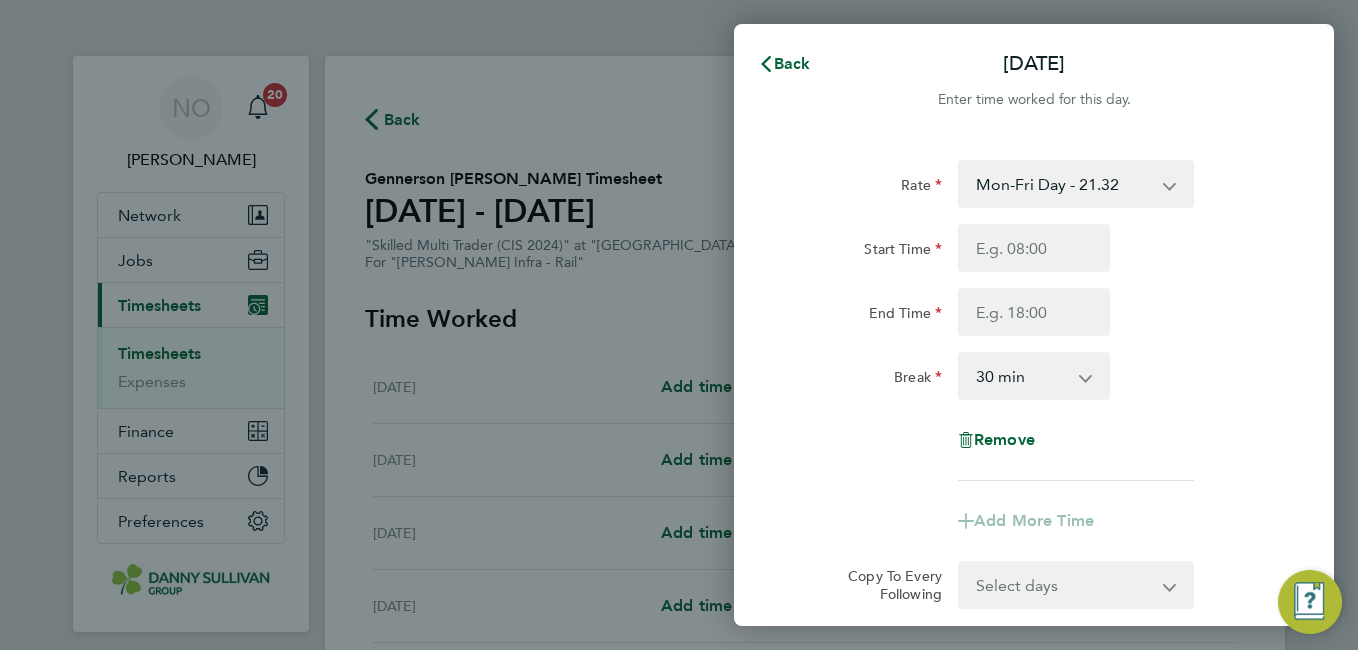 click on "Rate  Mon-Fri Day - 21.32   Mon-Thurs Nights - 24.51   Bank Hol - 31.96   Weekend - 27.70   Xmas / NY - 42.62
Start Time End Time Break  0 min   15 min   30 min   45 min   60 min   75 min   90 min
Remove
Add More Time  Copy To Every Following  Select days   Day   Monday   Tuesday   Wednesday   Thursday   Friday
Previous Day   Next Day" 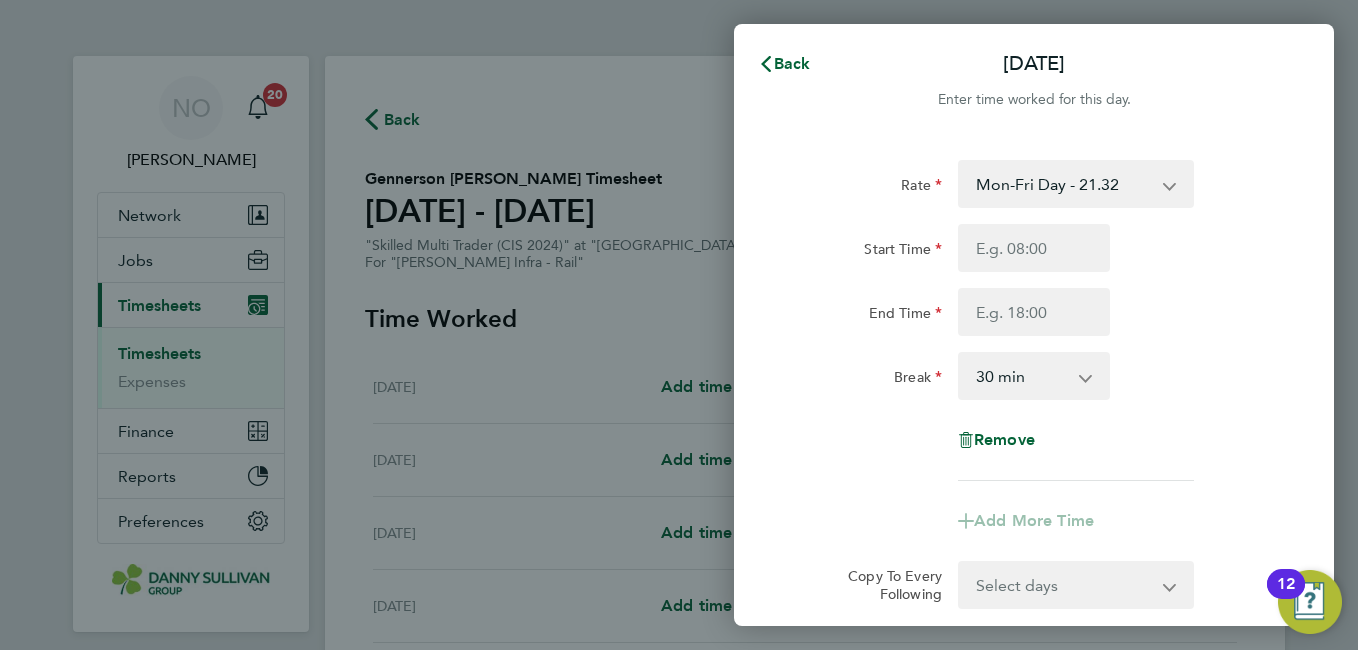 click on "Mon-Fri Day - 21.32   Mon-Thurs Nights - 24.51   Bank Hol - 31.96   Weekend - 27.70   Xmas / NY - 42.62" at bounding box center (1064, 184) 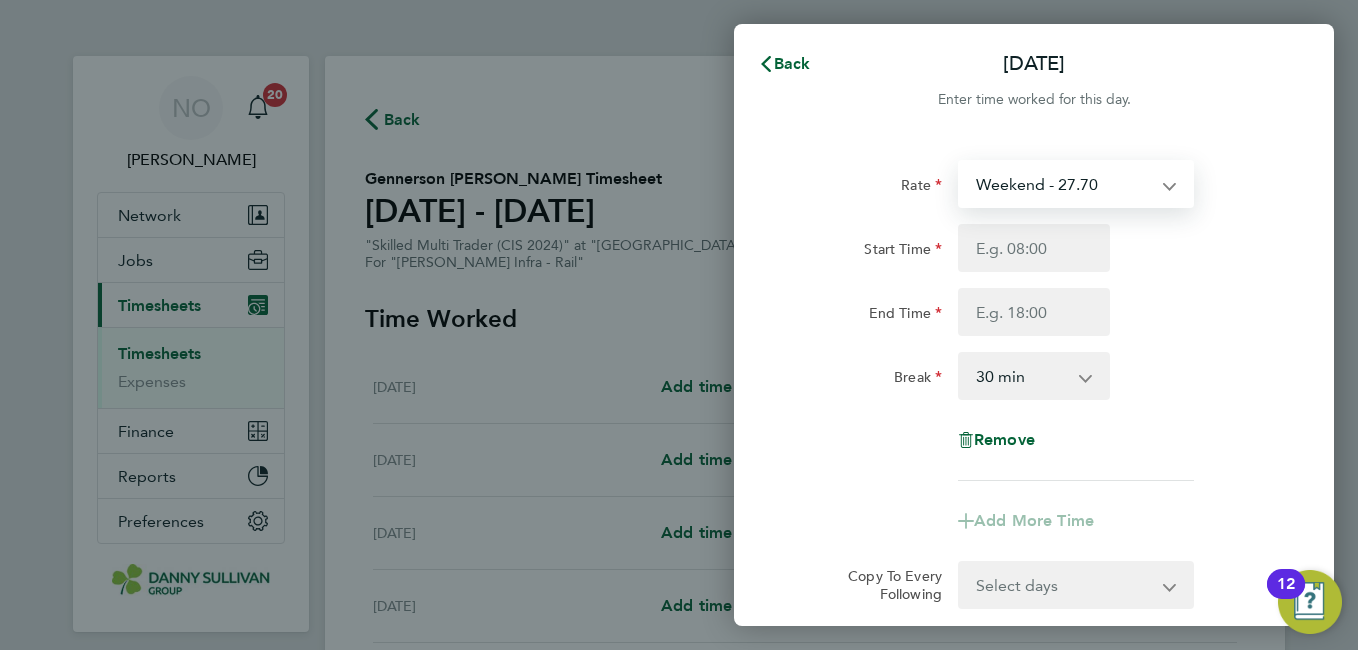 select on "30" 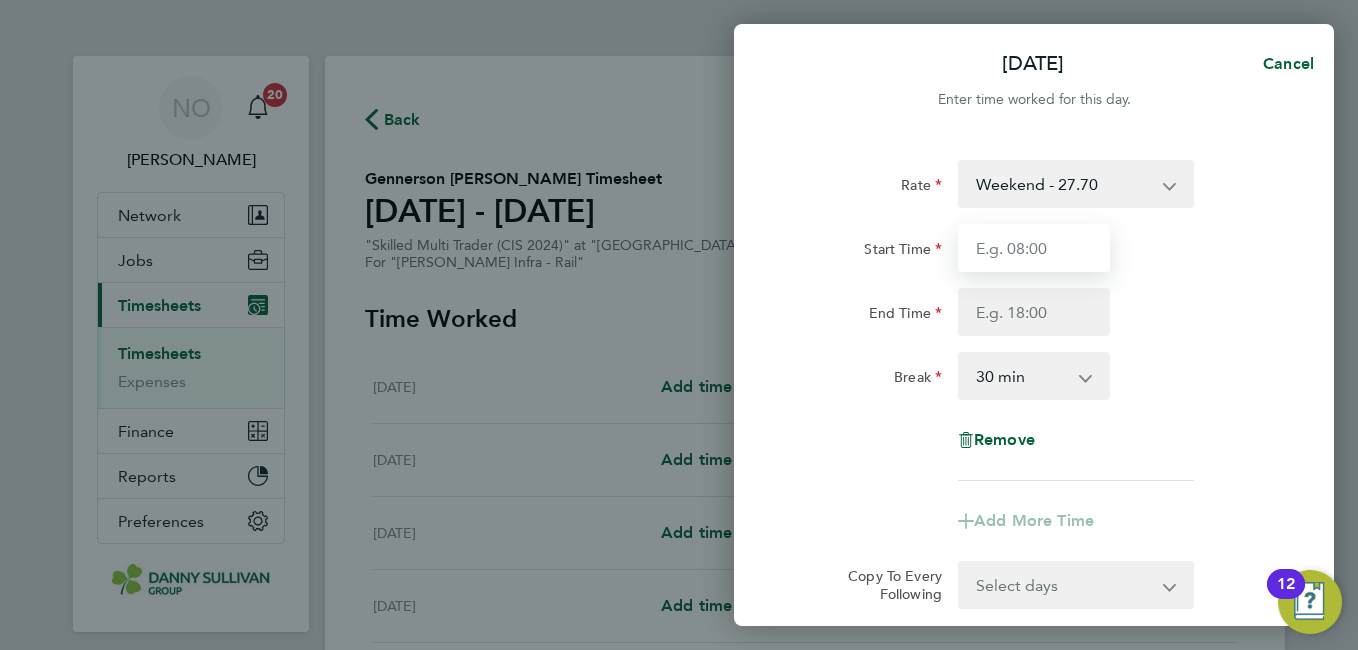 click on "Start Time" at bounding box center (1034, 248) 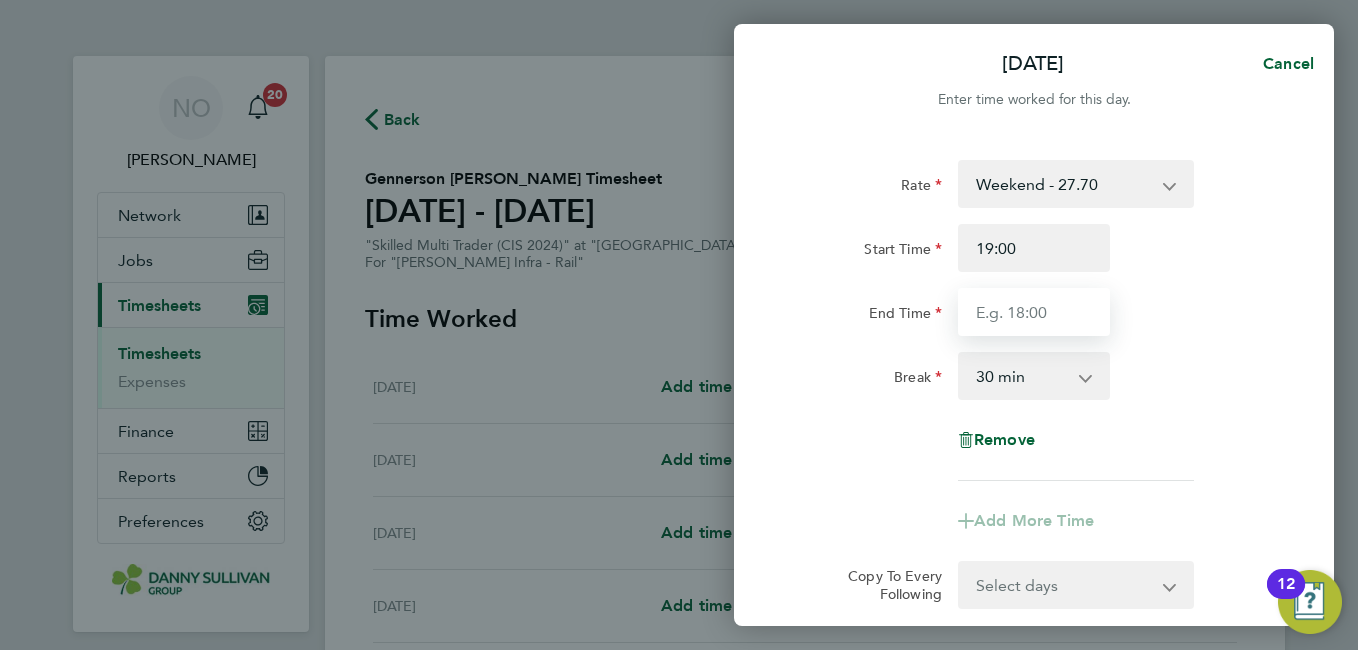 type on "05:30" 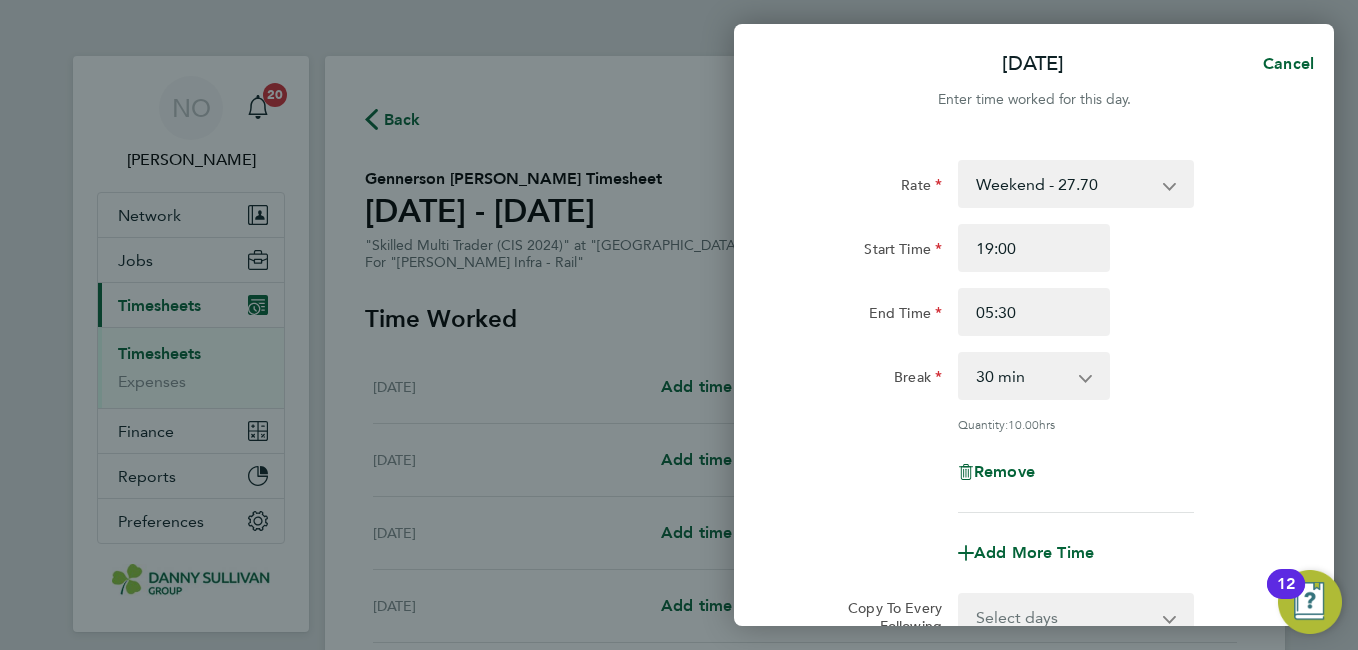 click on "Rate  Weekend - 27.70   Mon-Fri Day - 21.32   Mon-Thurs Nights - 24.51   Bank Hol - 31.96   Xmas / NY - 42.62
Start Time 19:00 End Time 05:30 Break  0 min   15 min   30 min   45 min   60 min   75 min   90 min
Quantity:  10.00  hrs
Remove
Add More Time  Copy To Every Following  Select days   Day   Monday   Tuesday   Wednesday   Thursday   Friday
Previous Day   Next Day" 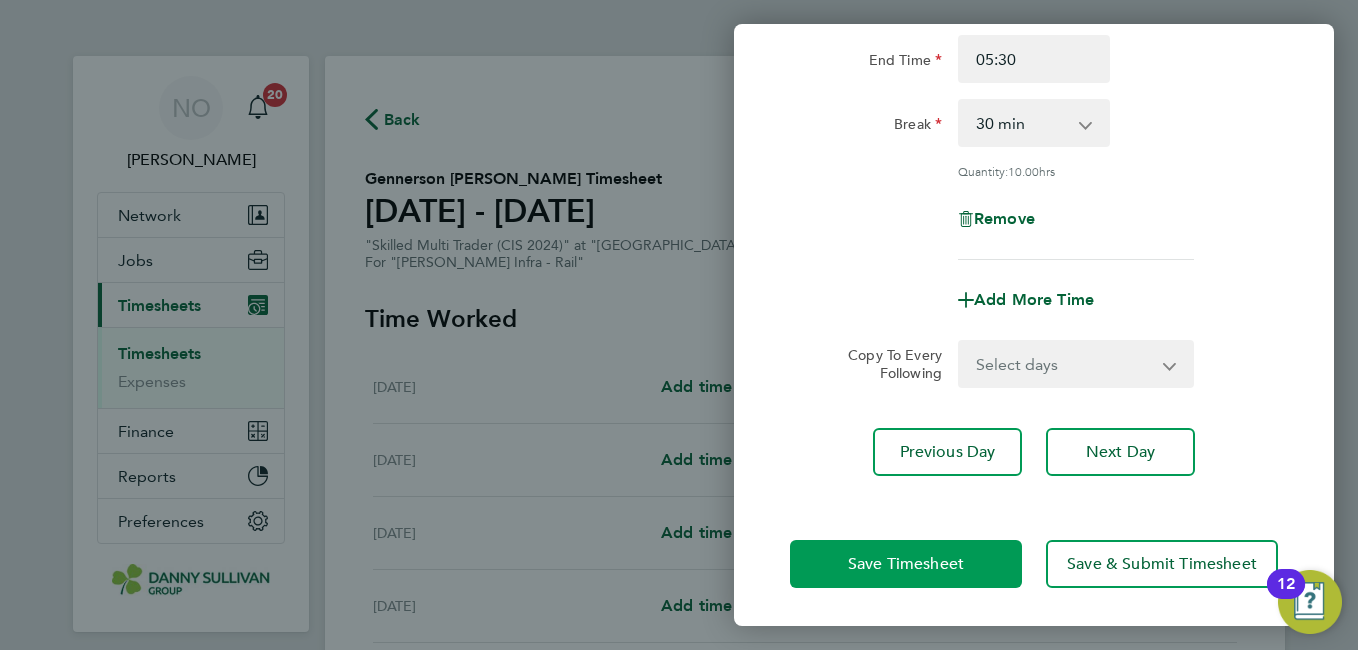 click on "Save Timesheet" 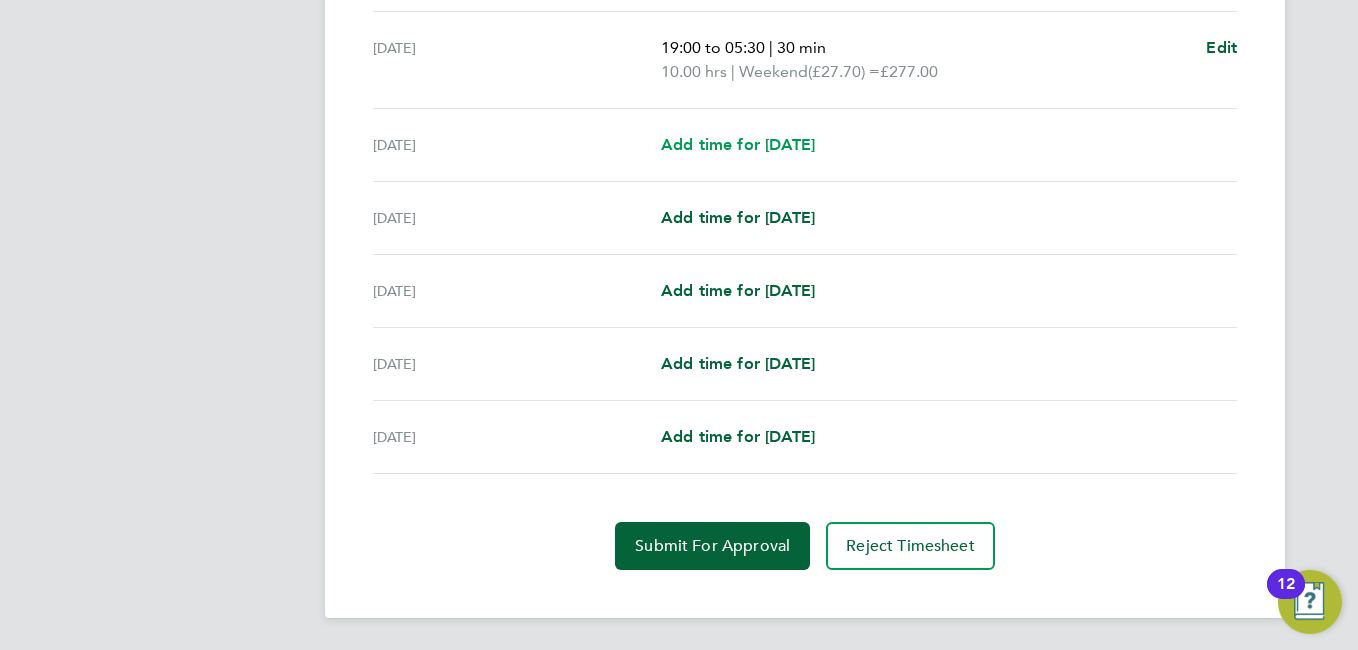 click on "Add time for Mon 07 Jul" at bounding box center [738, 144] 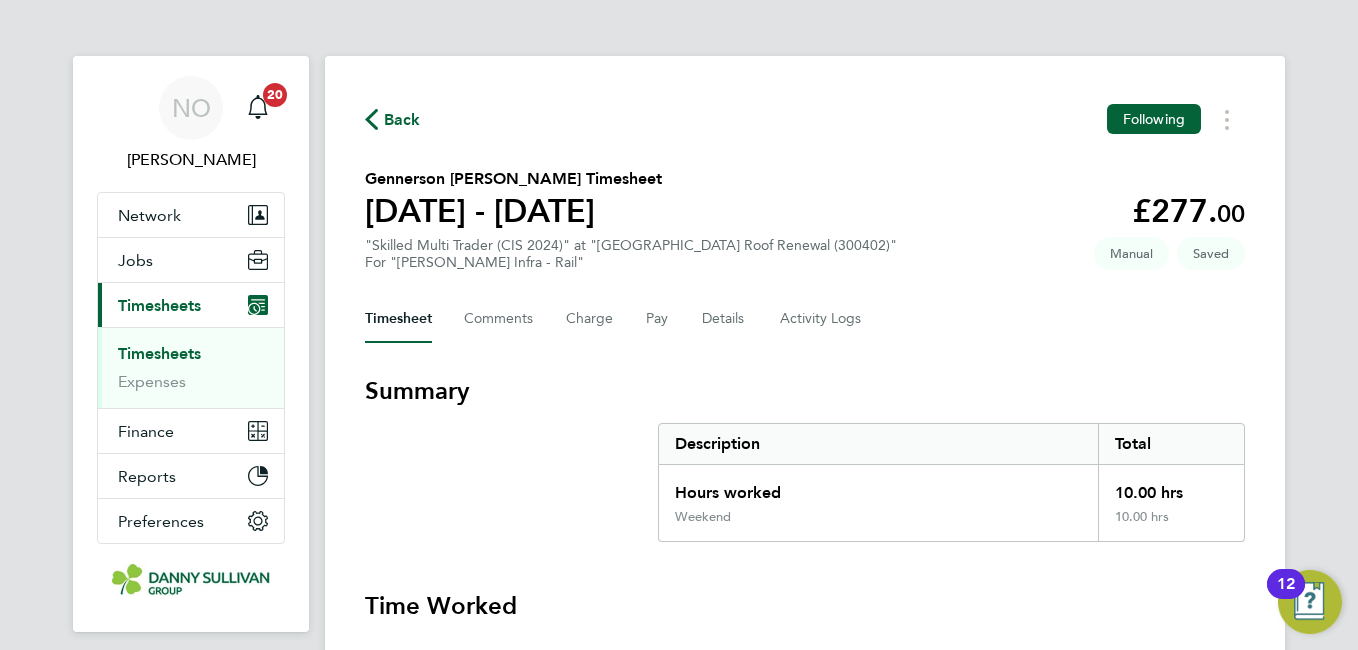 select on "30" 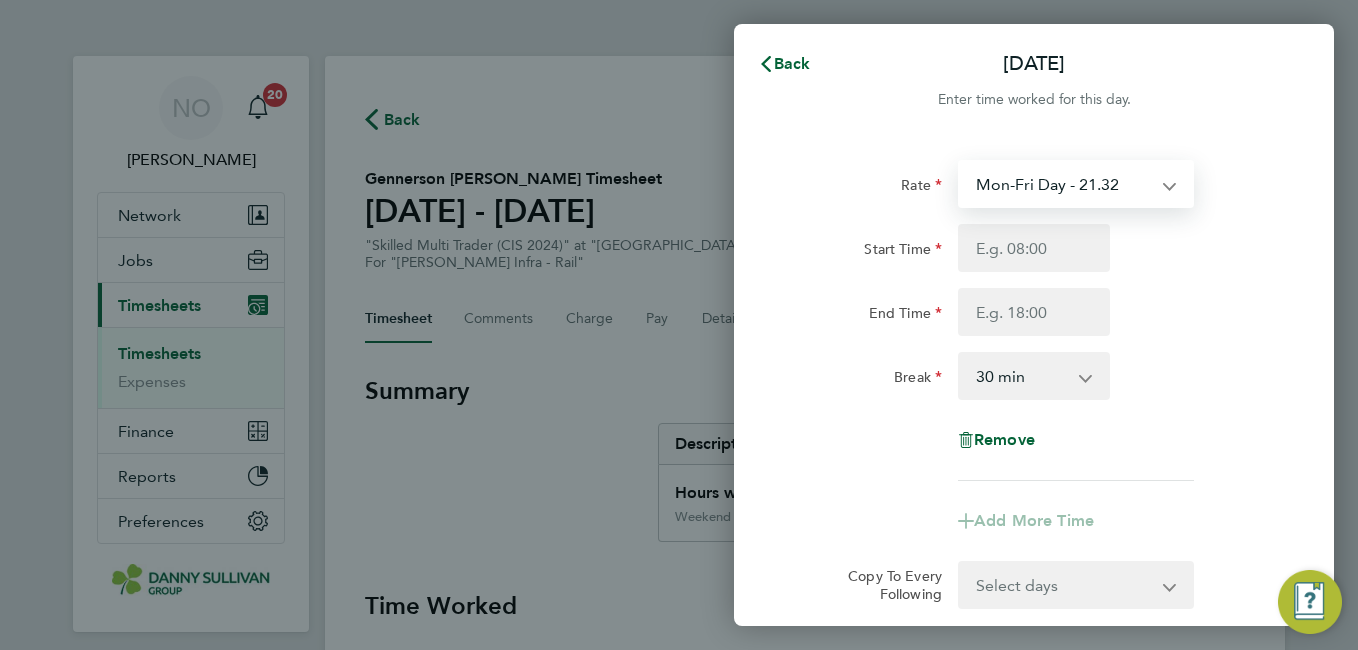 click on "Mon-Fri Day - 21.32   Mon-Thurs Nights - 24.51   Bank Hol - 31.96   Weekend - 27.70   Xmas / NY - 42.62" at bounding box center [1064, 184] 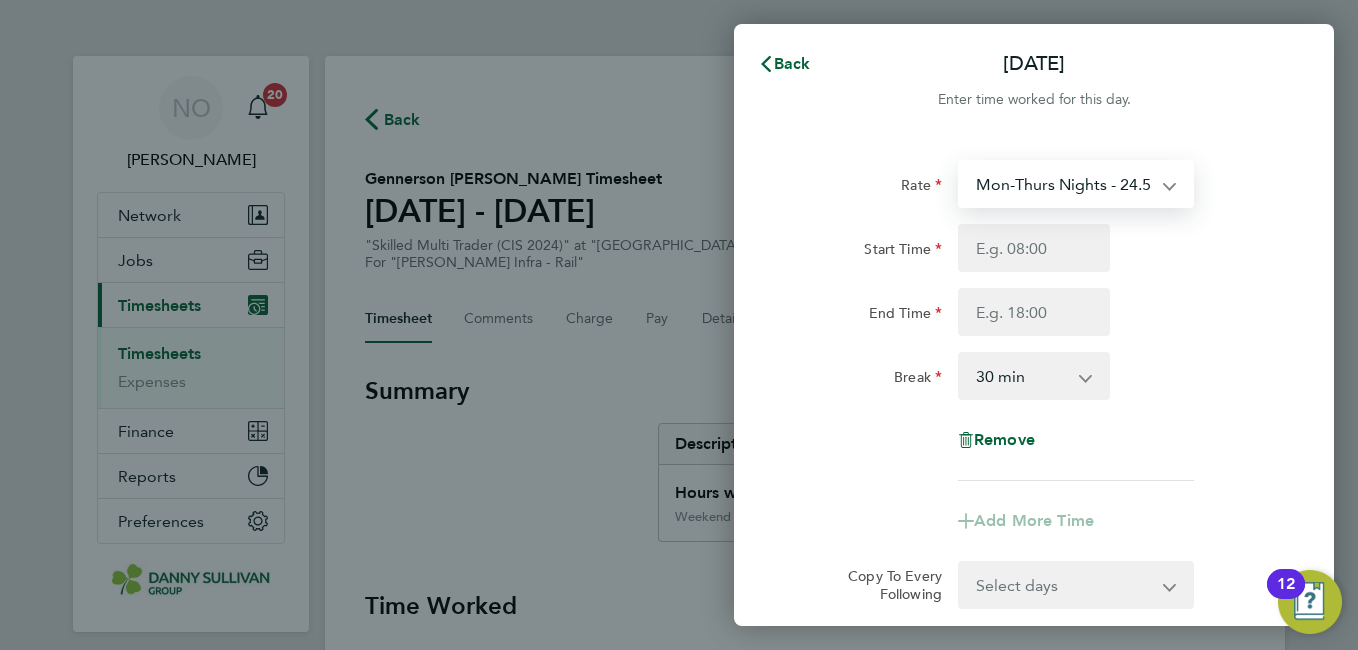 select on "30" 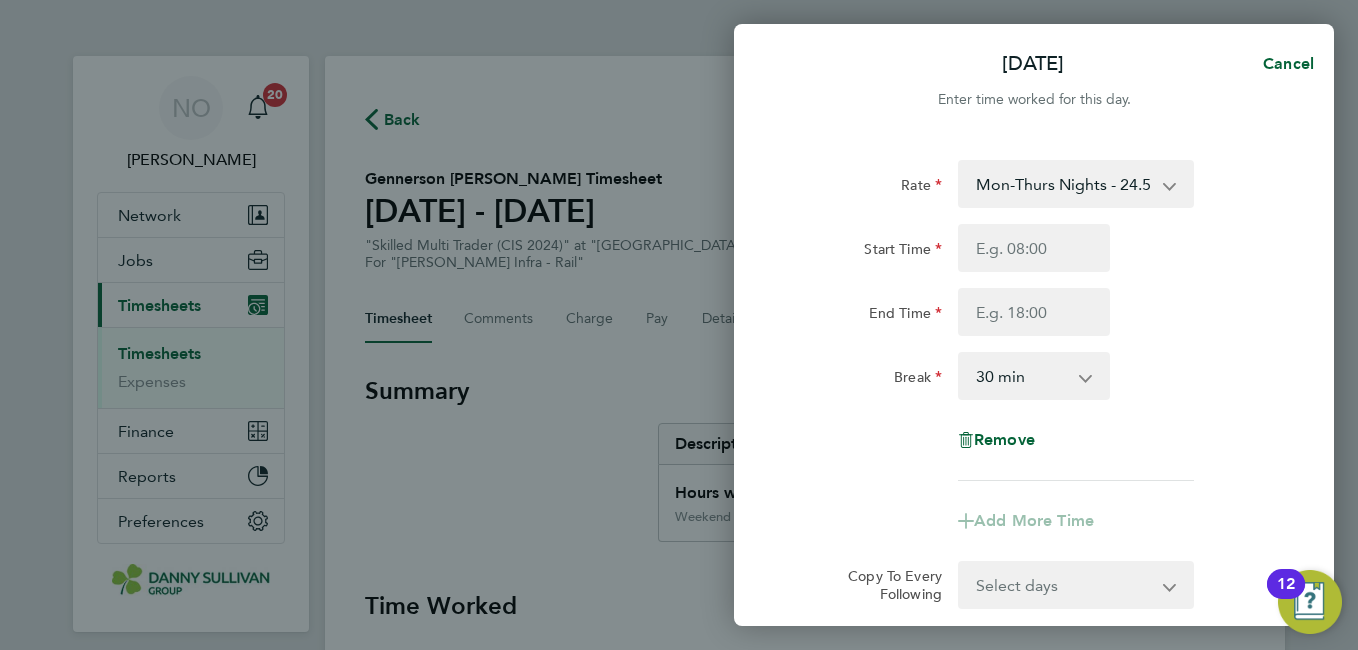 type on "19:00" 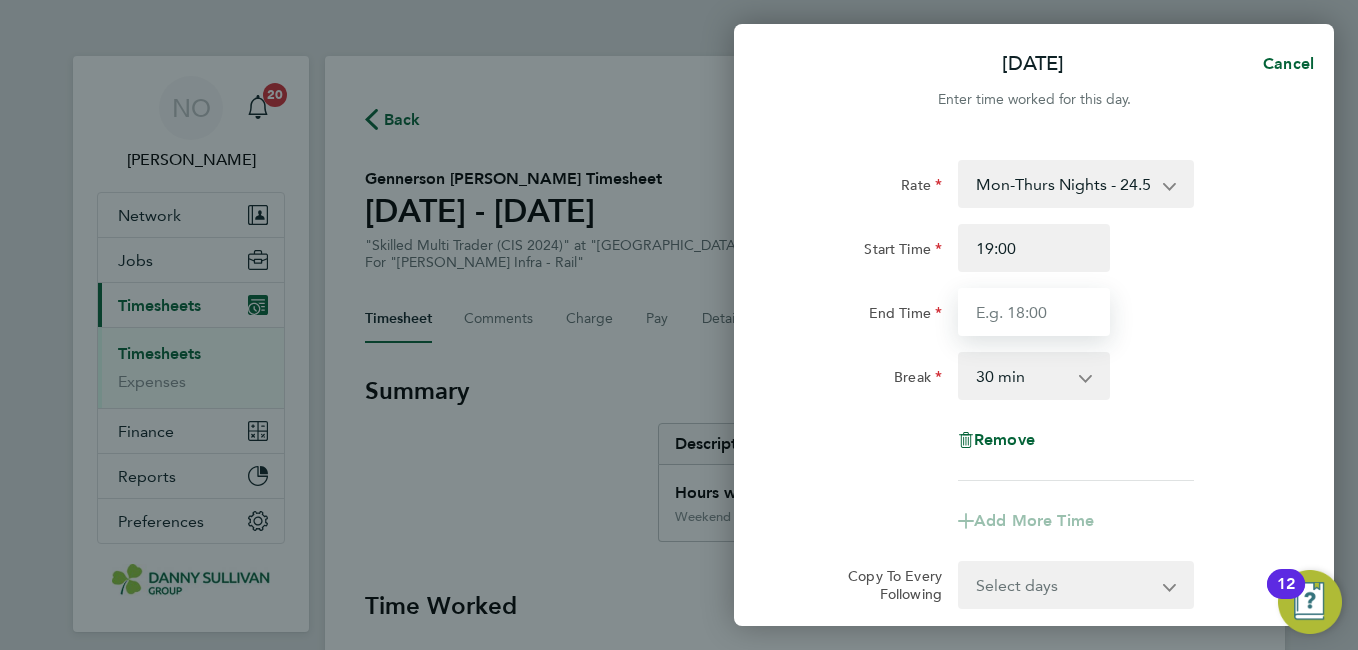 type on "05:30" 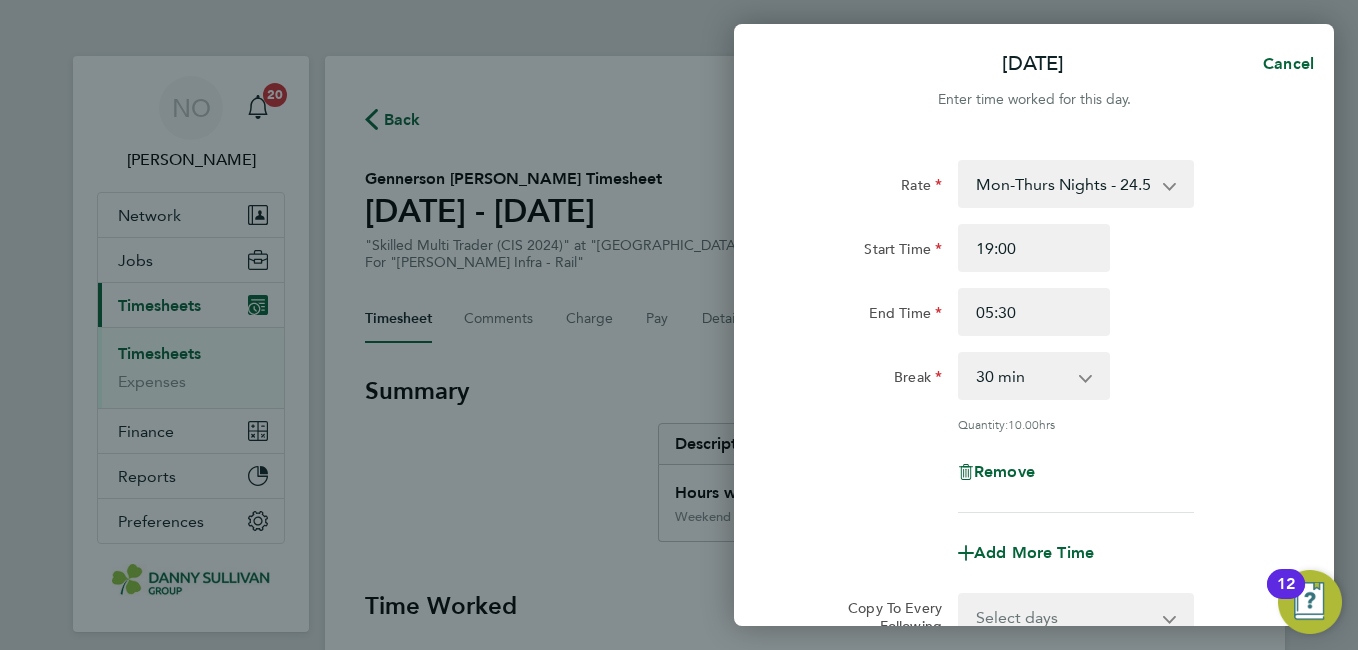 click on "Quantity:  10.00  hrs" 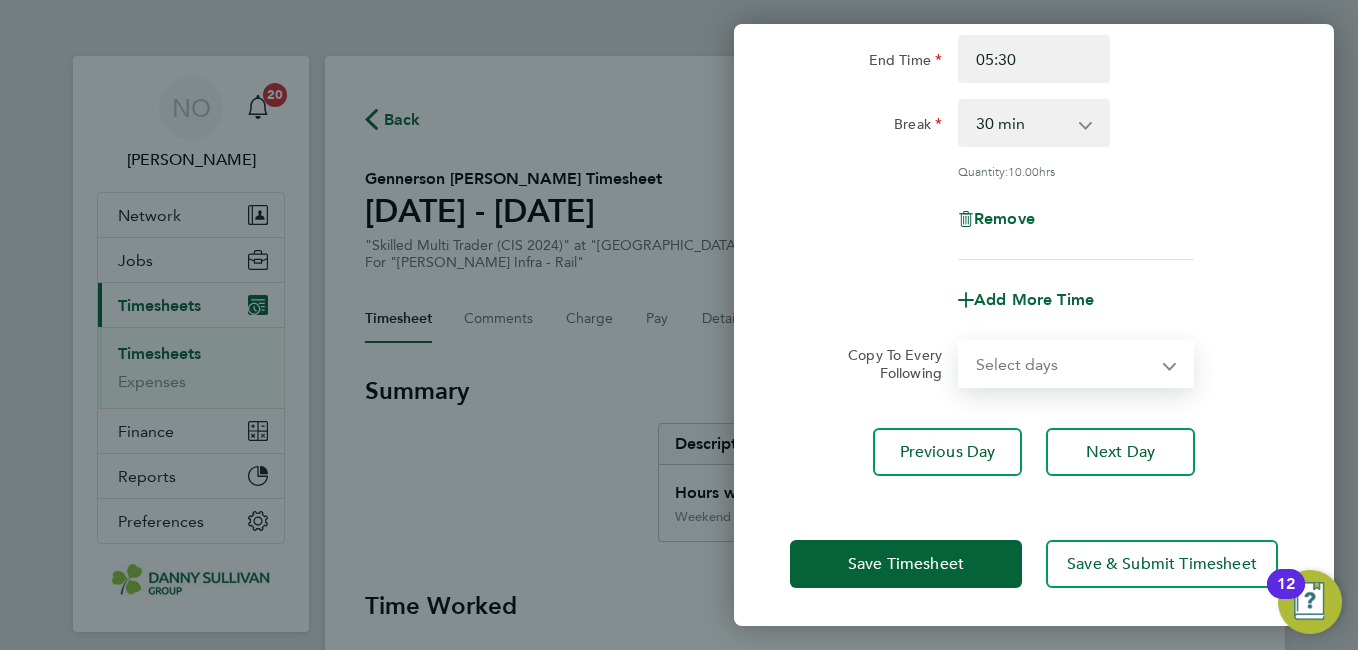 click on "Select days   Day   Tuesday   Wednesday   Thursday   Friday" at bounding box center (1065, 364) 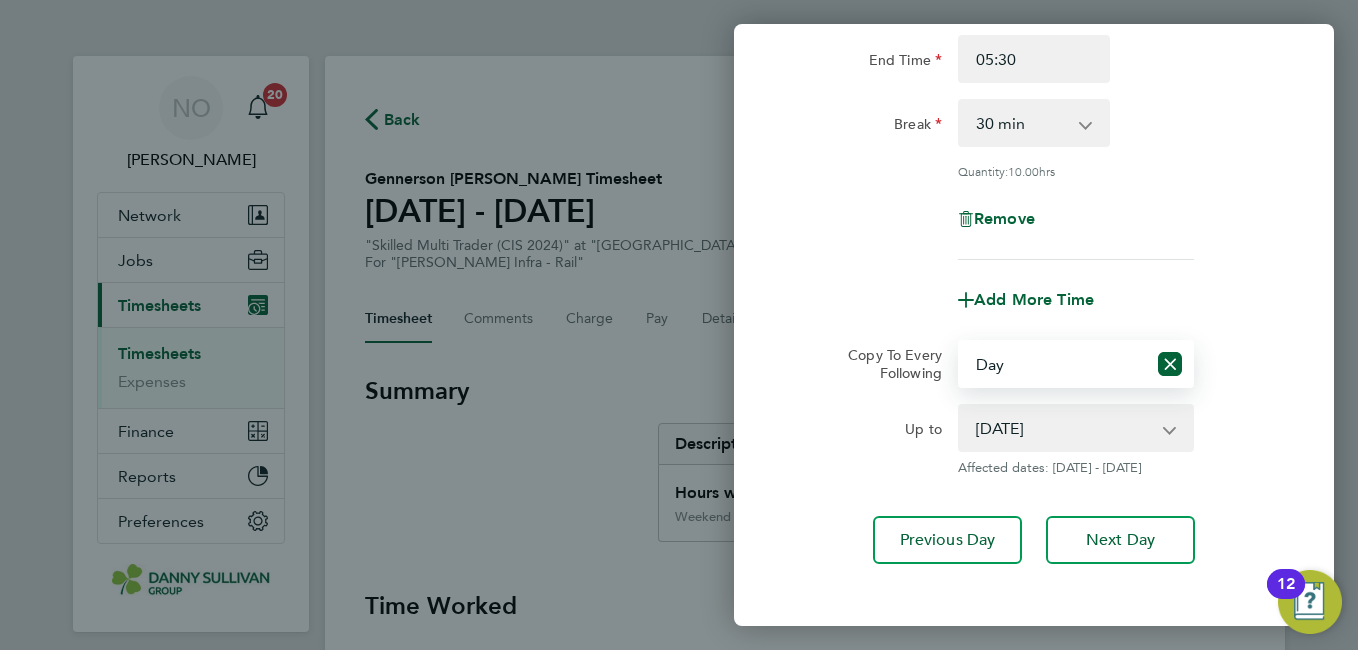 click on "Select days   Day   Tuesday   Wednesday   Thursday   Friday" at bounding box center [1053, 364] 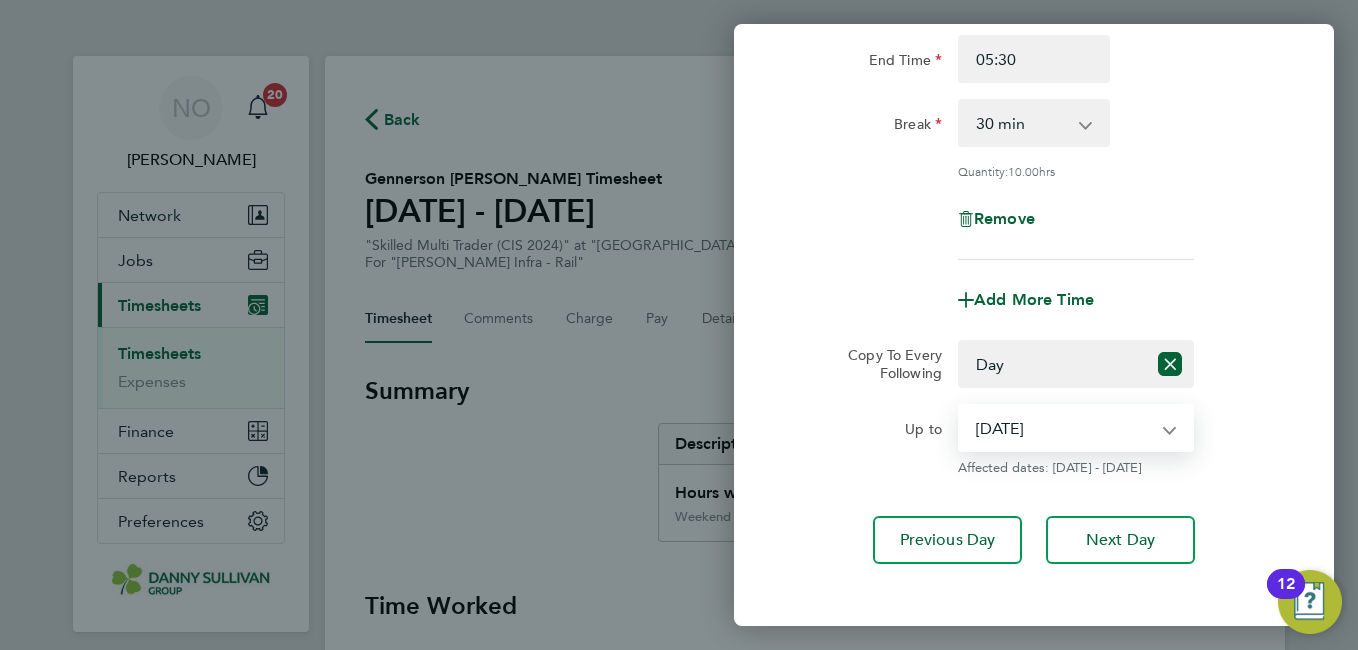 click on "08 Jul 2025   09 Jul 2025   10 Jul 2025   11 Jul 2025" at bounding box center [1064, 428] 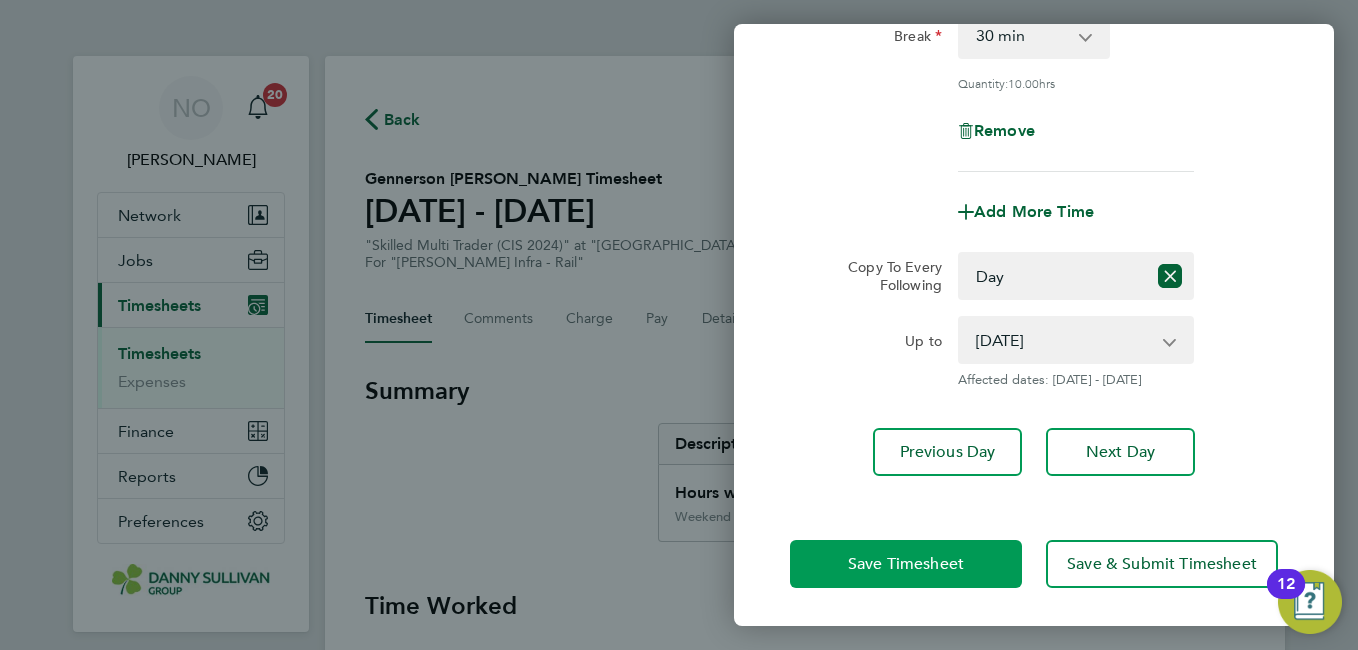 click on "Save Timesheet" 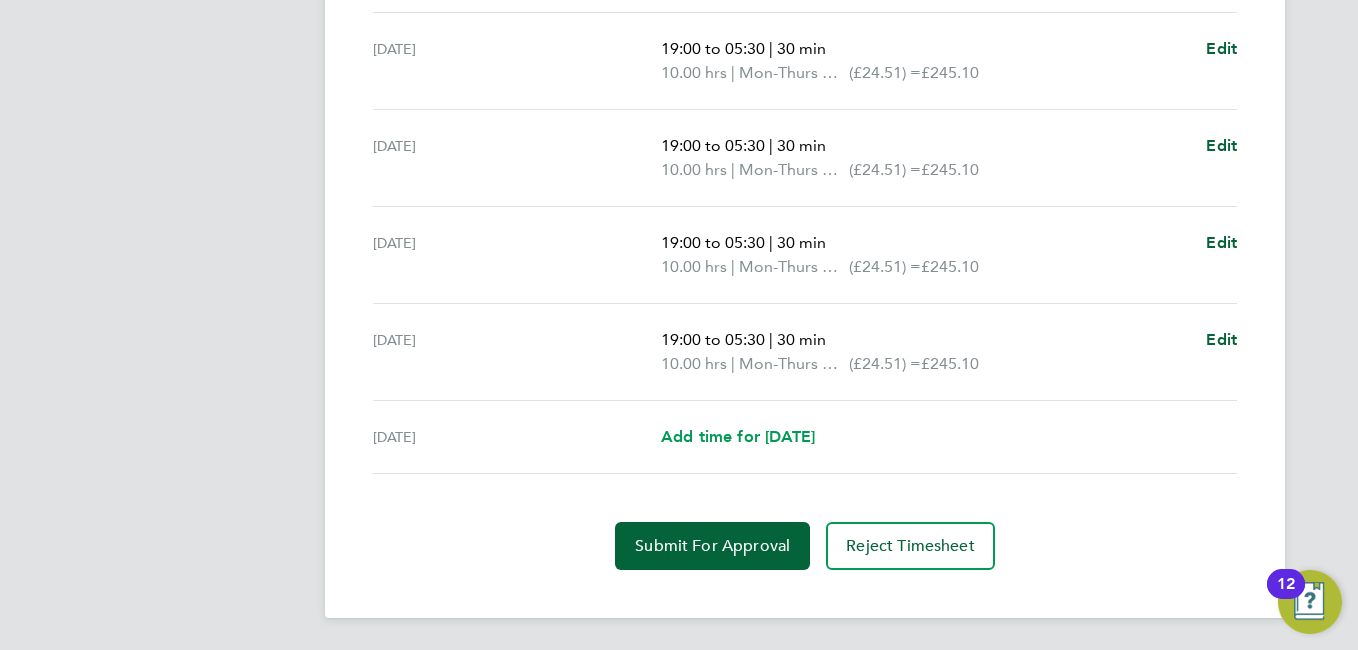 click on "Add time for Fri 11 Jul" at bounding box center (738, 436) 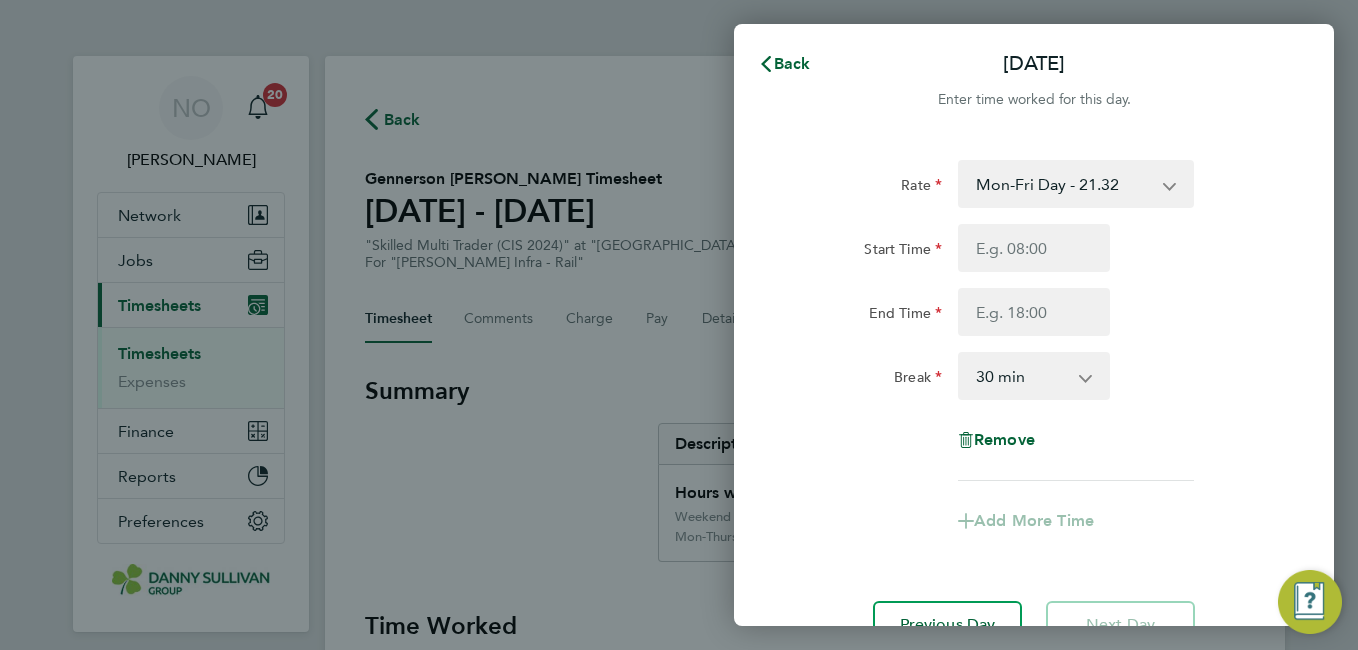 click on "Mon-Fri Day - 21.32   Mon-Thurs Nights - 24.51   Bank Hol - 31.96   Weekend - 27.70   Xmas / NY - 42.62" at bounding box center (1064, 184) 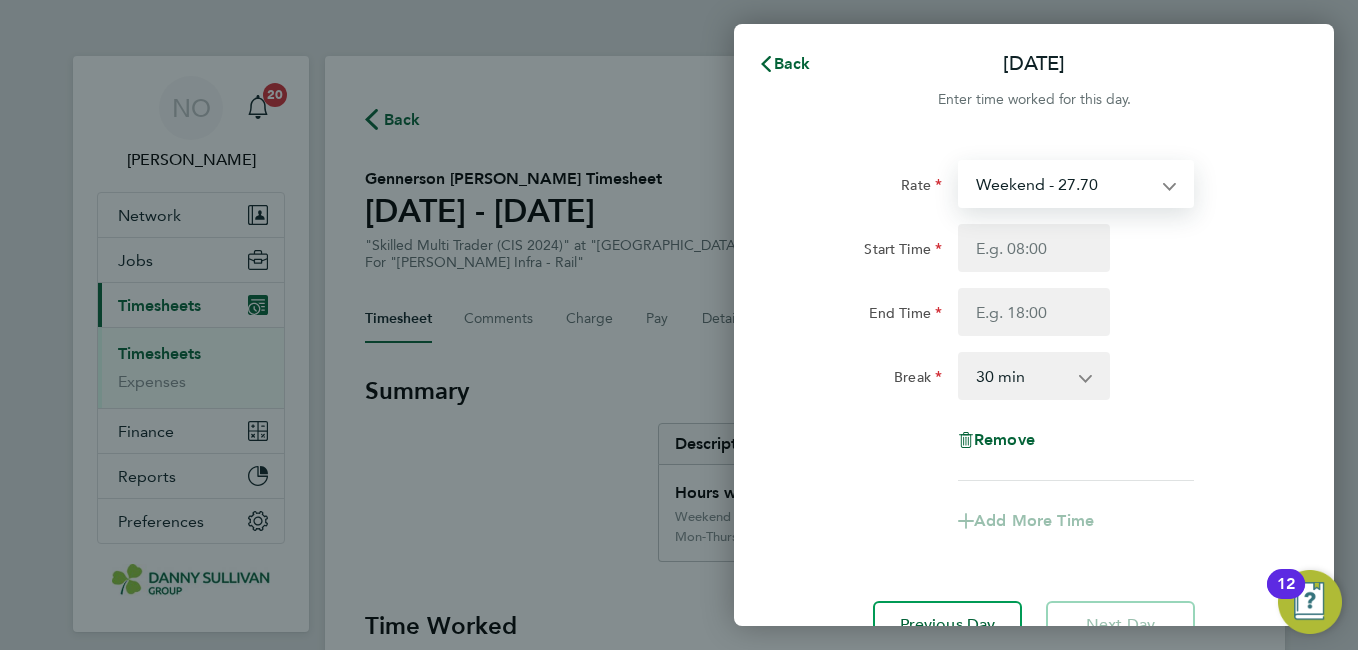select on "30" 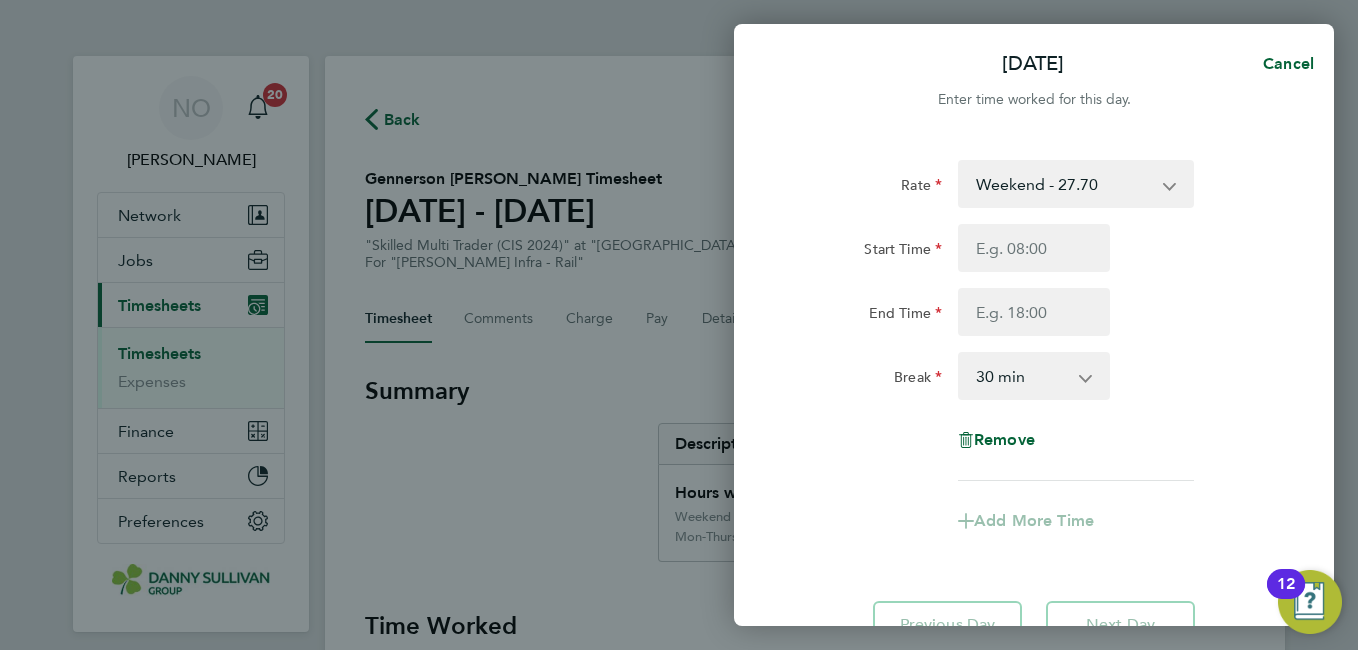 click on "Start Time End Time" 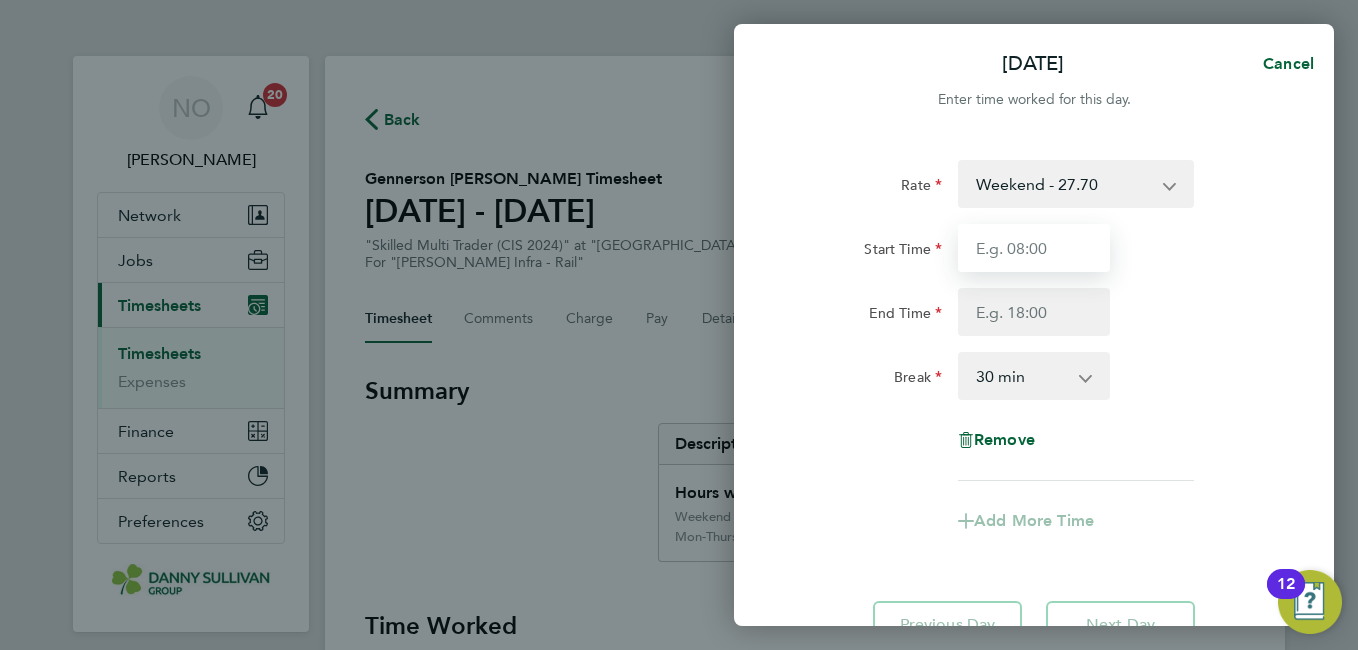 click on "Start Time" at bounding box center [1034, 248] 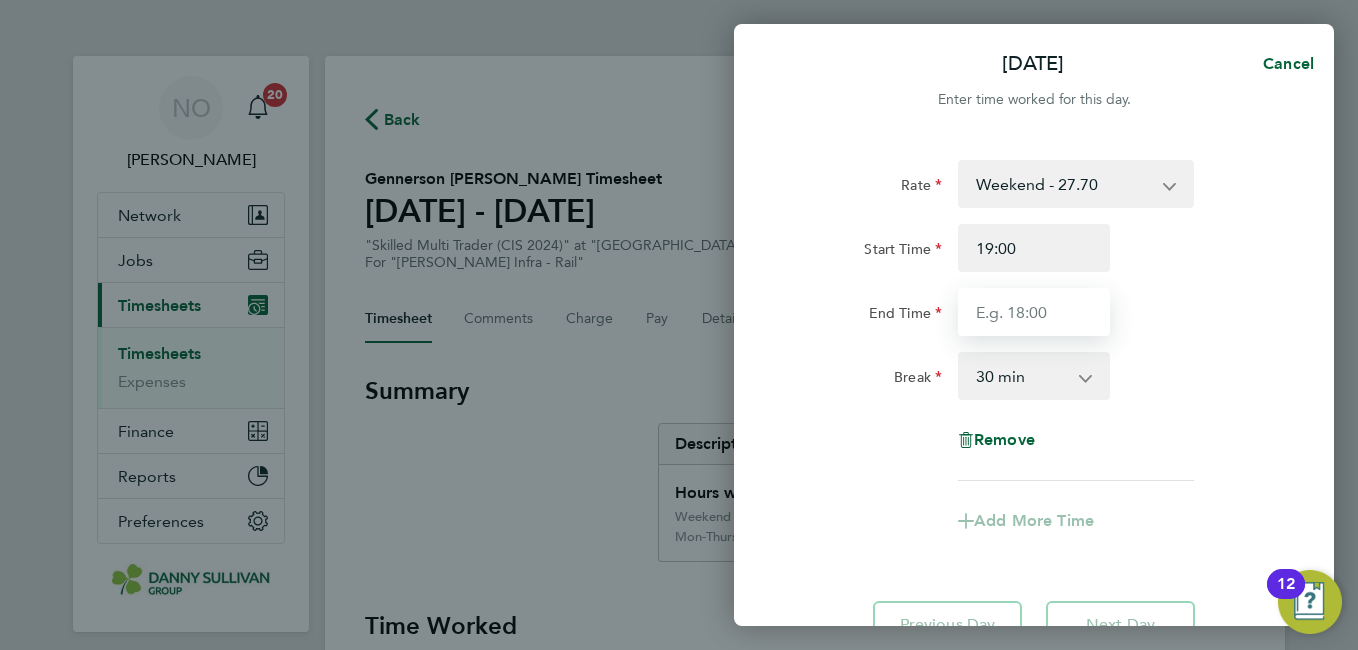 type on "05:30" 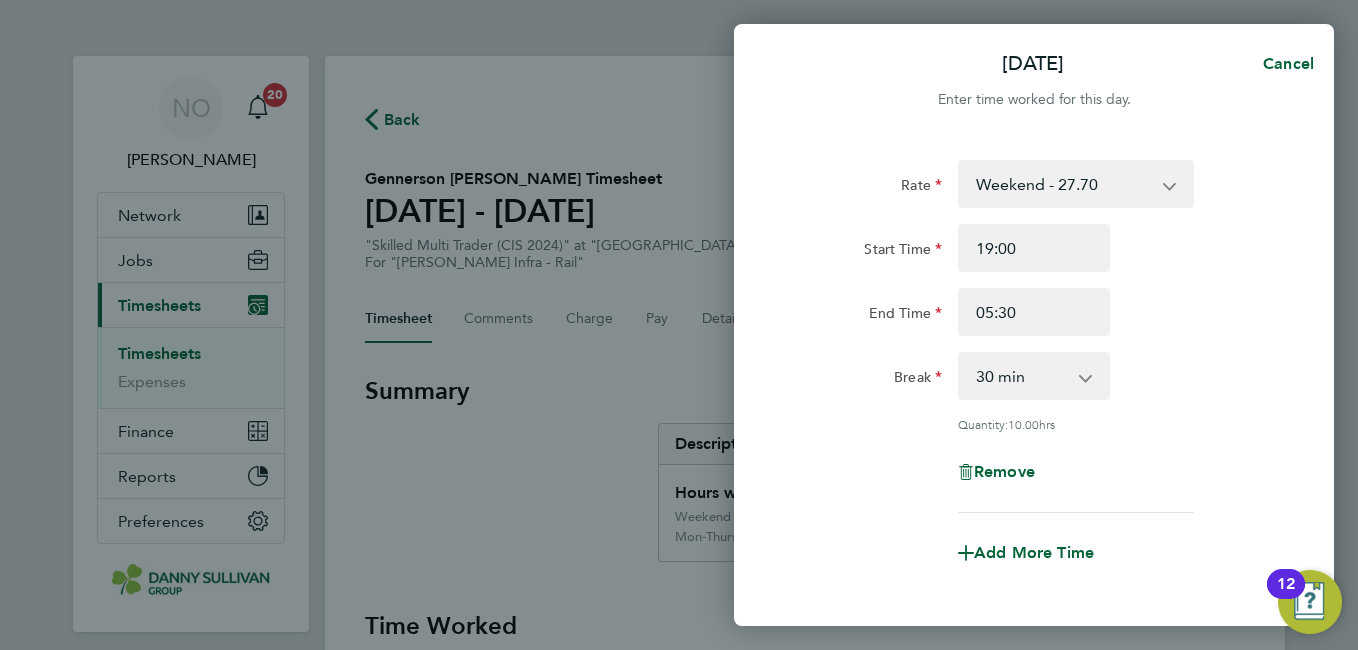 click on "End Time 05:30" 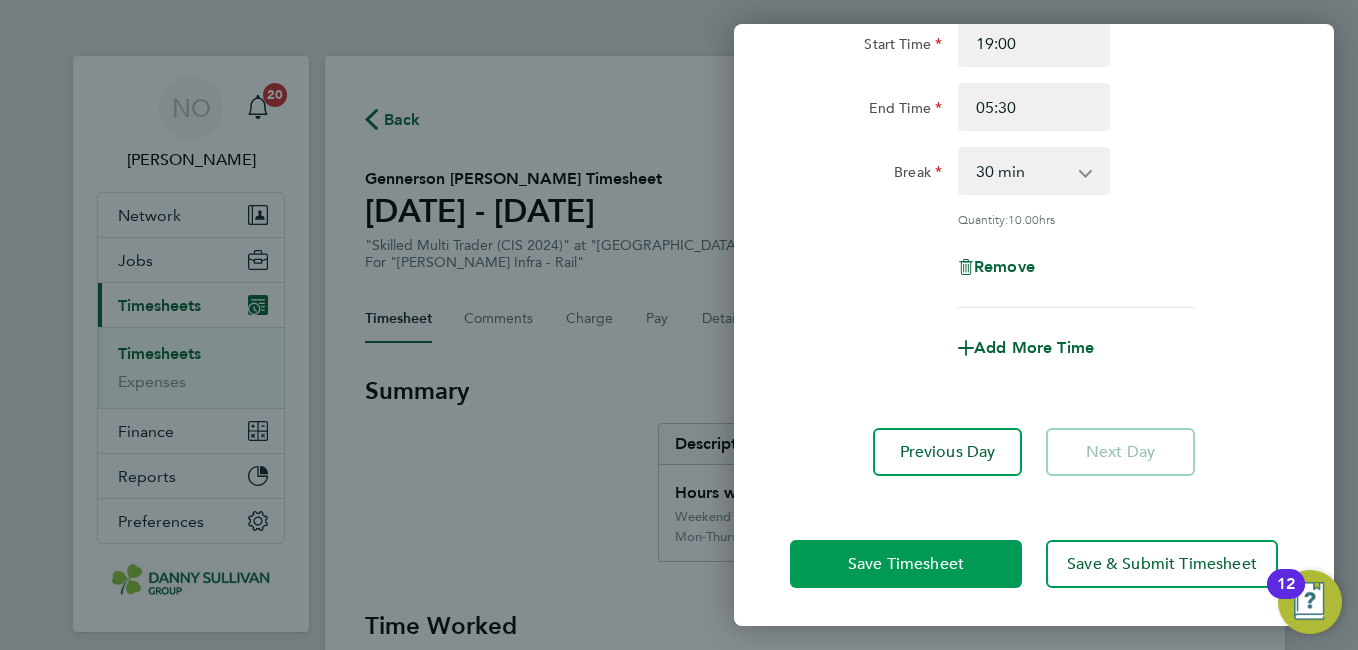 click on "Save Timesheet" 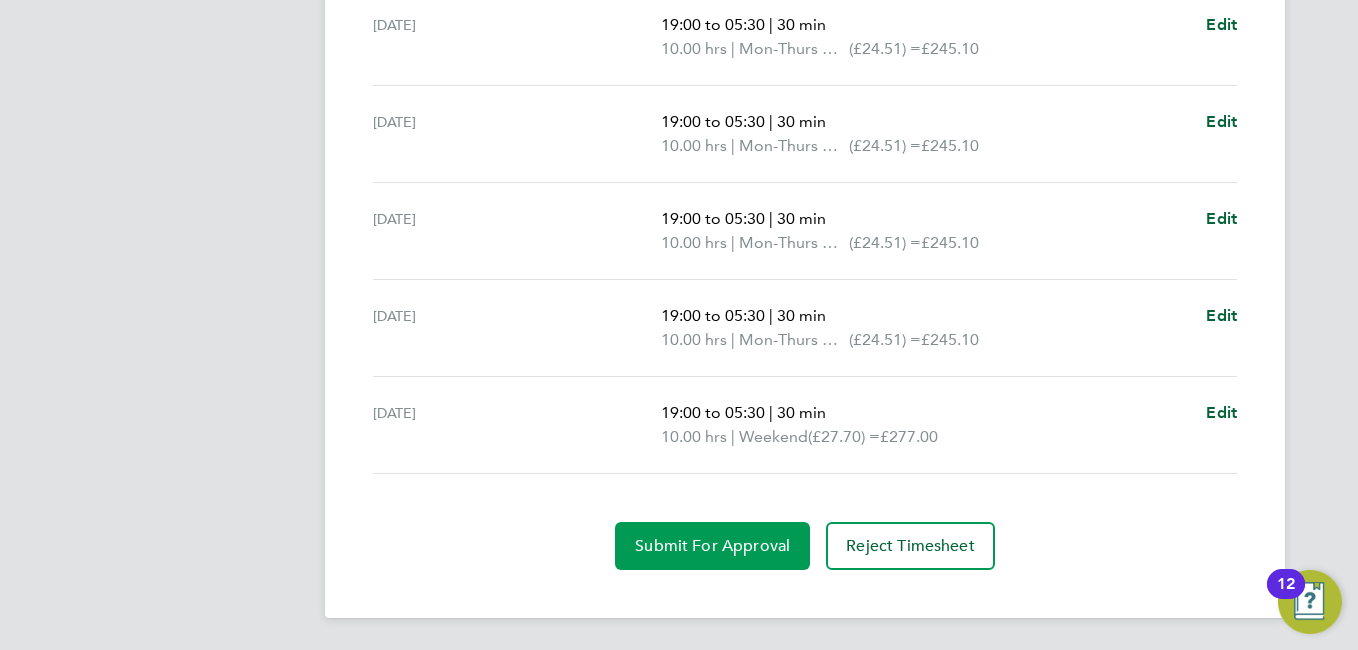 click on "Submit For Approval" 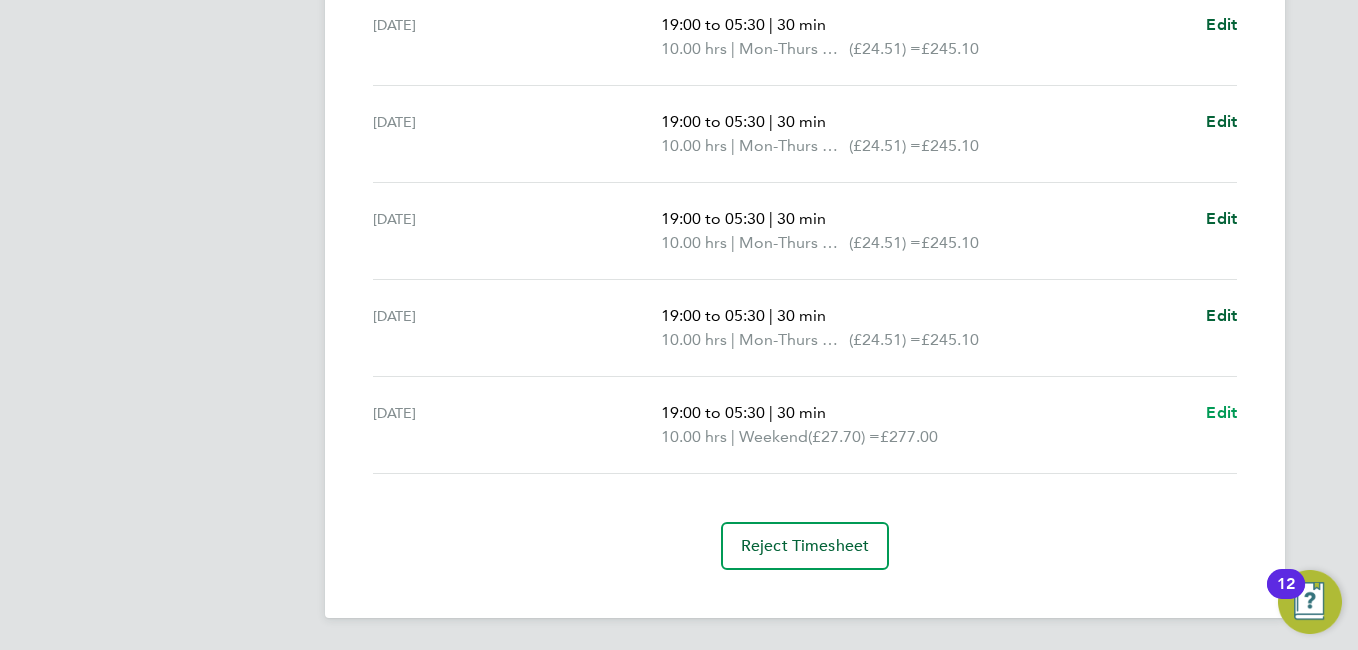 click on "Edit" at bounding box center (1221, 412) 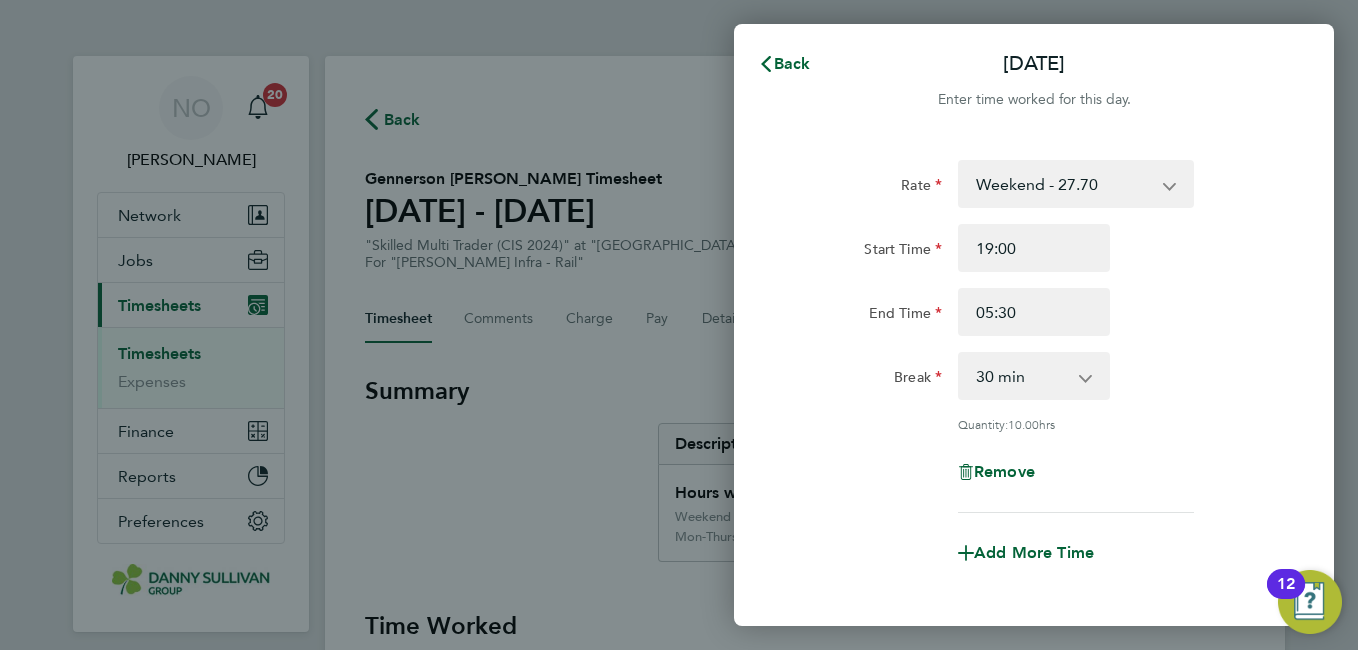 click on "Enter time worked for this day." 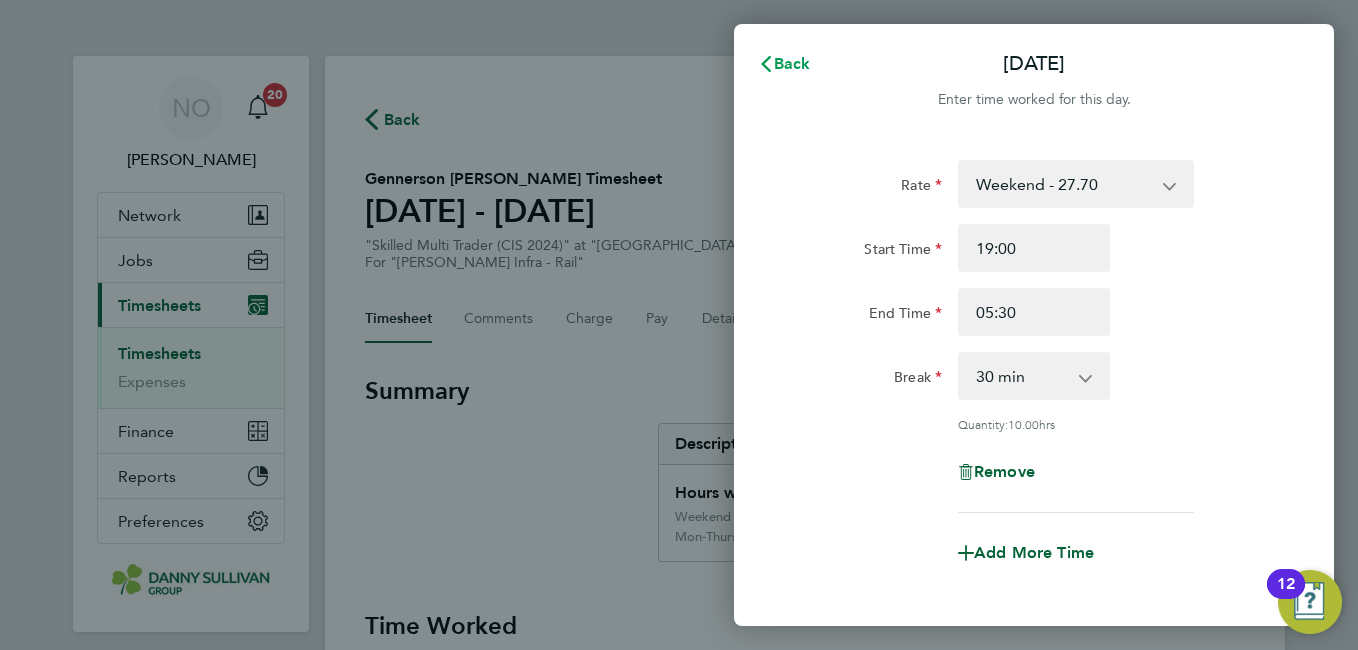 click on "Back" 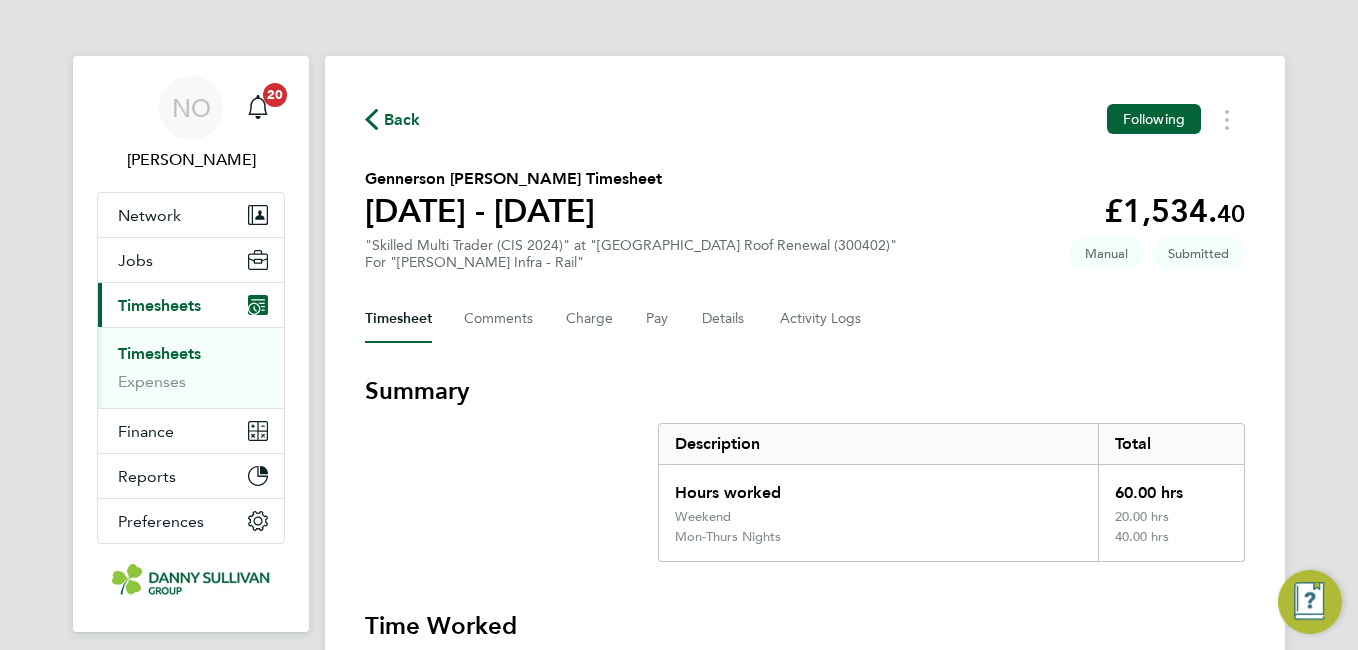 click on "Back  Following" 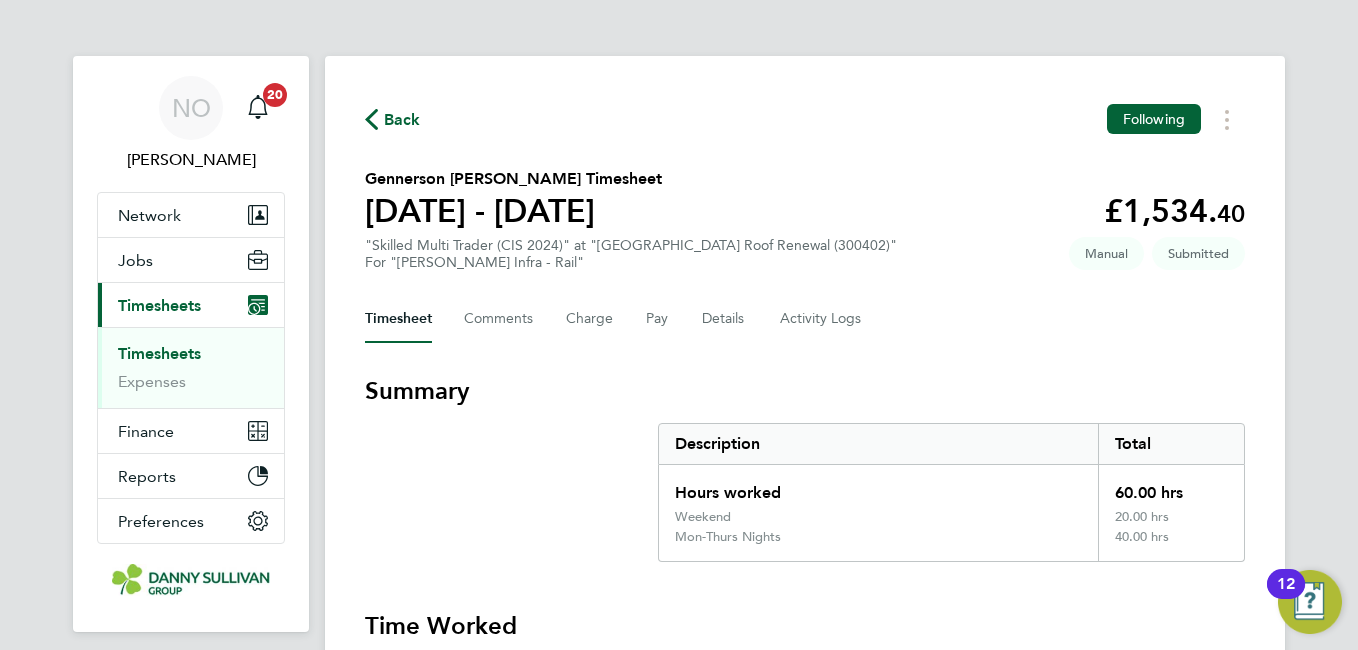 click on "Back" 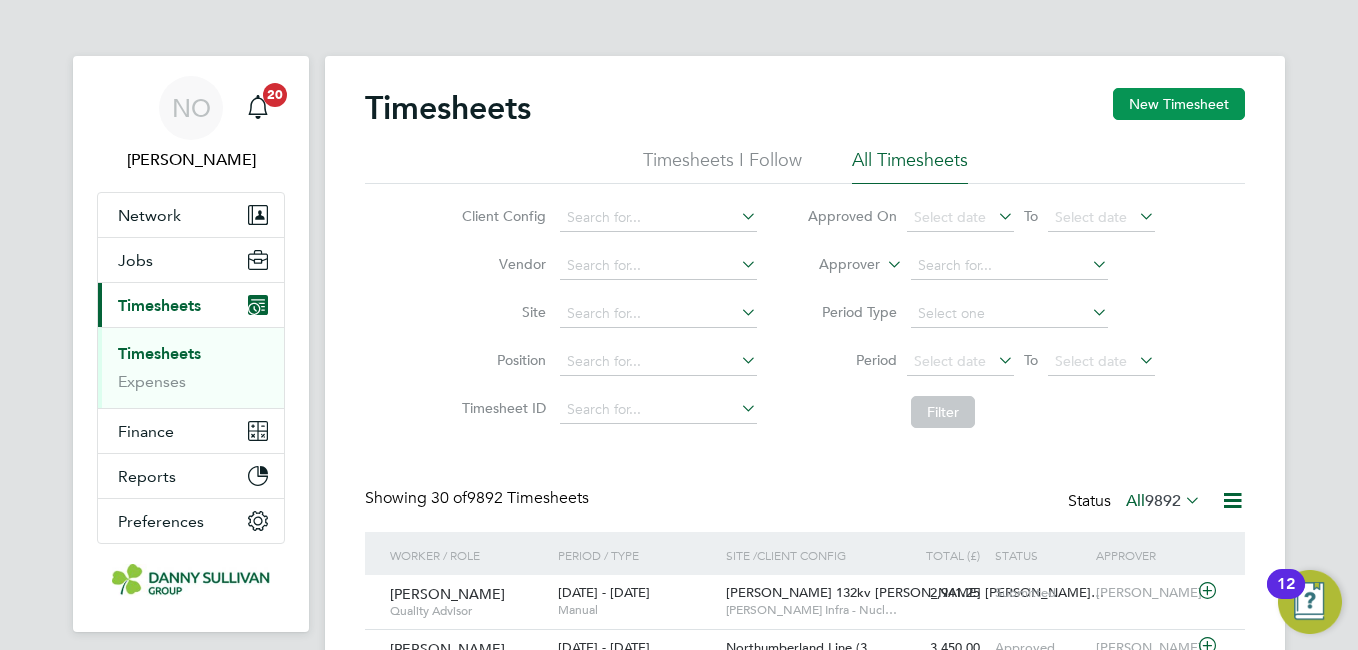 click on "New Timesheet" 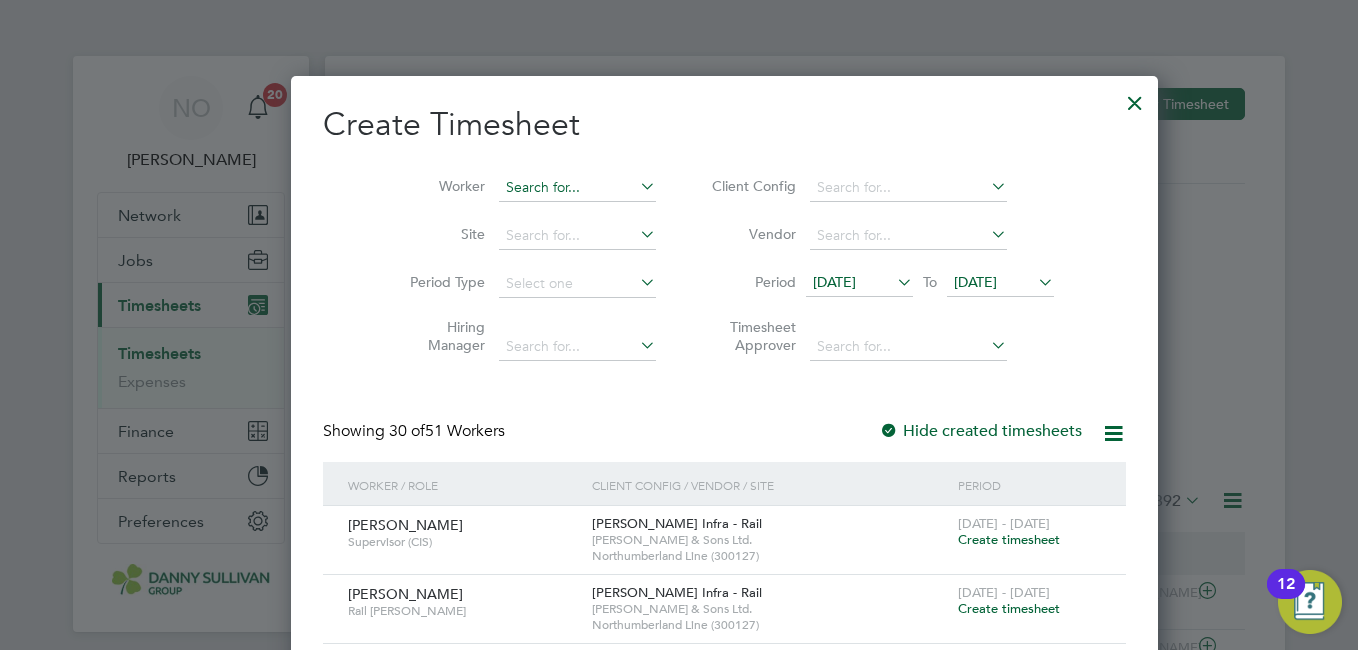 click at bounding box center [577, 188] 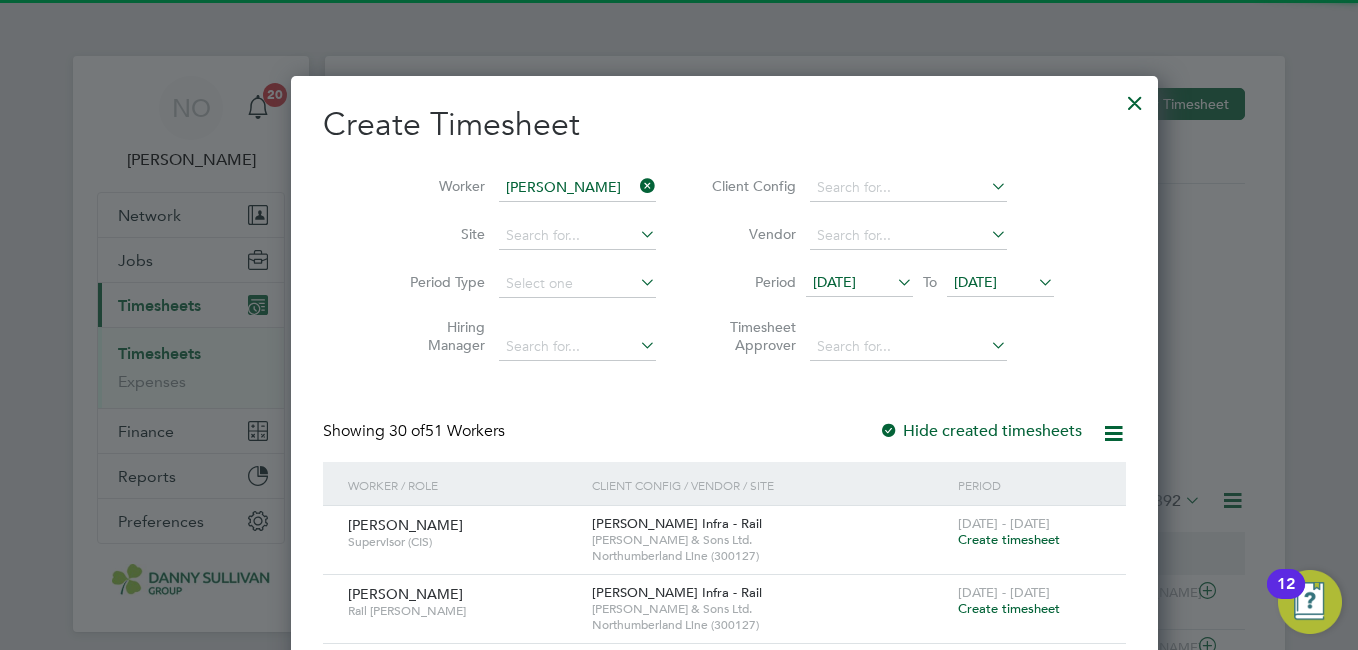click on "Lidya  Gebremedhi" 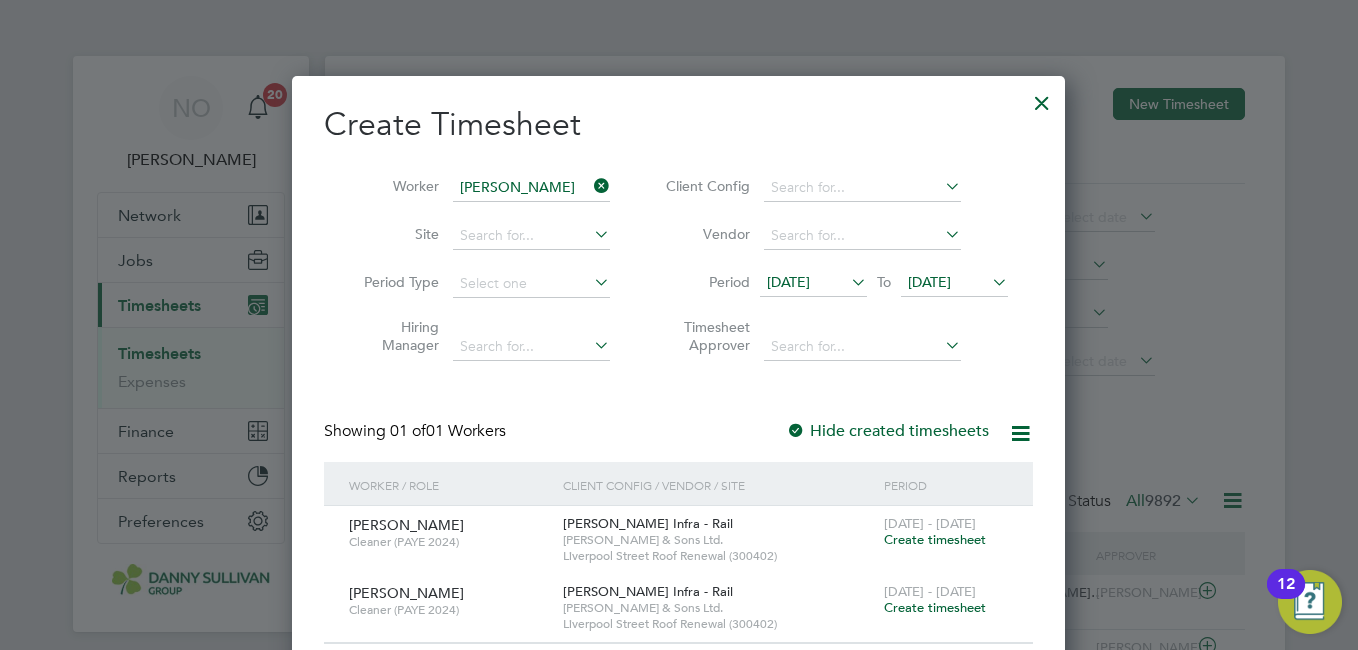 click on "Create Timesheet Worker   Lidya Gebremedhi Site   Period Type   Hiring Manager   Client Config   Vendor   Period
30 Jun 2025
To
07 Jul 2025
Timesheet Approver   Showing   01 of  01 Workers Hide created timesheets Worker / Role Client Config / Vendor / Site Period Lidya Gebremedhi   Cleaner (PAYE 2024) Morgan Sindall Infra - Rail Danny Sullivan & Sons Ltd.   Liverpool Street Roof Renewal (300402)   28 Jun - 4 Jul 2025   Create timesheet Lidya Gebremedhi   Cleaner (PAYE 2024) Morgan Sindall Infra - Rail Danny Sullivan & Sons Ltd.   Liverpool Street Roof Renewal (300402)   5 - 11 Jul 2025   Create timesheet Show  21  more" at bounding box center [678, 374] 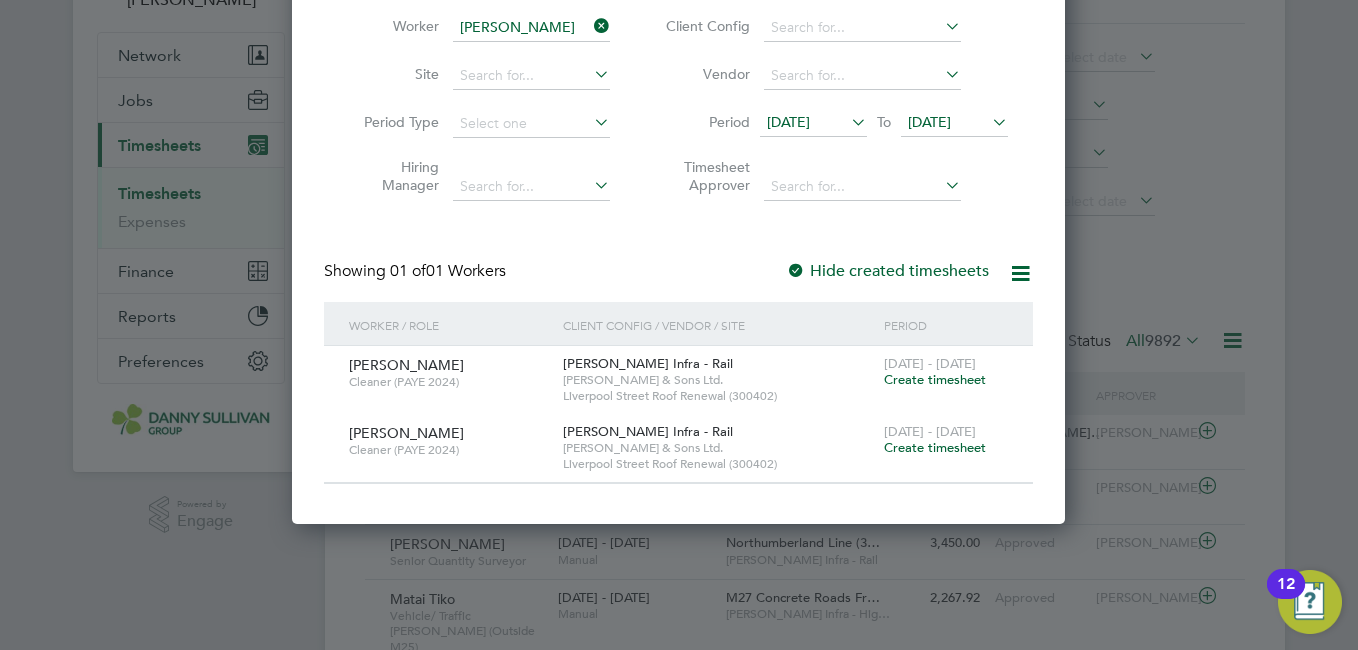click on "Create timesheet" at bounding box center (935, 447) 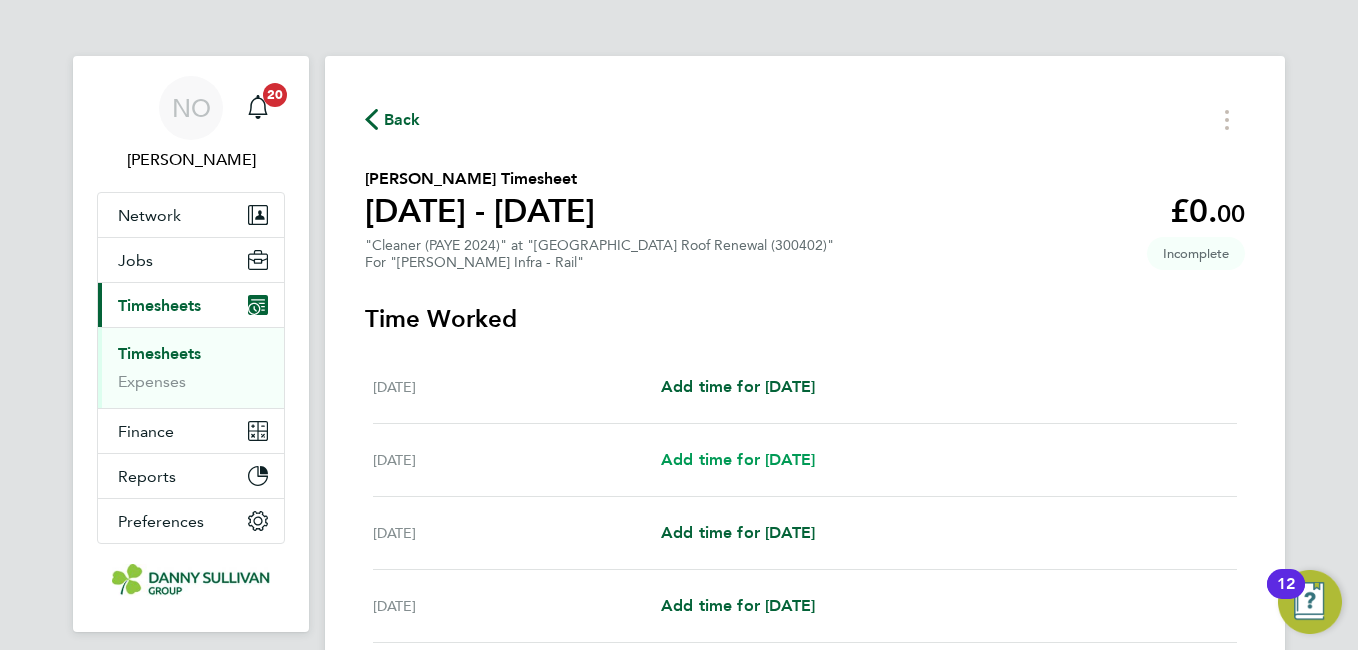 click on "Add time for Sun 06 Jul" at bounding box center (738, 459) 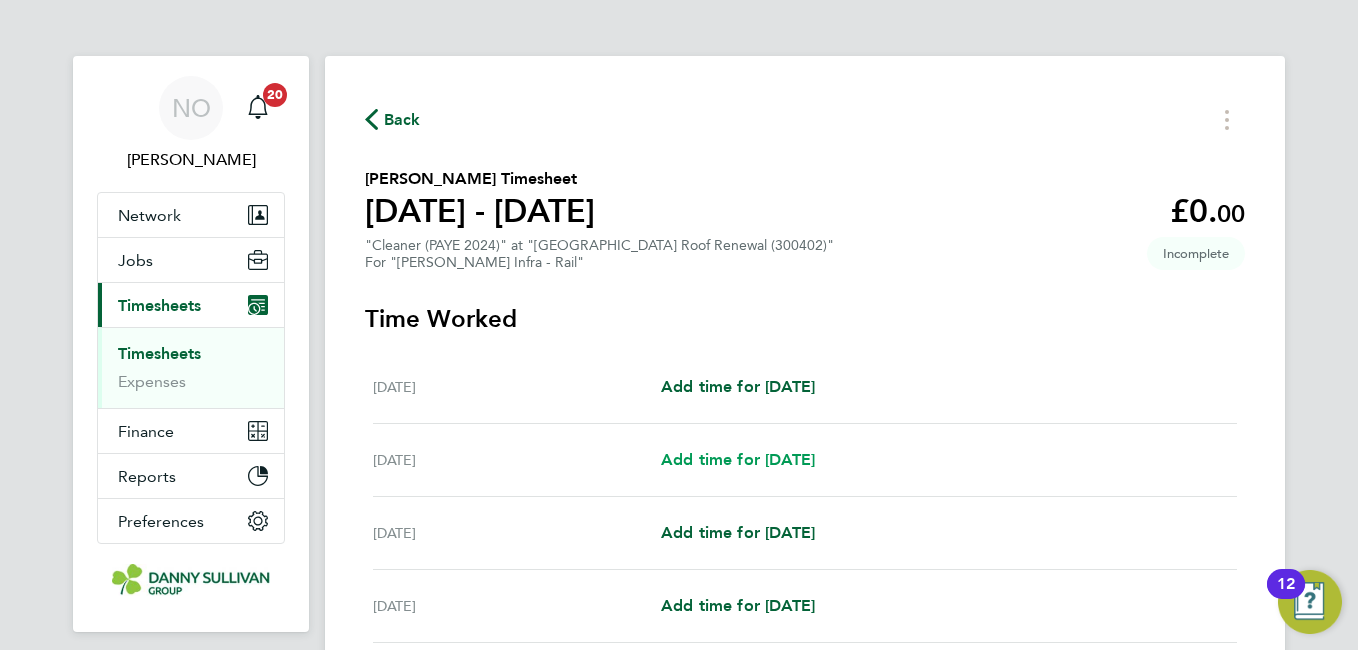 select on "30" 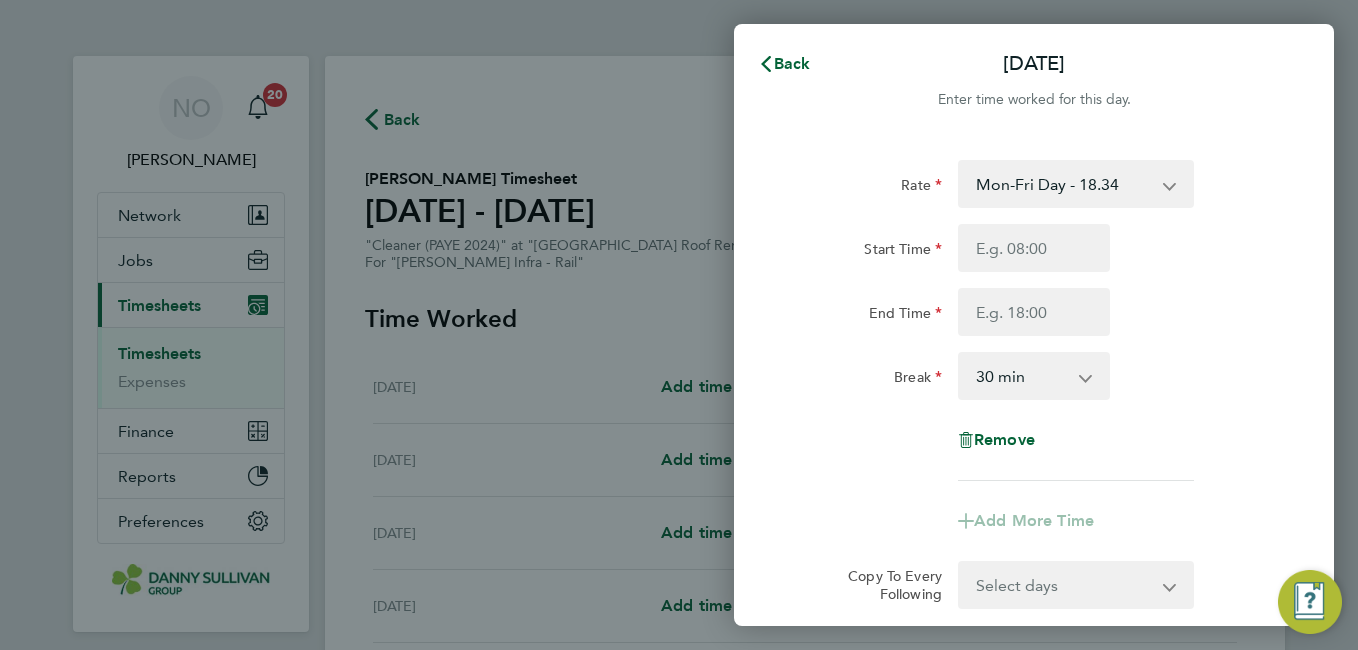 click on "Mon-Fri Day - 18.34   Bonus - 450.00   Xmas / NY - 36.64   Mon-Thurs Night - 21.06   Bank Hol - 27.48   Weekend - 23.84" at bounding box center [1064, 184] 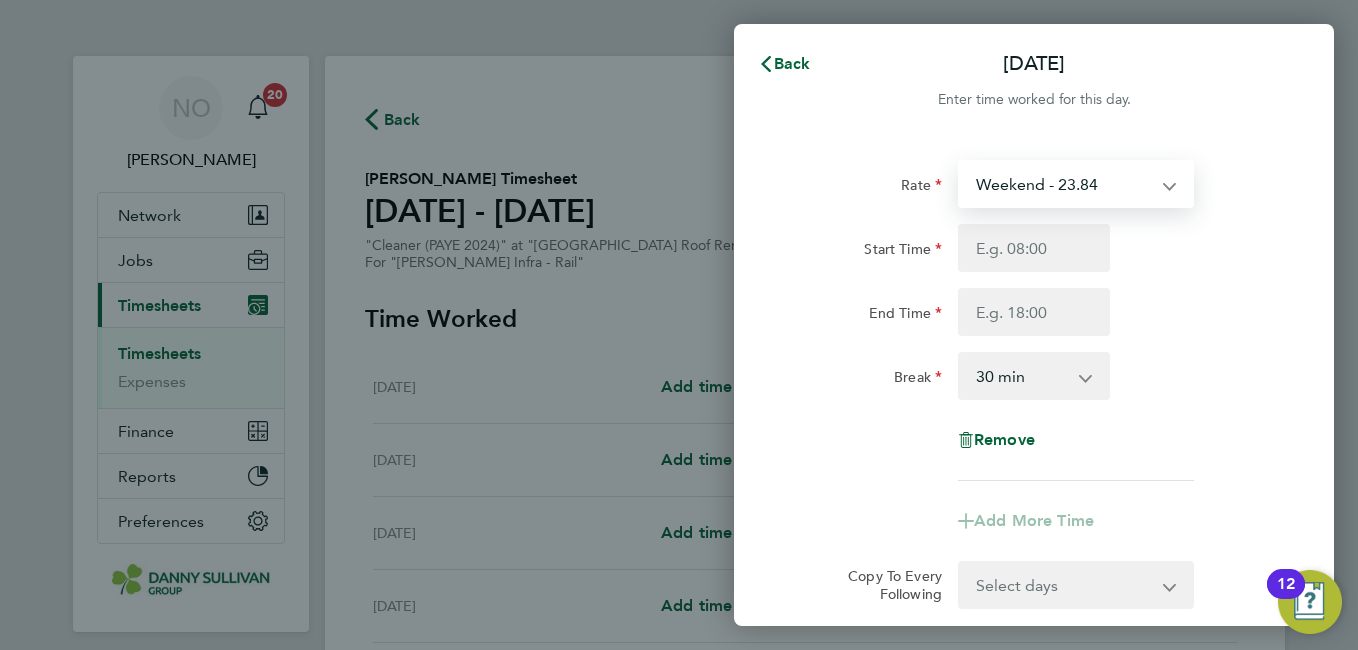 select on "30" 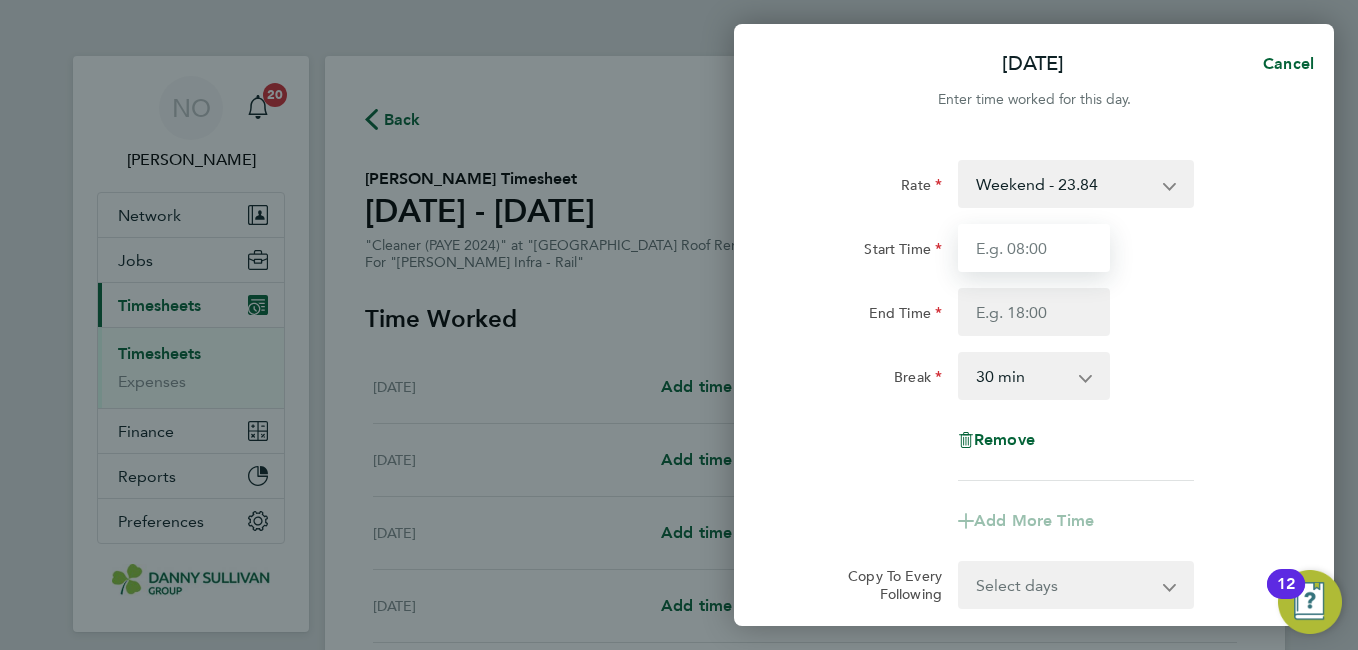 click on "Start Time" at bounding box center (1034, 248) 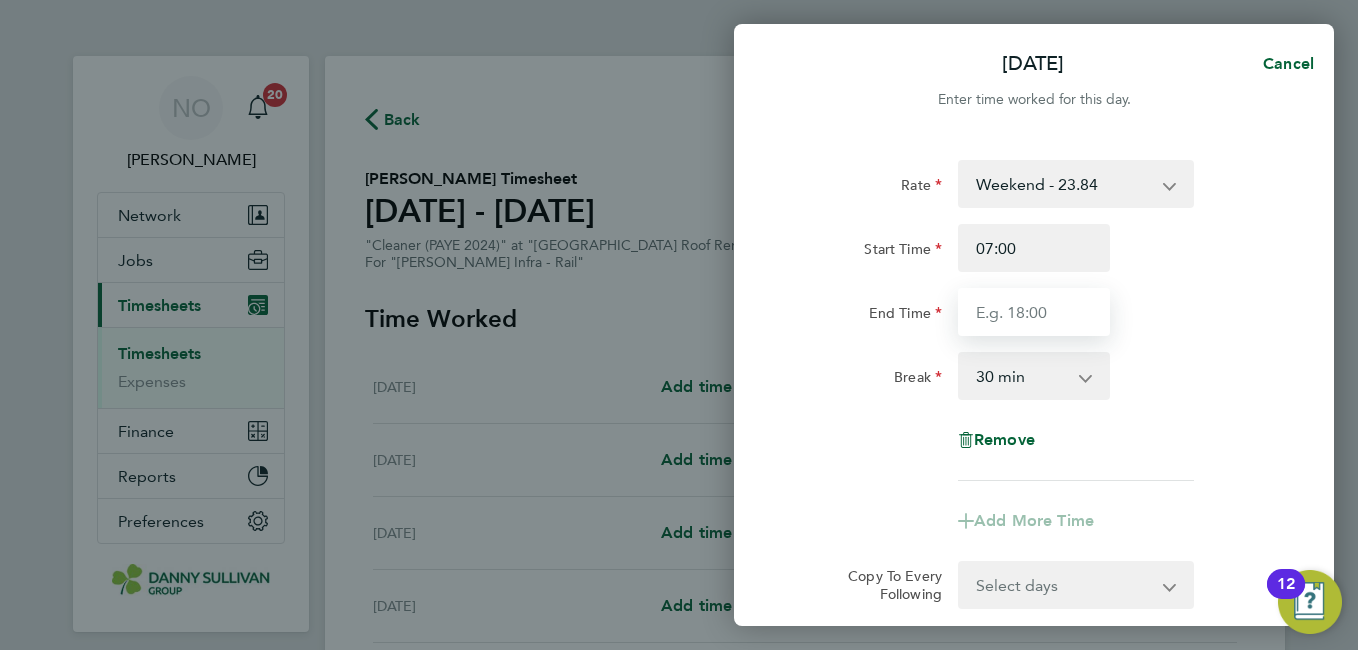 click on "End Time" at bounding box center [1034, 312] 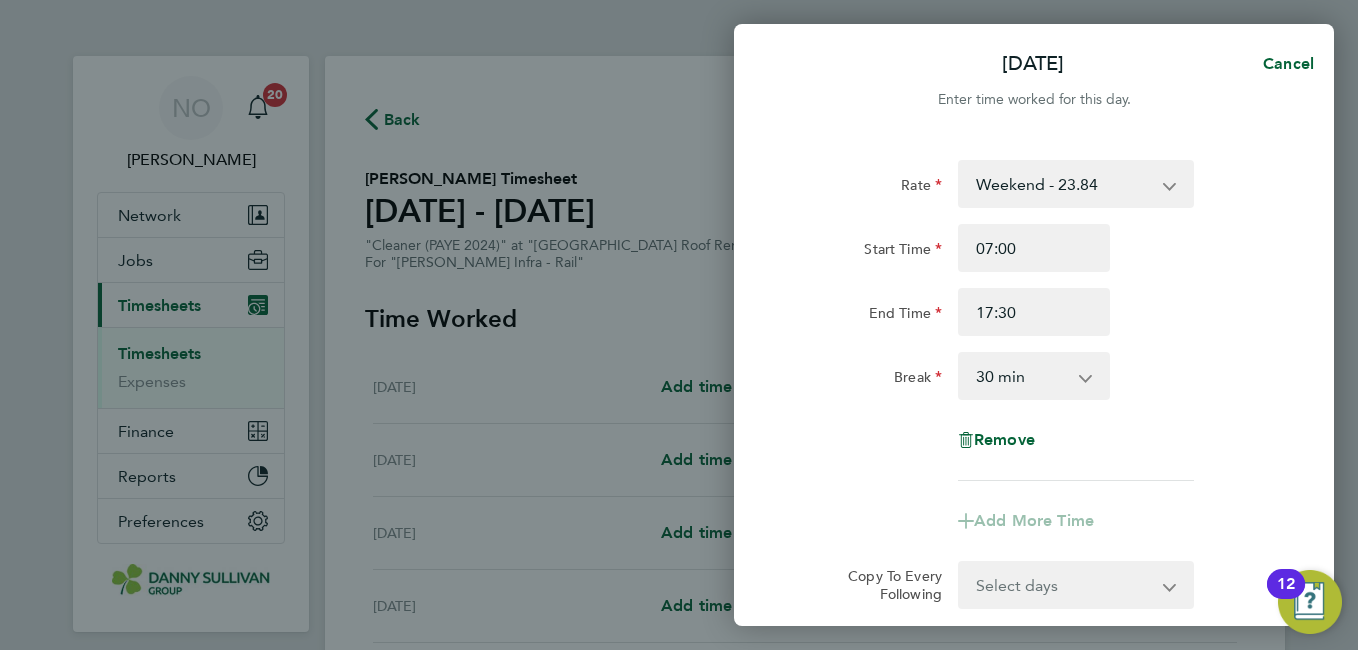 click on "Break  0 min   15 min   30 min   45 min   60 min   75 min   90 min" 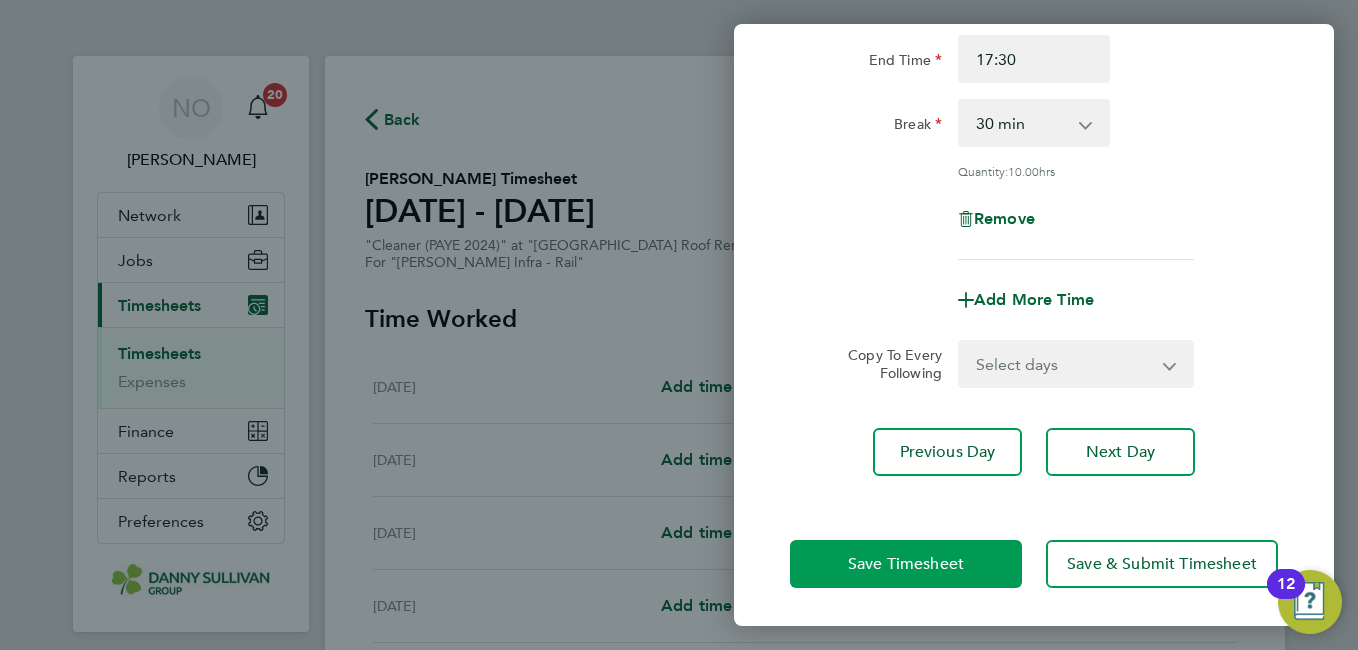 click on "Save Timesheet" 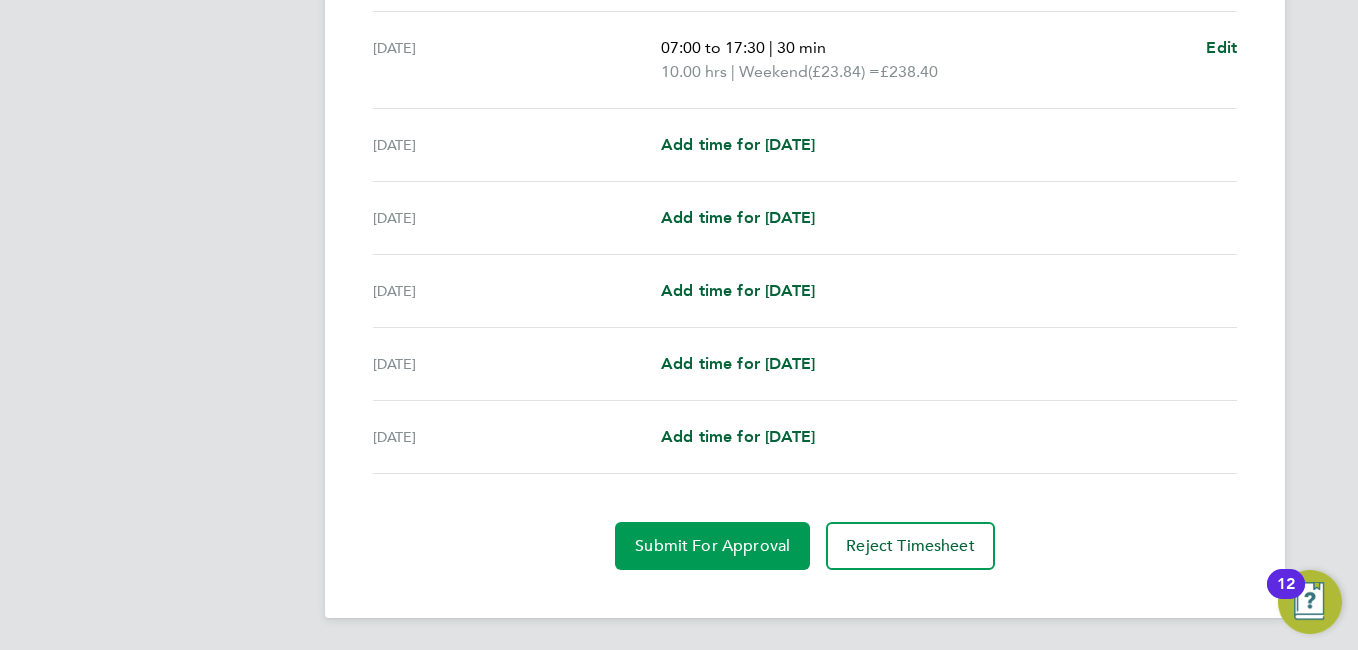 click on "Submit For Approval" 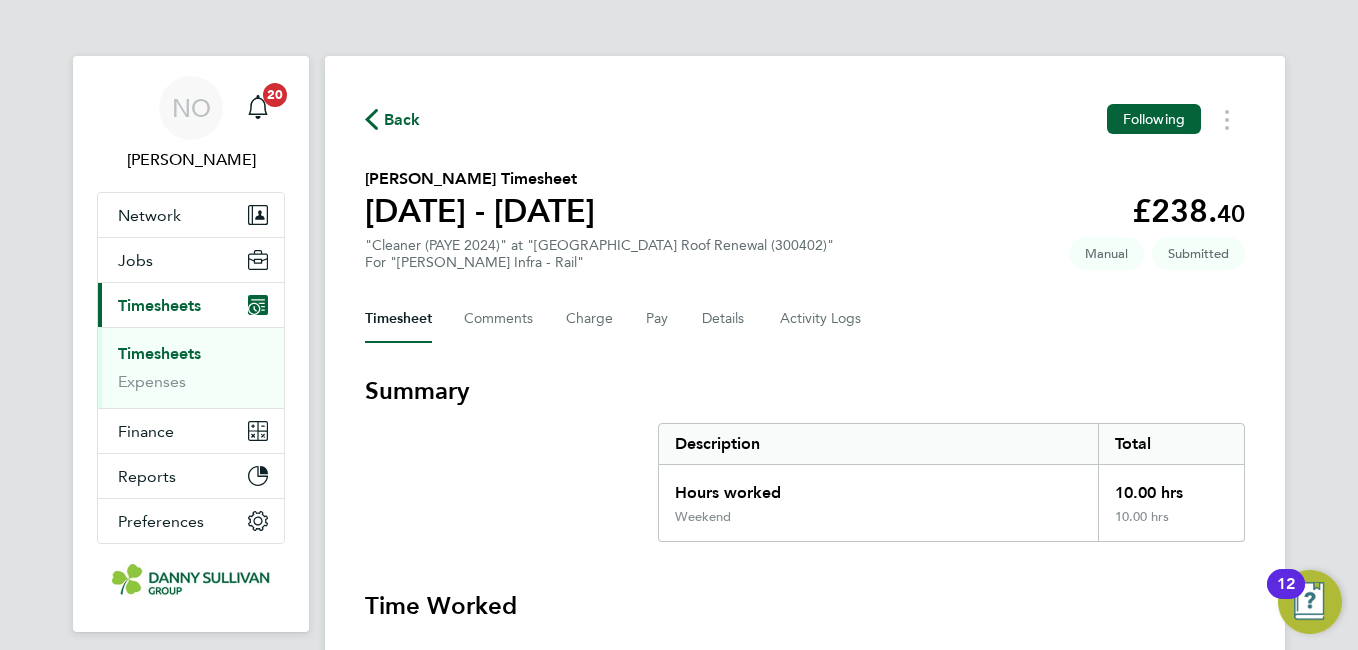 click on "Back  Following
Lidya Gebremedhi's Timesheet   05 - 11 Jul 2025   £238. 40  "Cleaner (PAYE 2024)" at "Liverpool Street Roof Renewal (300402)"  For "Morgan Sindall Infra - Rail"  Submitted   Manual   Timesheet   Comments   Charge   Pay   Details   Activity Logs   Summary   Description   Total   Hours worked   10.00 hrs   Weekend   10.00 hrs   Time Worked   Sat 05 Jul   Add time for Sat 05 Jul   Add time for Sat 05 Jul   Sun 06 Jul   07:00 to 17:30   |   30 min   10.00 hrs   |   Weekend   (£23.84) =   £238.40   Edit   Mon 07 Jul   Add time for Mon 07 Jul   Add time for Mon 07 Jul   Tue 08 Jul   Add time for Tue 08 Jul   Add time for Tue 08 Jul   Wed 09 Jul   Add time for Wed 09 Jul   Add time for Wed 09 Jul   Thu 10 Jul   Add time for Thu 10 Jul   Add time for Thu 10 Jul   Fri 11 Jul   Add time for Fri 11 Jul   Add time for Fri 11 Jul   Reject Timesheet" 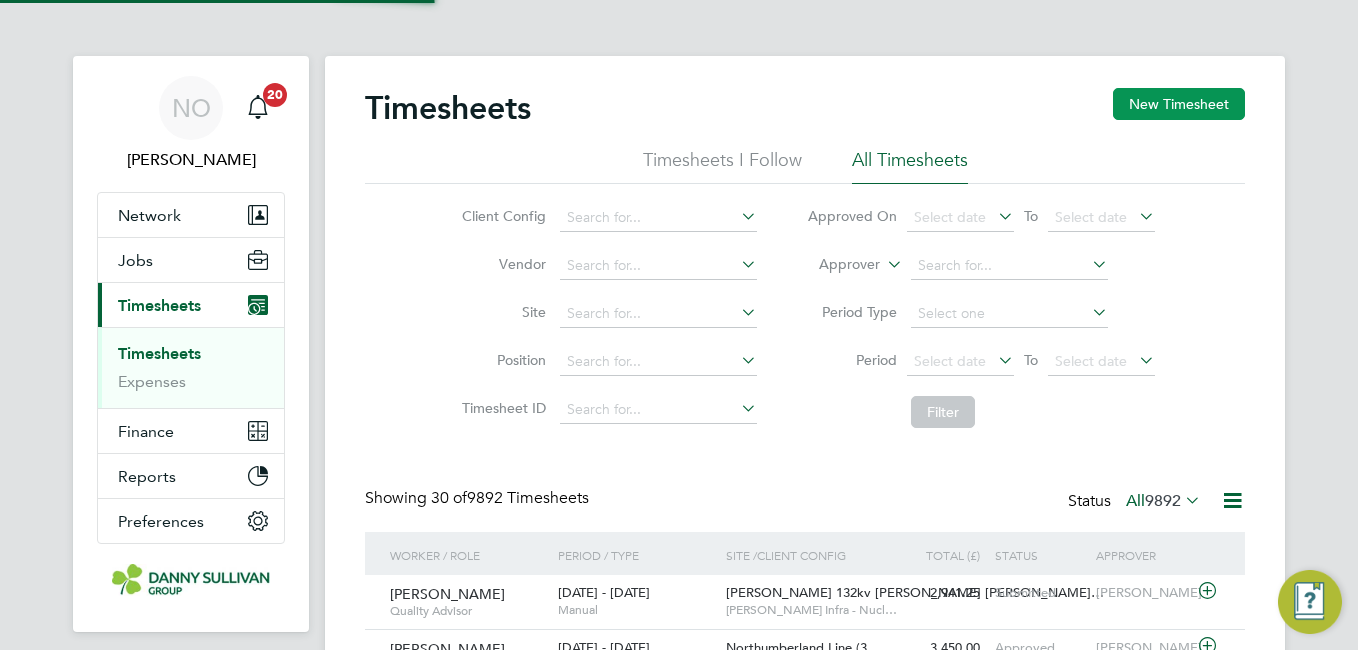 click 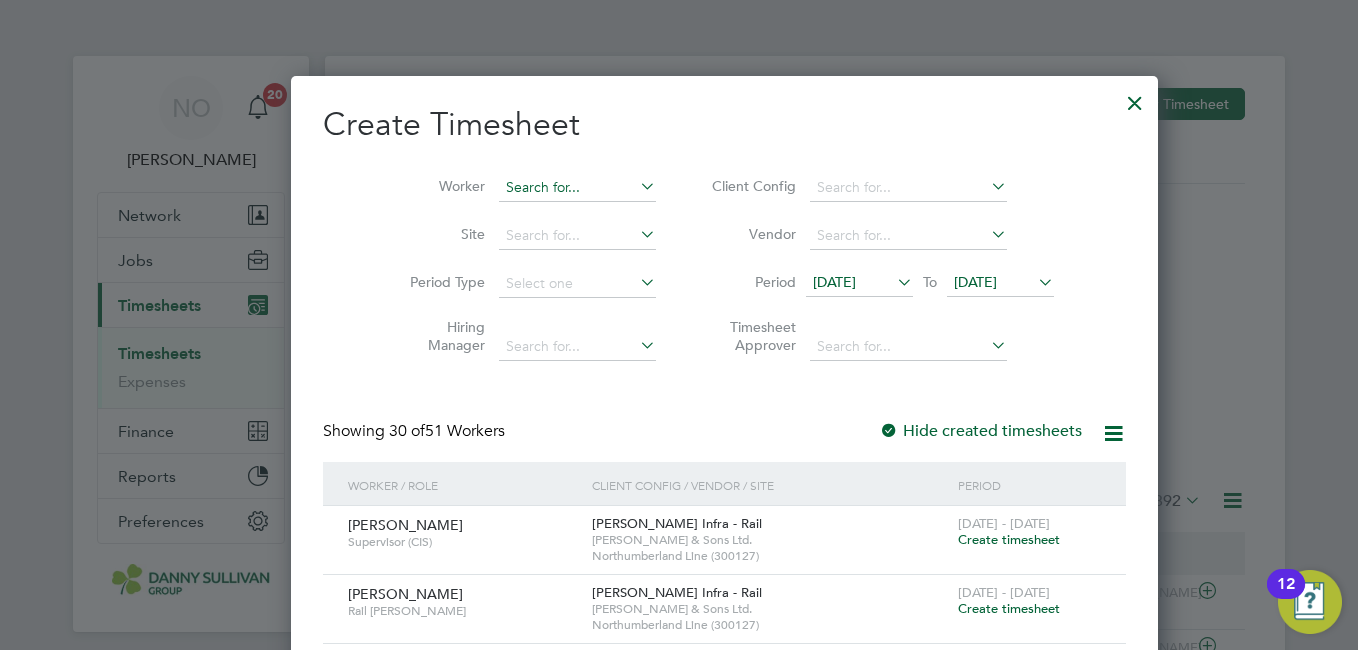 click at bounding box center [577, 188] 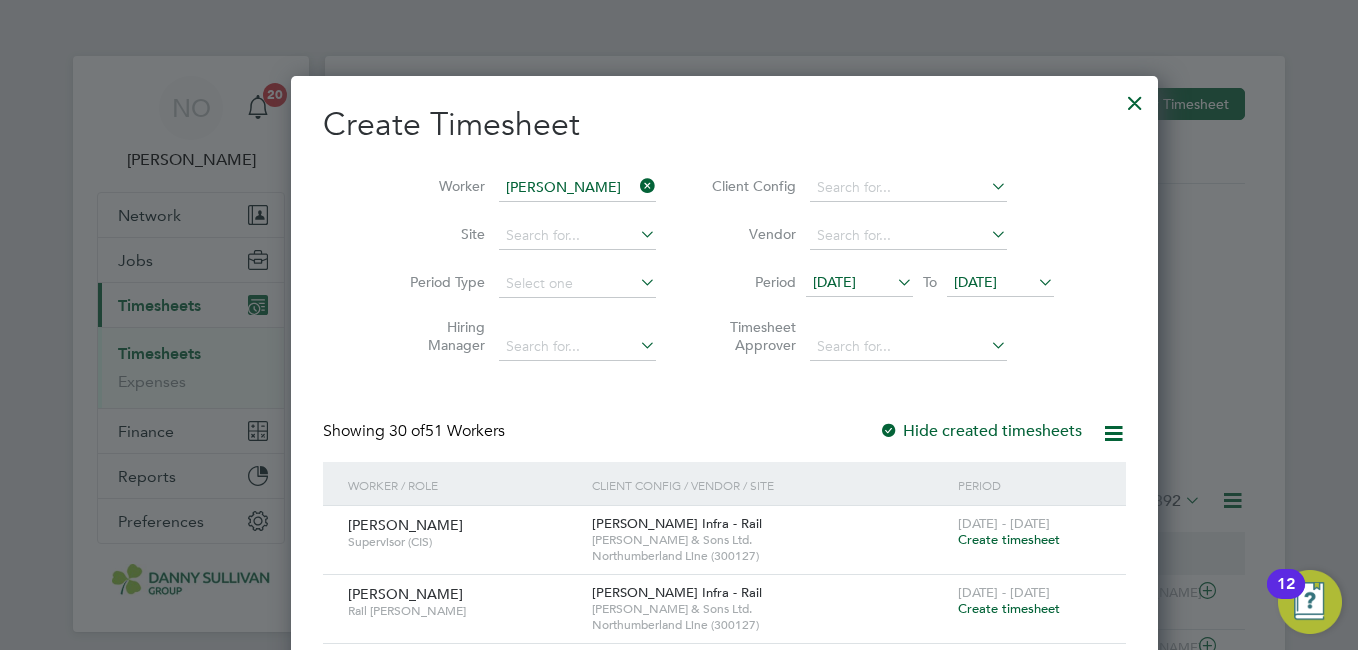 click on "Stefan  Florin Ion" 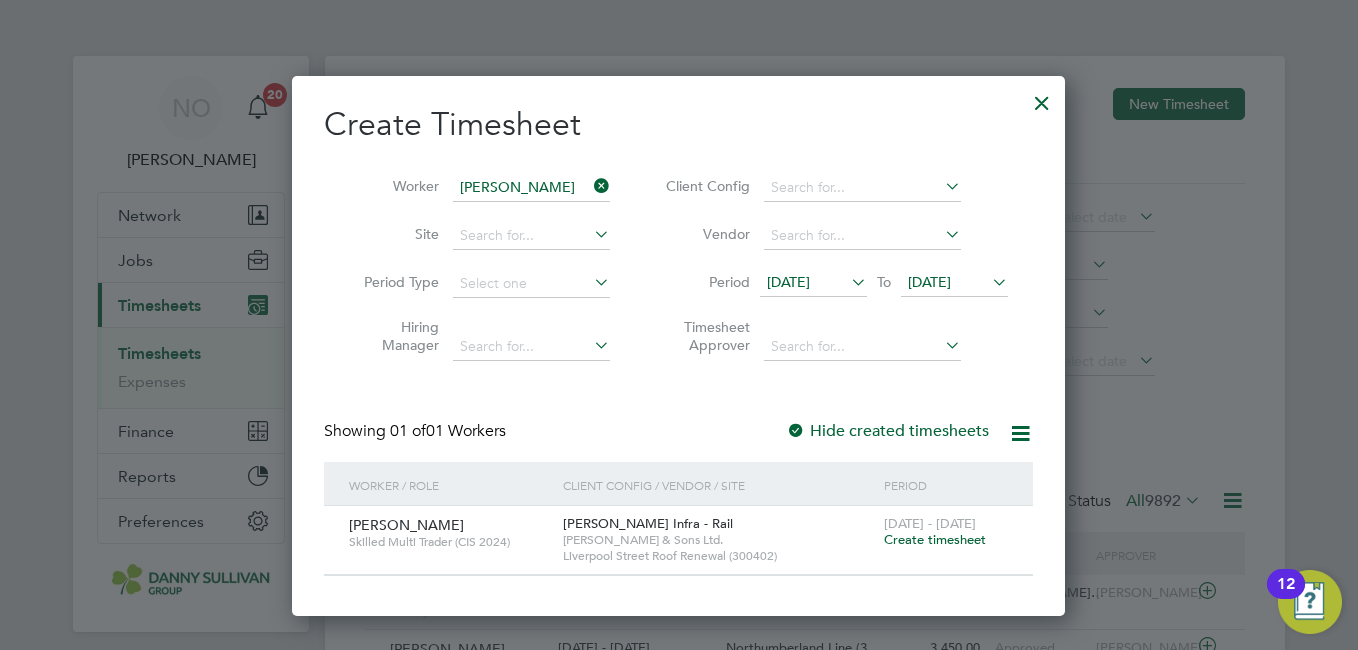 click on "Create timesheet" at bounding box center (935, 539) 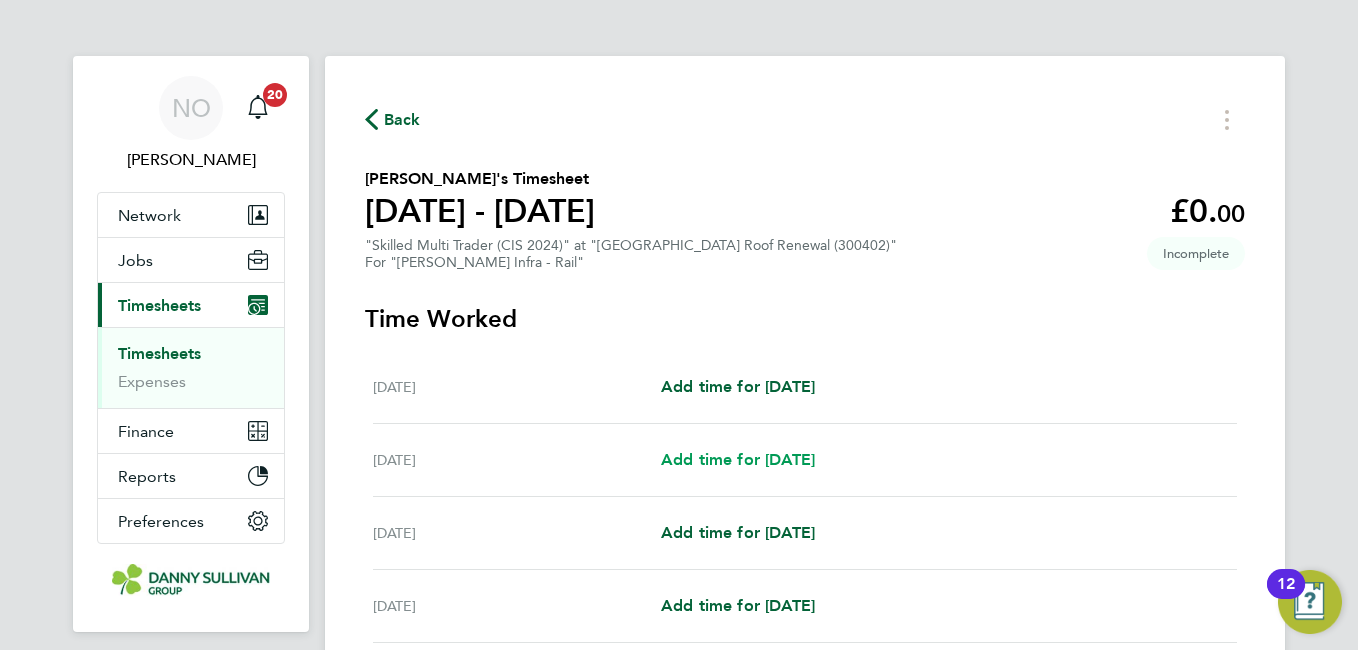 click on "Add time for Sun 06 Jul" at bounding box center (738, 459) 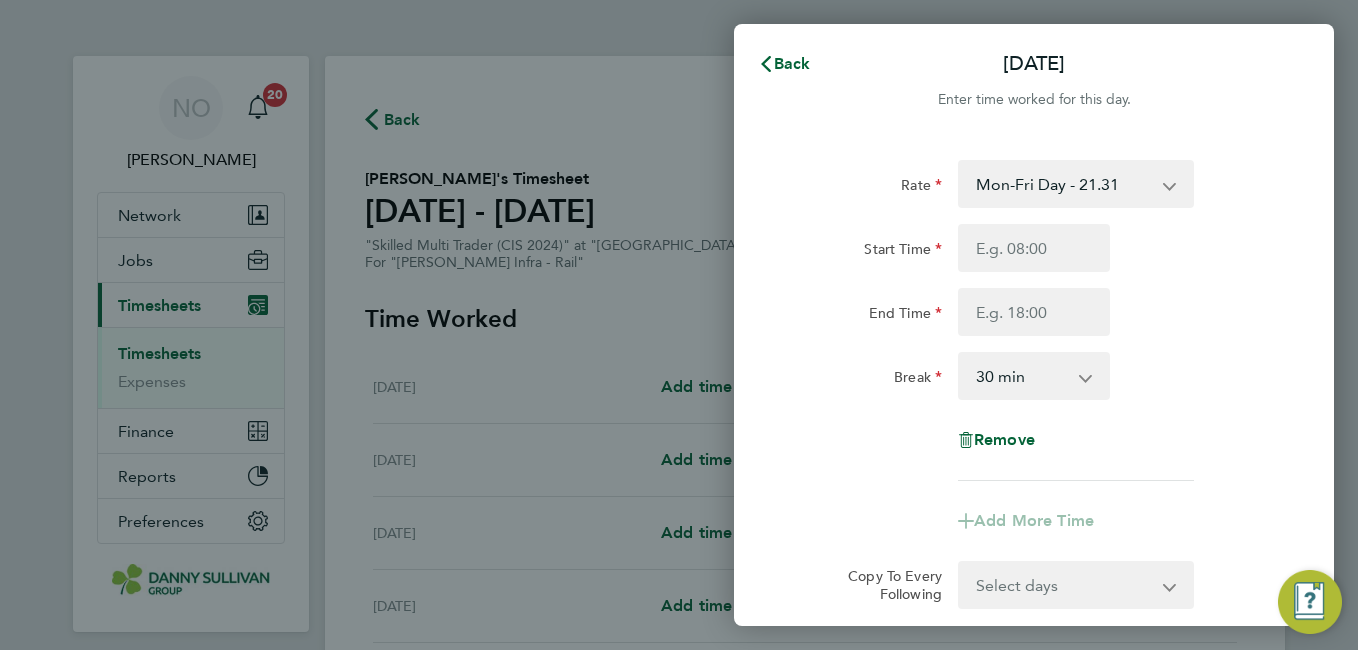 click on "Mon-Fri Day - 21.31   Bank Hol - 31.96   Mon-Thurs Nights - 24.51   Xmas / NY - 42.62   Weekend - 27.70" at bounding box center (1064, 184) 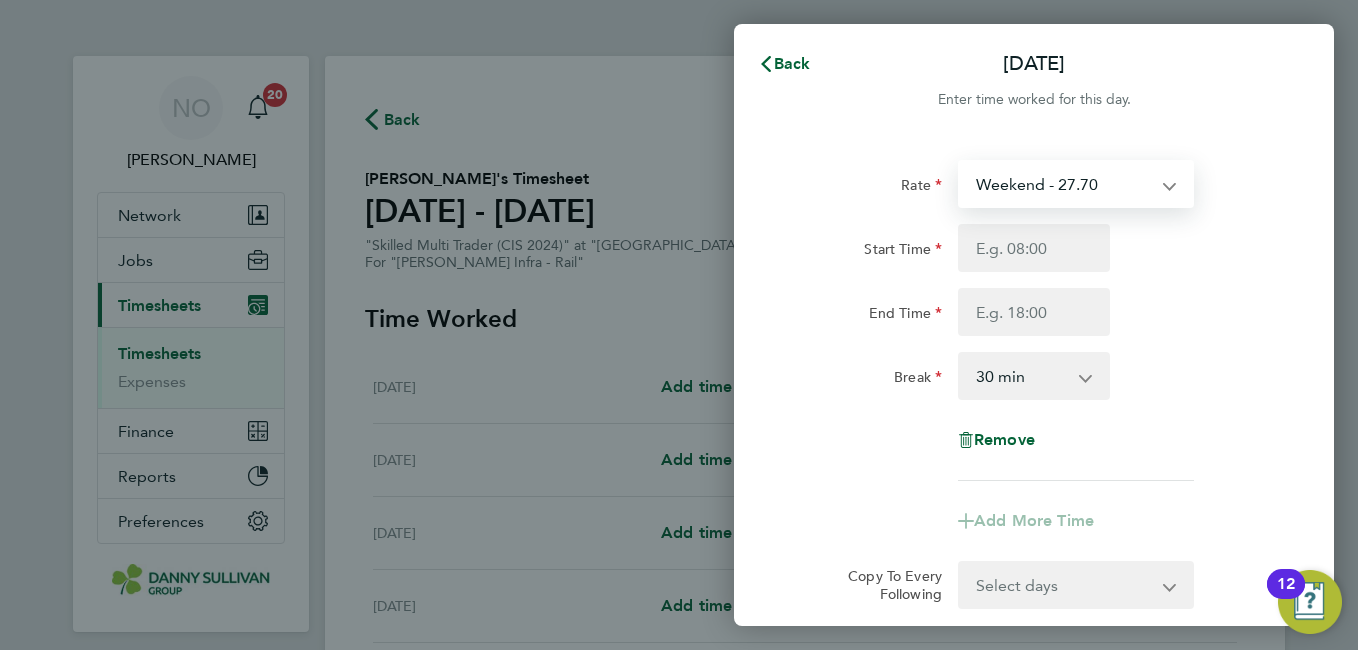 select on "30" 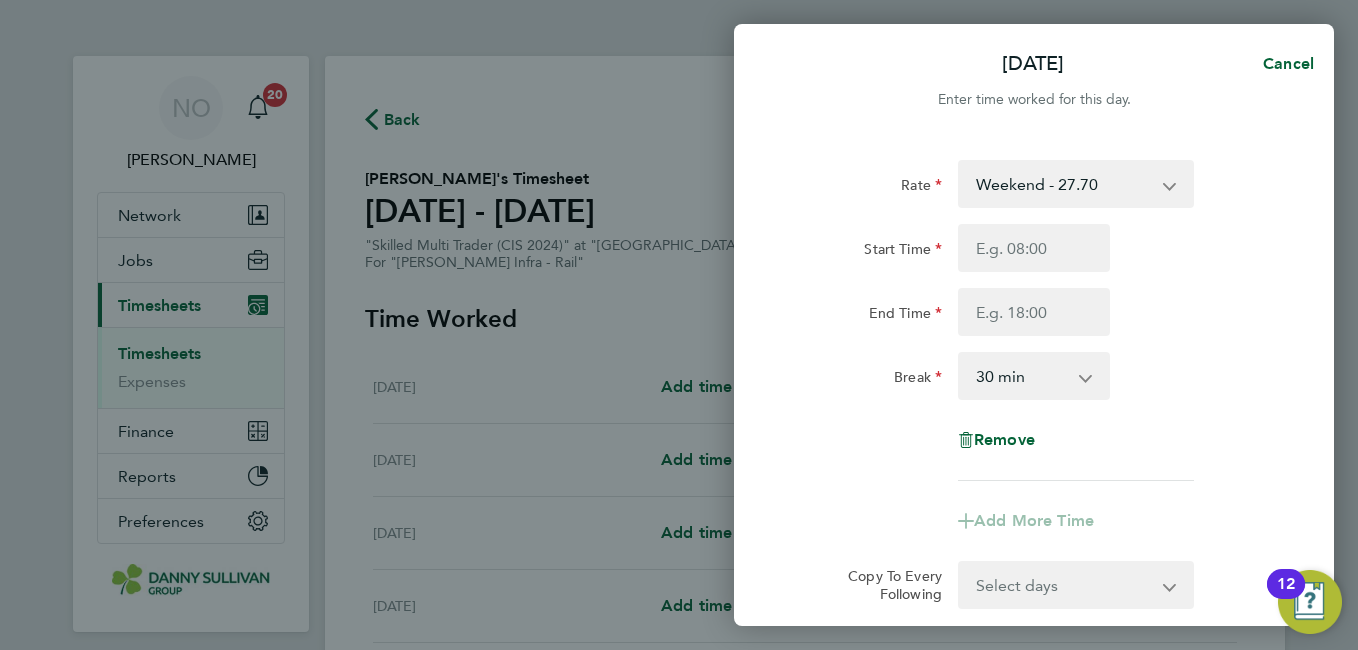 click on "Start Time End Time" 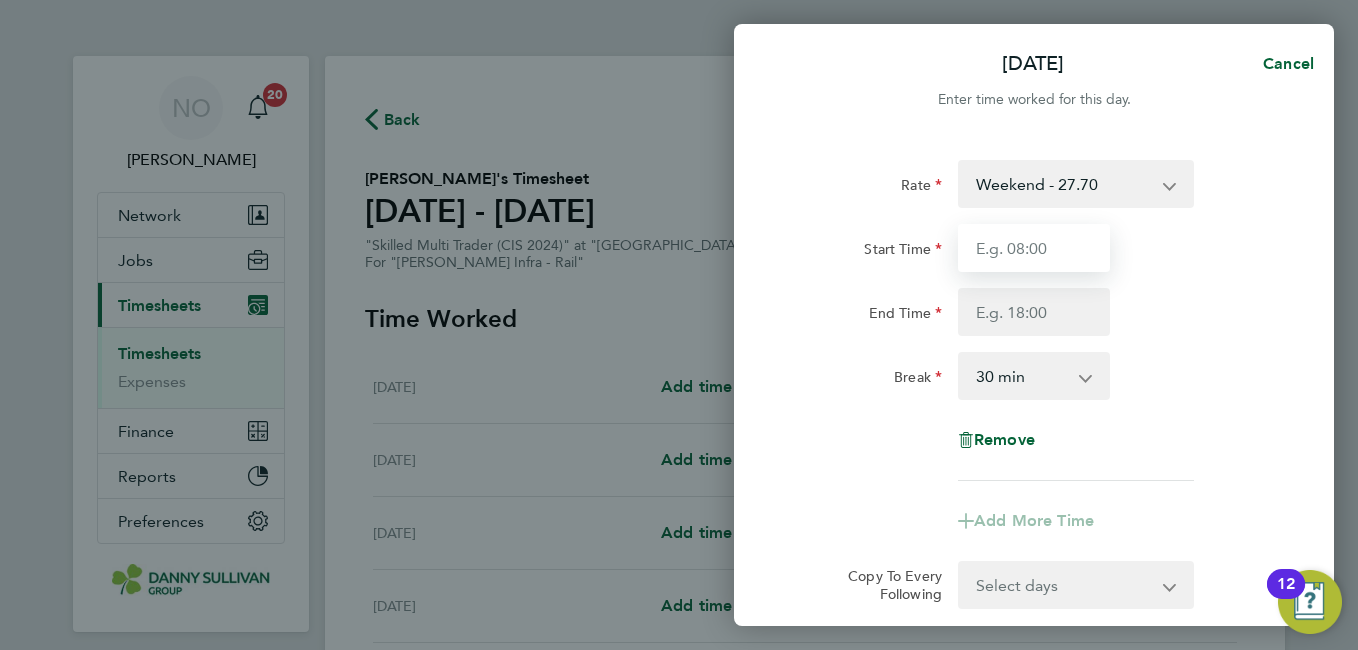 click on "Start Time" at bounding box center (1034, 248) 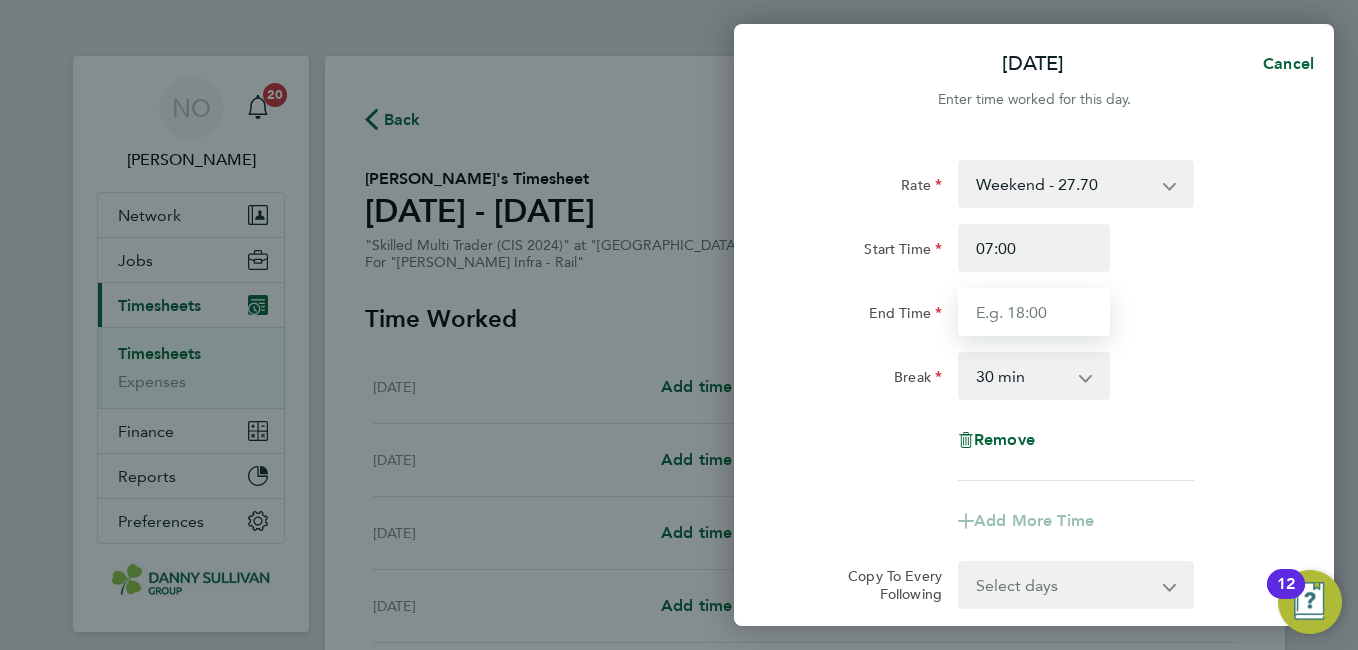 type on "17:30" 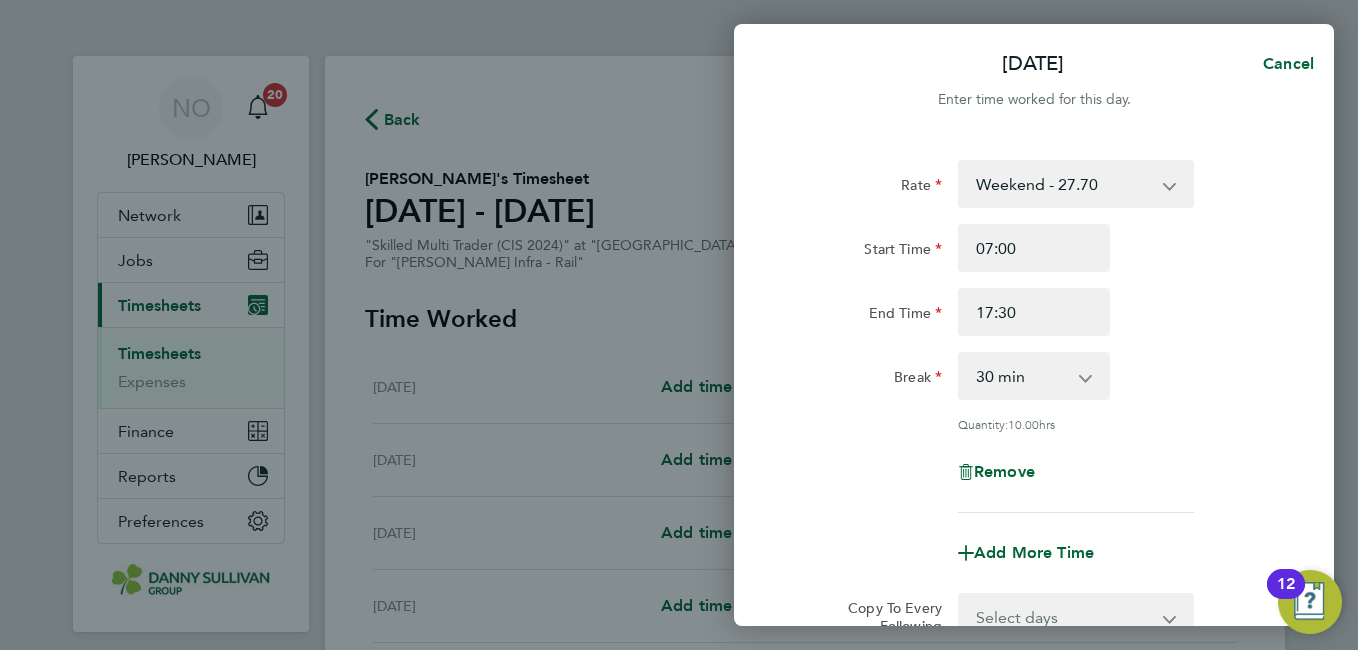 click on "End Time 17:30" 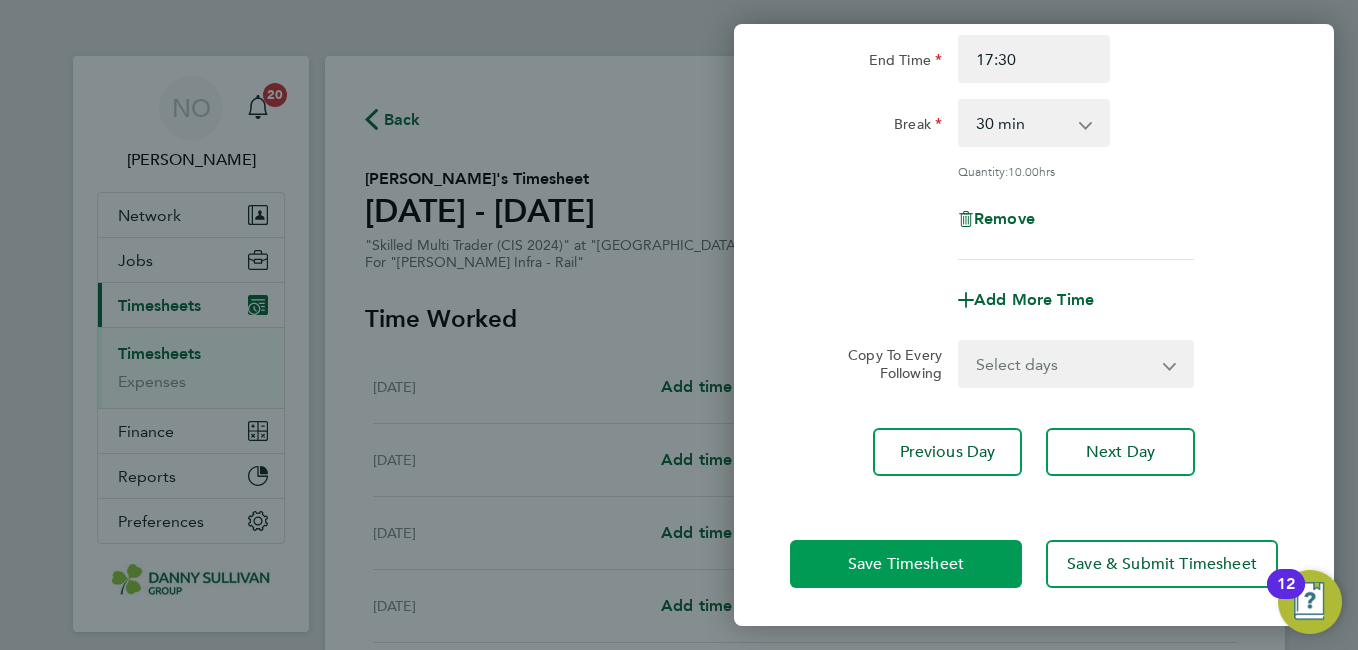 click on "Save Timesheet" 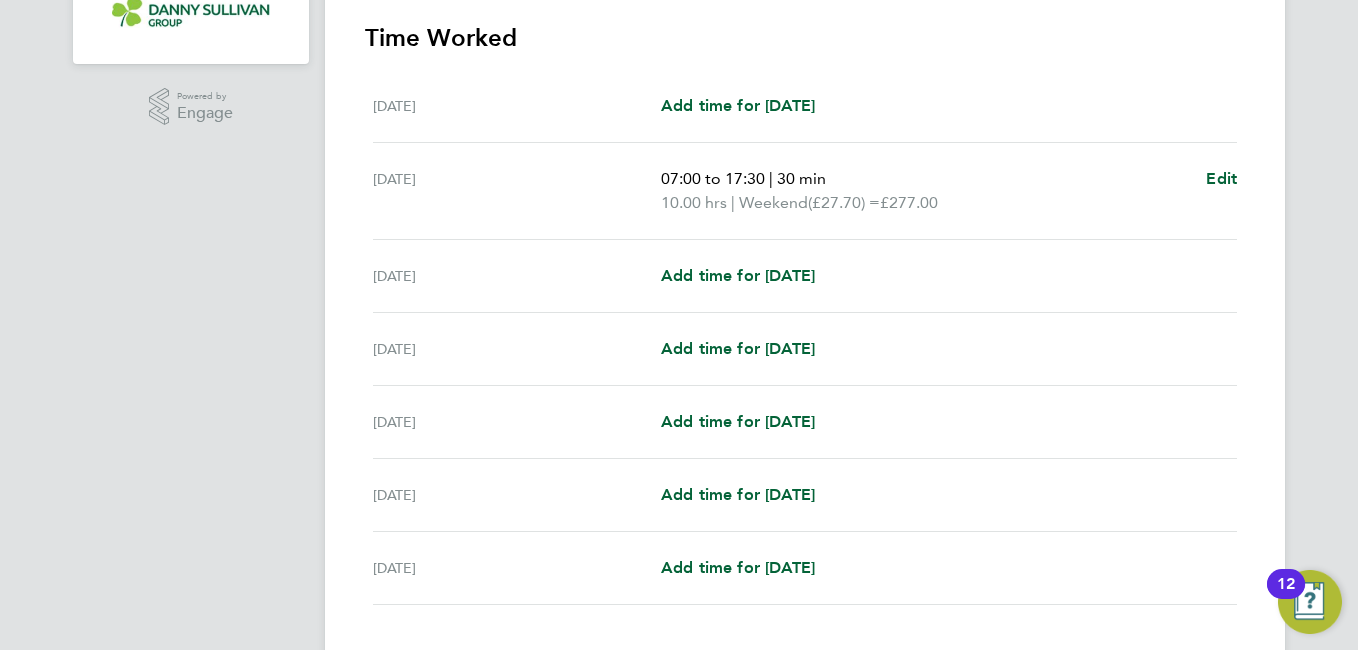 click on "Mon 07 Jul   Add time for Mon 07 Jul   Add time for Mon 07 Jul" at bounding box center [805, 276] 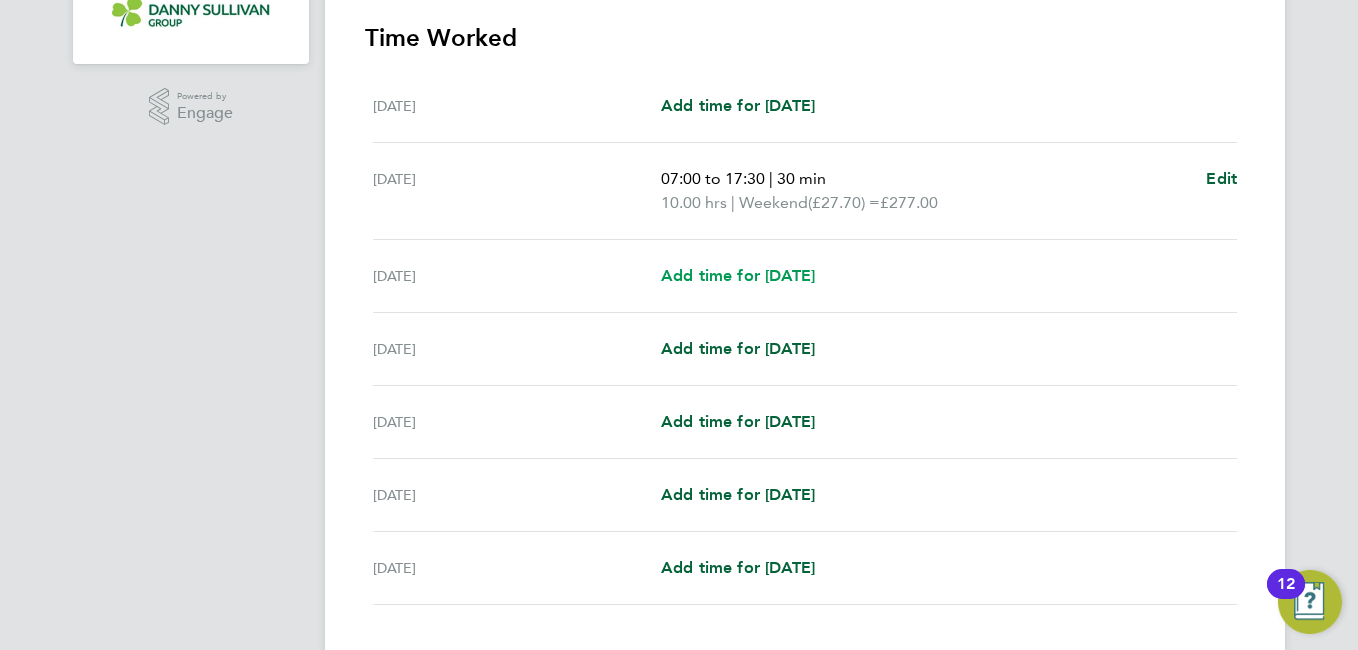 click on "Add time for Mon 07 Jul" at bounding box center (738, 275) 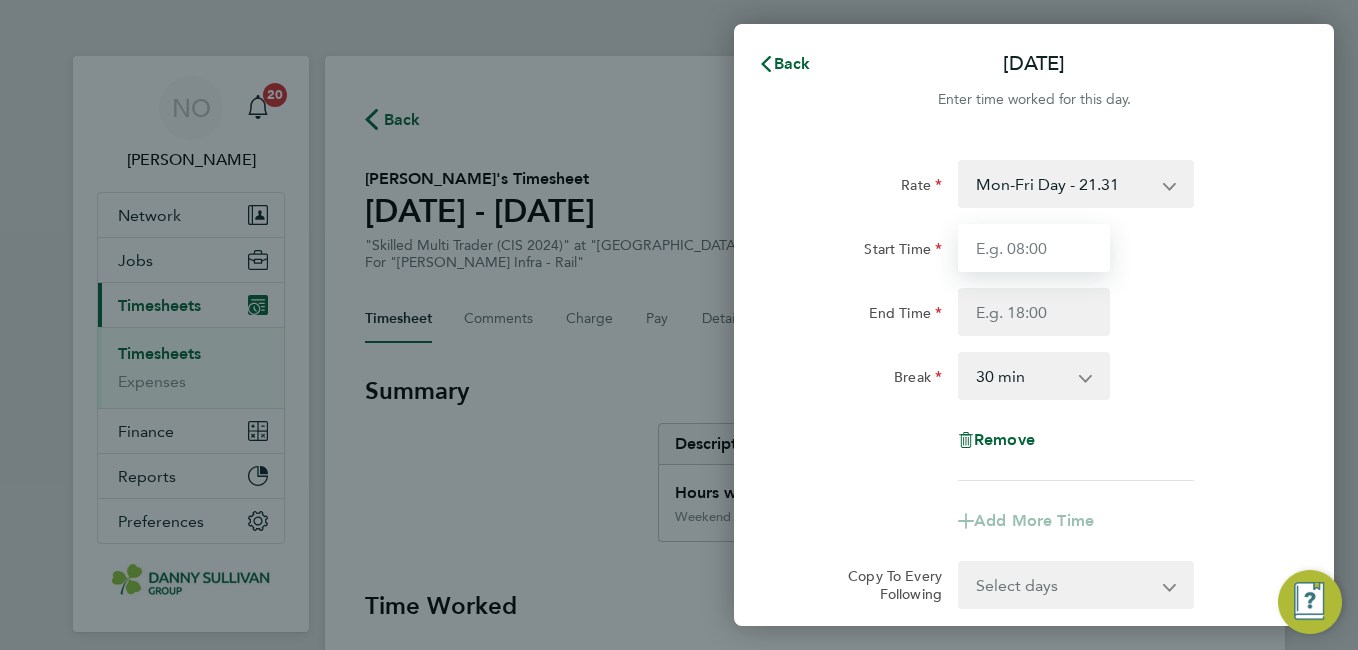 click on "Start Time" at bounding box center (1034, 248) 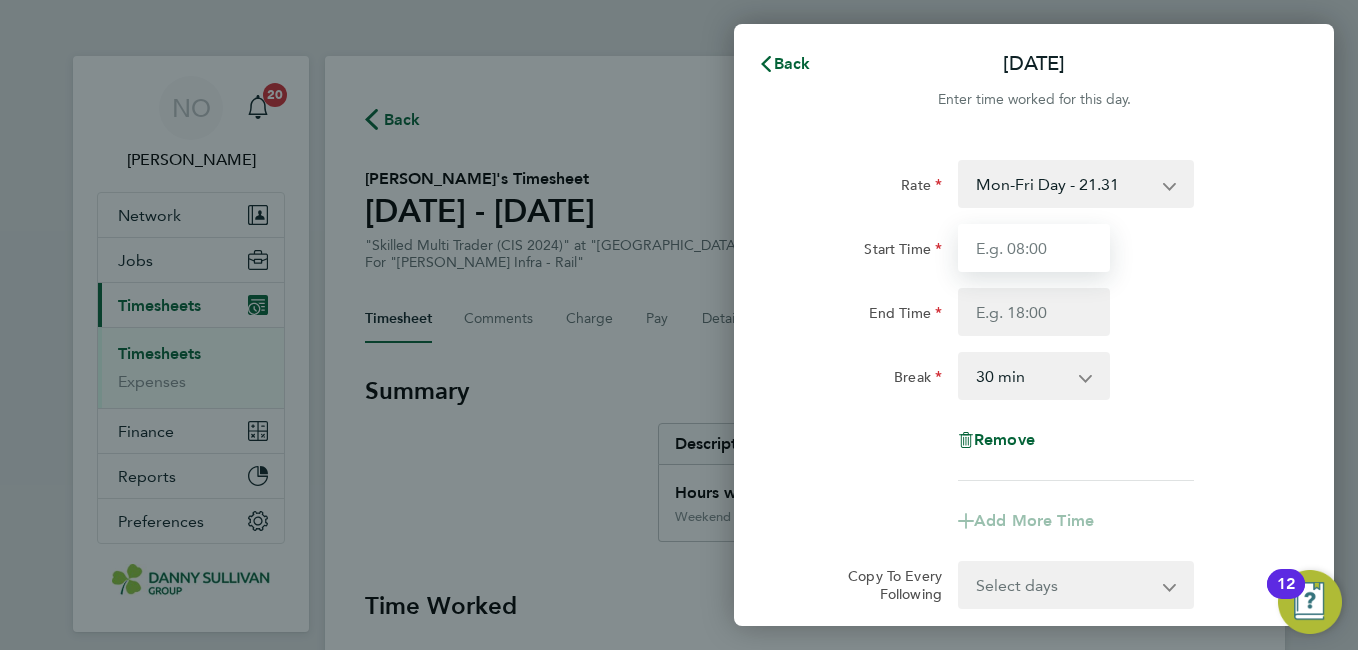 type on "07:00" 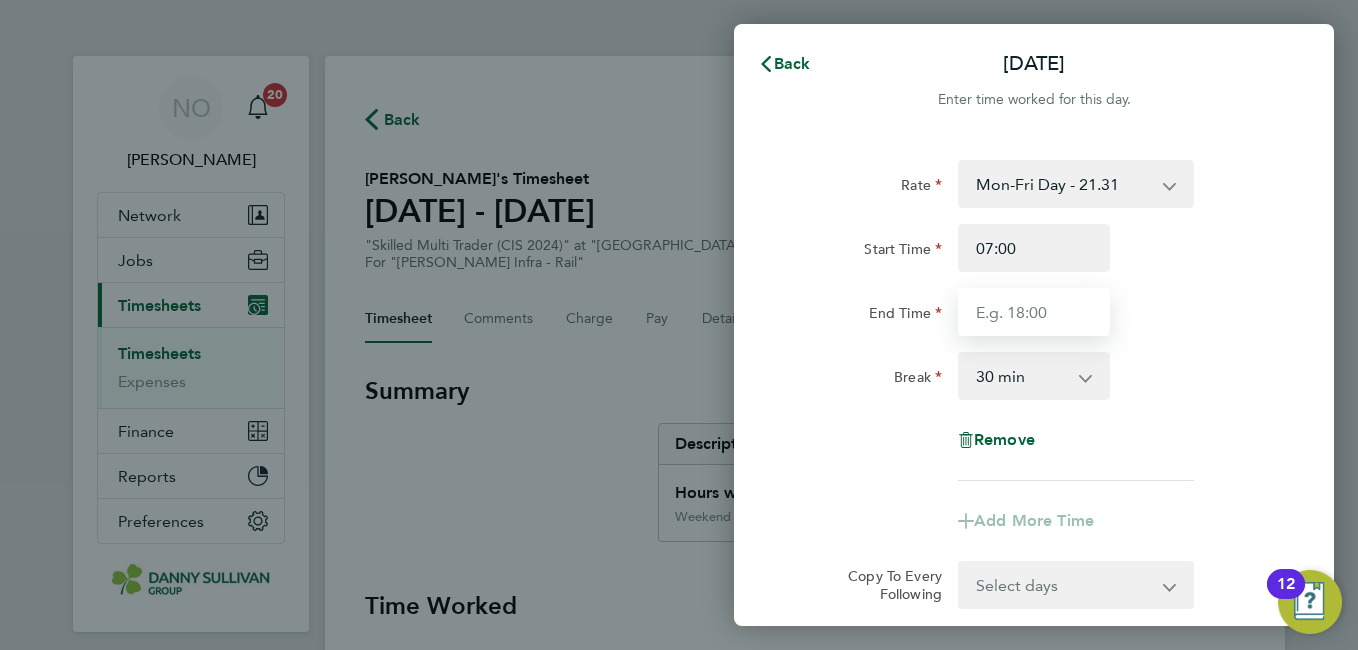 type on "17:30" 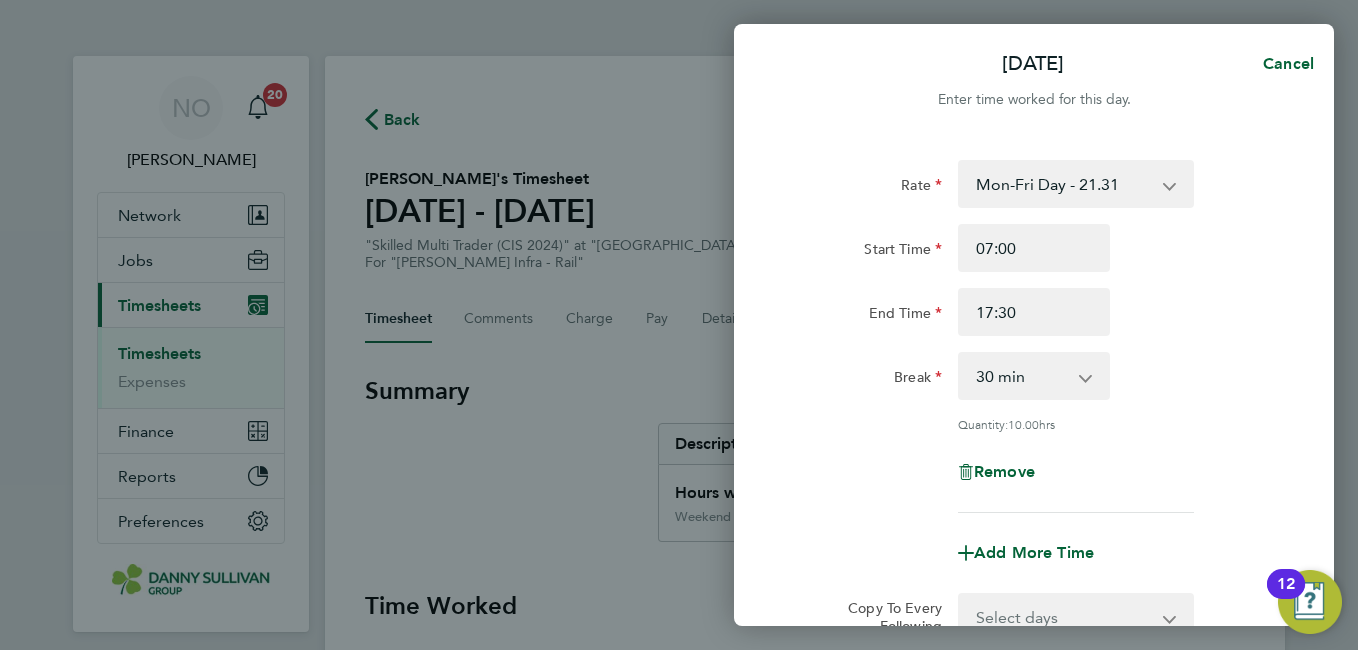click on "Rate  Mon-Fri Day - 21.31   Bank Hol - 31.96   Mon-Thurs Nights - 24.51   Xmas / NY - 42.62   Weekend - 27.70
Start Time 07:00 End Time 17:30 Break  0 min   15 min   30 min   45 min   60 min   75 min   90 min
Quantity:  10.00  hrs
Remove" 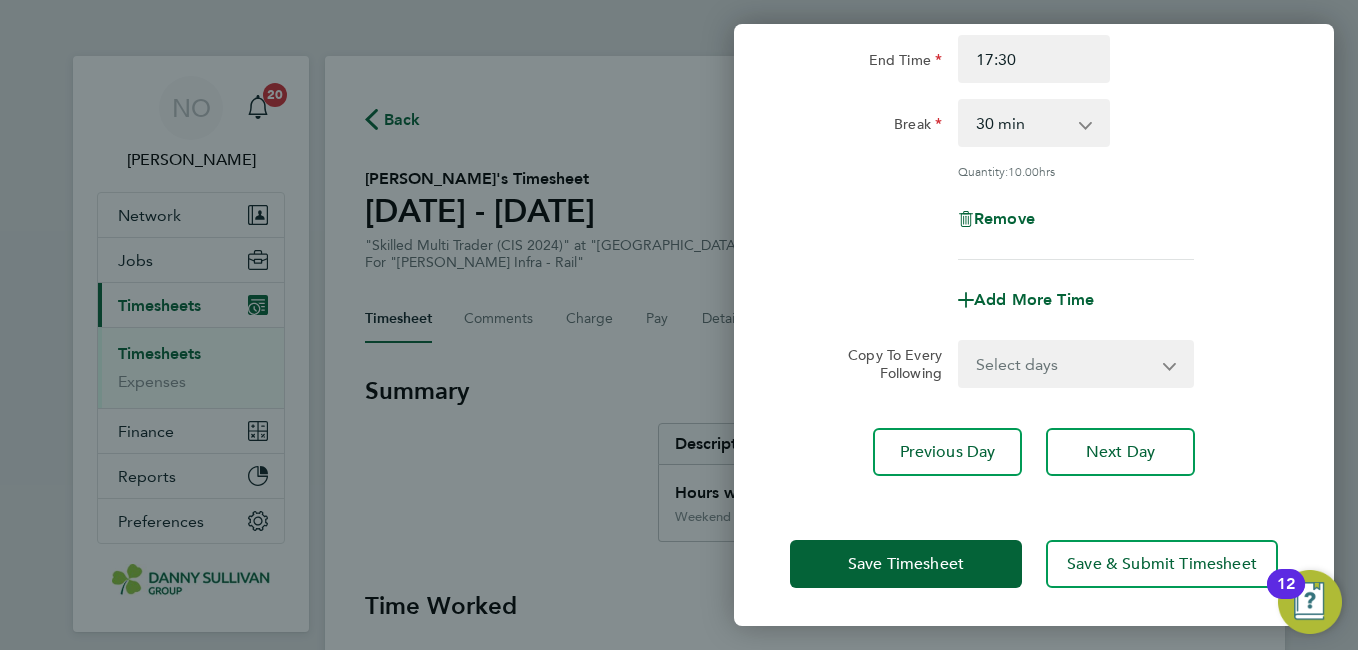 click on "Select days   Day   Tuesday   Wednesday   Thursday   Friday" at bounding box center [1065, 364] 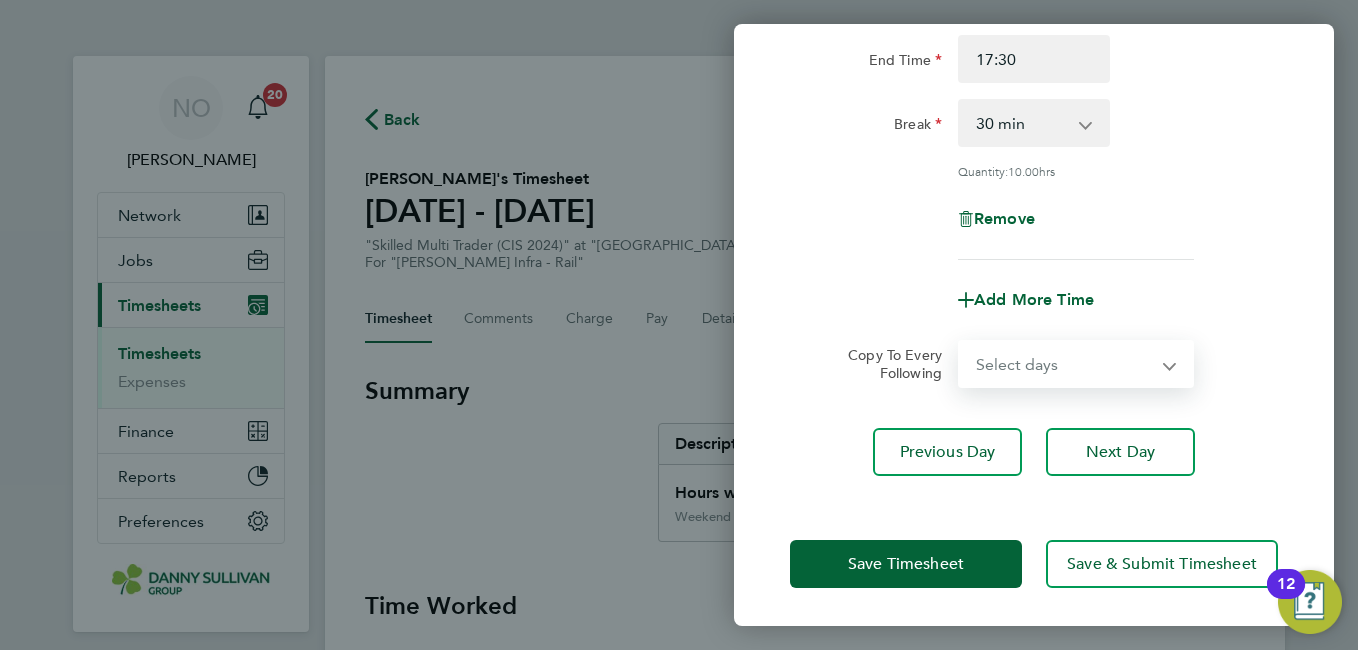 select on "DAY" 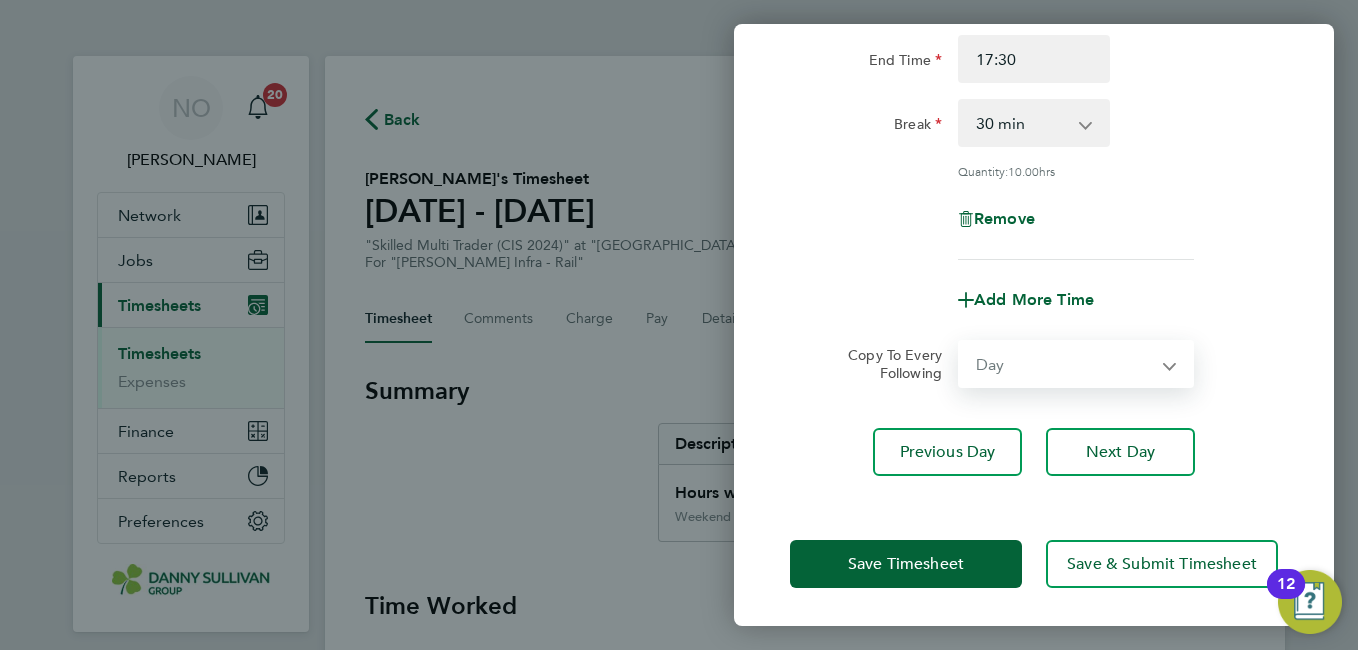 click on "Select days   Day   Tuesday   Wednesday   Thursday   Friday" at bounding box center [1065, 364] 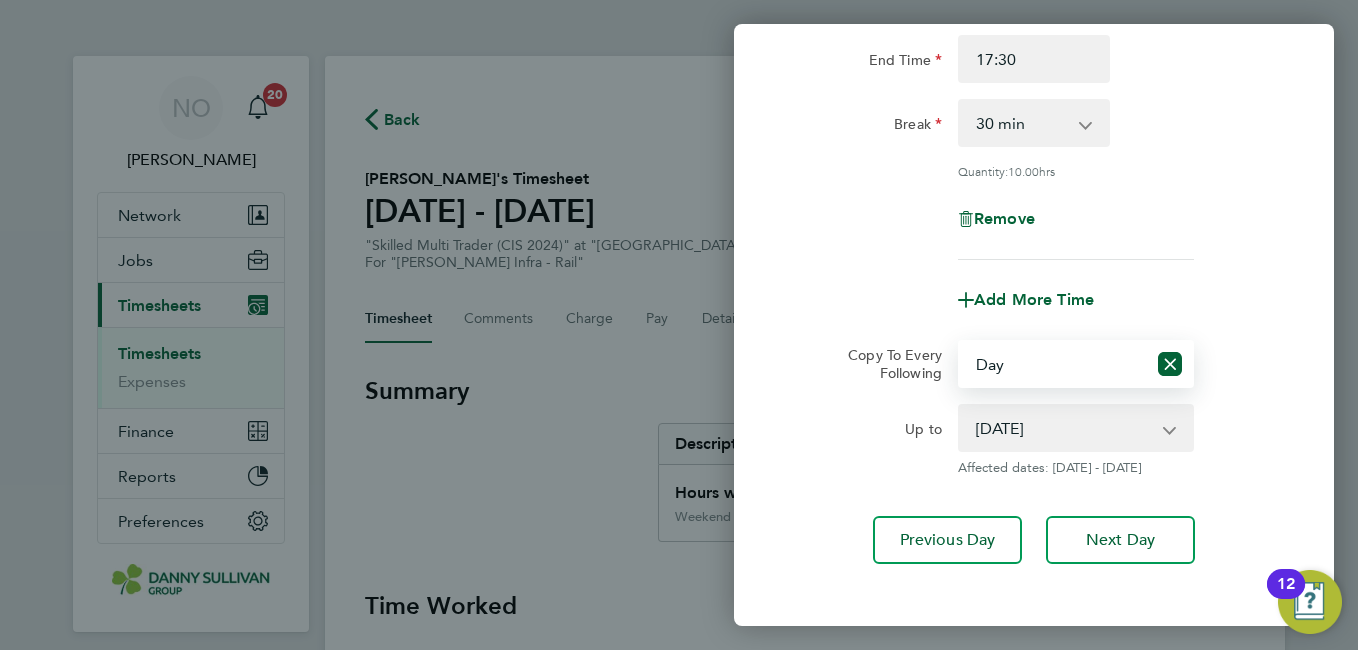 click on "08 Jul 2025   09 Jul 2025   10 Jul 2025   11 Jul 2025" at bounding box center (1064, 428) 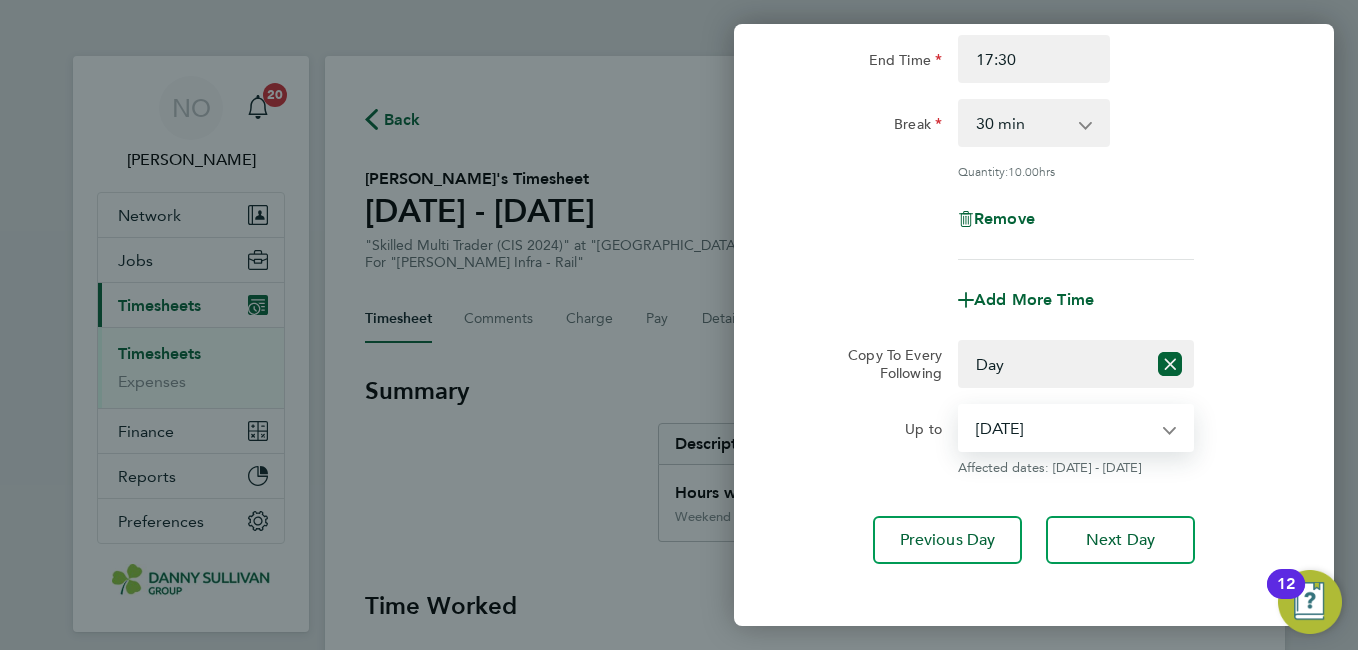 select on "2025-07-08" 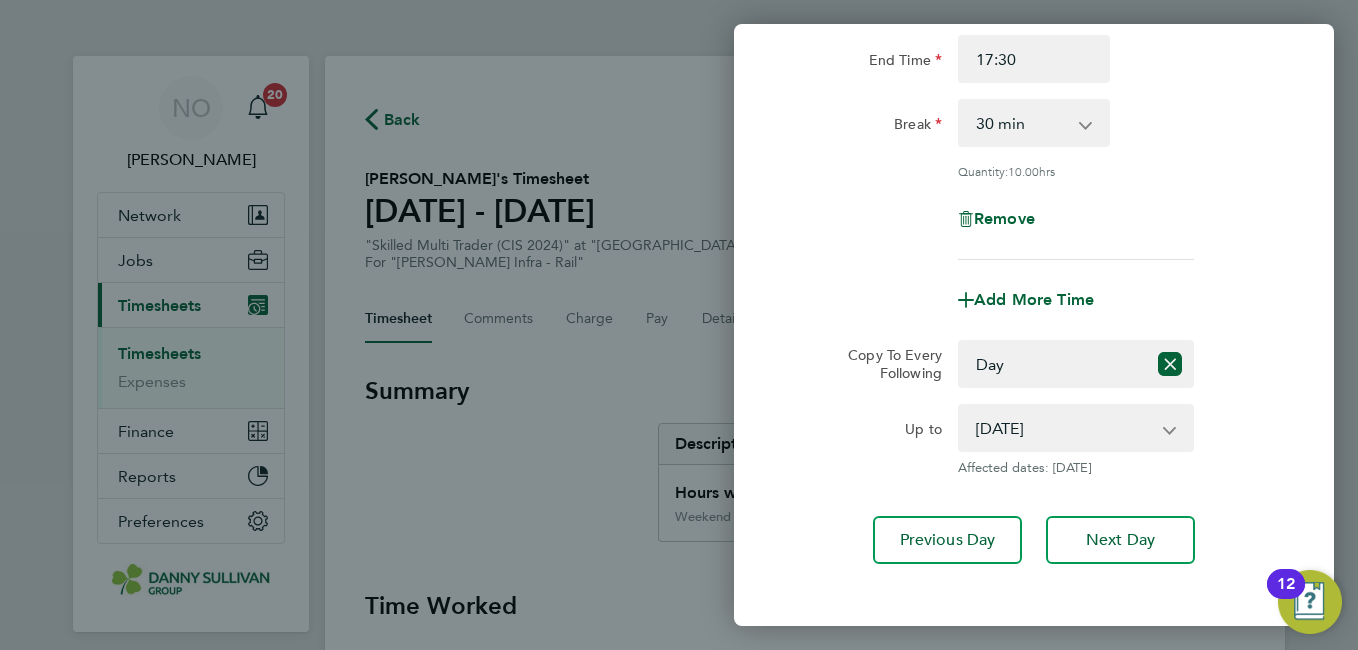 click on "Up to  08 Jul 2025   09 Jul 2025   10 Jul 2025   11 Jul 2025
Affected dates: 08 Jul 2025" 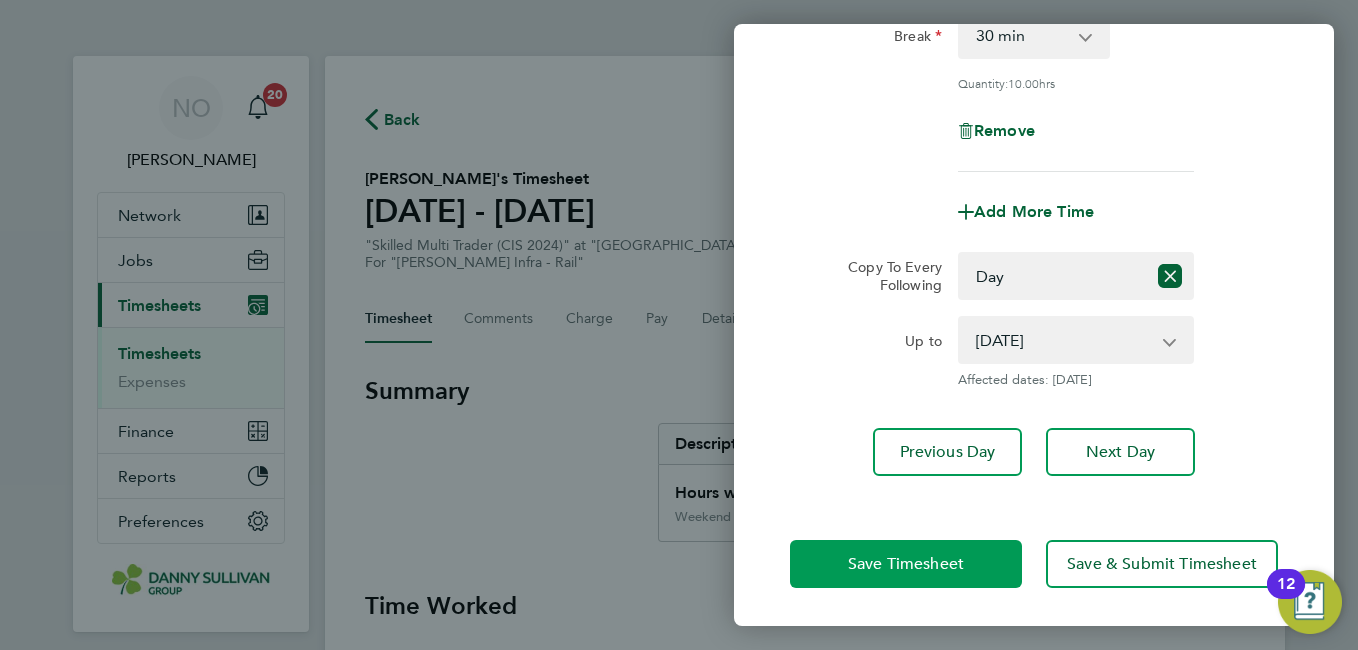 click on "Save Timesheet" 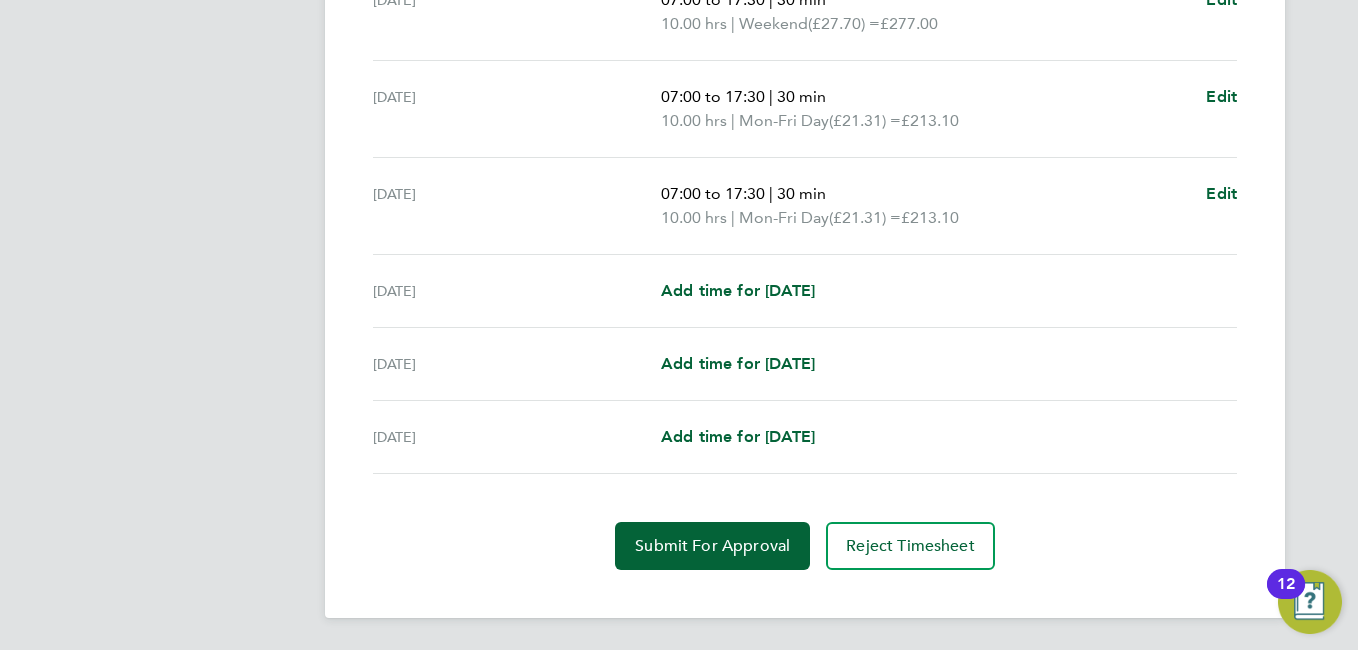 click on "Time Worked   Sat 05 Jul   Add time for Sat 05 Jul   Add time for Sat 05 Jul   Sun 06 Jul   07:00 to 17:30   |   30 min   10.00 hrs   |   Weekend   (£27.70) =   £277.00   Edit   Mon 07 Jul   07:00 to 17:30   |   30 min   10.00 hrs   |   Mon-Fri Day   (£21.31) =   £213.10   Edit   Tue 08 Jul   07:00 to 17:30   |   30 min   10.00 hrs   |   Mon-Fri Day   (£21.31) =   £213.10   Edit   Wed 09 Jul   Add time for Wed 09 Jul   Add time for Wed 09 Jul   Thu 10 Jul   Add time for Thu 10 Jul   Add time for Thu 10 Jul   Fri 11 Jul   Add time for Fri 11 Jul   Add time for Fri 11 Jul   Submit For Approval   Reject Timesheet" at bounding box center (805, 206) 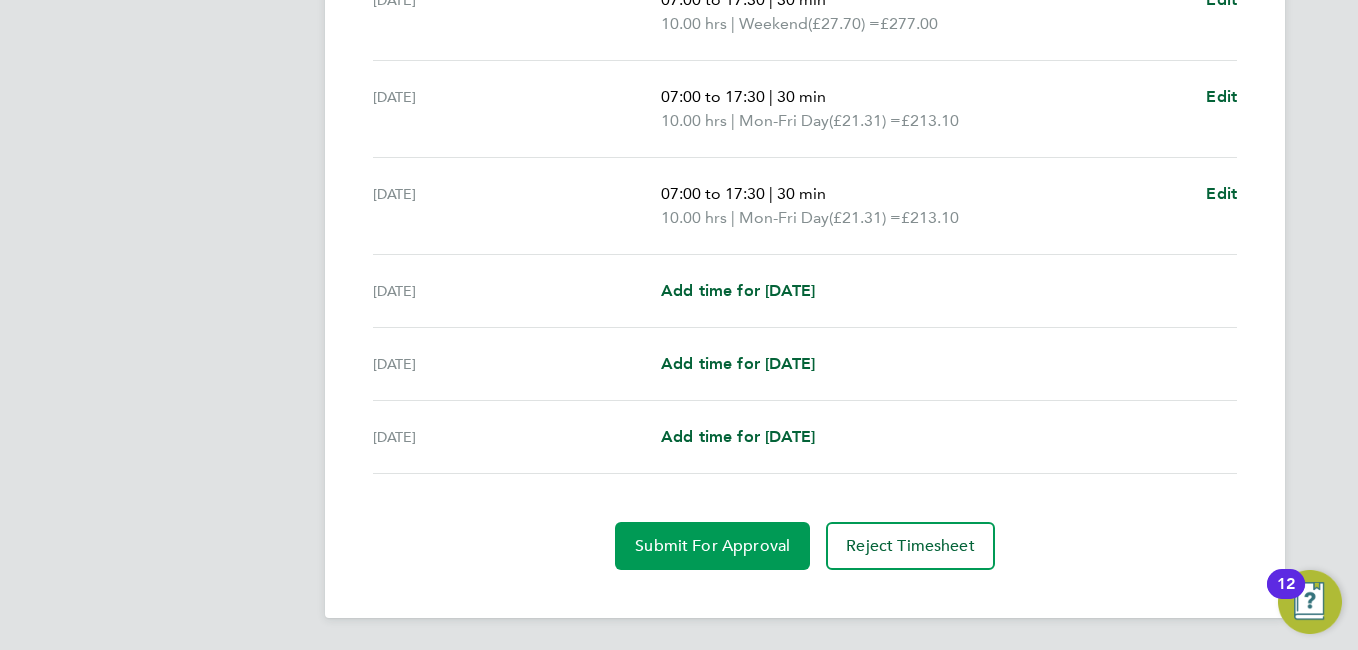 click on "Submit For Approval" 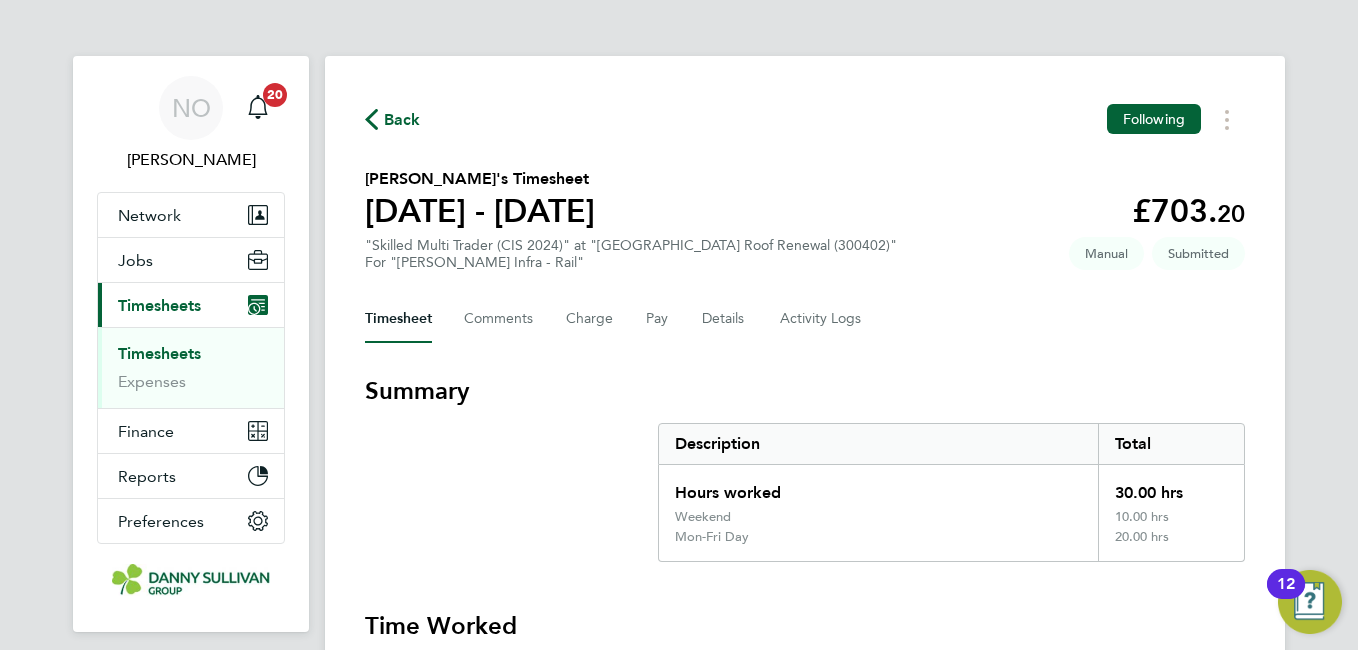 click on "Back" 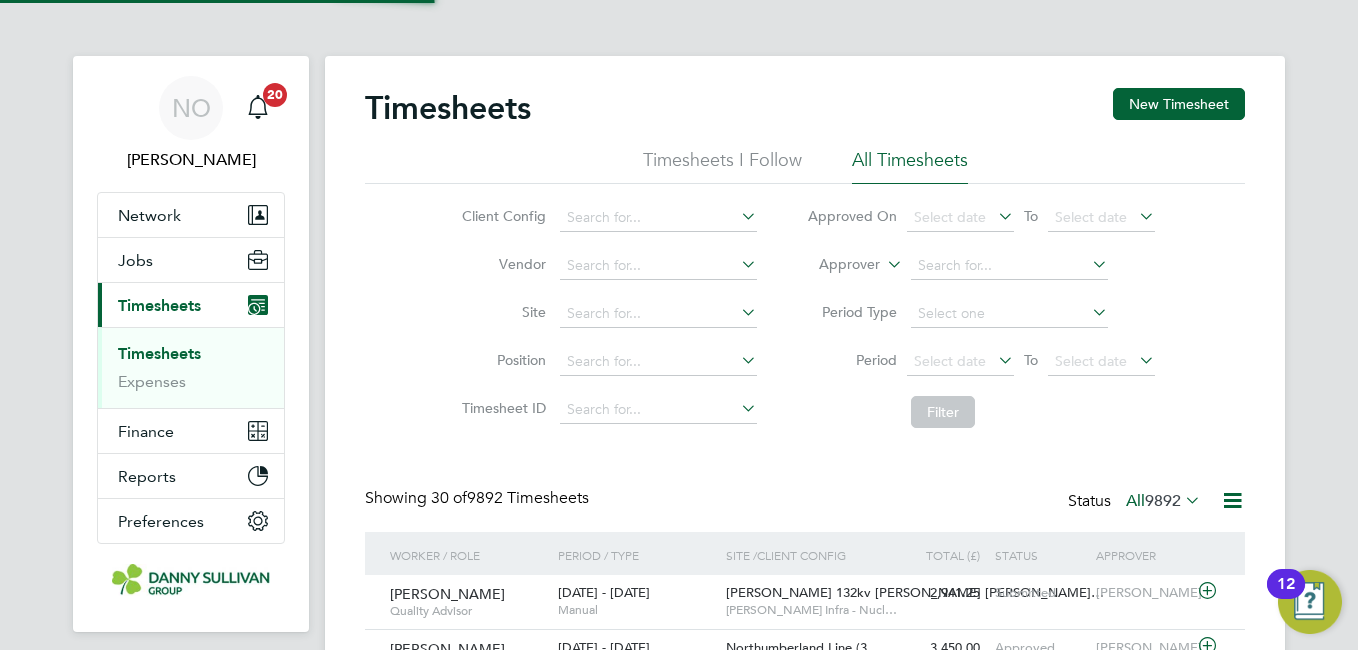 click on "Client Config" 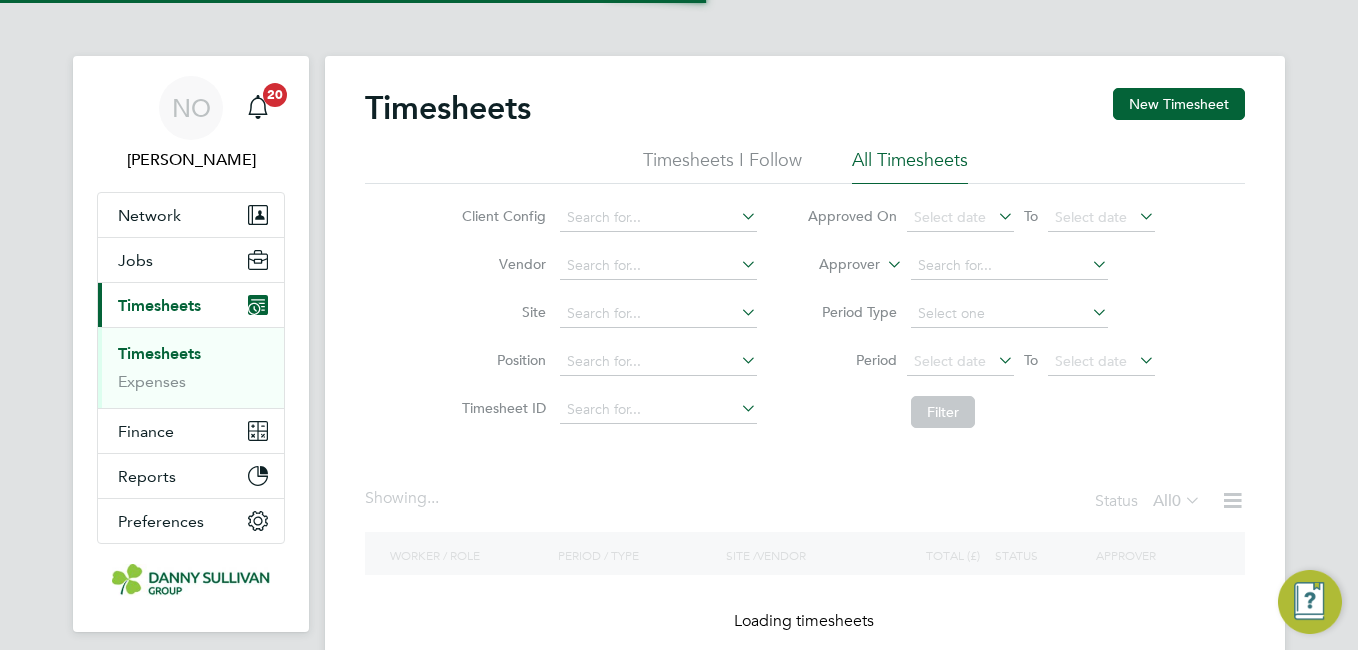 scroll, scrollTop: 0, scrollLeft: 0, axis: both 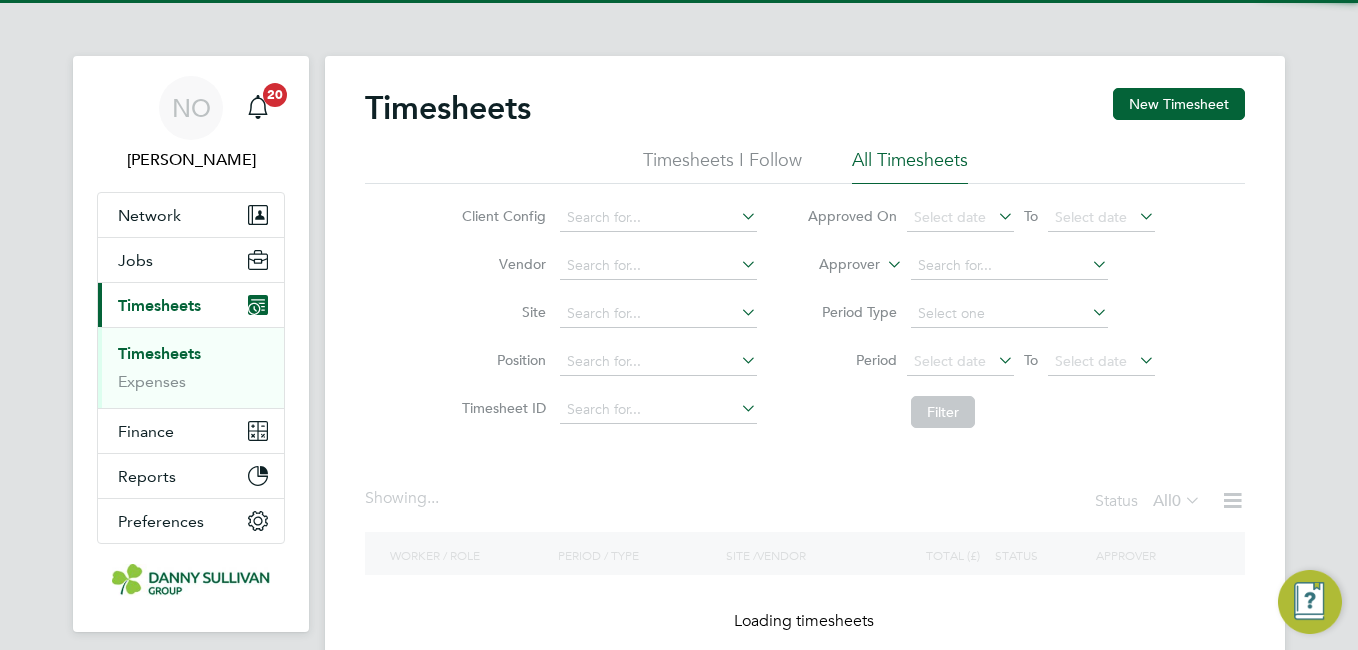 click on "Client Config   Vendor   Site   Position   Timesheet ID   Approved On
Select date
To
Select date
Approver     Period Type   Period
Select date
To
Select date
Filter" 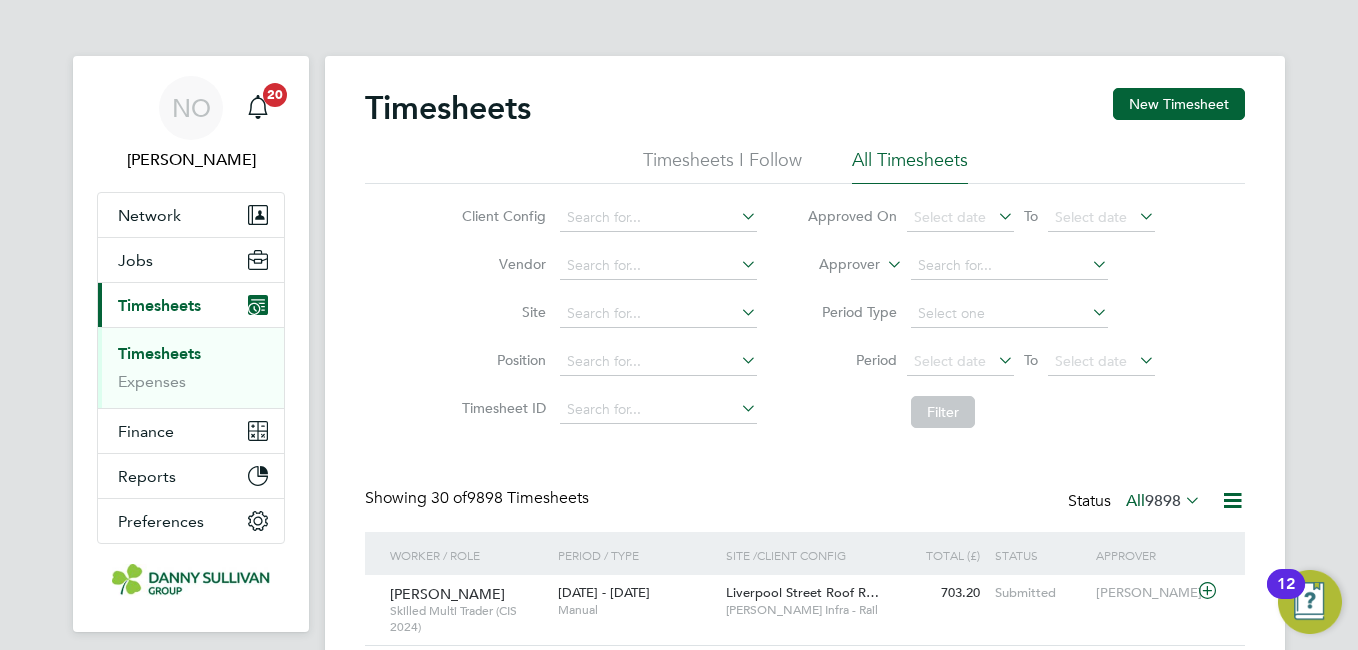 scroll, scrollTop: 40, scrollLeft: 0, axis: vertical 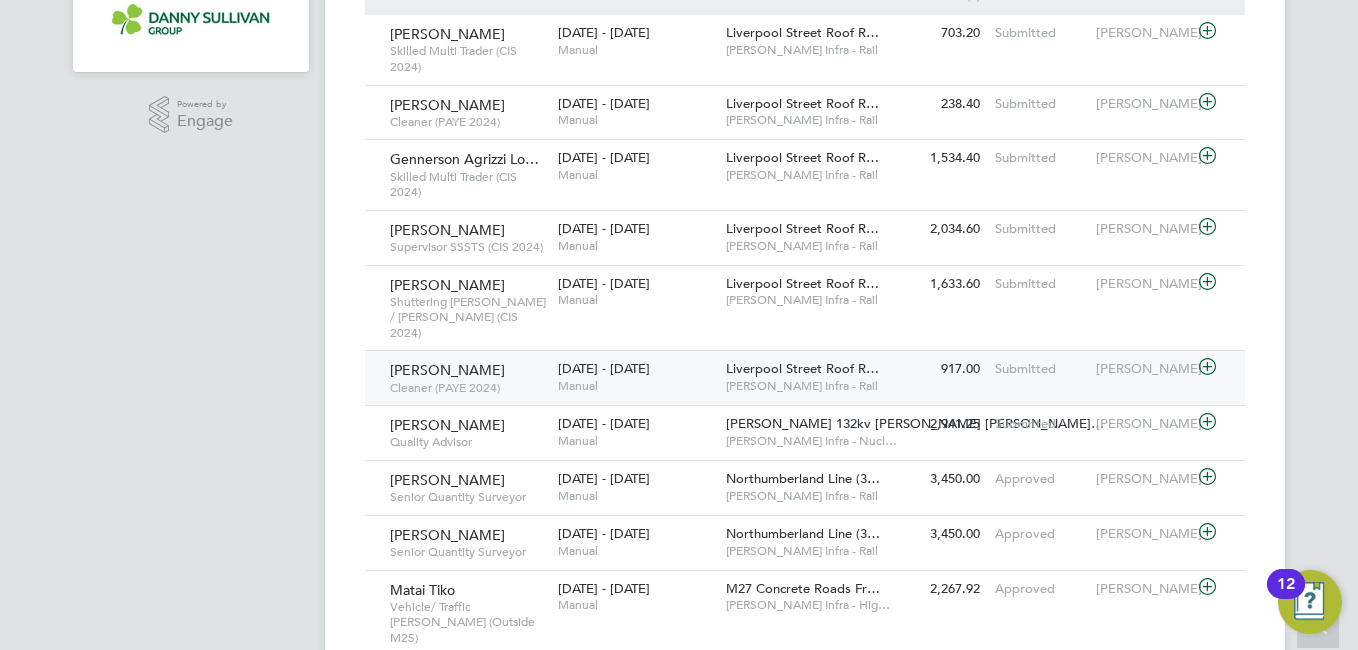 click on "Cleaner (PAYE 2024)" 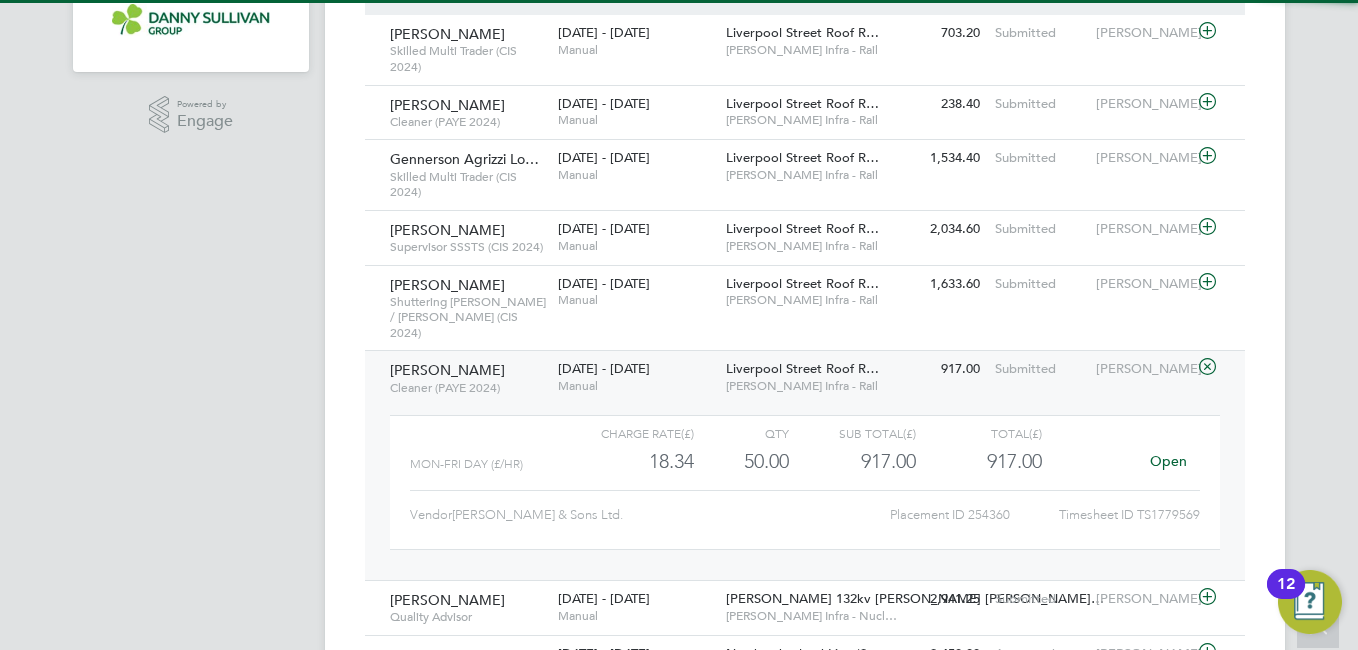 click on "Cleaner (PAYE 2024)" 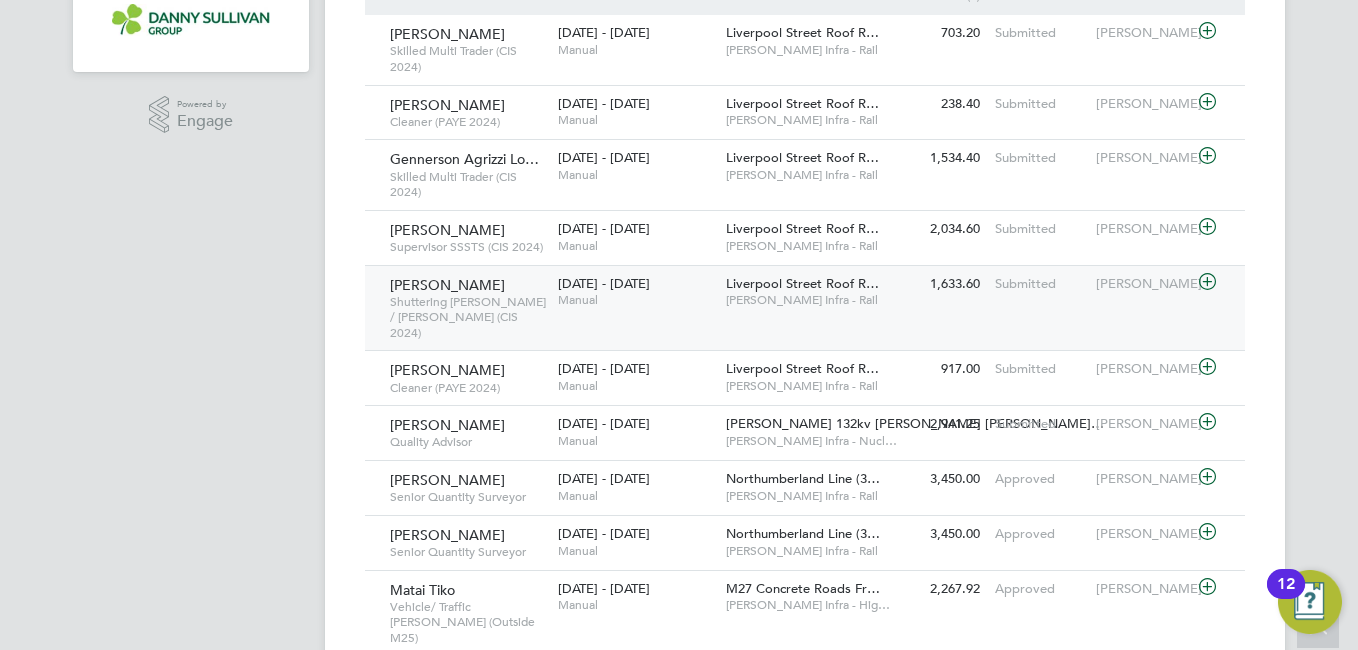 click on "Claudiu Micu   Shuttering Carpenter / Joiner (CIS 2024)   5 - 11 Jul 2025" 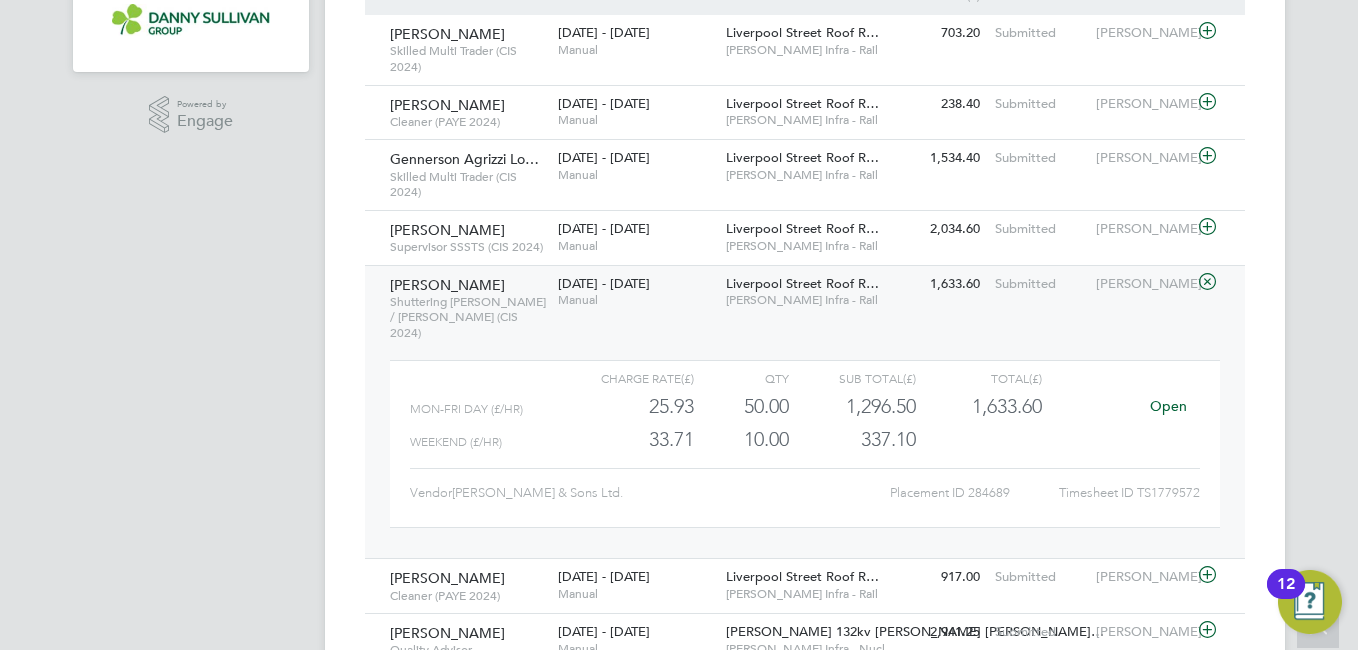 click on "Claudiu Micu   Shuttering Carpenter / Joiner (CIS 2024)   5 - 11 Jul 2025" 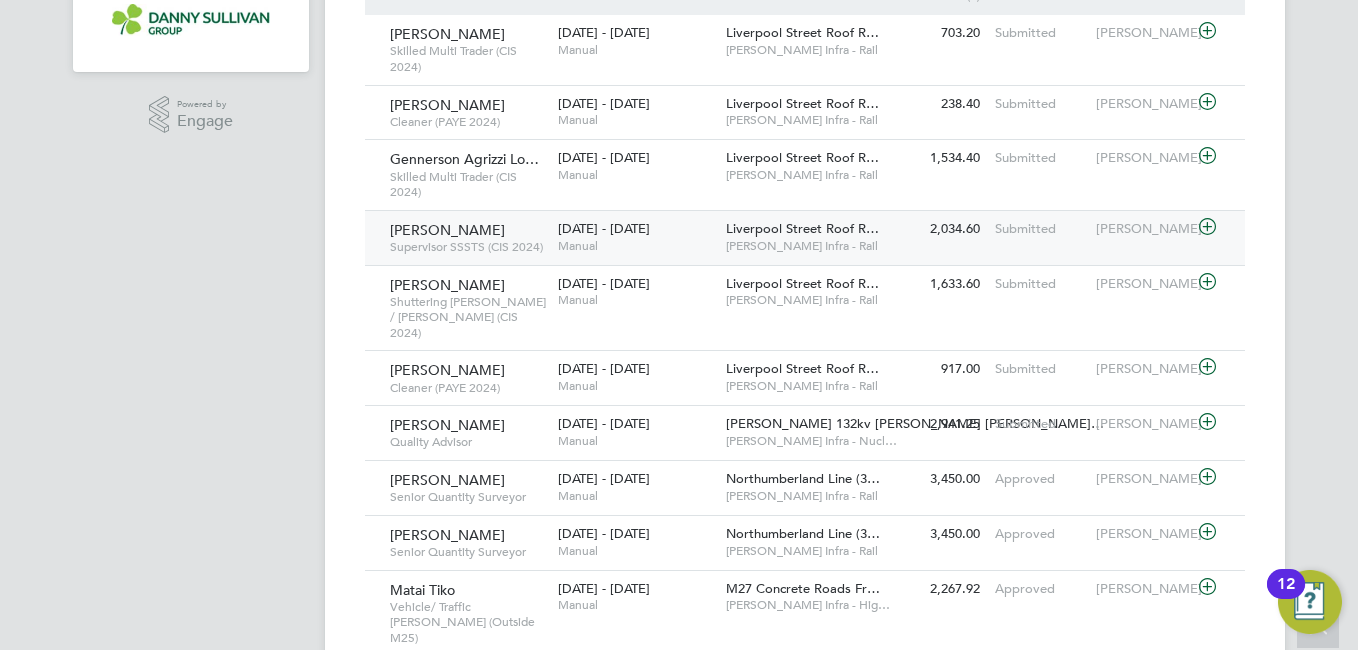click on "[DATE] - [DATE]" 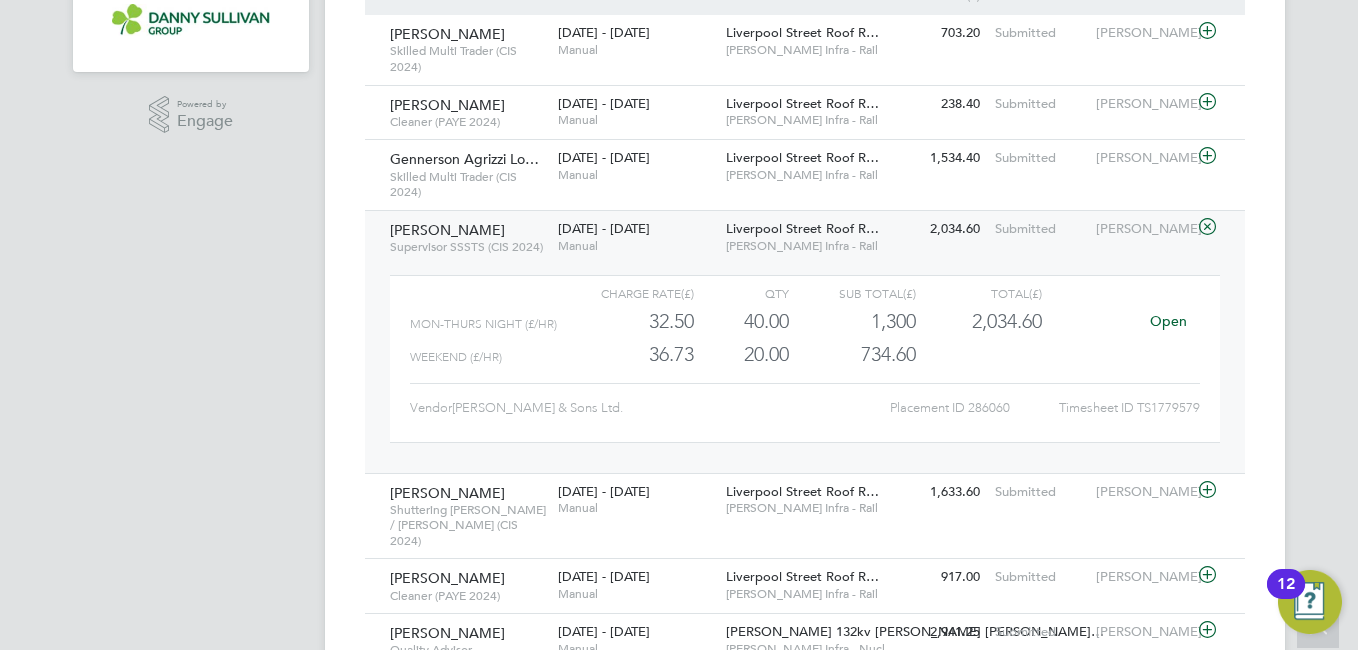 click on "[DATE] - [DATE]" 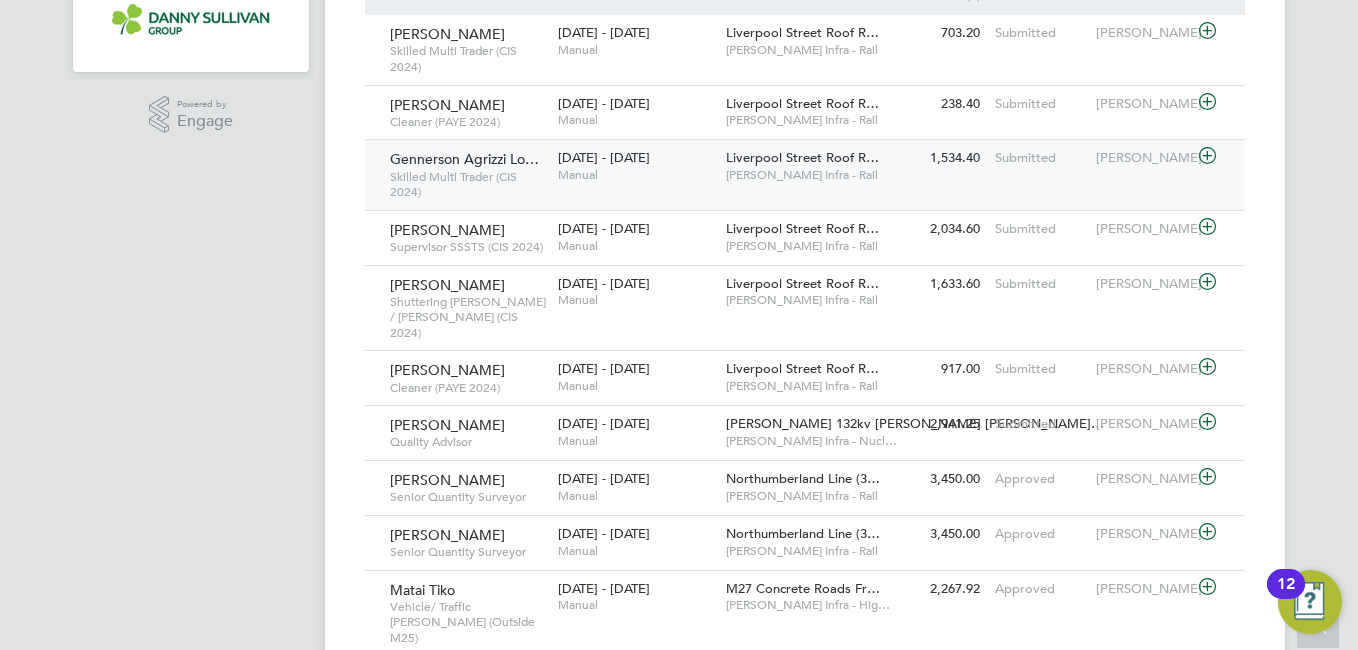 click on "Gennerson Agrizzi Lo…" 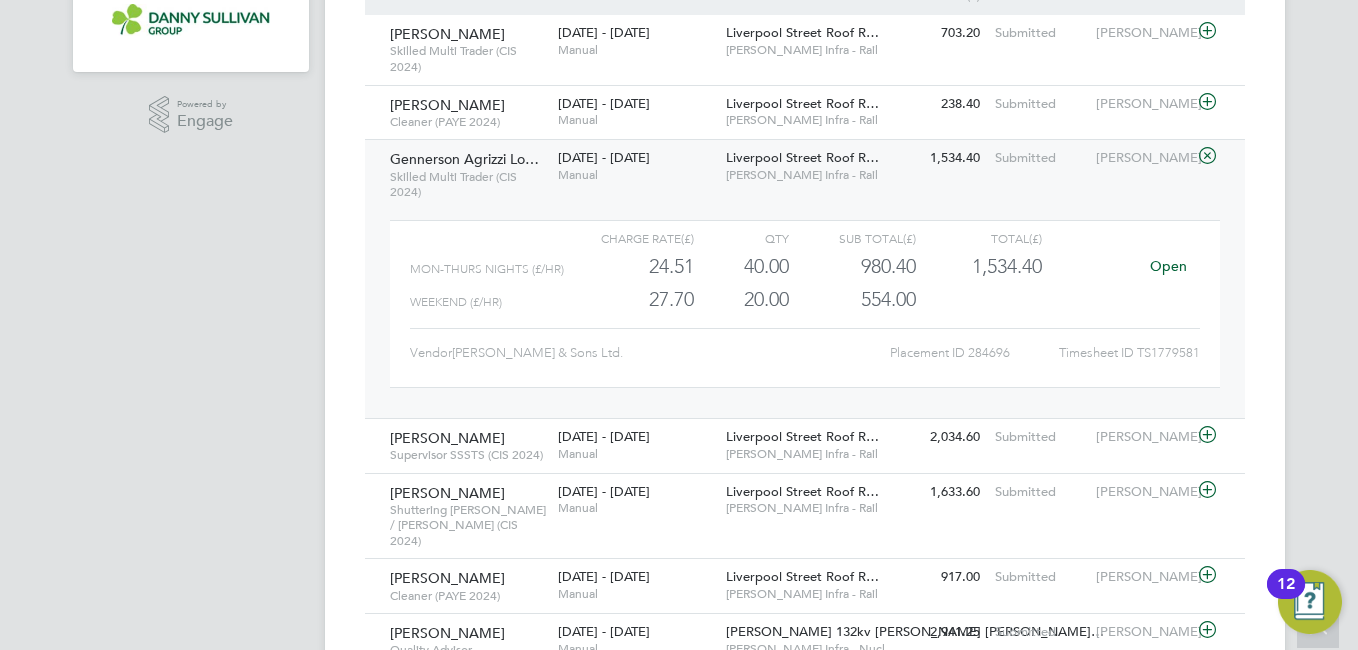 click on "Gennerson Agrizzi Lo…" 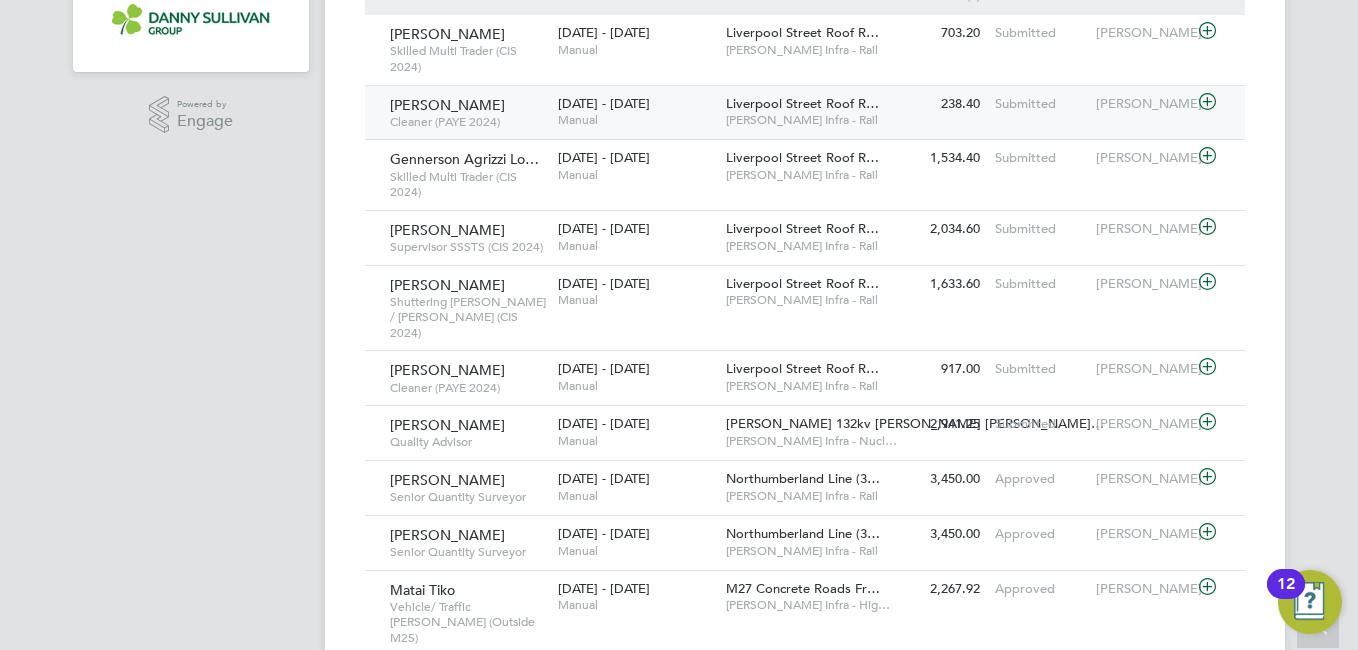 click on "Lidya Gebremedhi   Cleaner (PAYE 2024)   5 - 11 Jul 2025" 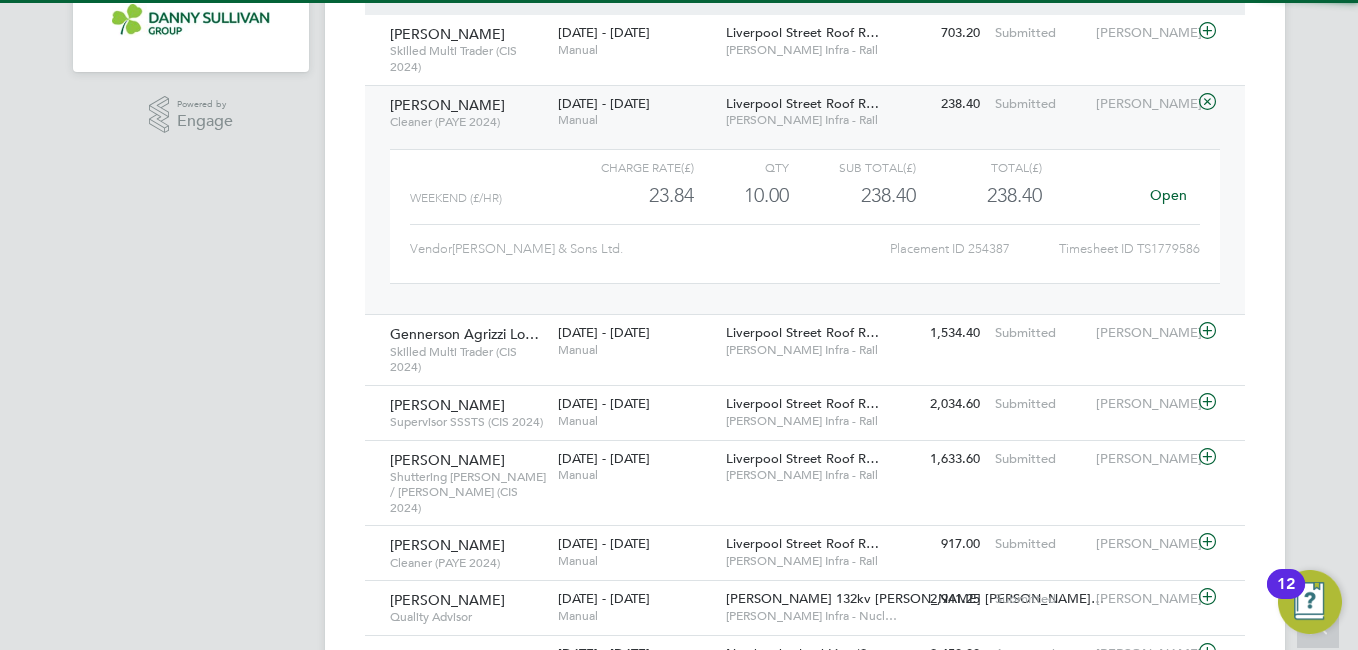 click on "Lidya Gebremedhi   Cleaner (PAYE 2024)   5 - 11 Jul 2025" 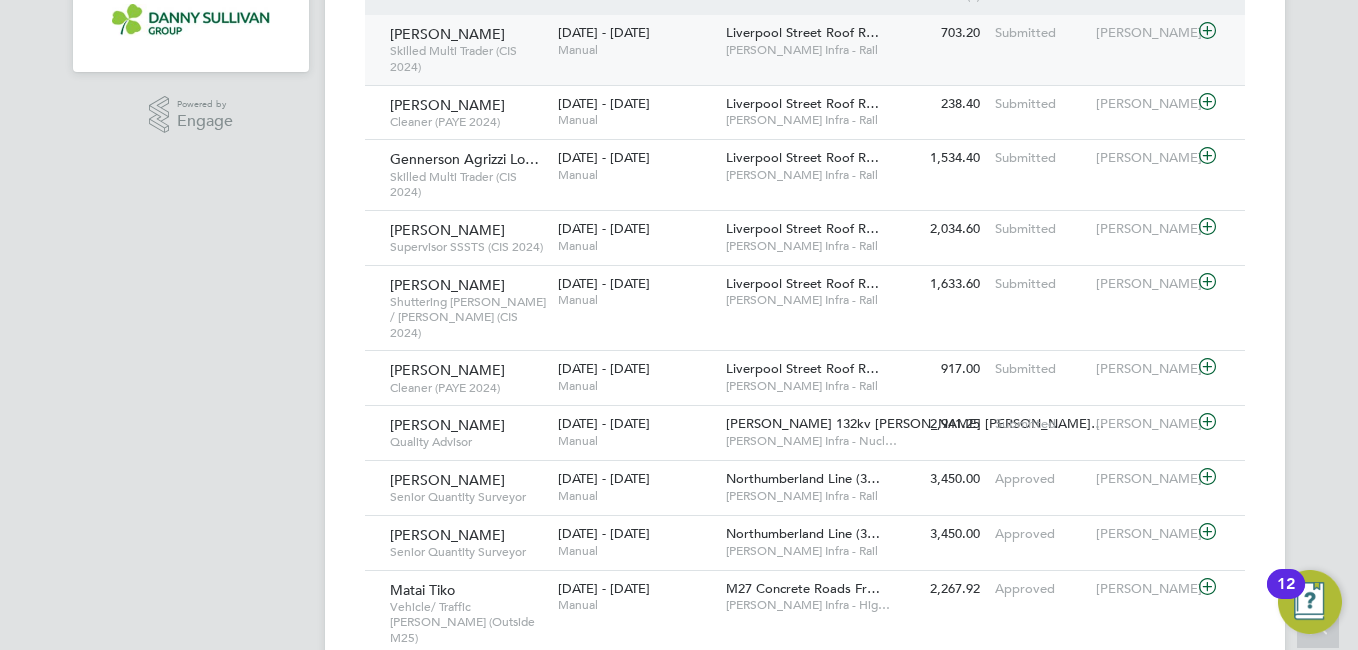 click on "Stefan Florin Ion   Skilled Multi Trader (CIS 2024)   5 - 11 Jul 2025" 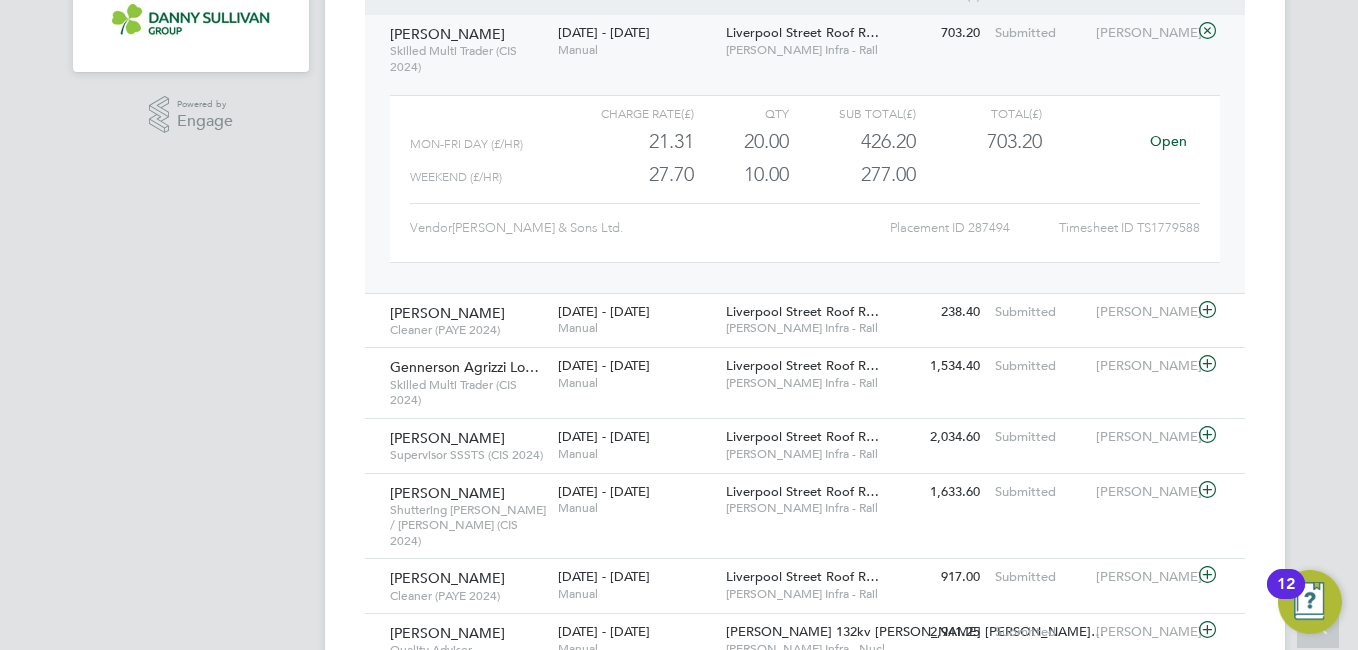 click on "Stefan Florin Ion   Skilled Multi Trader (CIS 2024)   5 - 11 Jul 2025" 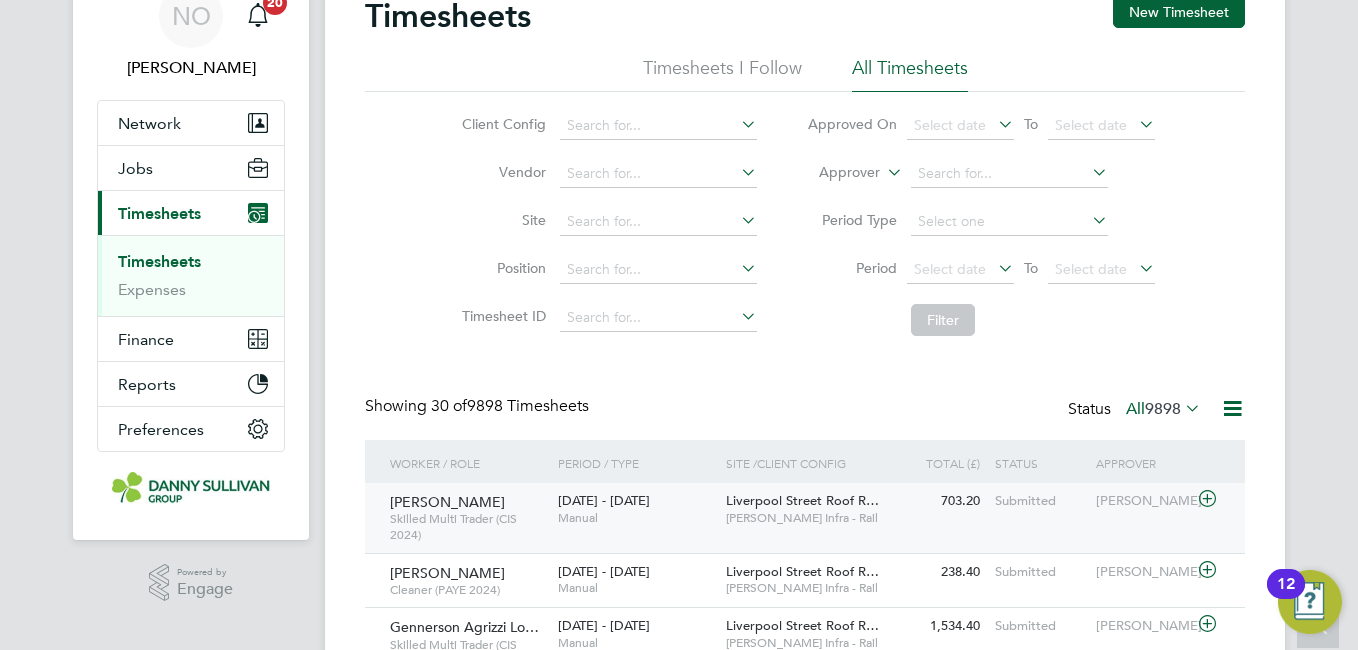 scroll, scrollTop: 0, scrollLeft: 0, axis: both 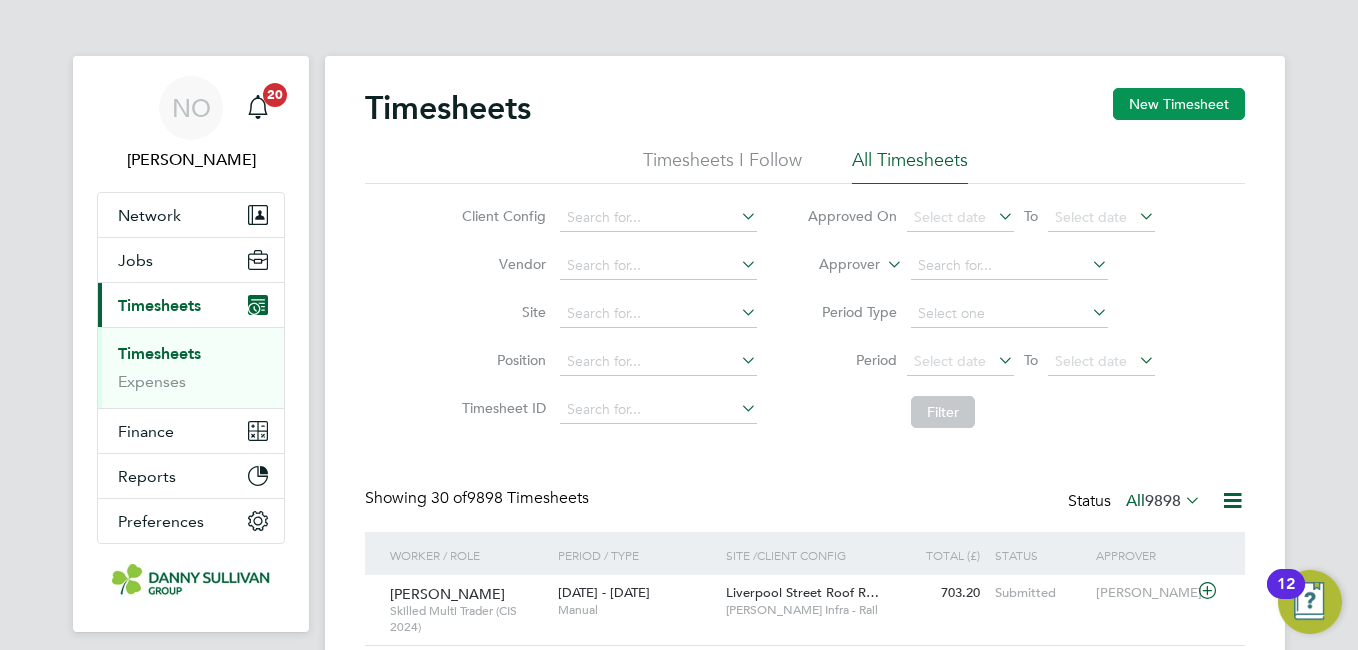 click on "New Timesheet" 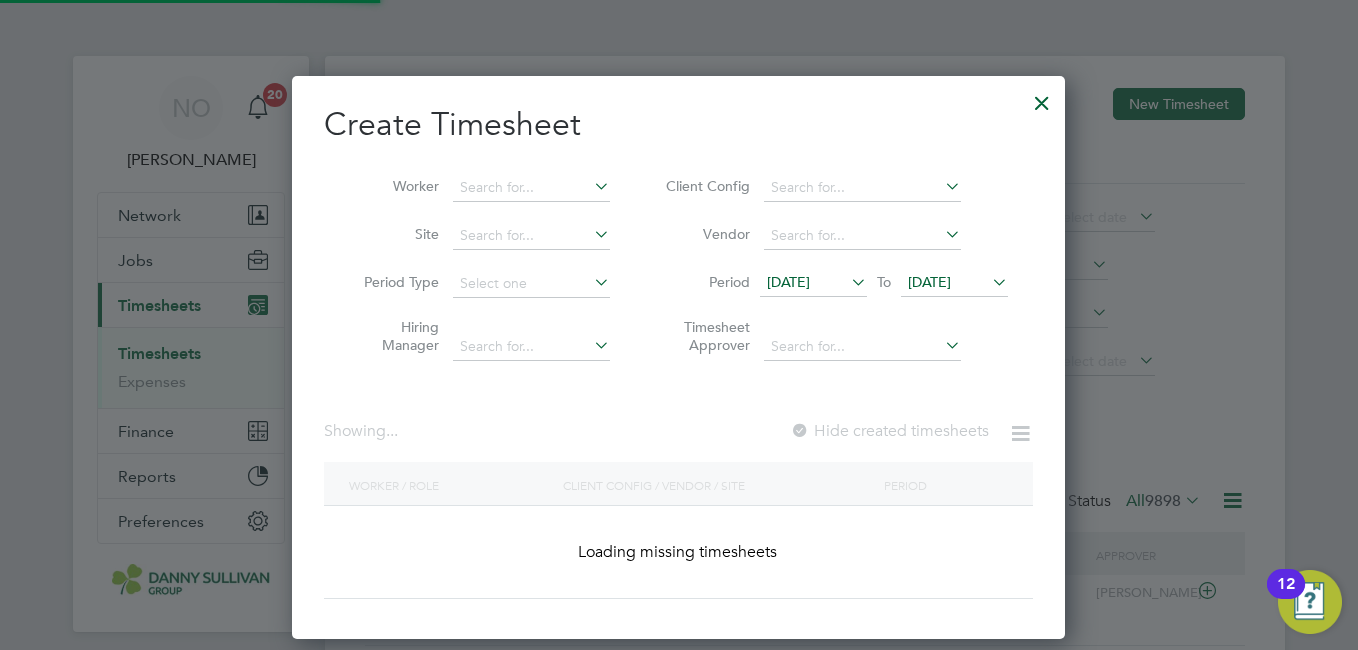 scroll, scrollTop: 10, scrollLeft: 10, axis: both 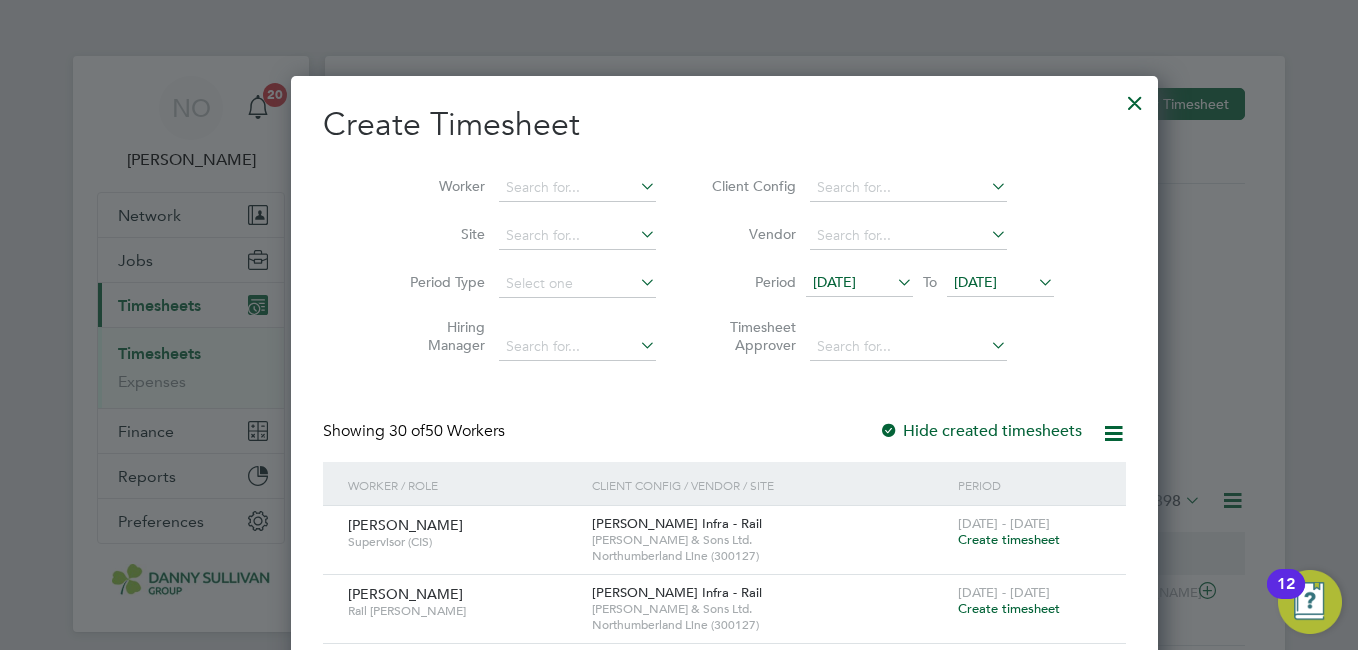 click on "Worker" at bounding box center [525, 188] 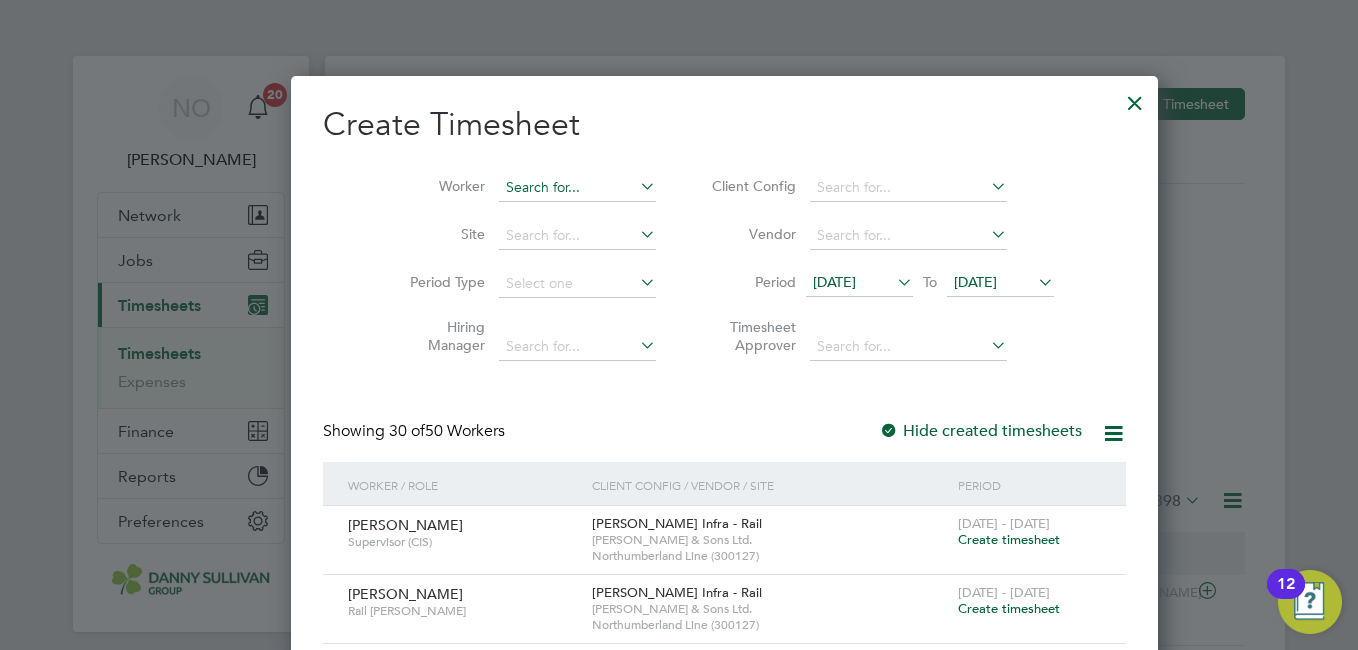 click at bounding box center (577, 188) 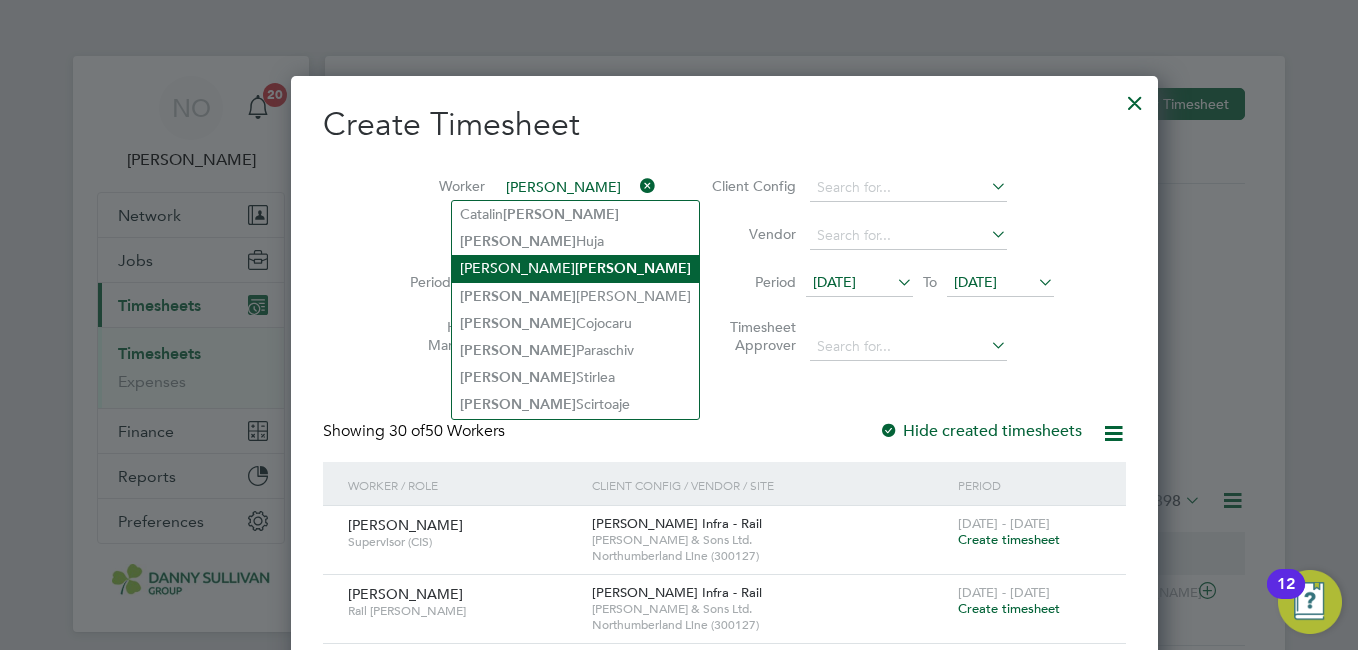 click on "Cristian  Vasile" 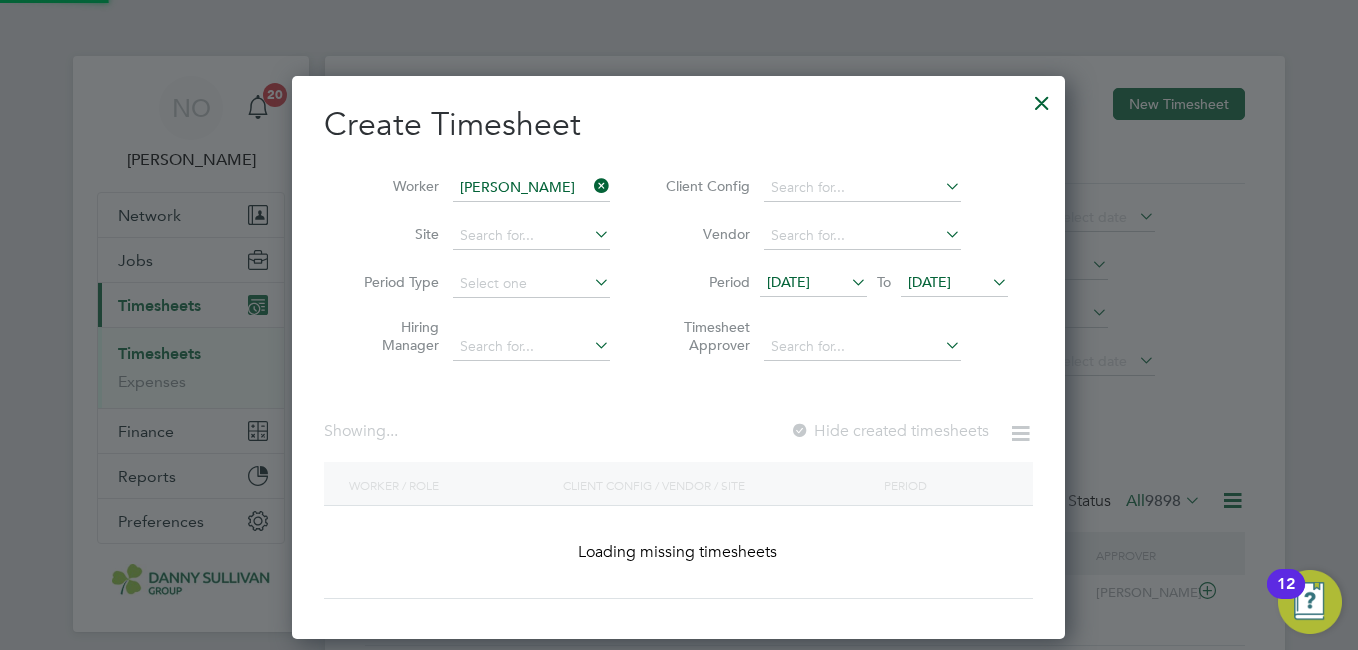 scroll, scrollTop: 10, scrollLeft: 10, axis: both 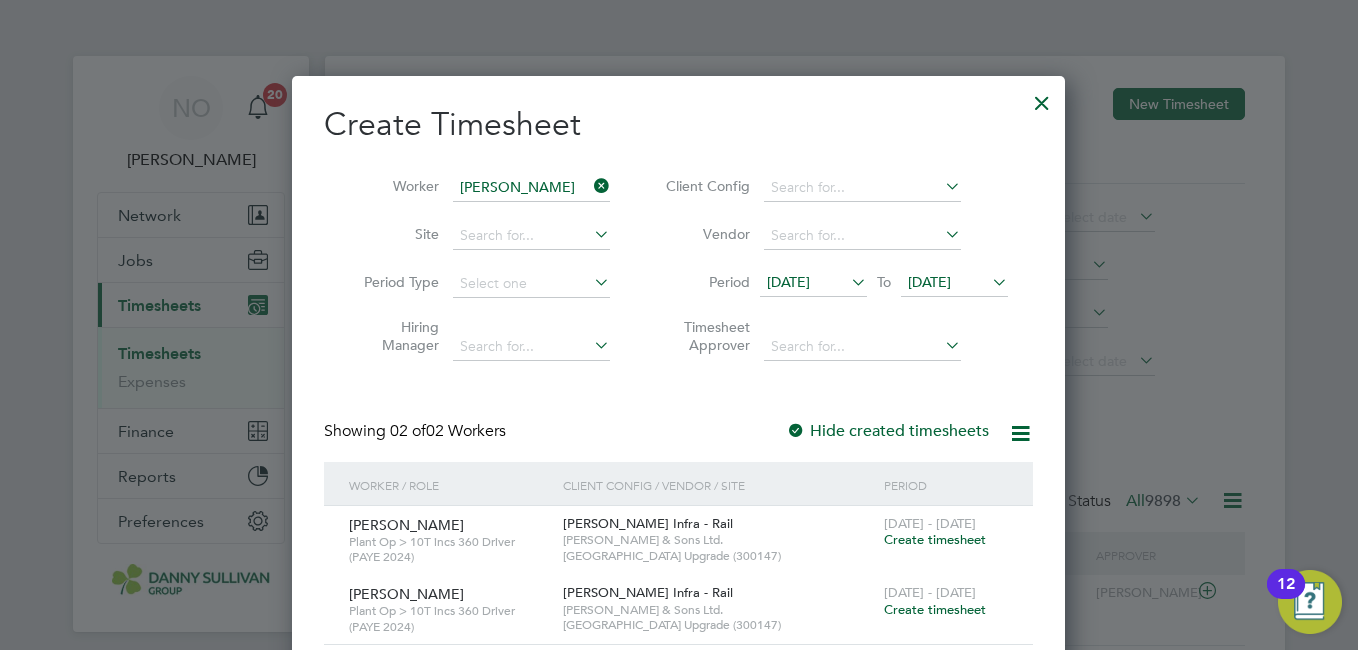 click on "Create Timesheet Worker   Cristian Vasile Site   Period Type   Hiring Manager   Client Config   Vendor   Period
30 Jun 2025
To
07 Jul 2025
Timesheet Approver   Showing   02 of  02 Workers Hide created timesheets Worker / Role Client Config / Vendor / Site Period Cristian Vasile   Plant Op > 10T incs 360 Driver (PAYE 2024) Morgan Sindall Infra - Rail Danny Sullivan & Sons Ltd.   Surrey Quays Station Upgrade (300147)   28 Jun - 4 Jul 2025   Create timesheet Cristian Vasile   Plant Op > 10T incs 360 Driver (PAYE 2024) Morgan Sindall Infra - Rail Danny Sullivan & Sons Ltd.   Surrey Quays Station Upgrade (300147)   5 - 11 Jul 2025   Create timesheet Cristian Vasile   Plant Op > 10T incs 360 Driver (CIS 2024) Morgan Sindall Infra - Rail Danny Sullivan & Sons Ltd.   Surrey Quays Station Upgrade (300147)   5 - 11 Jul 2025   Create timesheet Show  20  more" at bounding box center (678, 410) 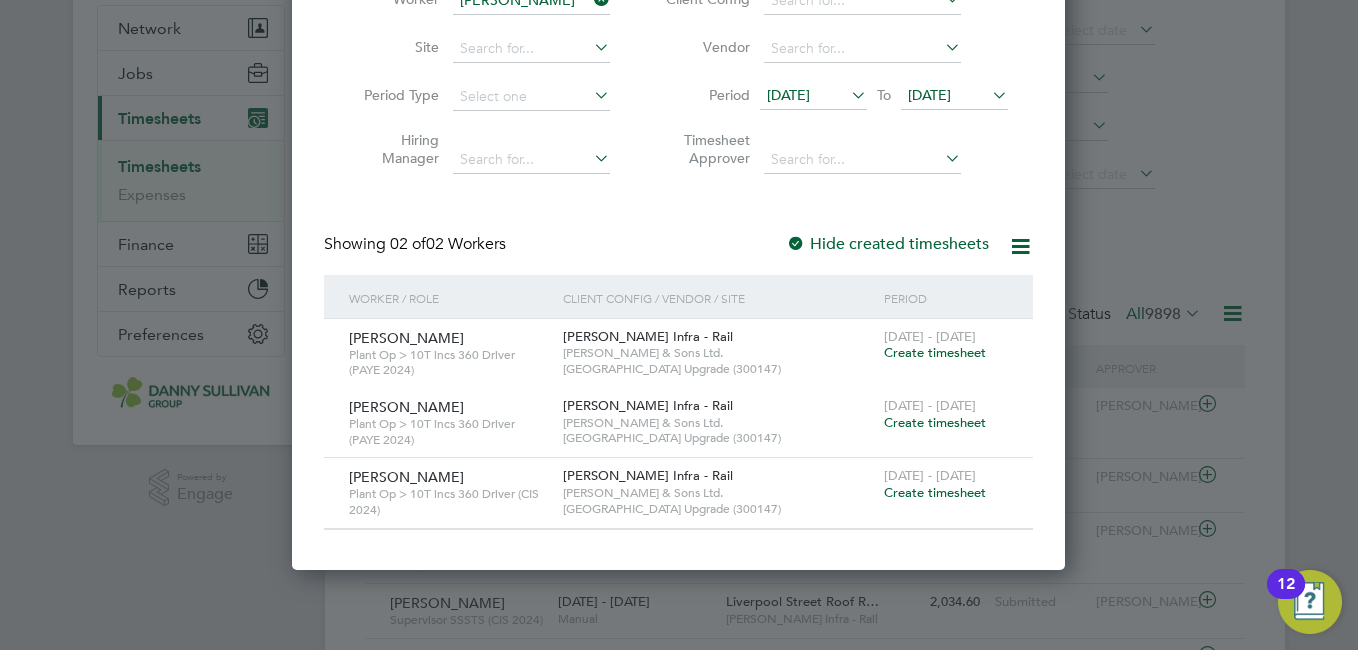 scroll, scrollTop: 200, scrollLeft: 0, axis: vertical 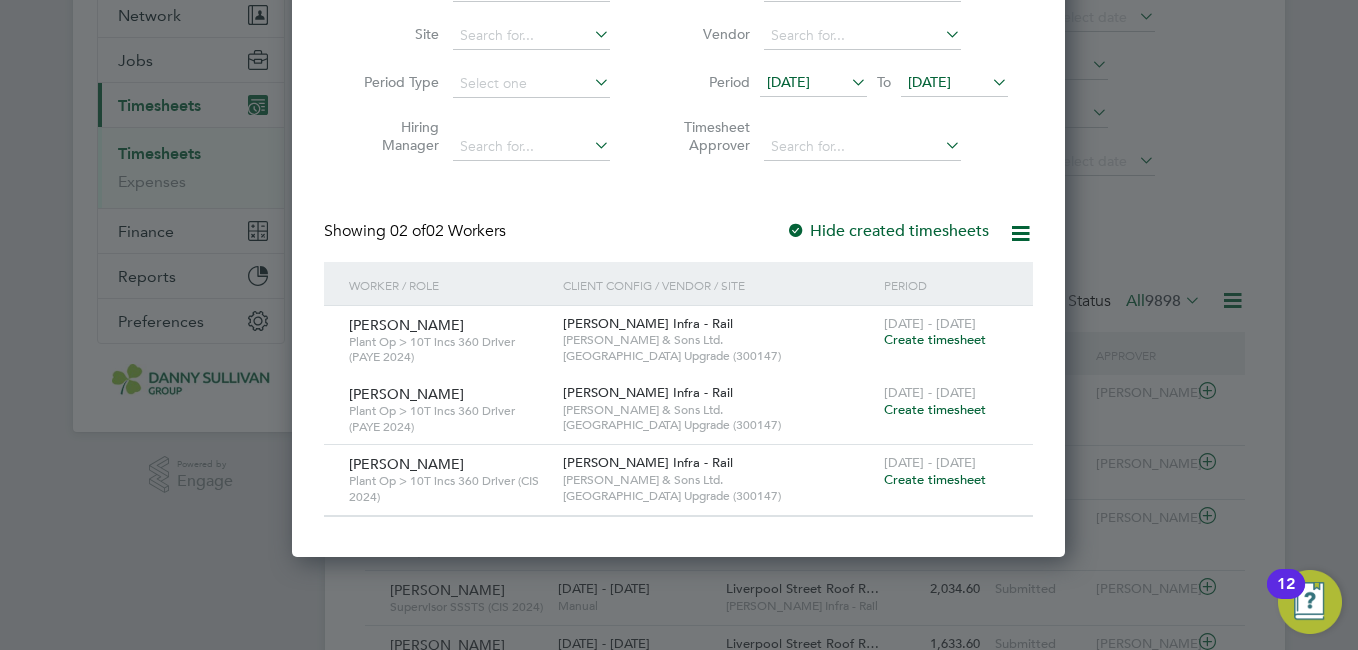 click on "Create timesheet" at bounding box center [935, 479] 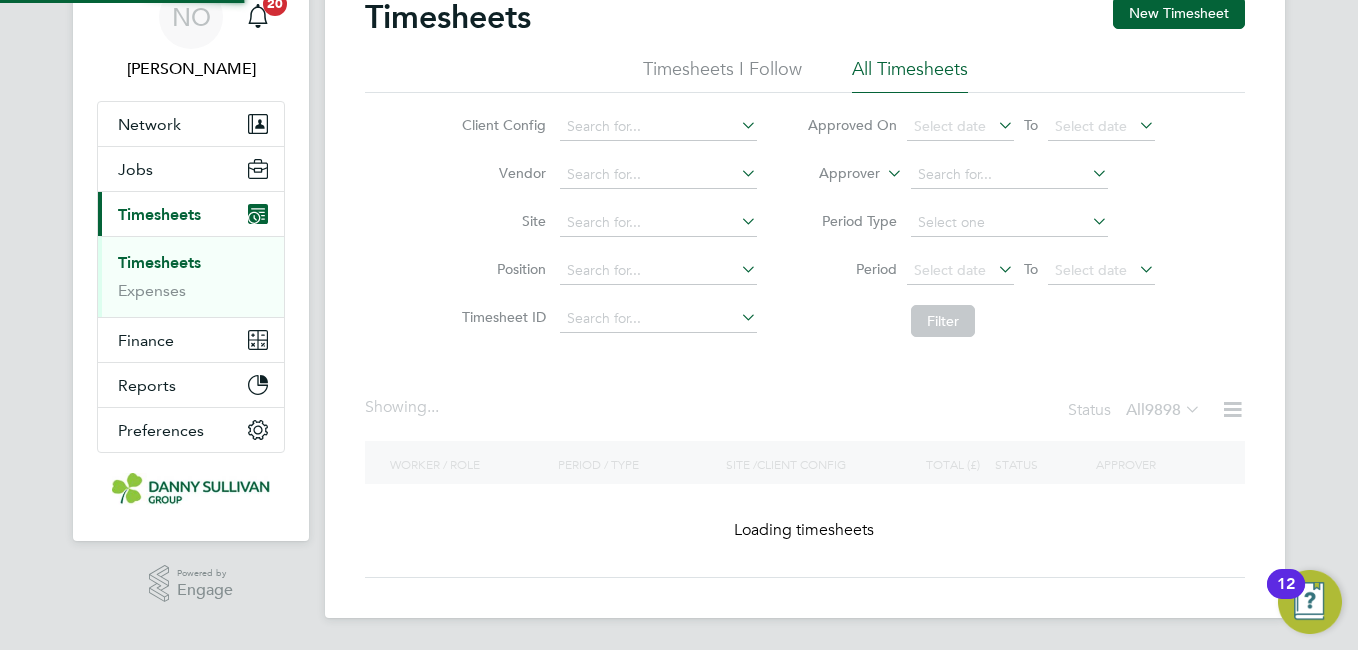 scroll, scrollTop: 43, scrollLeft: 0, axis: vertical 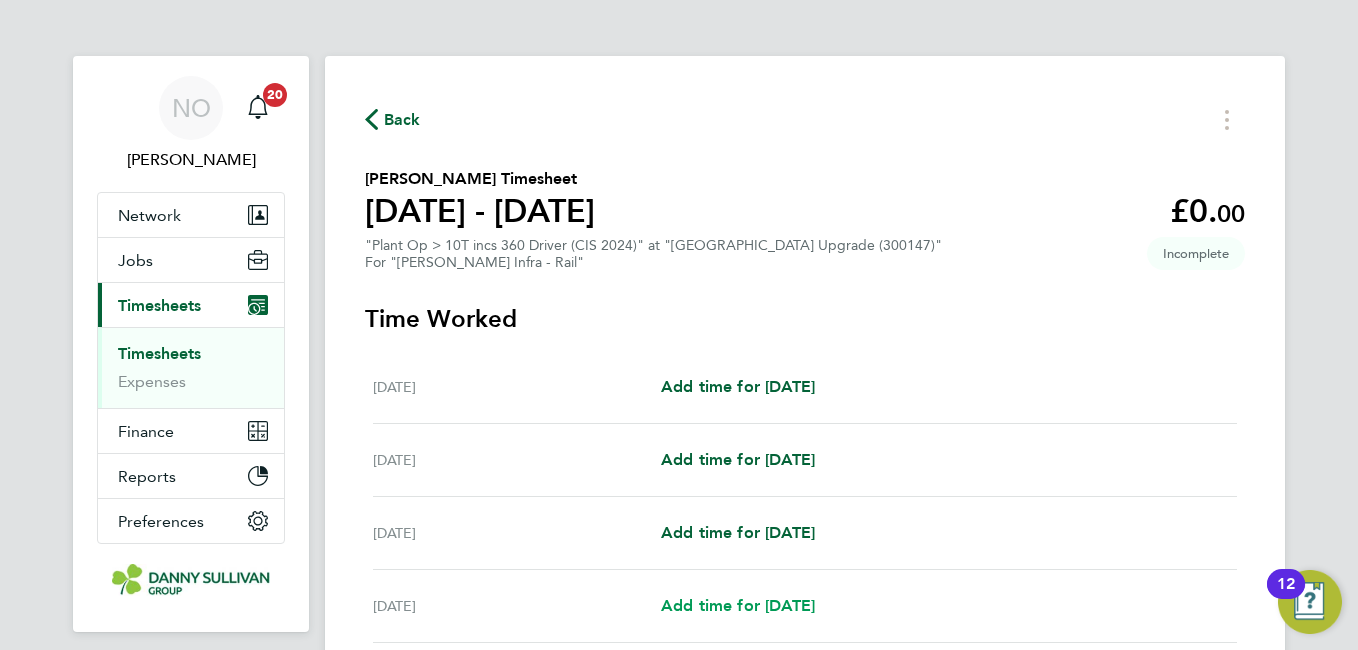 click on "Add time for Tue 08 Jul" at bounding box center (738, 605) 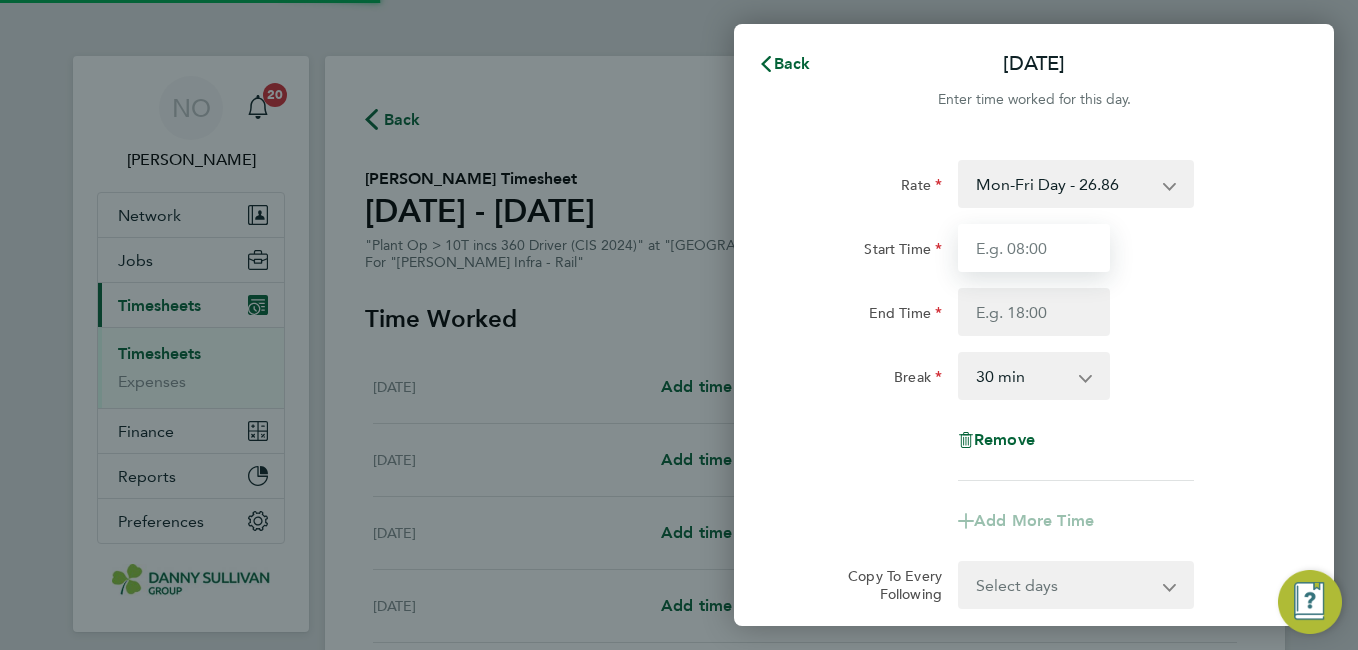 click on "Start Time" at bounding box center [1034, 248] 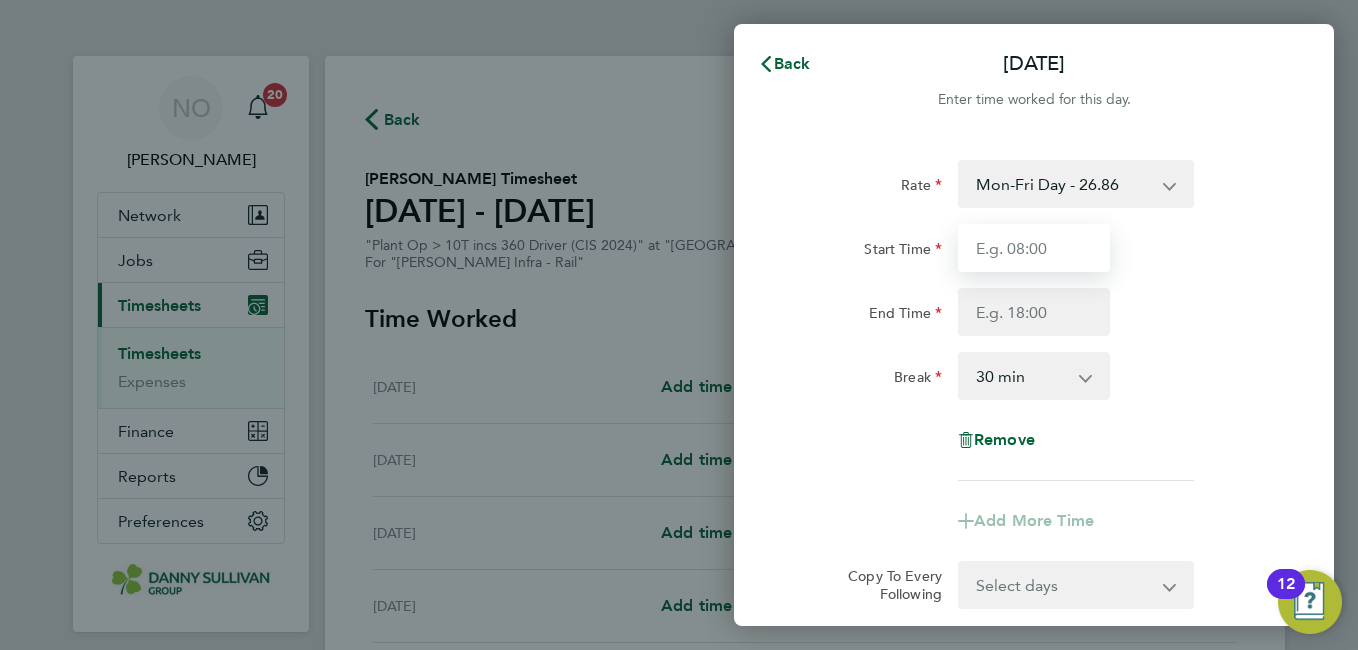type on "07:00" 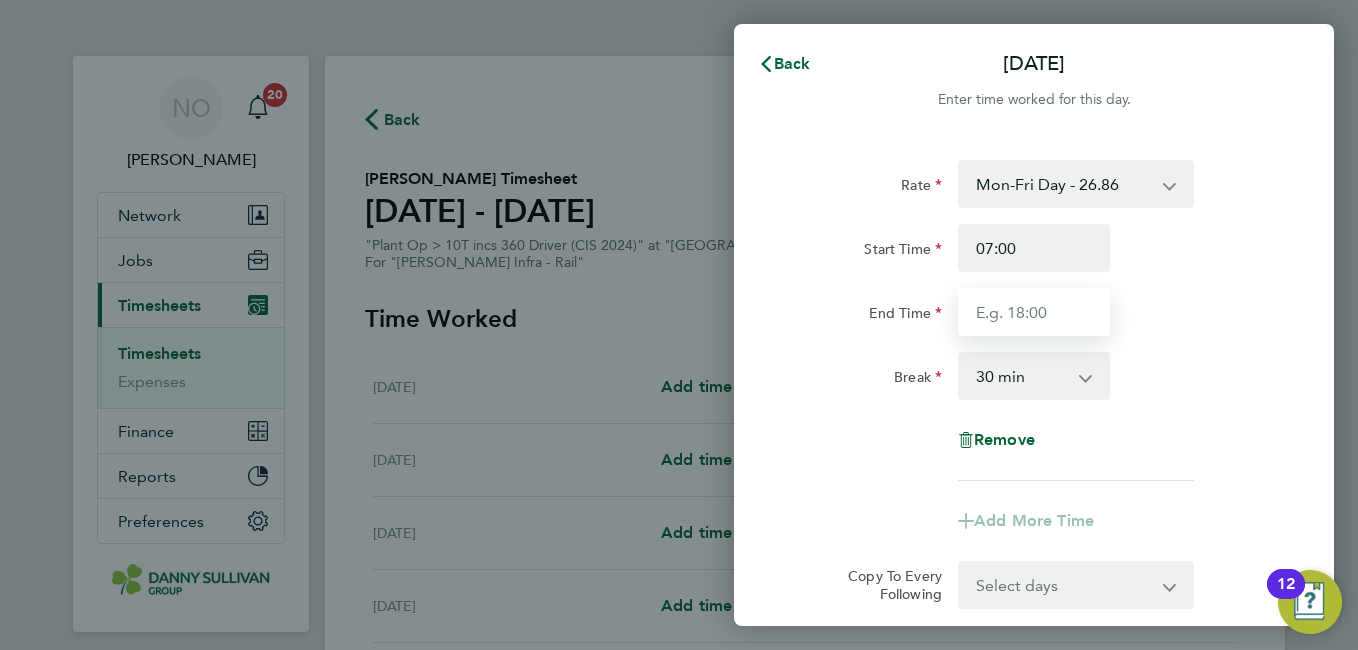 type on "17:30" 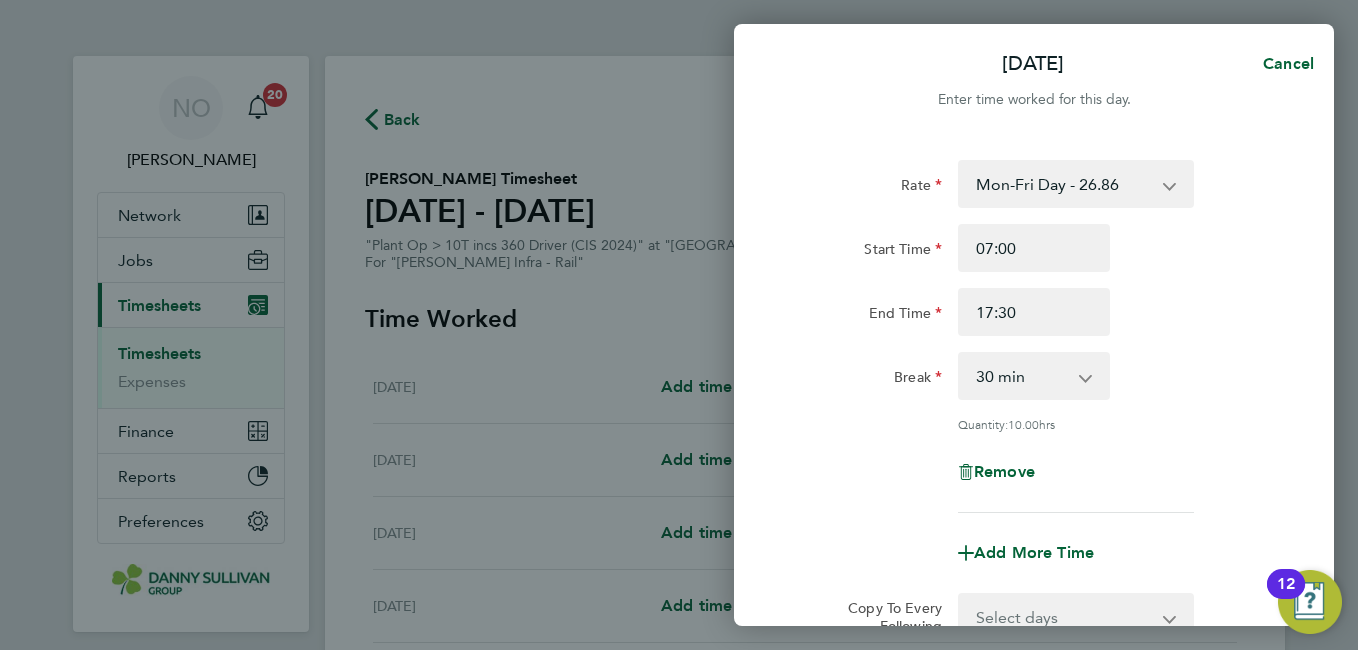 click on "End Time 17:30" 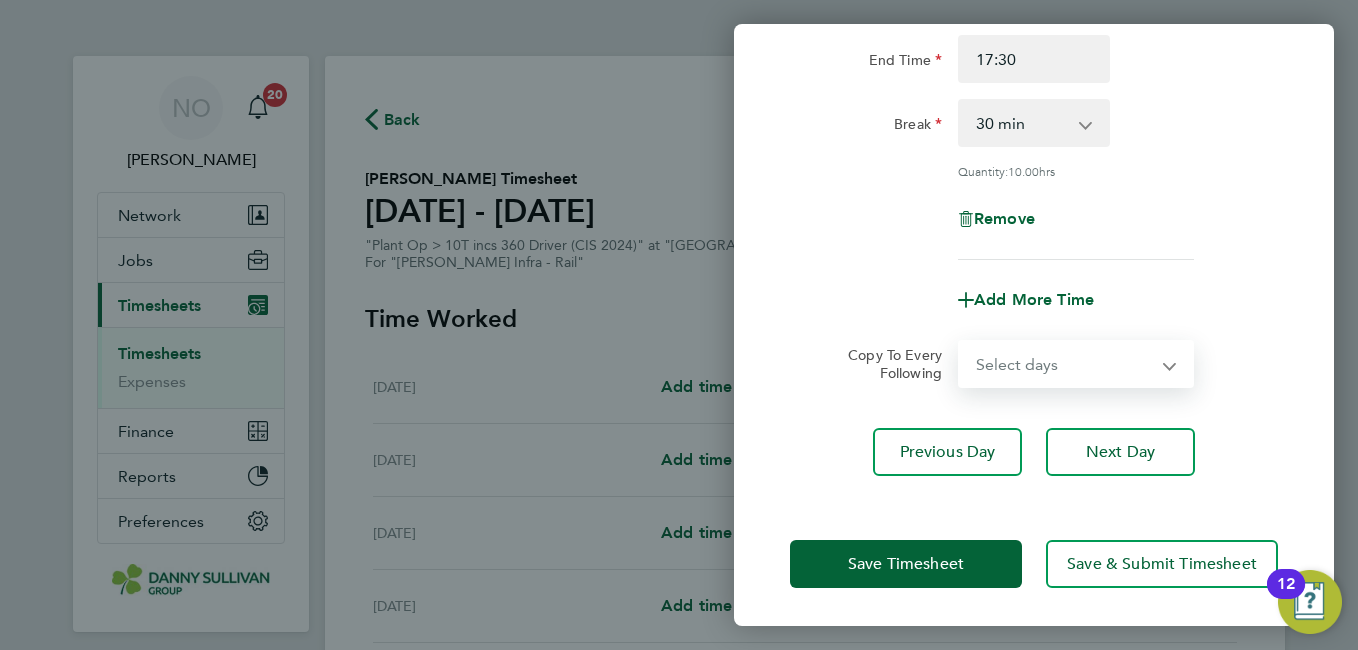 click on "Select days   Day   Wednesday   Thursday   Friday" at bounding box center [1065, 364] 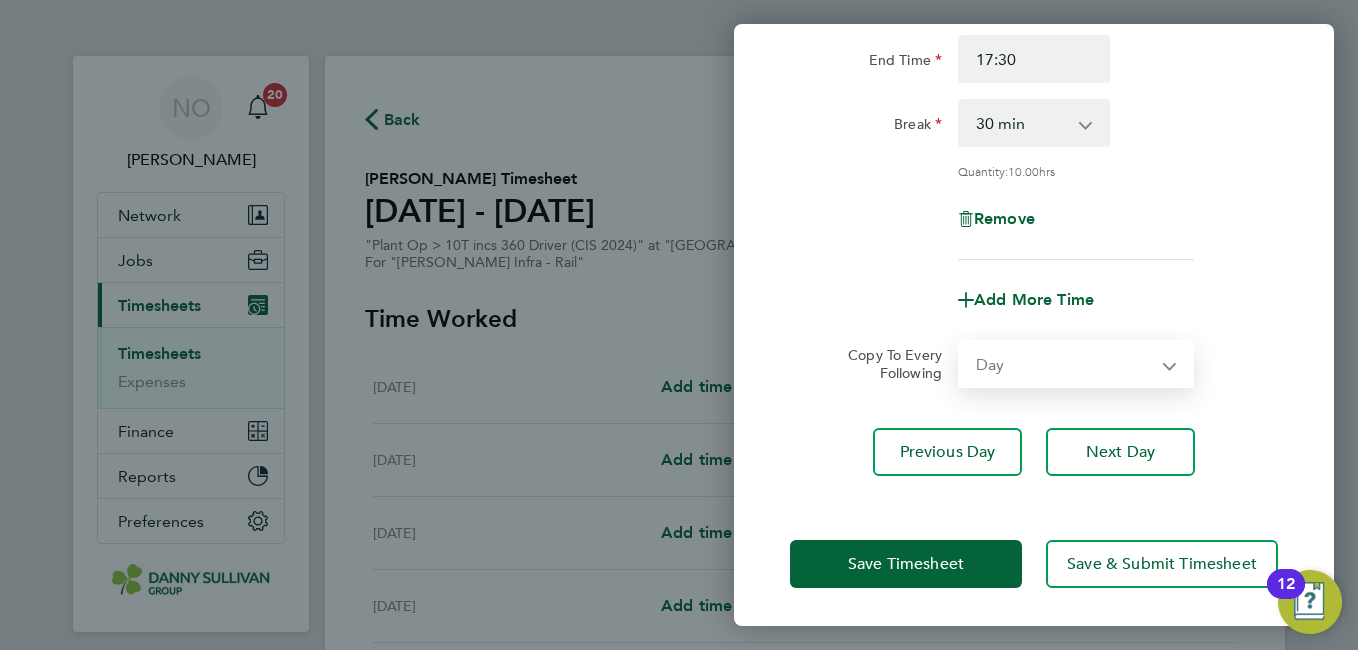 click on "Select days   Day   Wednesday   Thursday   Friday" at bounding box center (1065, 364) 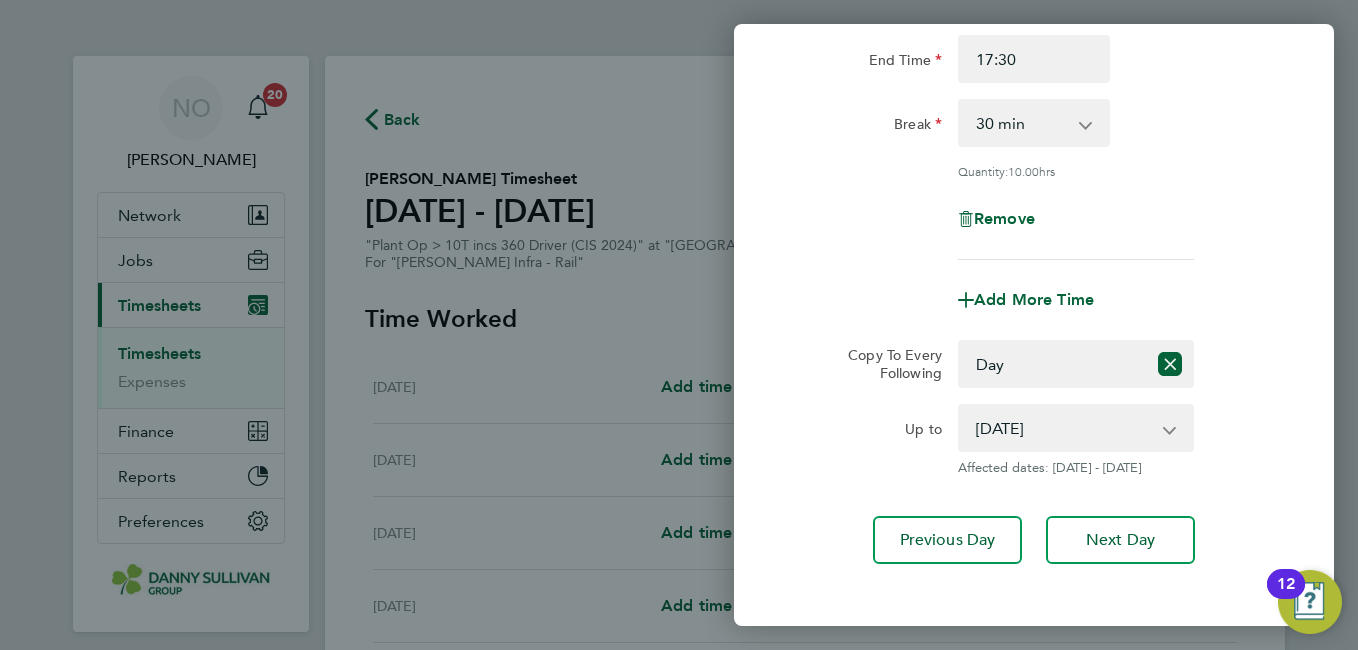 click on "Rate  Mon-Fri Day - 26.86   Weekend - 34.91   Xmas / NY - 53.71   Mon-Thurs Night - 30.88   Bank Hol - 40.28
Start Time 07:00 End Time 17:30 Break  0 min   15 min   30 min   45 min   60 min   75 min   90 min
Quantity:  10.00  hrs
Remove
Add More Time  Copy To Every Following  Select days   Day   Wednesday   Thursday   Friday
Up to  09 Jul 2025   10 Jul 2025   11 Jul 2025
Affected dates: 09 - 11 Jul 2025   Previous Day   Next Day" 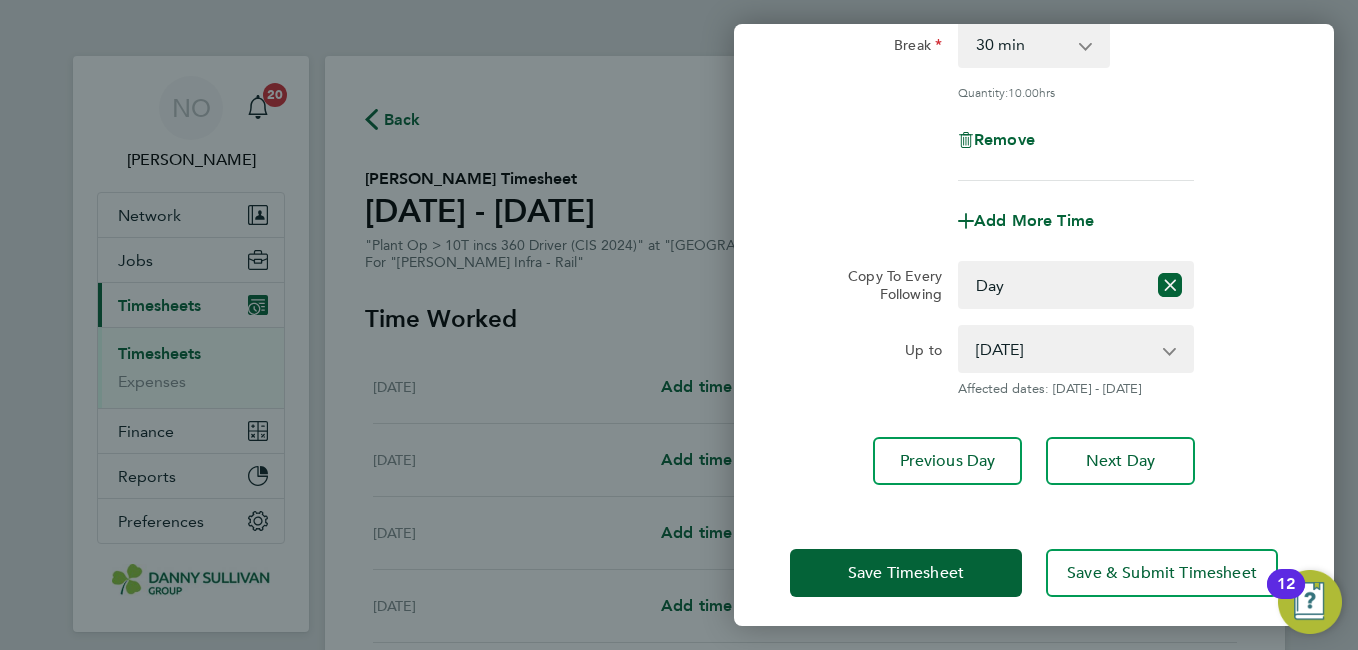 scroll, scrollTop: 341, scrollLeft: 0, axis: vertical 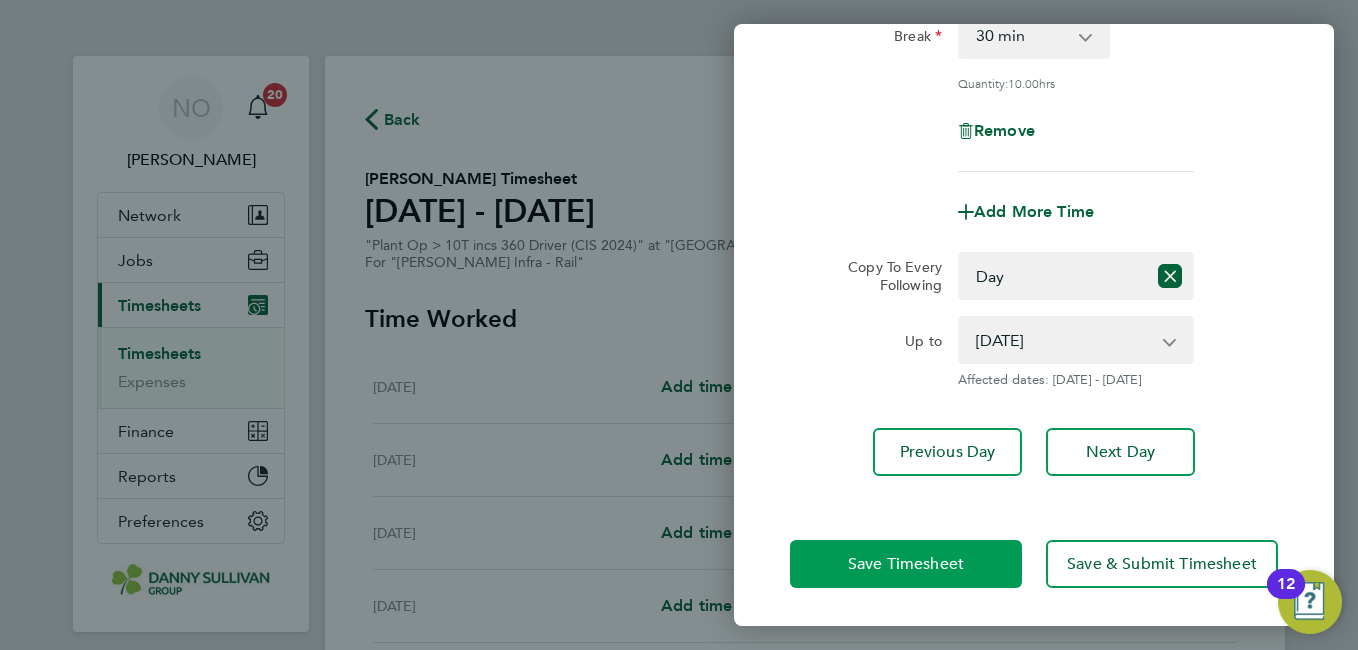 click on "Save Timesheet" 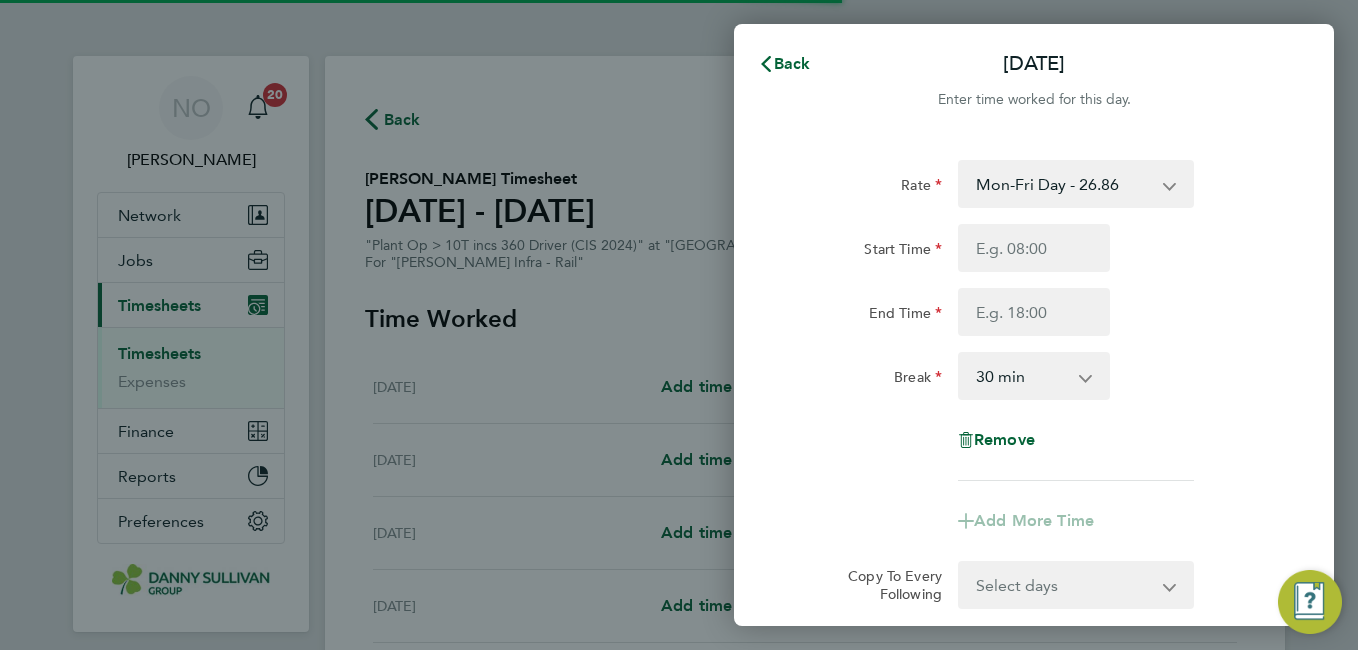select on "30" 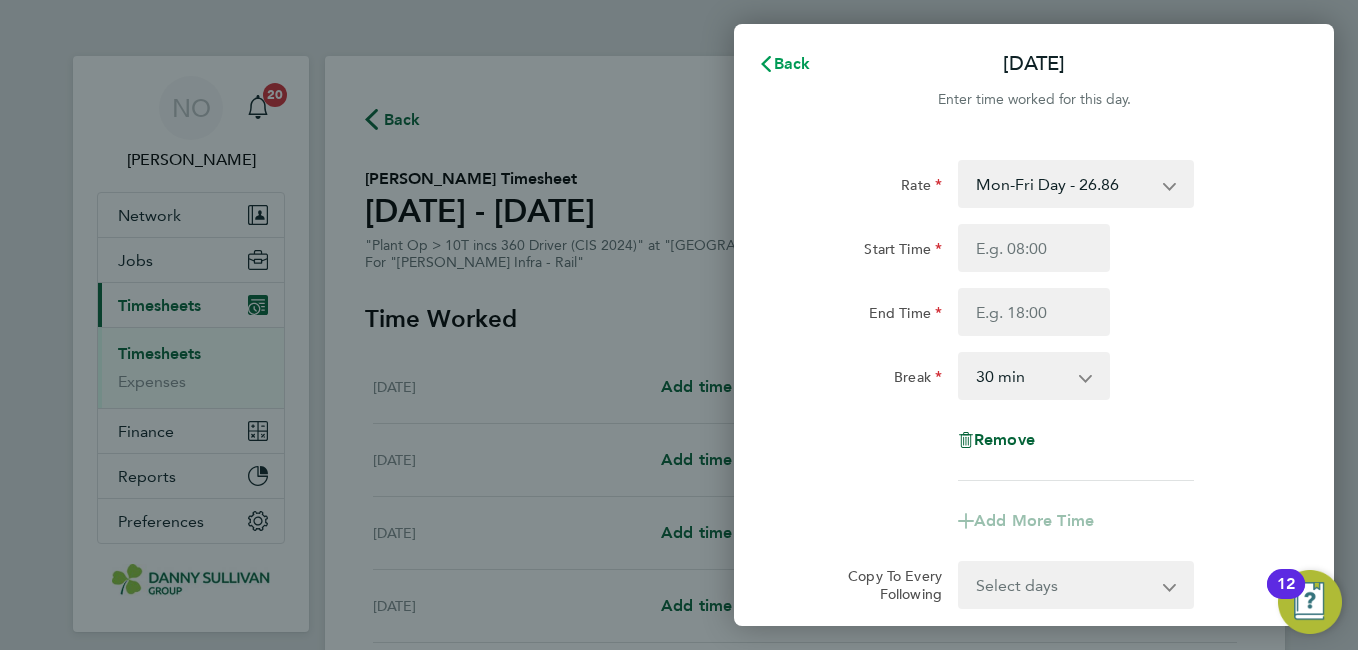 click on "Back" 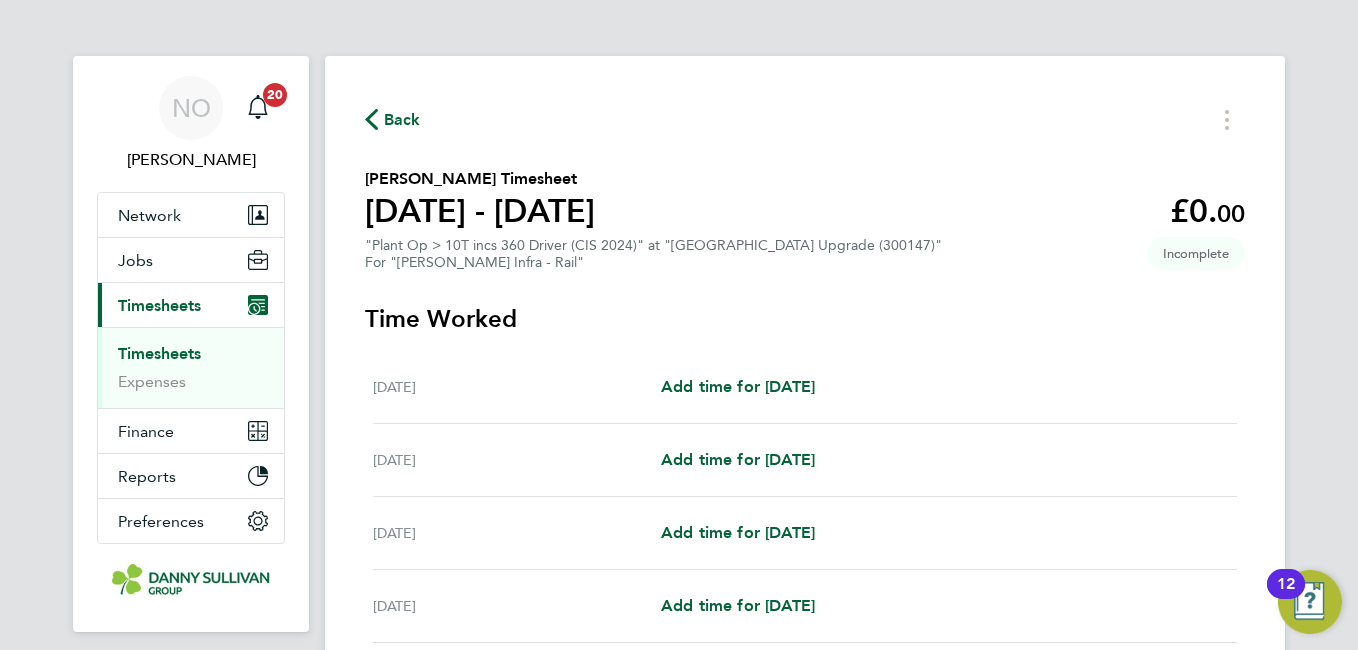 click on "Back" 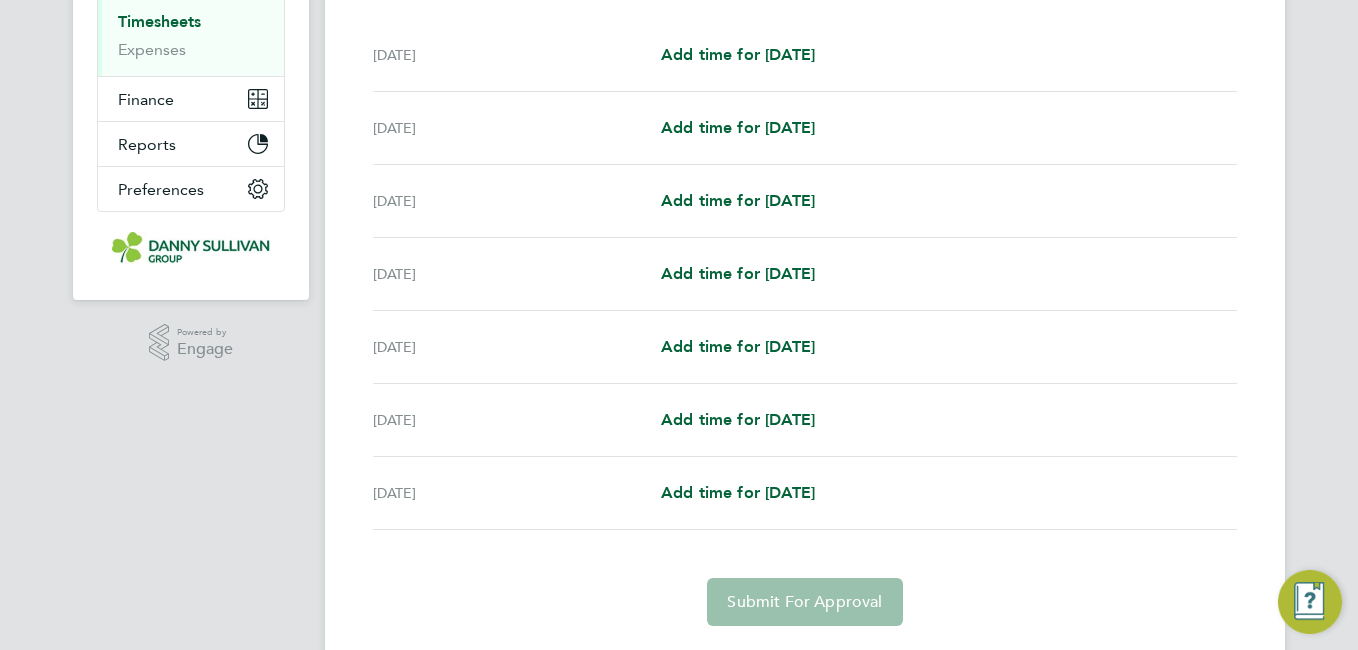 scroll, scrollTop: 388, scrollLeft: 0, axis: vertical 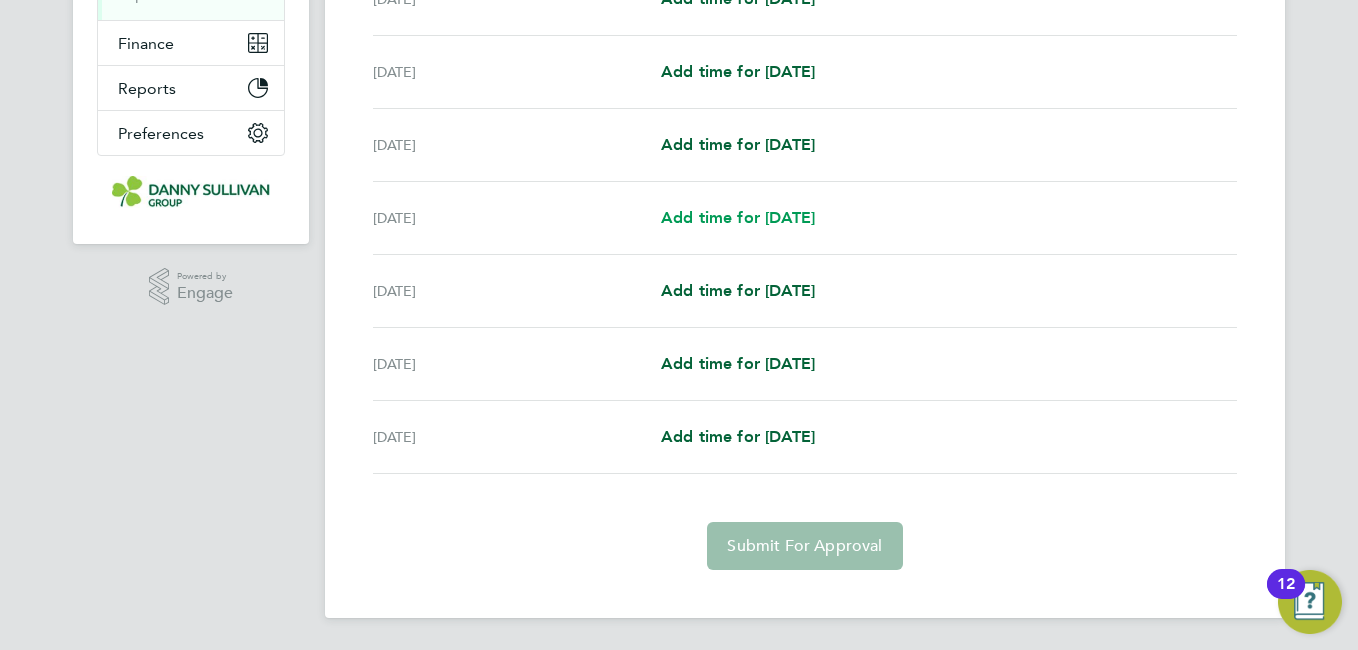 click on "Add time for Tue 08 Jul" at bounding box center [738, 218] 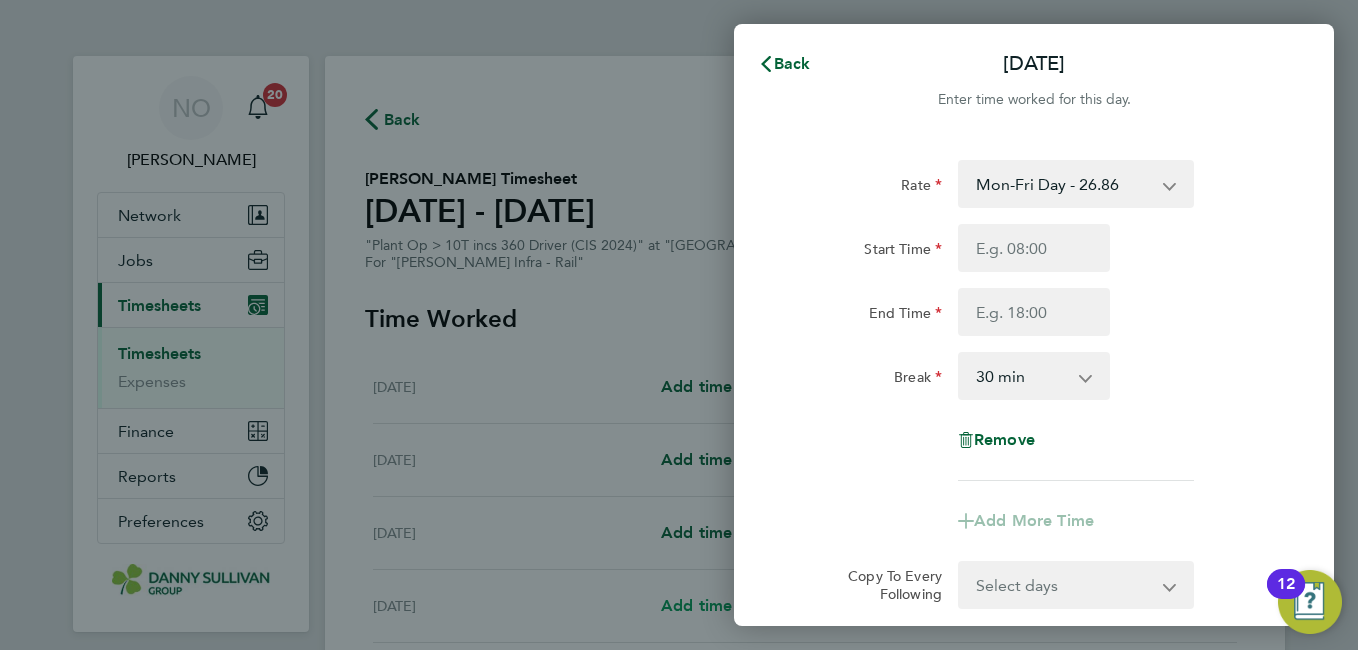 scroll, scrollTop: 0, scrollLeft: 0, axis: both 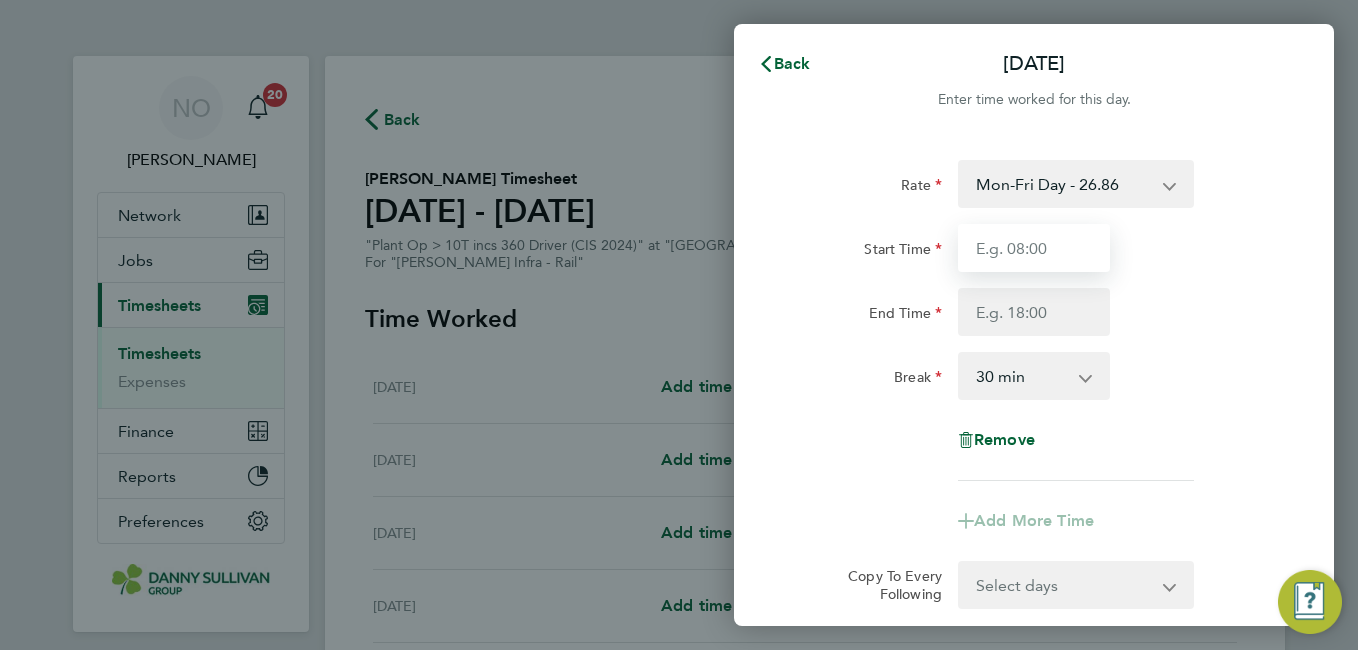 click on "Start Time" at bounding box center (1034, 248) 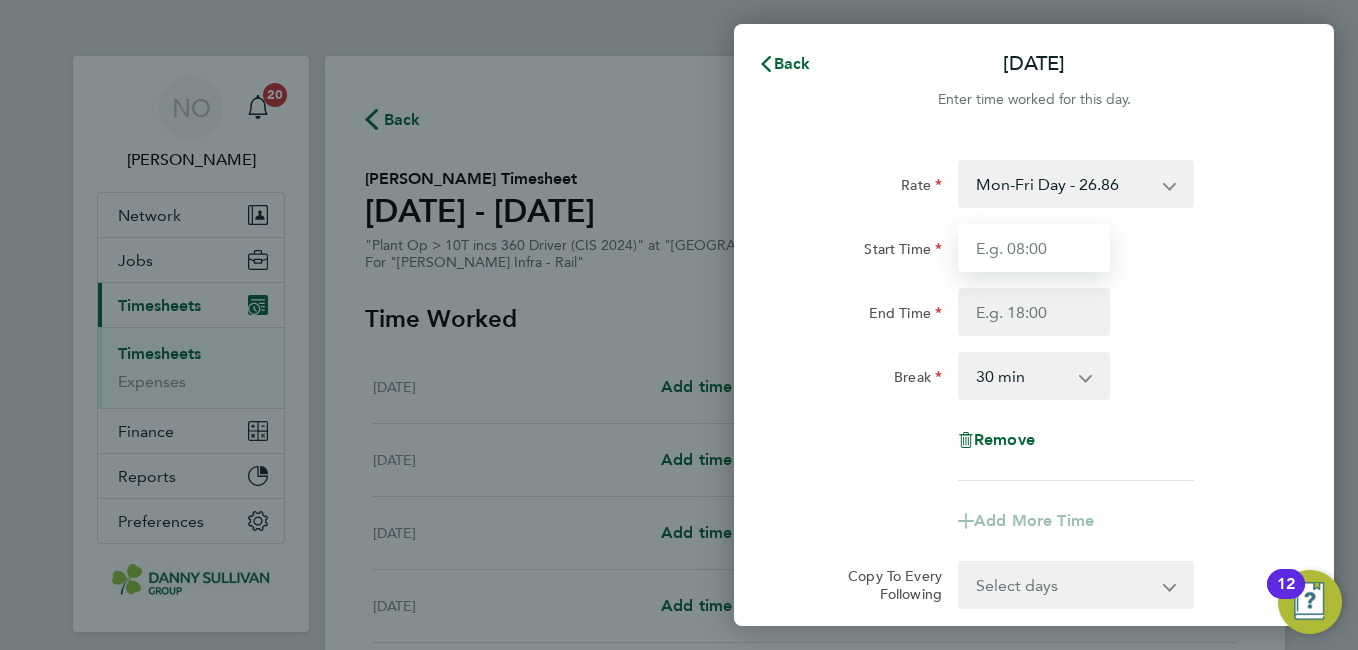 type on "07:00" 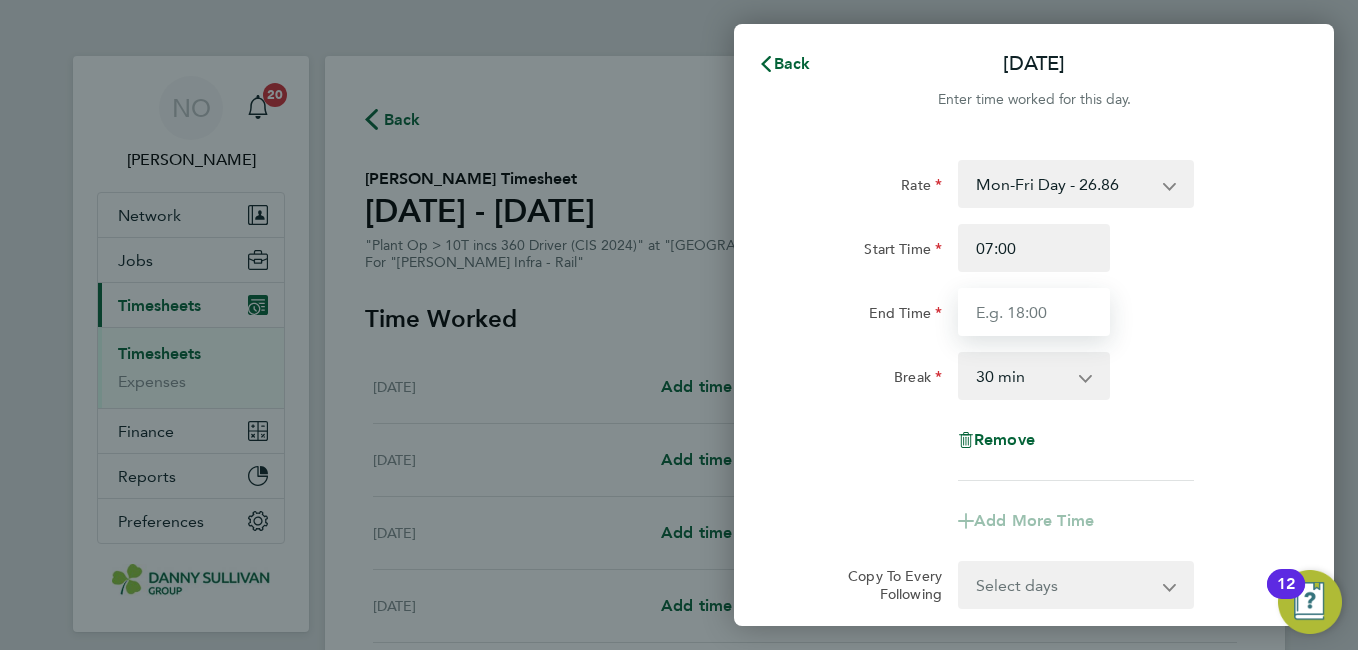 type on "17:30" 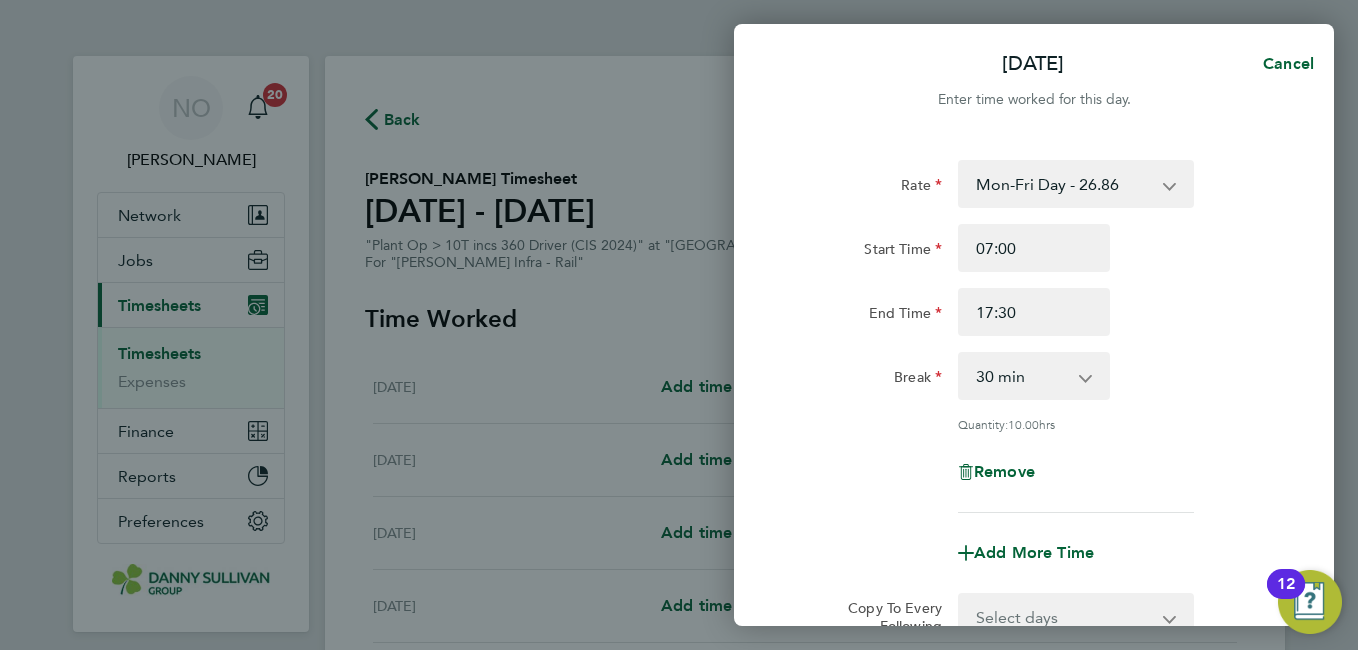 click on "Break  0 min   15 min   30 min   45 min   60 min   75 min   90 min" 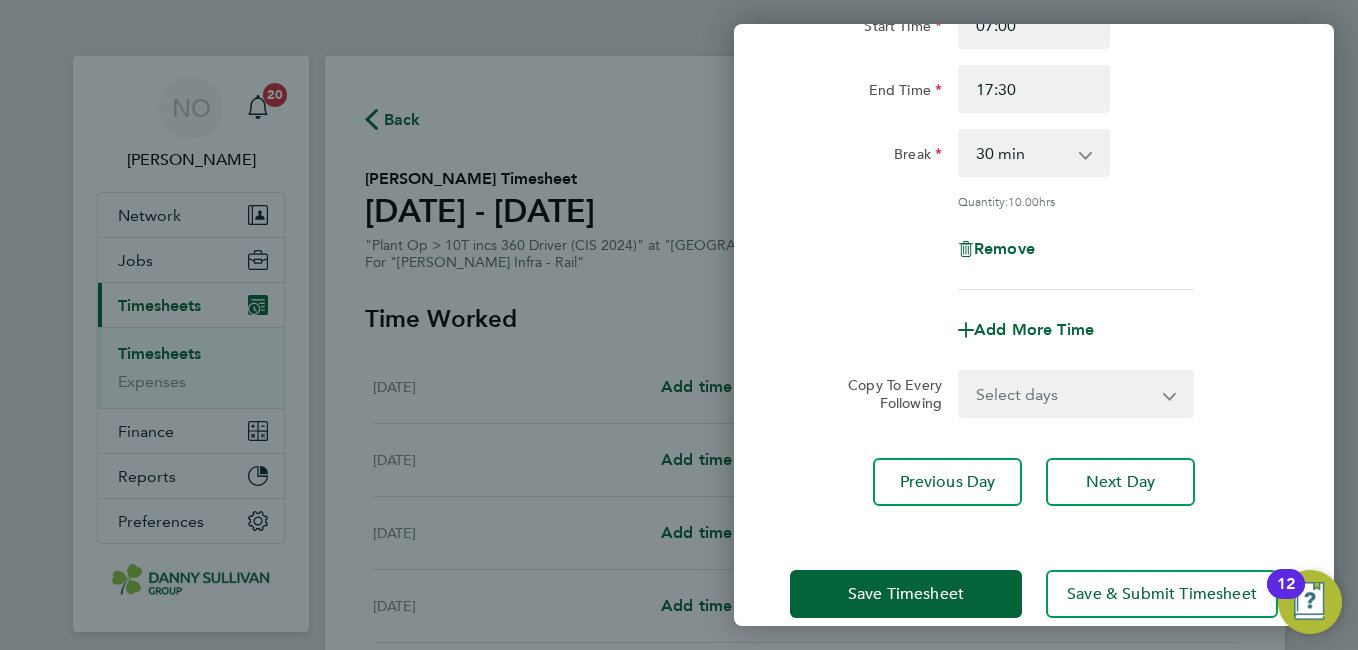 scroll, scrollTop: 253, scrollLeft: 0, axis: vertical 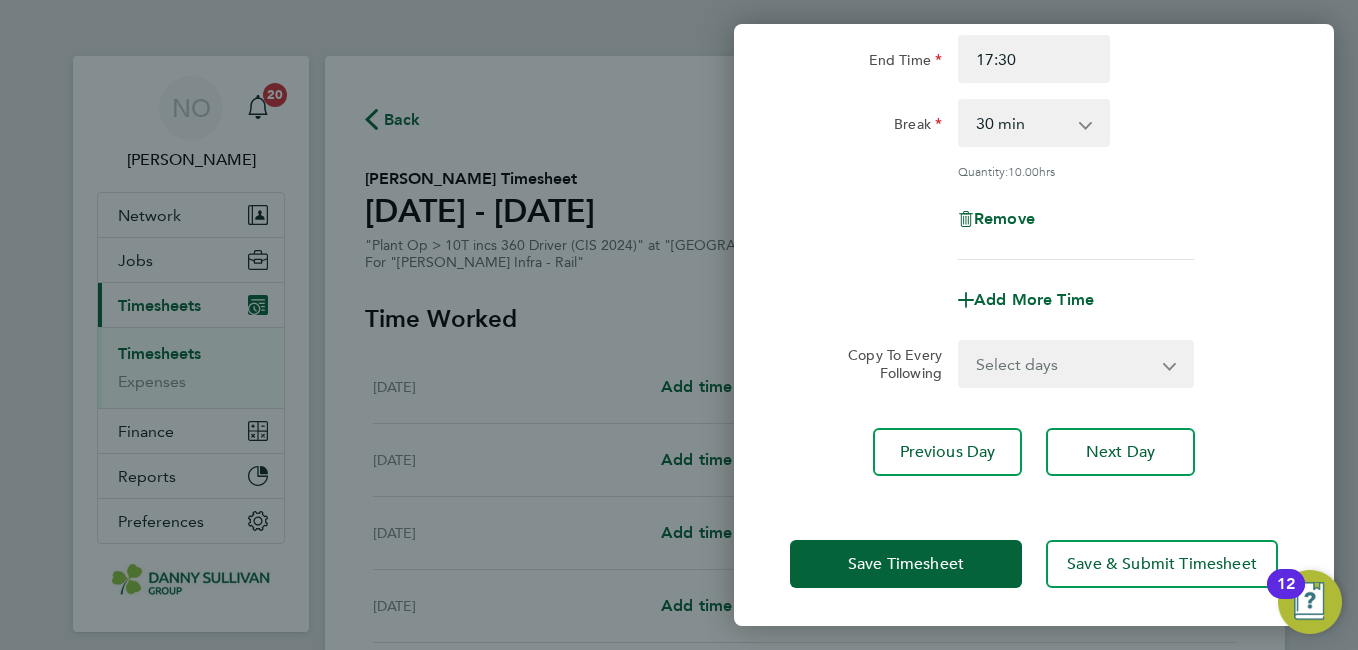 click on "Select days   Day   Wednesday   Thursday   Friday" at bounding box center [1065, 364] 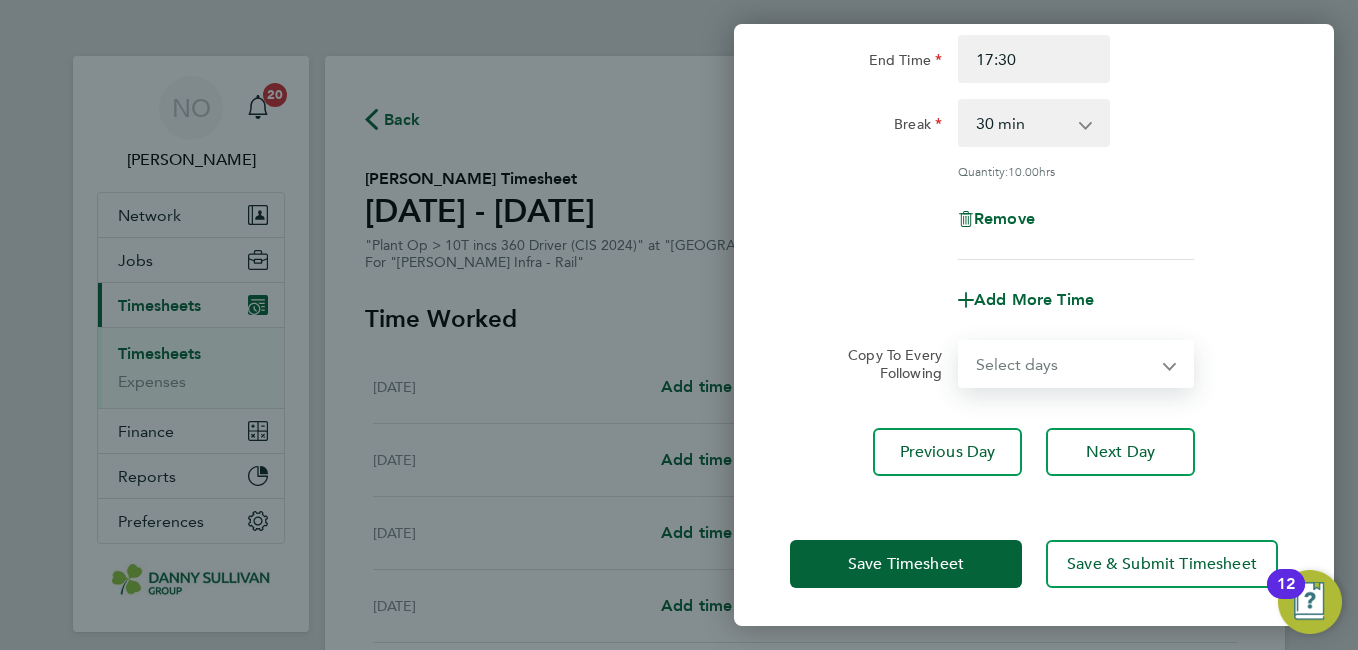 select on "DAY" 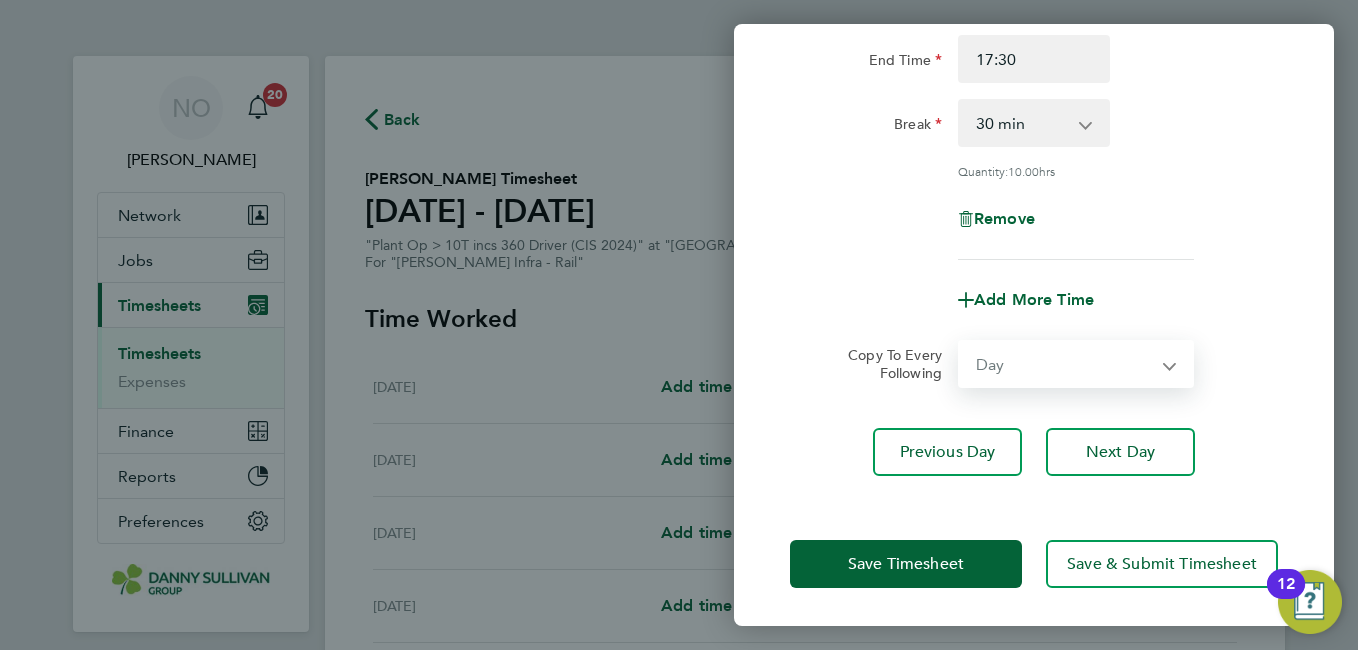 click on "Select days   Day   Wednesday   Thursday   Friday" at bounding box center (1065, 364) 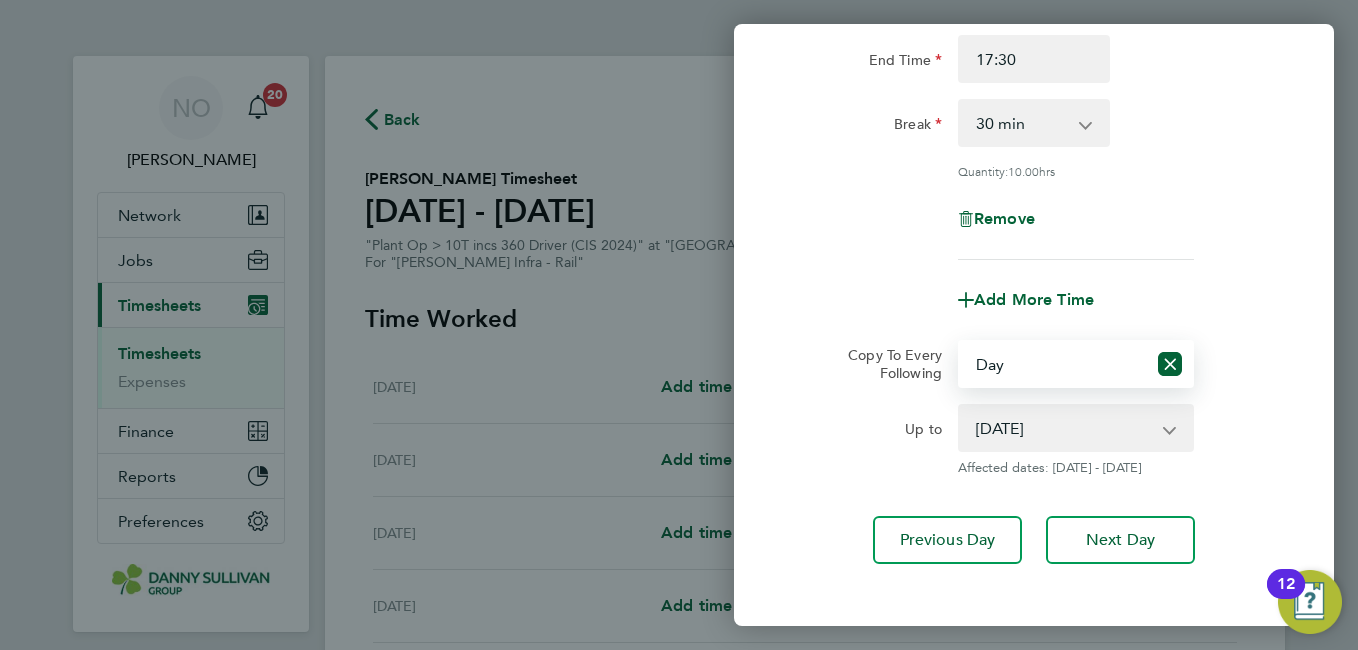 click on "Rate  Mon-Fri Day - 26.86   Weekend - 34.91   Xmas / NY - 53.71   Mon-Thurs Night - 30.88   Bank Hol - 40.28
Start Time 07:00 End Time 17:30 Break  0 min   15 min   30 min   45 min   60 min   75 min   90 min
Quantity:  10.00  hrs
Remove
Add More Time  Copy To Every Following  Select days   Day   Wednesday   Thursday   Friday
Up to  09 Jul 2025   10 Jul 2025   11 Jul 2025
Affected dates: 09 - 11 Jul 2025   Previous Day   Next Day" 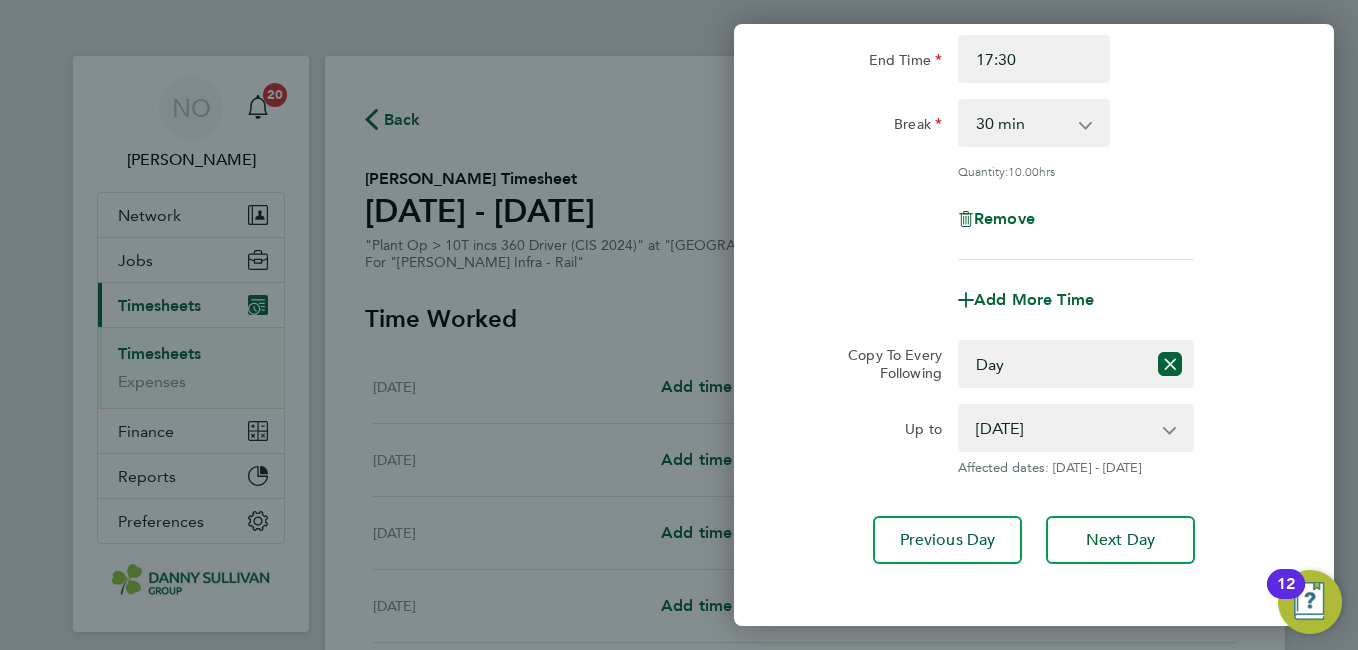 scroll, scrollTop: 341, scrollLeft: 0, axis: vertical 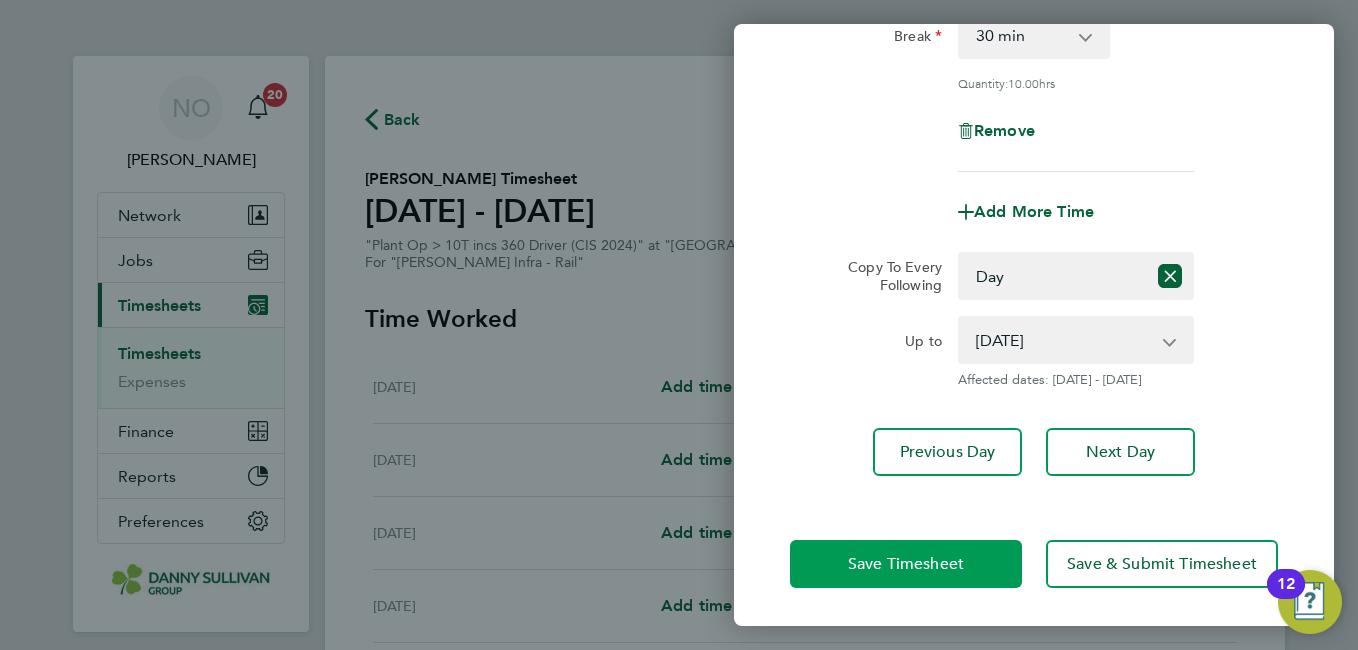 click on "Save Timesheet" 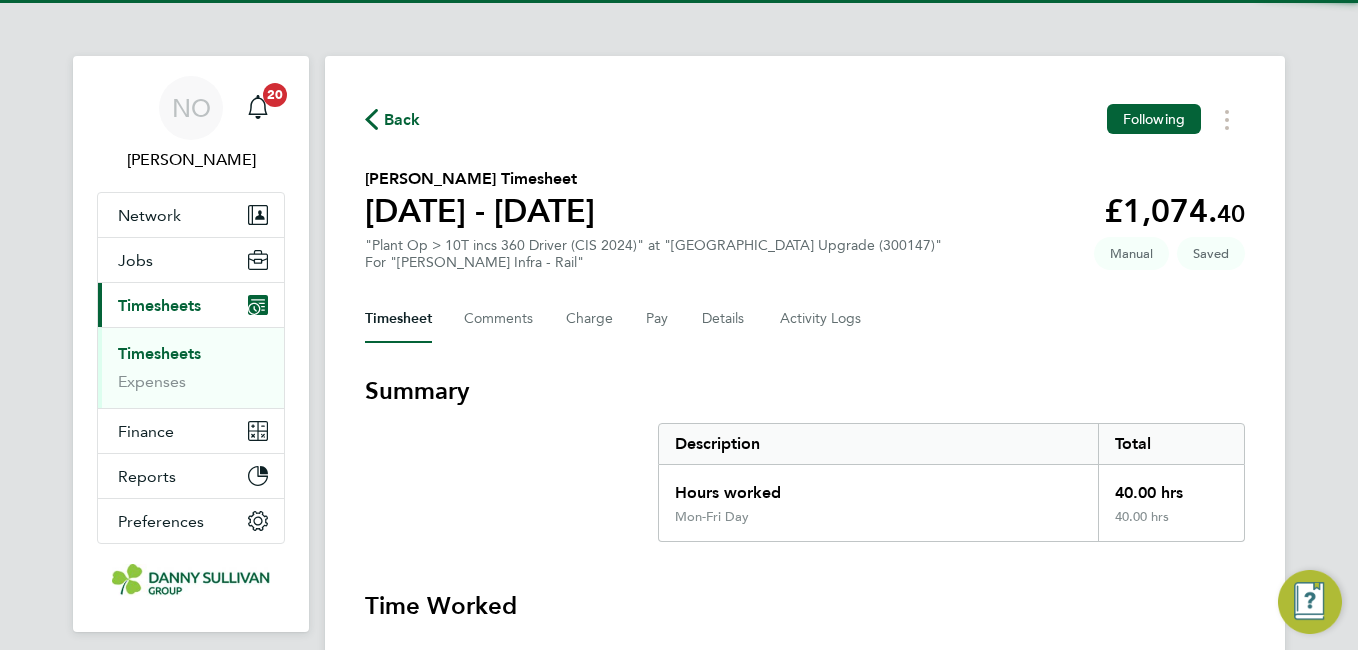 click on "Cristian Vasile's Timesheet   05 - 11 Jul 2025   £1,074. 40  "Plant Op > 10T incs 360 Driver (CIS 2024)" at "Surrey Quays Station Upgrade (300147)"  For "Morgan Sindall Infra - Rail"  Saved   Manual" 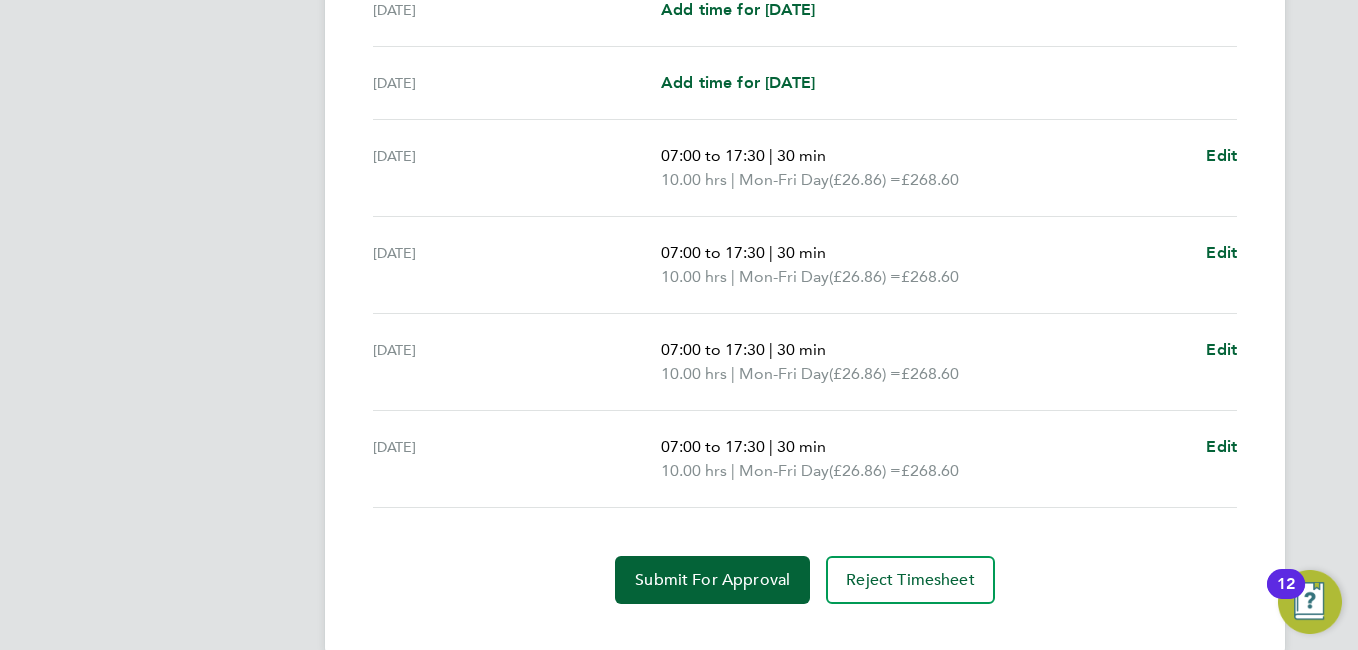 scroll, scrollTop: 771, scrollLeft: 0, axis: vertical 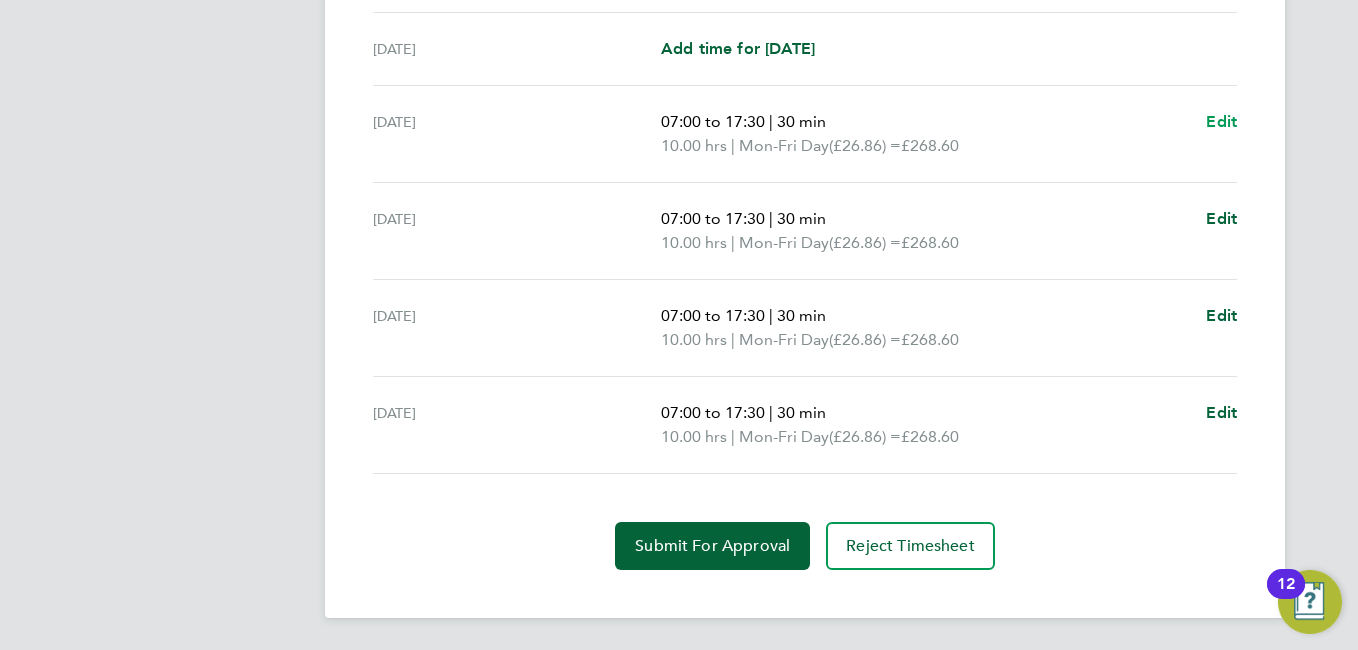 click on "Edit" at bounding box center (1221, 121) 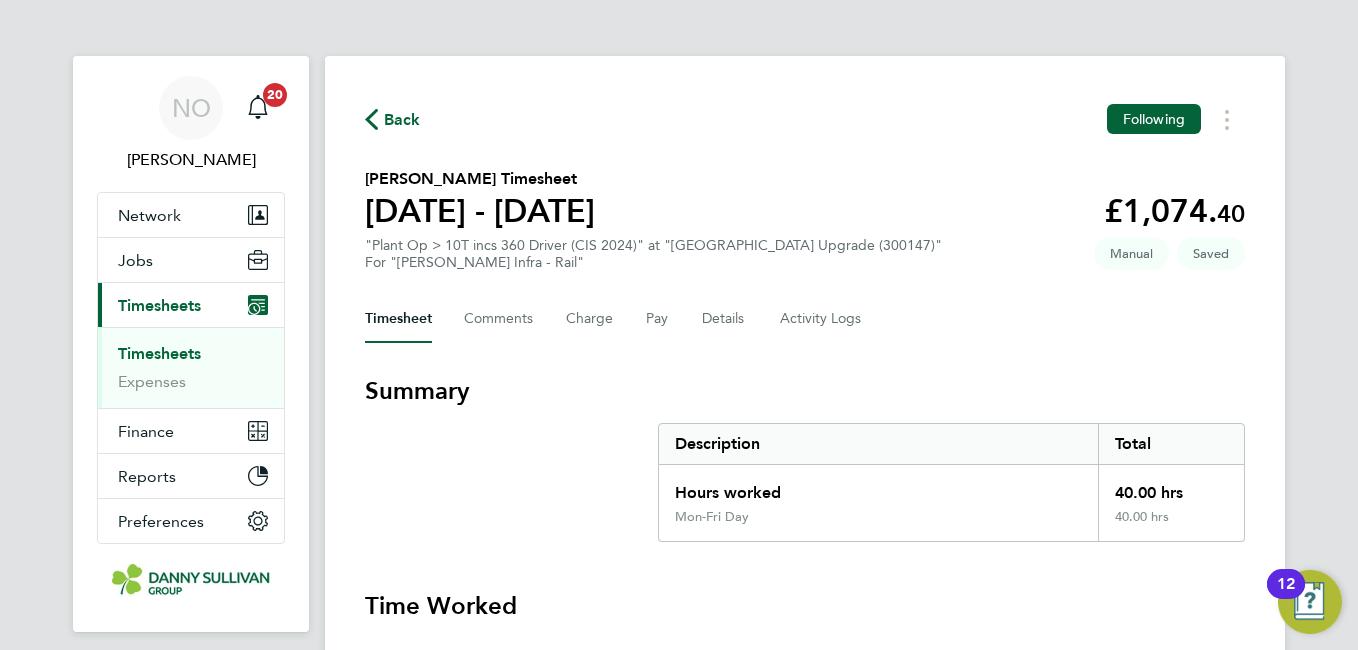select on "30" 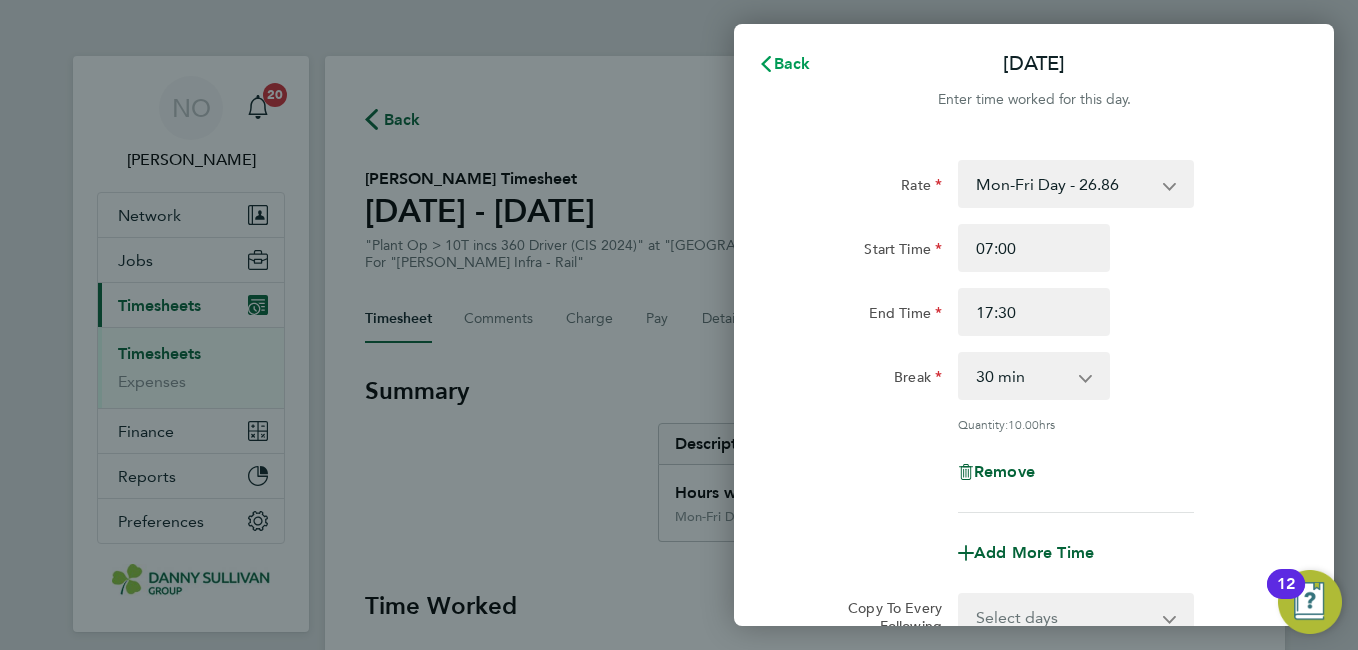 click on "Back" 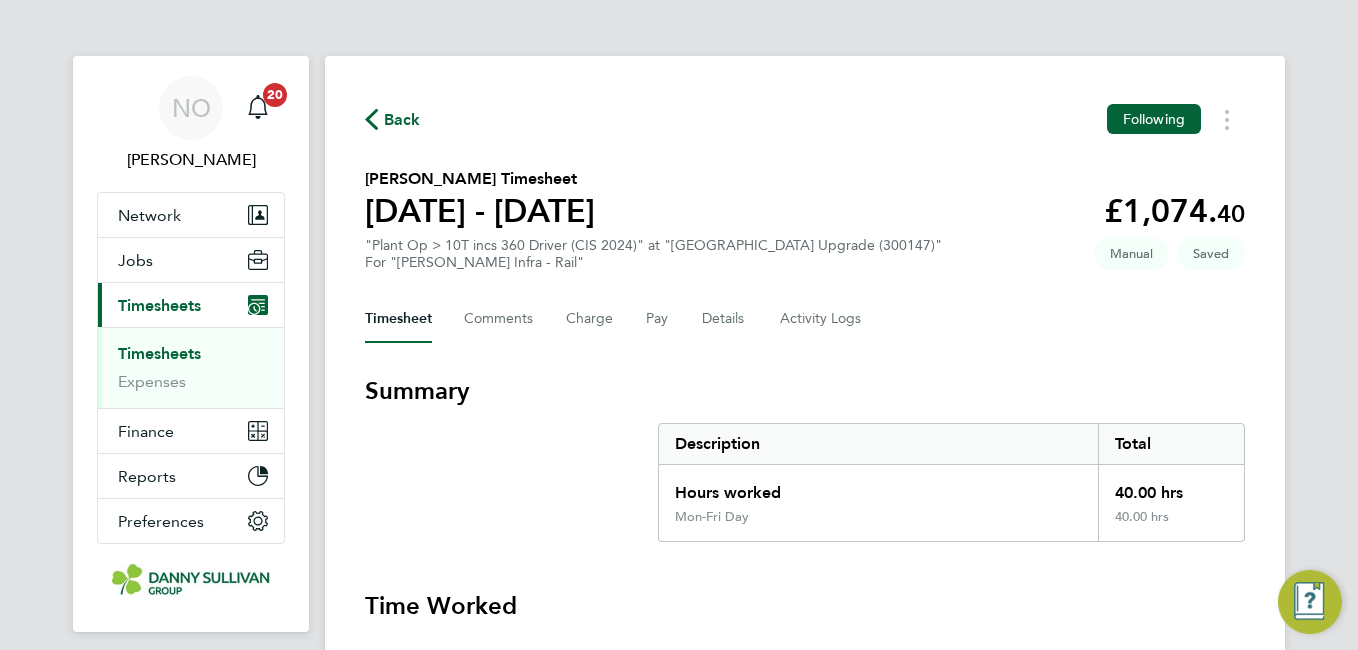 click on "Back  Following
Cristian Vasile's Timesheet   05 - 11 Jul 2025   £1,074. 40  "Plant Op > 10T incs 360 Driver (CIS 2024)" at "Surrey Quays Station Upgrade (300147)"  For "Morgan Sindall Infra - Rail"  Saved   Manual   Timesheet   Comments   Charge   Pay   Details   Activity Logs   Summary   Description   Total   Hours worked   40.00 hrs   Mon-Fri Day   40.00 hrs   Time Worked   Sat 05 Jul   Add time for Sat 05 Jul   Add time for Sat 05 Jul   Sun 06 Jul   Add time for Sun 06 Jul   Add time for Sun 06 Jul   Mon 07 Jul   Add time for Mon 07 Jul   Add time for Mon 07 Jul   Tue 08 Jul   07:00 to 17:30   |   30 min   10.00 hrs   |   Mon-Fri Day   (£26.86) =   £268.60   Edit   Wed 09 Jul   07:00 to 17:30   |   30 min   10.00 hrs   |   Mon-Fri Day   (£26.86) =   £268.60   Edit   Thu 10 Jul   07:00 to 17:30   |   30 min   10.00 hrs   |   Mon-Fri Day   (£26.86) =   £268.60   Edit   Fri 11 Jul   07:00 to 17:30   |   30 min   10.00 hrs   |   Mon-Fri Day   (£26.86) =   £268.60   Edit" 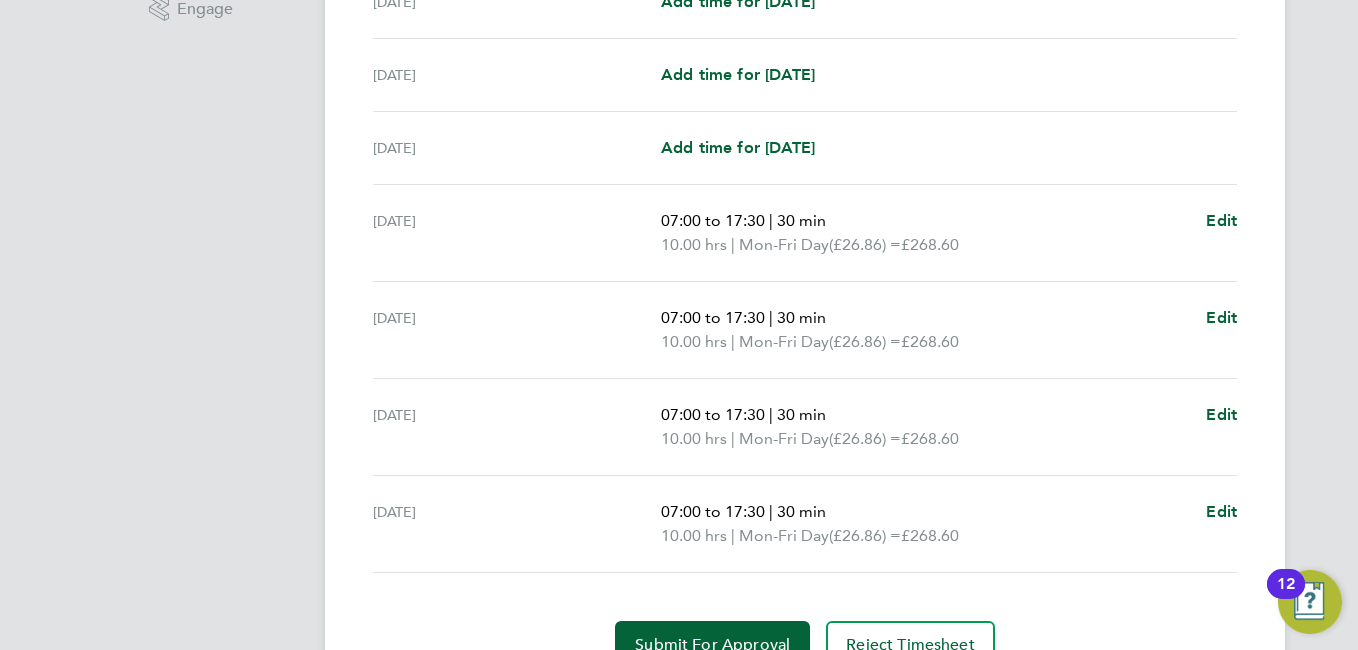 scroll, scrollTop: 771, scrollLeft: 0, axis: vertical 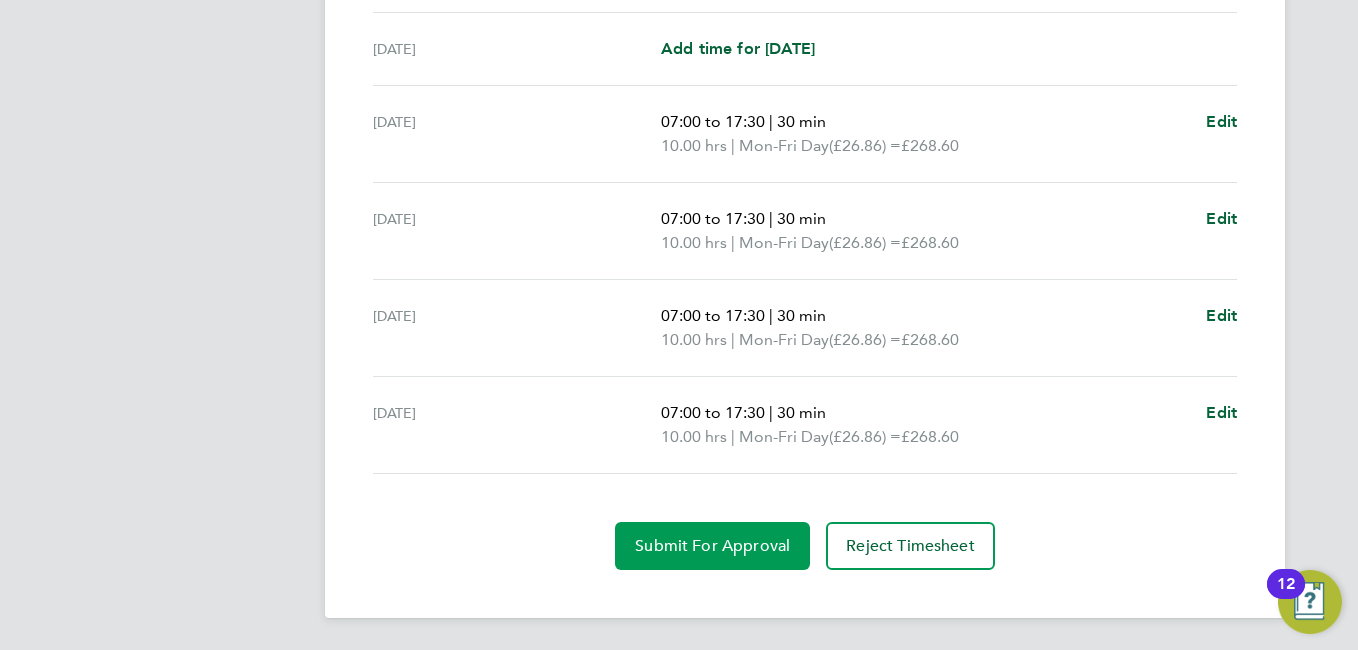 click on "Submit For Approval" 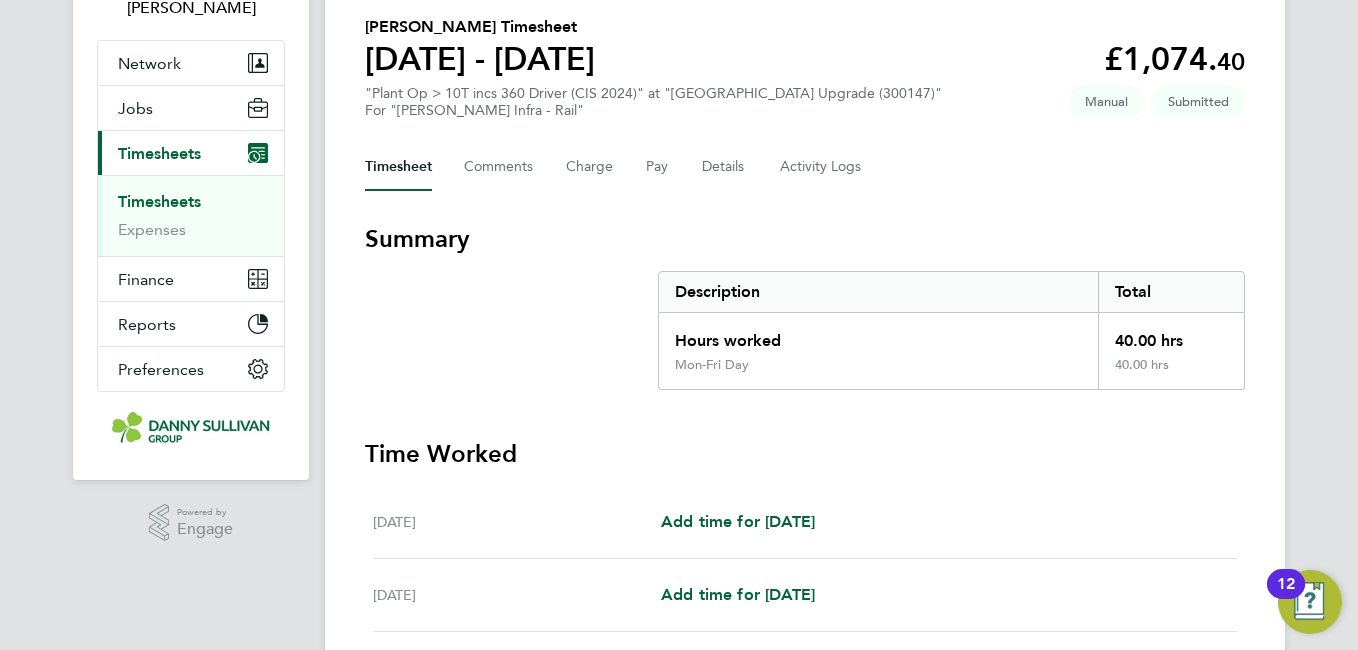 scroll, scrollTop: 0, scrollLeft: 0, axis: both 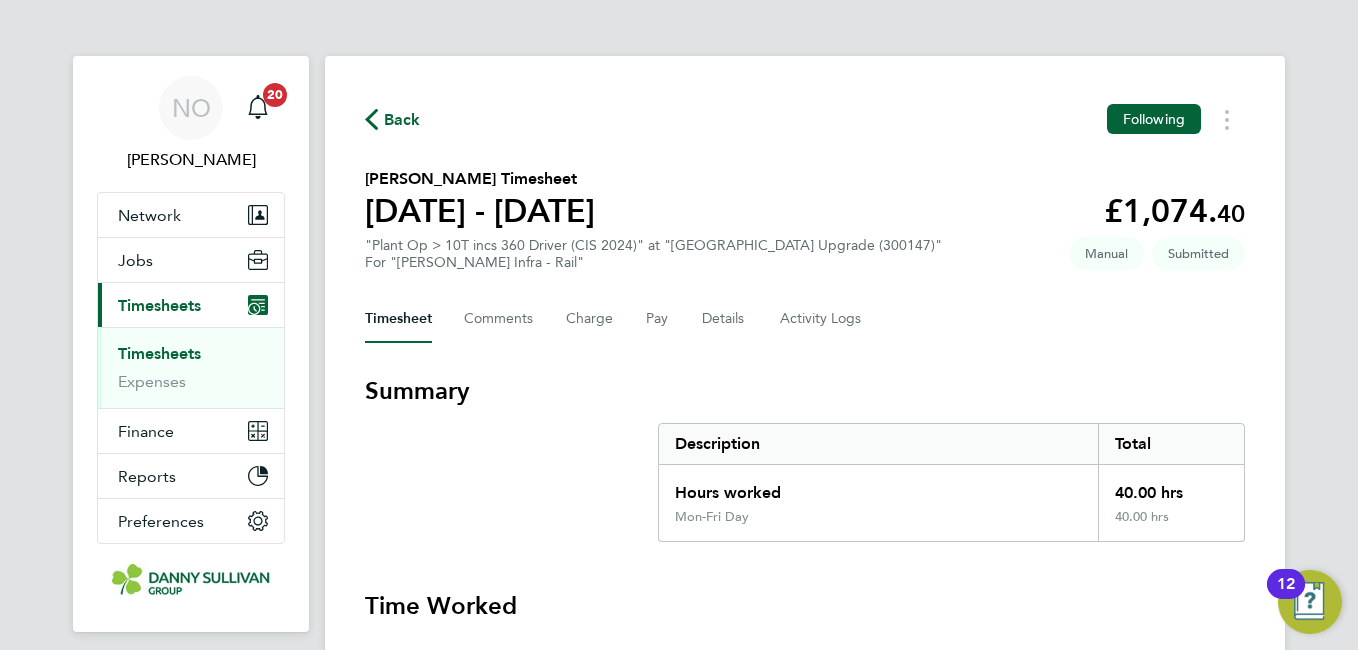 click on "Back  Following
Cristian Vasile's Timesheet   05 - 11 Jul 2025   £1,074. 40  "Plant Op > 10T incs 360 Driver (CIS 2024)" at "Surrey Quays Station Upgrade (300147)"  For "Morgan Sindall Infra - Rail"  Submitted   Manual   Timesheet   Comments   Charge   Pay   Details   Activity Logs   Summary   Description   Total   Hours worked   40.00 hrs   Mon-Fri Day   40.00 hrs   Time Worked   Sat 05 Jul   Add time for Sat 05 Jul   Add time for Sat 05 Jul   Sun 06 Jul   Add time for Sun 06 Jul   Add time for Sun 06 Jul   Mon 07 Jul   Add time for Mon 07 Jul   Add time for Mon 07 Jul   Tue 08 Jul   07:00 to 17:30   |   30 min   10.00 hrs   |   Mon-Fri Day   (£26.86) =   £268.60   Edit   Wed 09 Jul   07:00 to 17:30   |   30 min   10.00 hrs   |   Mon-Fri Day   (£26.86) =   £268.60   Edit   Thu 10 Jul   07:00 to 17:30   |   30 min   10.00 hrs   |   Mon-Fri Day   (£26.86) =   £268.60   Edit   Fri 11 Jul   07:00 to 17:30   |   30 min   10.00 hrs   |   Mon-Fri Day   (£26.86) =   £268.60   Edit" 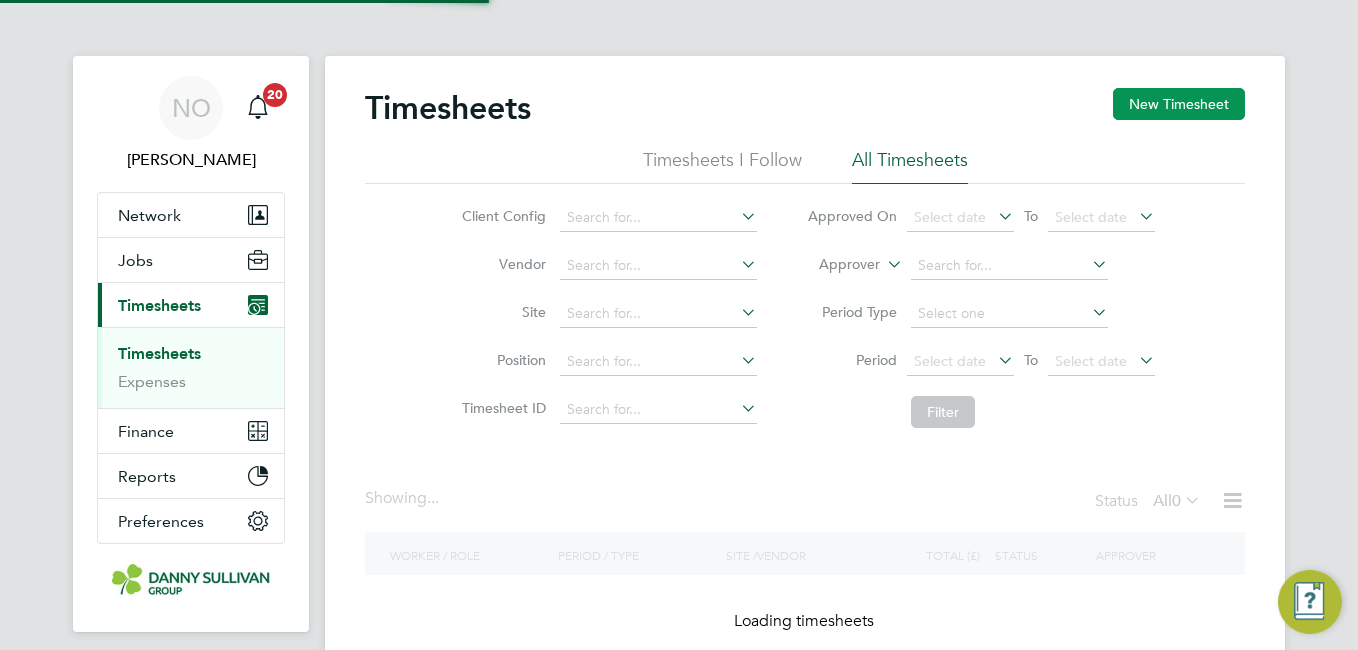 click on "New Timesheet" 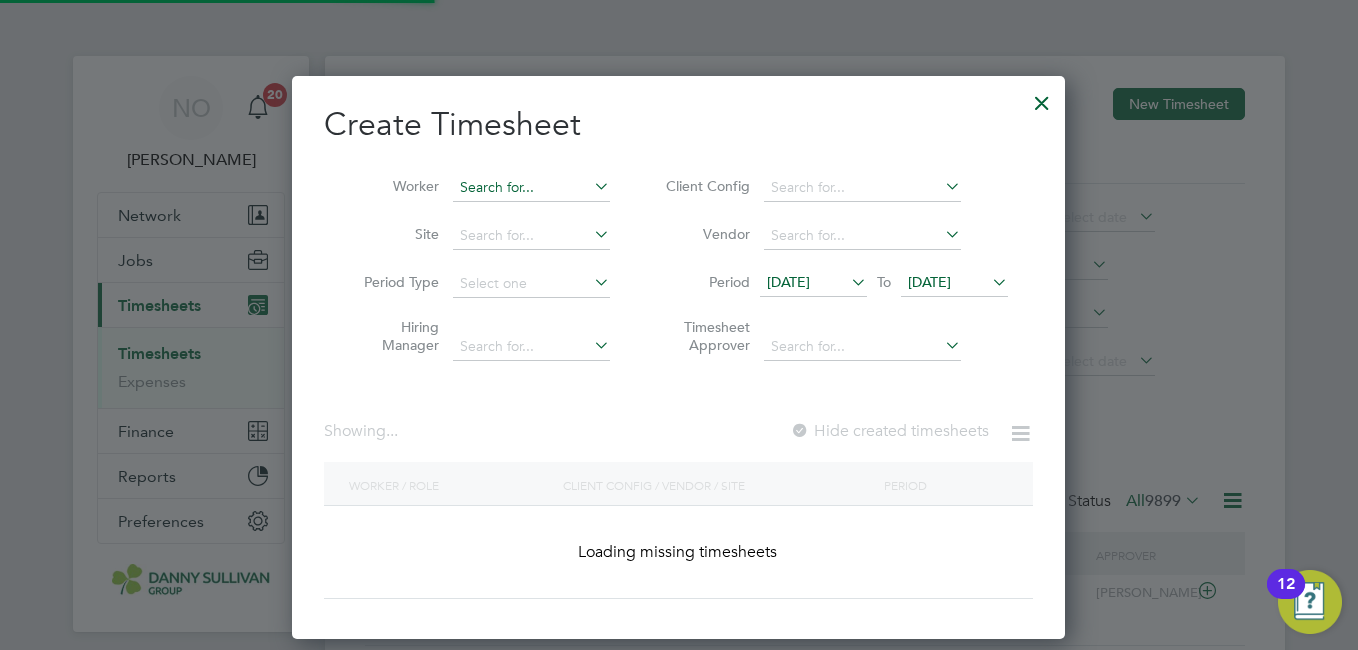 scroll, scrollTop: 10, scrollLeft: 10, axis: both 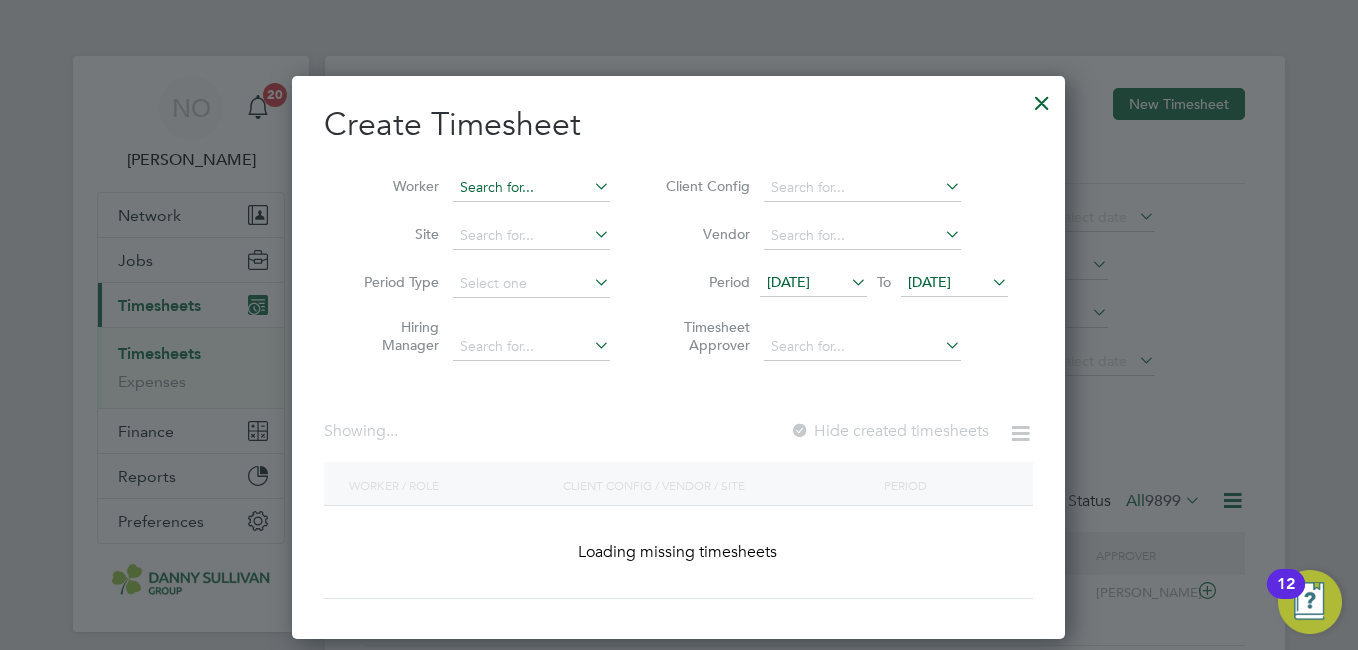 click at bounding box center (531, 188) 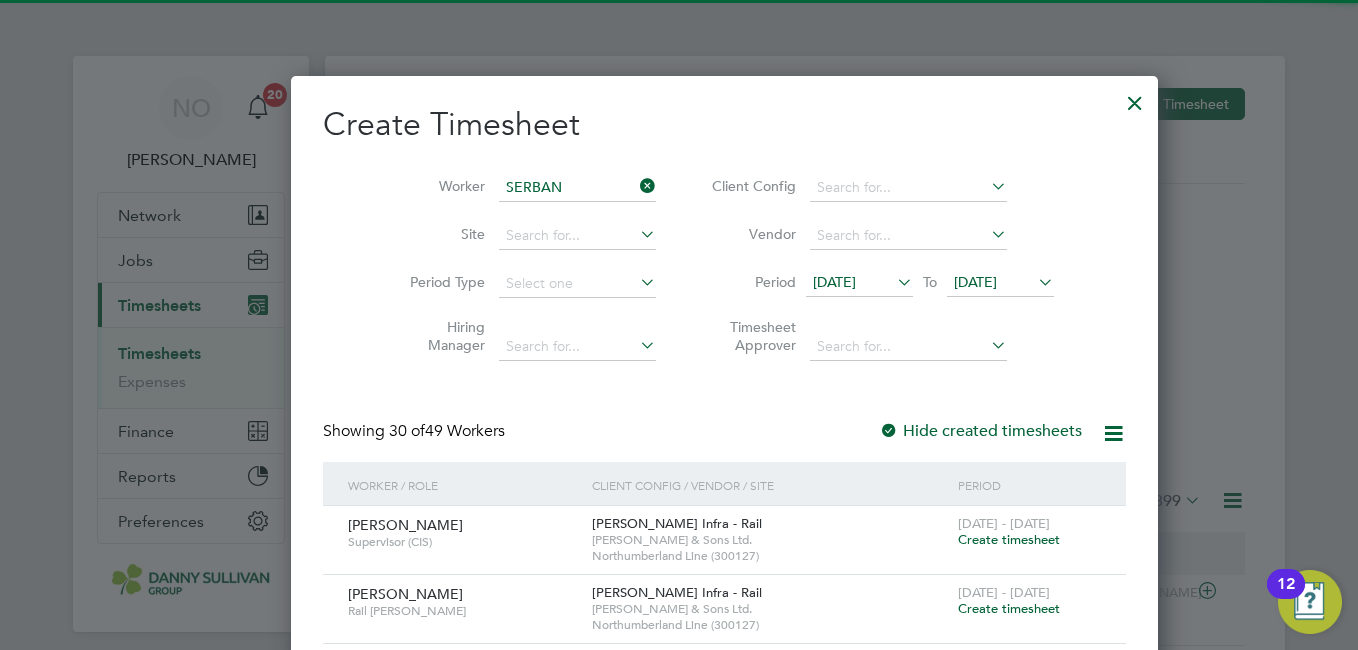 click on "Nicusor  Serban" 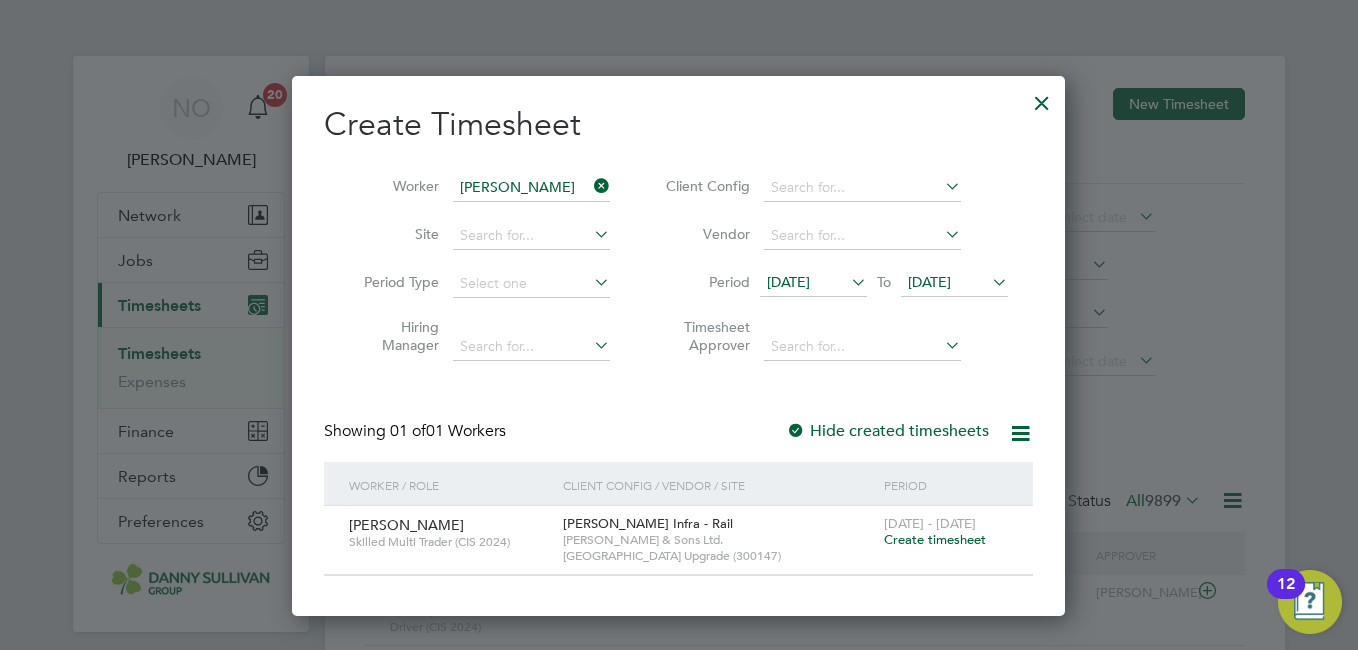 click on "Create timesheet" at bounding box center [935, 539] 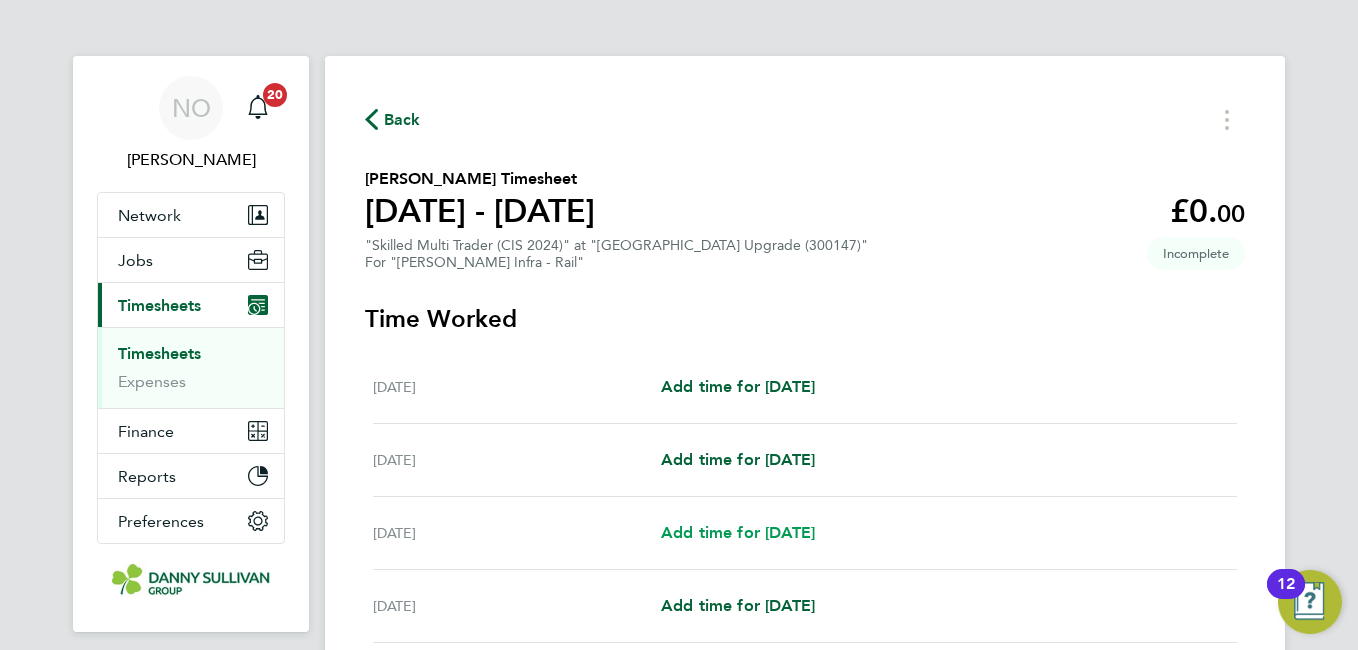 click on "Add time for Mon 07 Jul" at bounding box center (738, 532) 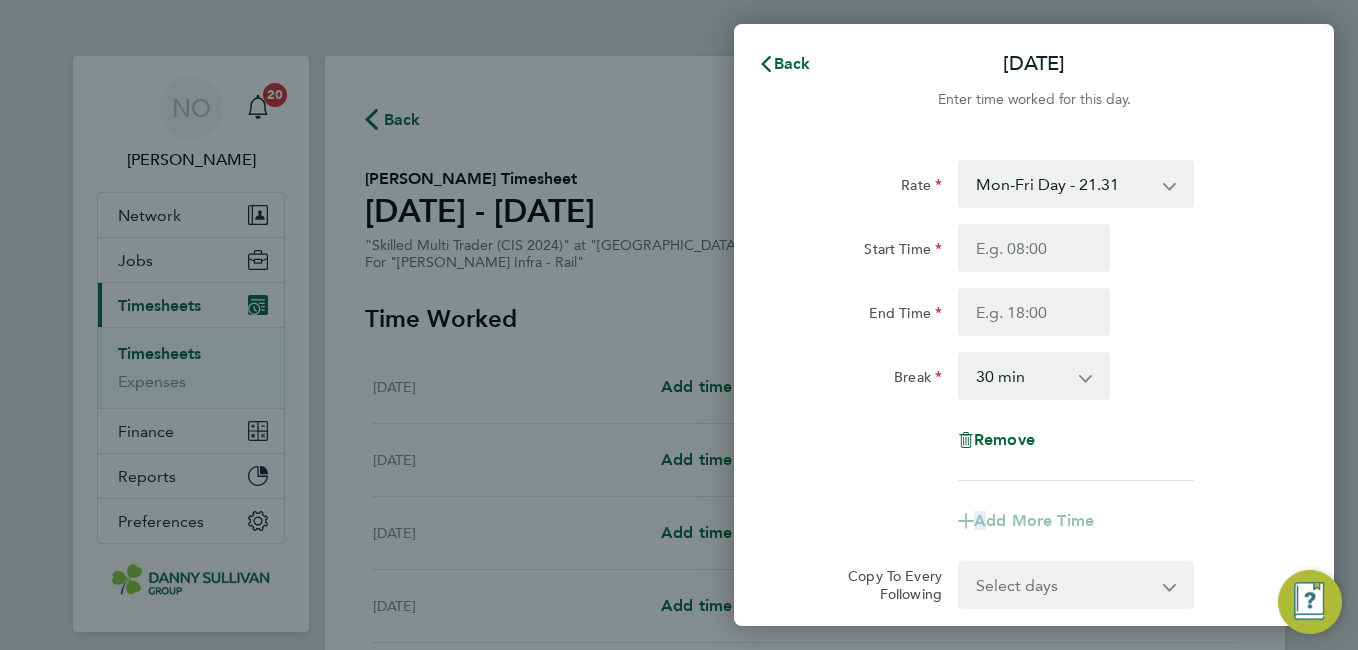 click on "Rate  Mon-Fri Day - 21.31   Xmas / NY - 42.62   Weekend - 27.70   Mon-Thurs Nights - 24.51   Bank Hol - 31.96
Start Time End Time Break  0 min   15 min   30 min   45 min   60 min   75 min   90 min
Remove" 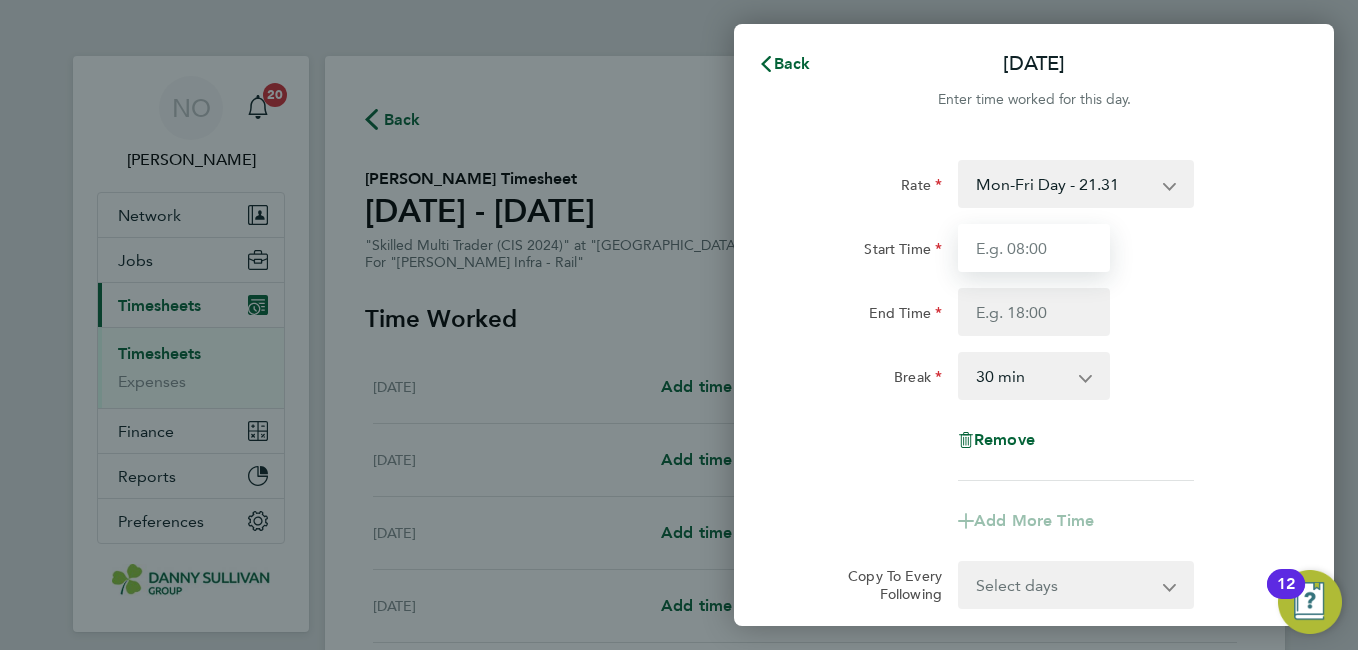 click on "Start Time" at bounding box center (1034, 248) 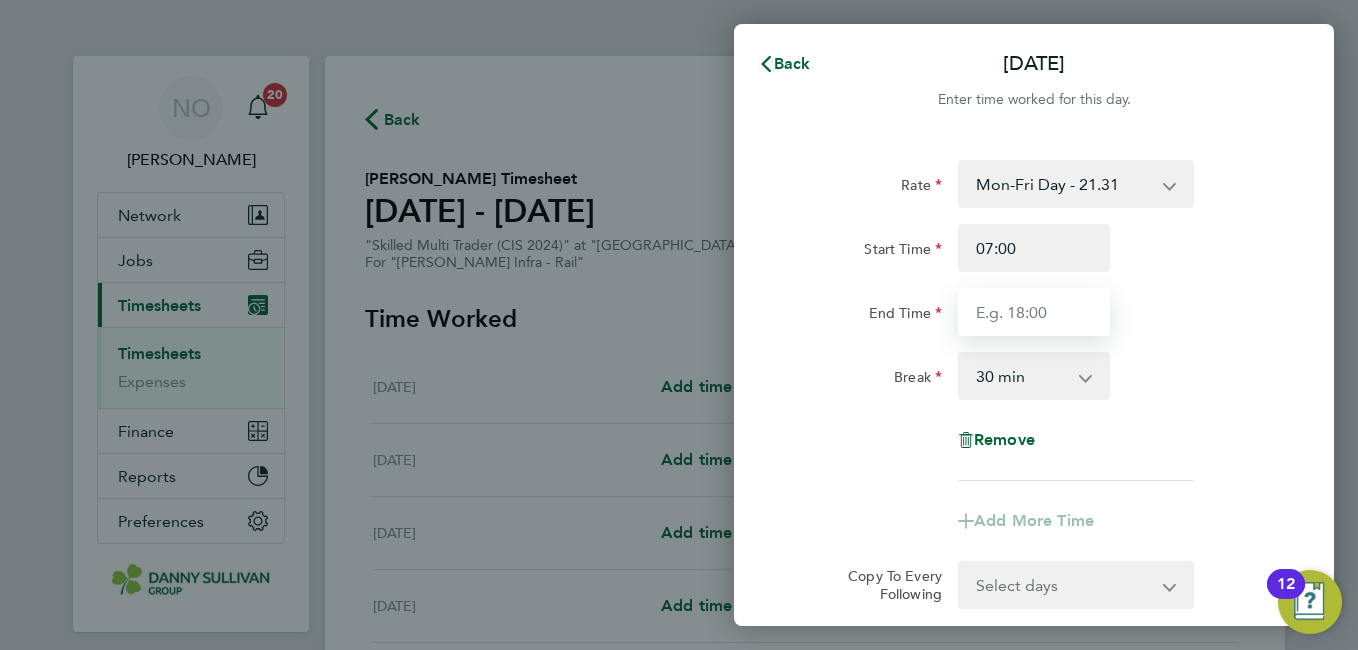 type on "17:30" 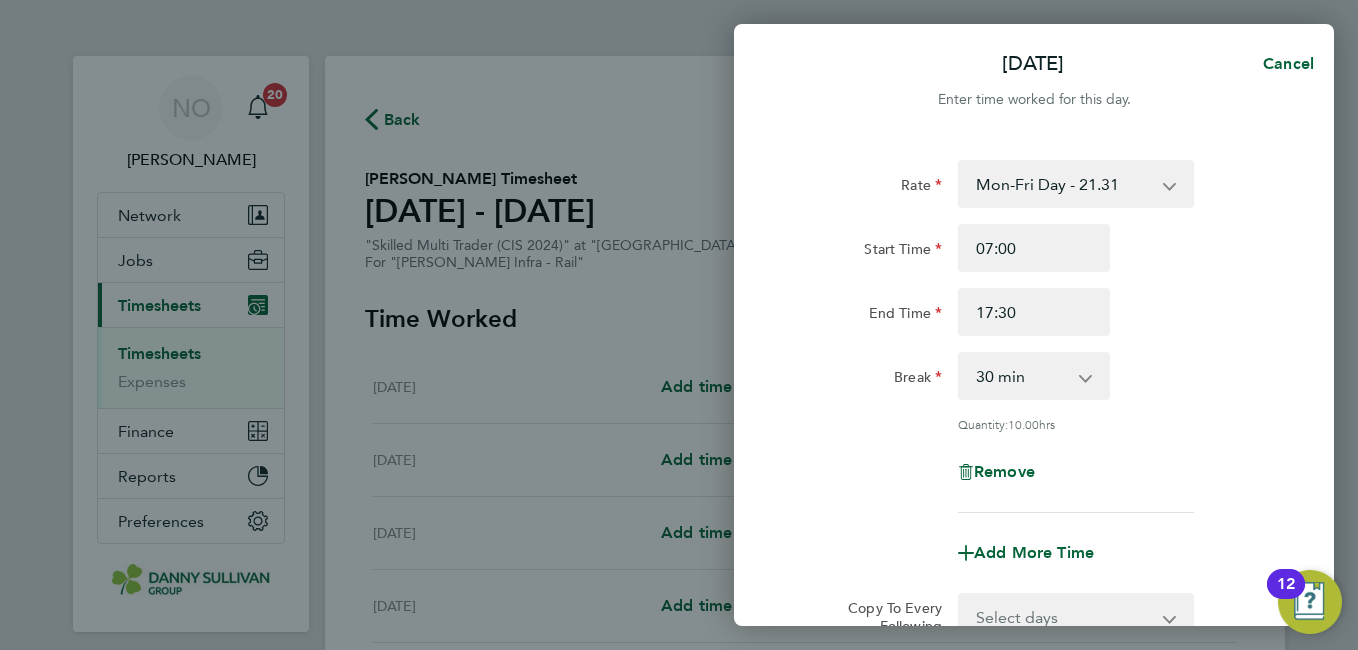click on "End Time 17:30" 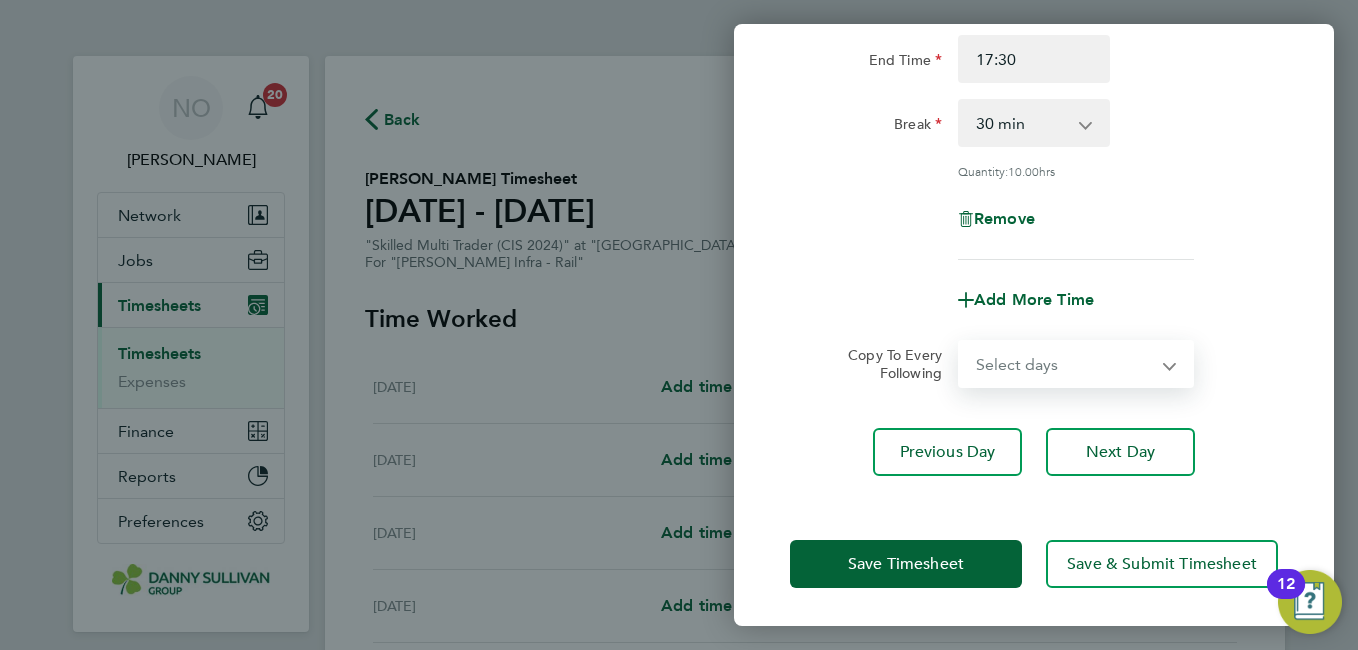 click on "Select days   Day   Tuesday   Wednesday   Thursday   Friday" at bounding box center [1065, 364] 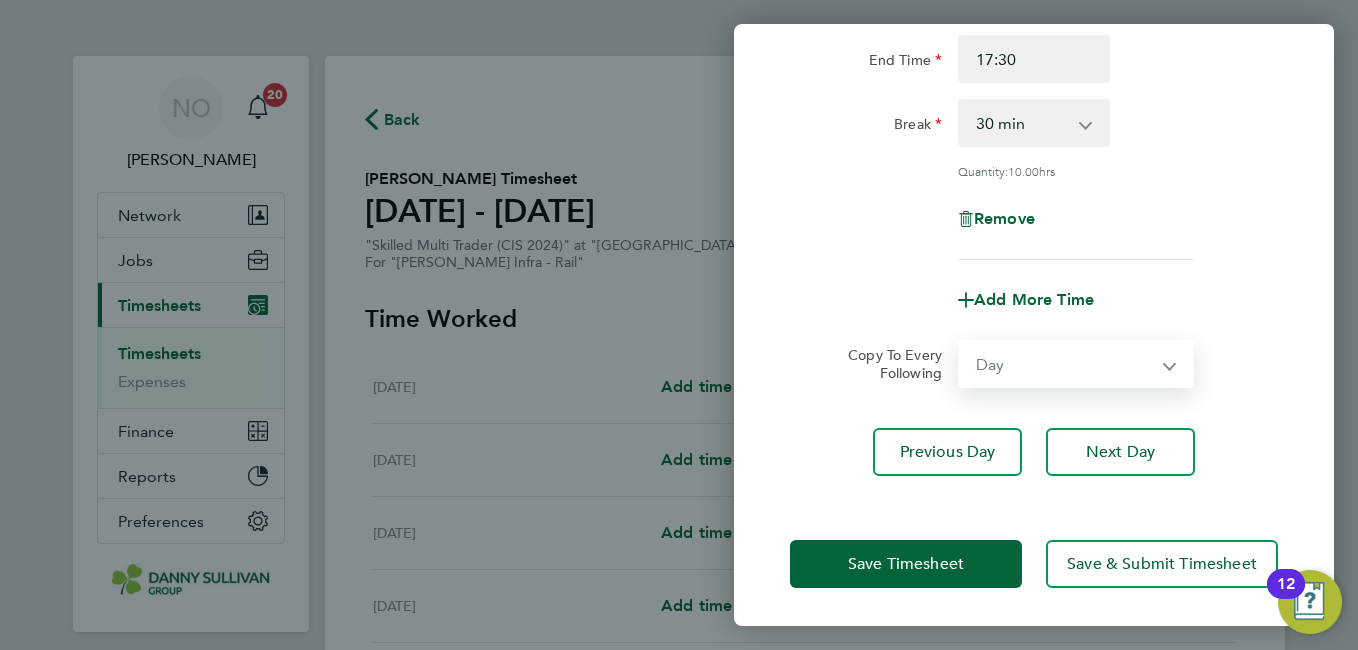 click on "Select days   Day   Tuesday   Wednesday   Thursday   Friday" at bounding box center (1065, 364) 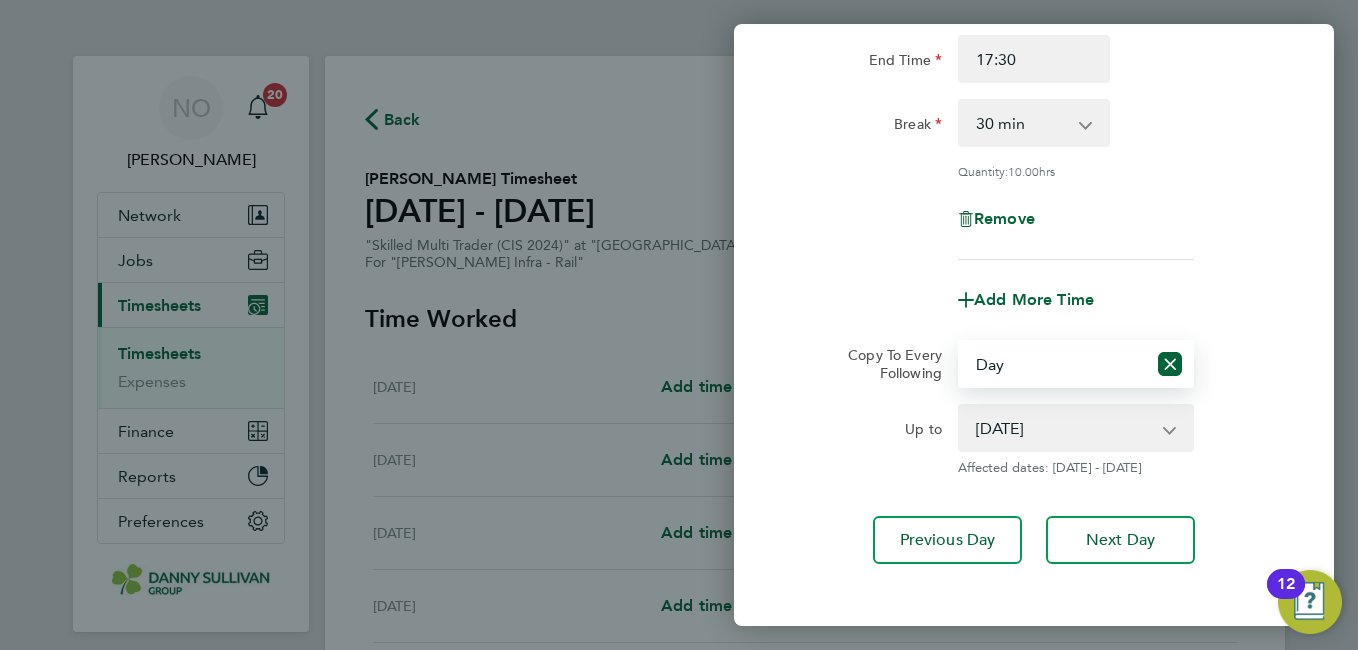 click on "Copy To Every Following  Select days   Day   Tuesday   Wednesday   Thursday   Friday" 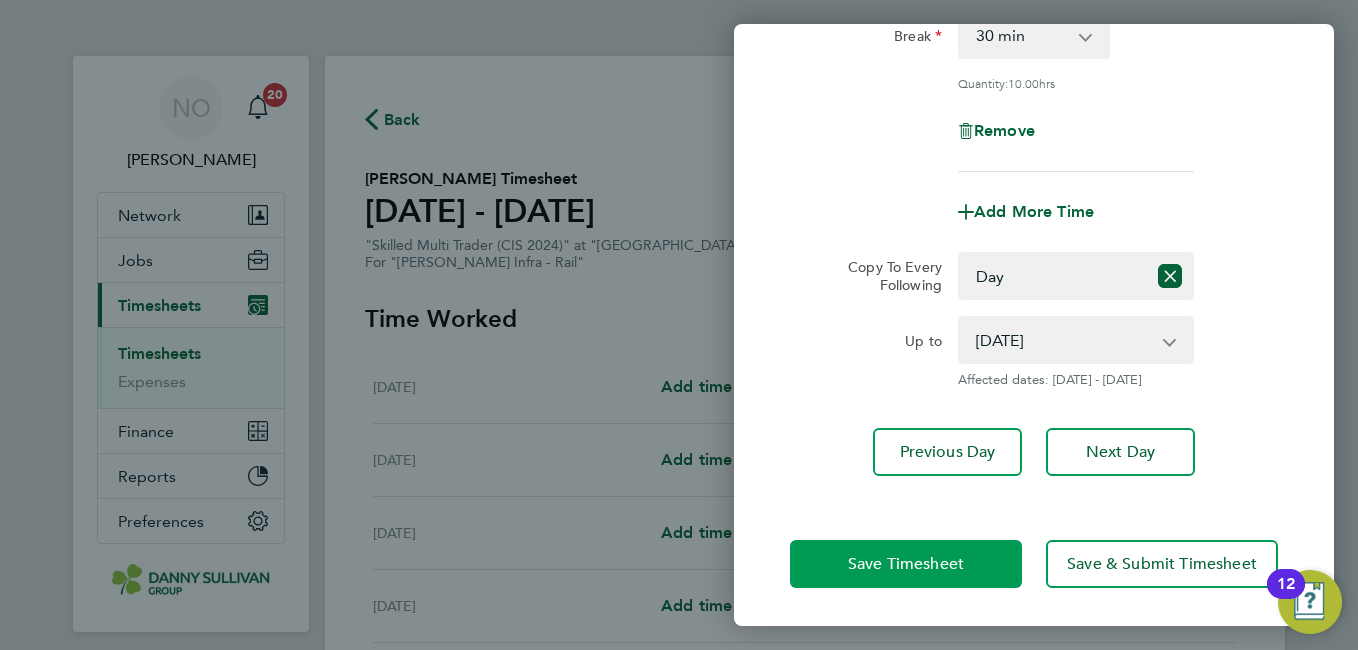 click on "Save Timesheet" 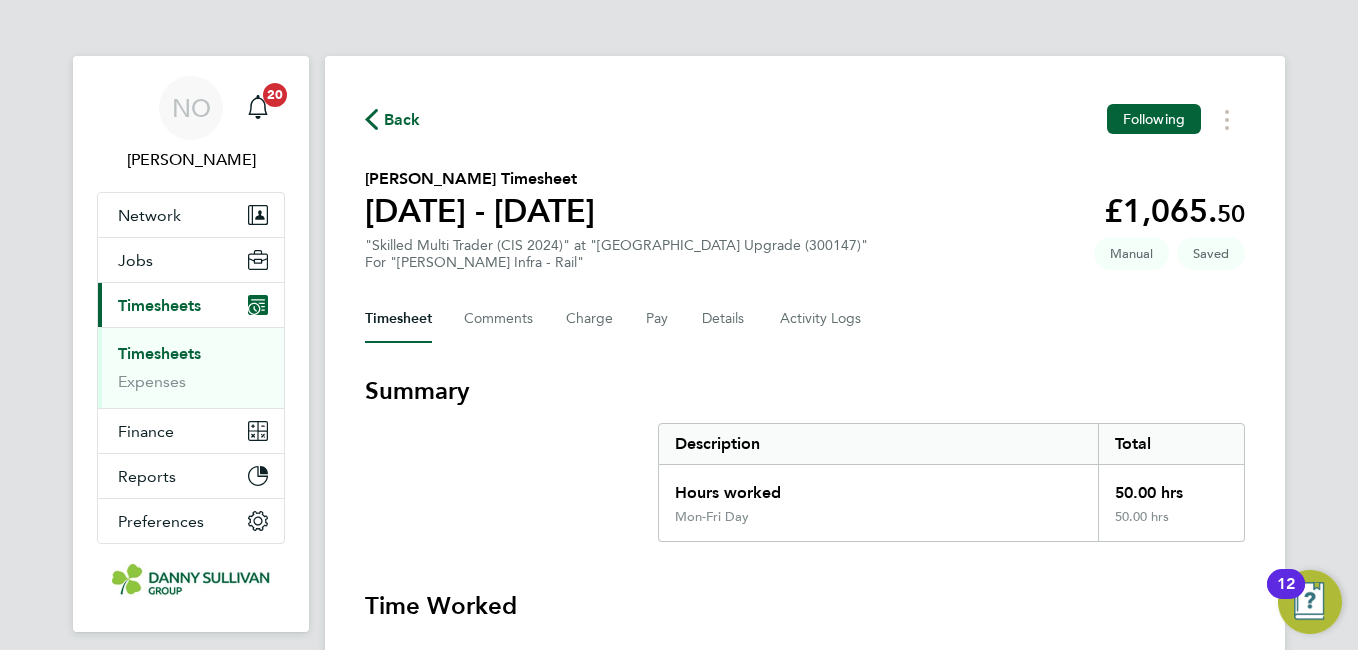 type 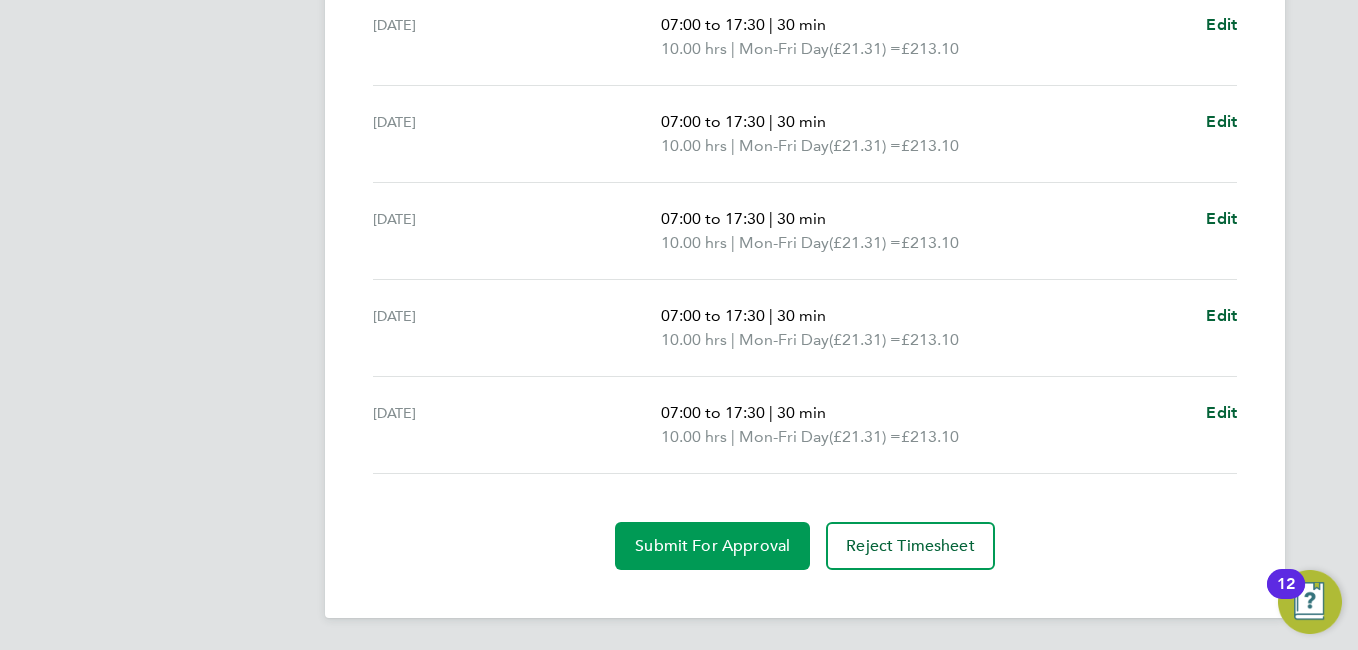 click on "Submit For Approval" 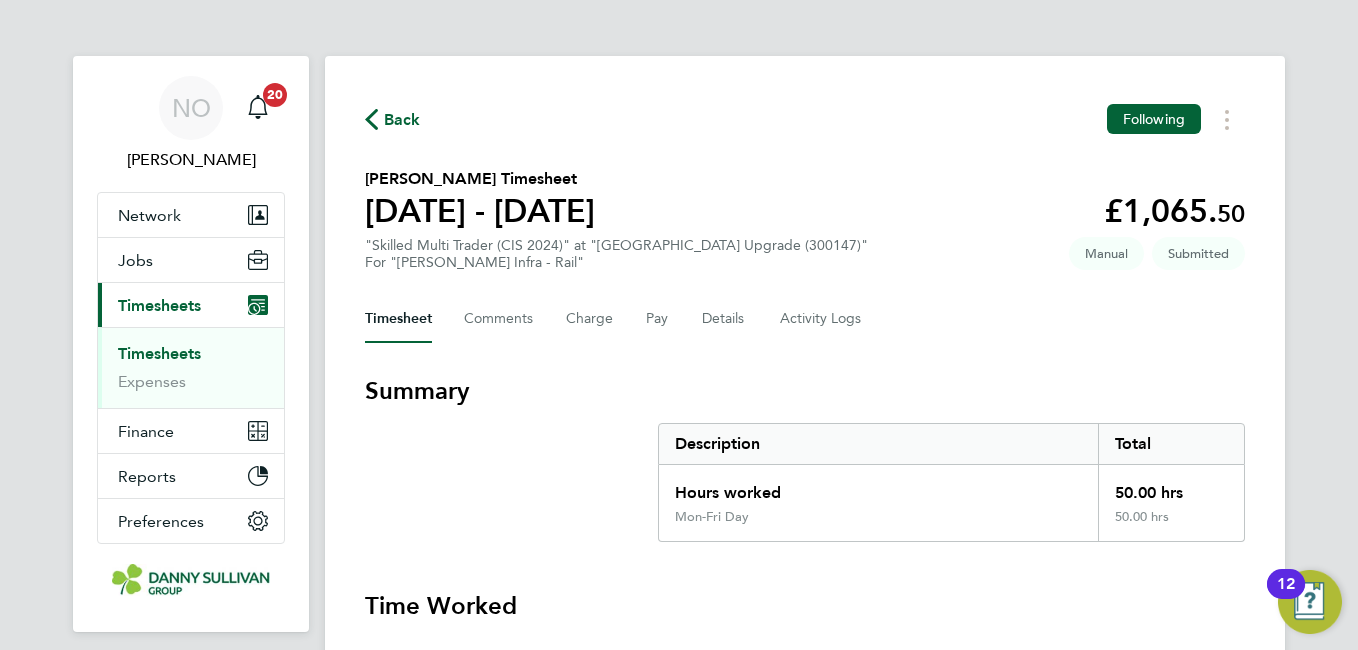 click on "Back" 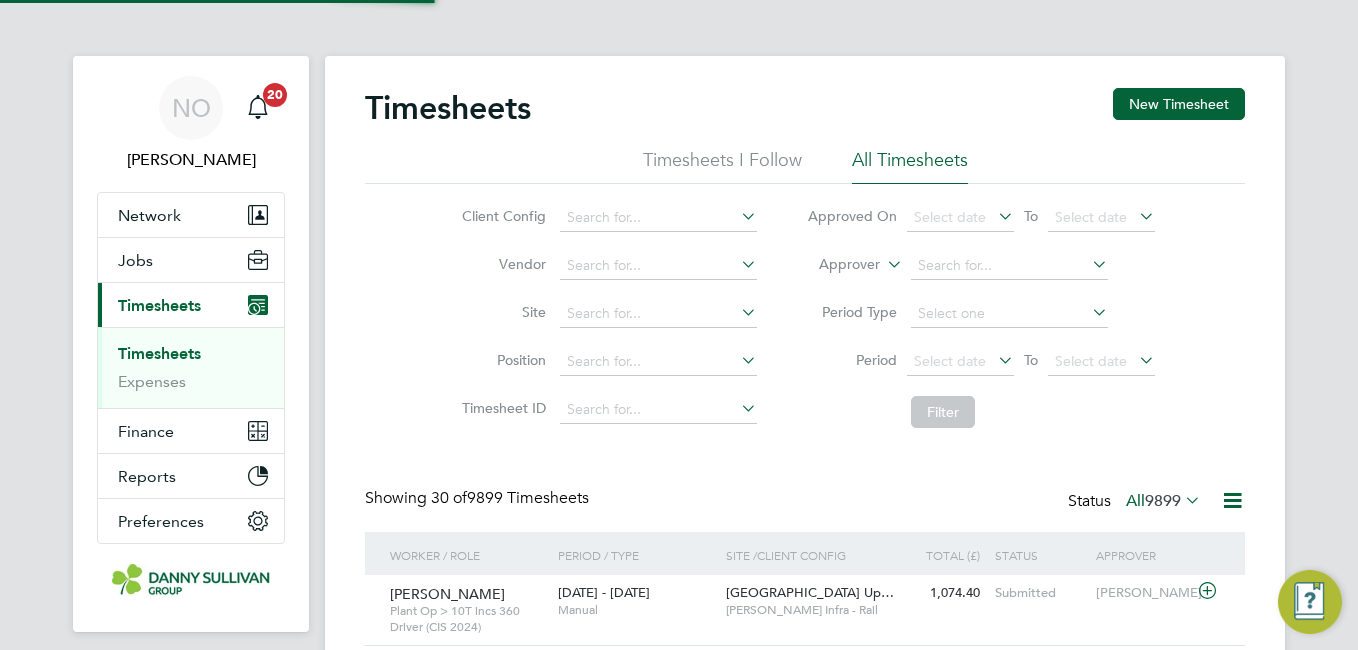 click on "New Timesheet" 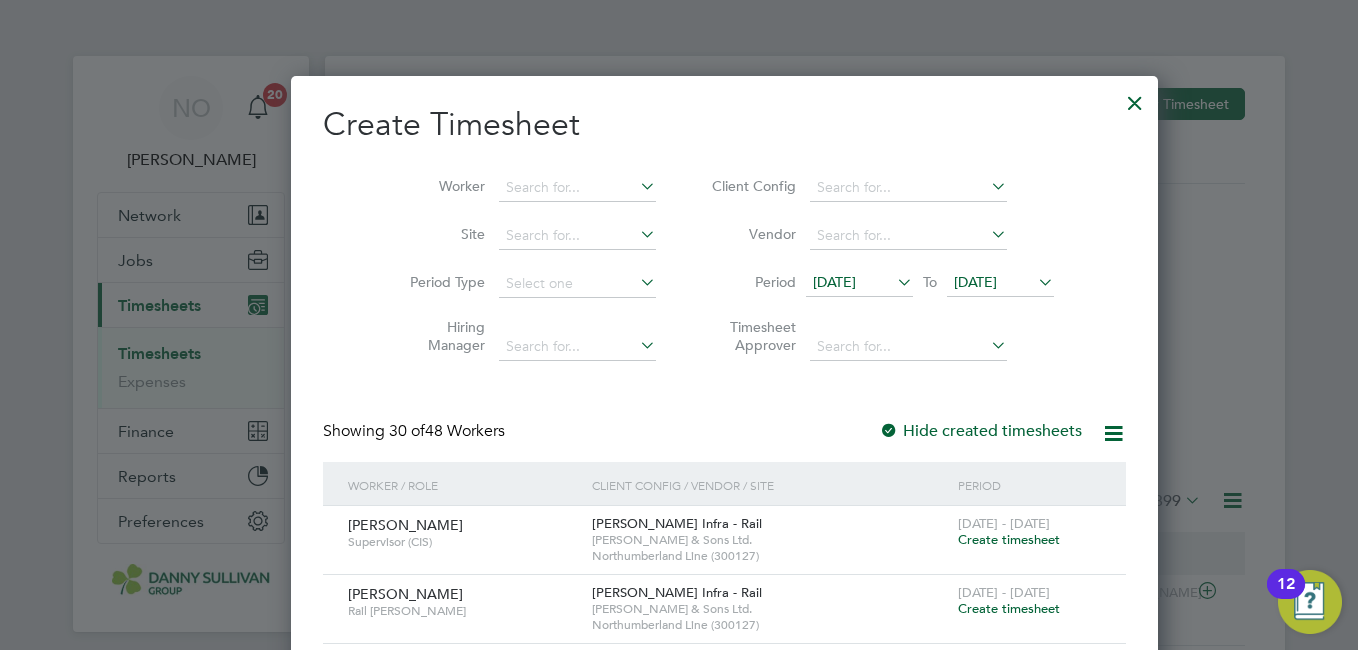 click on "Site" at bounding box center [525, 236] 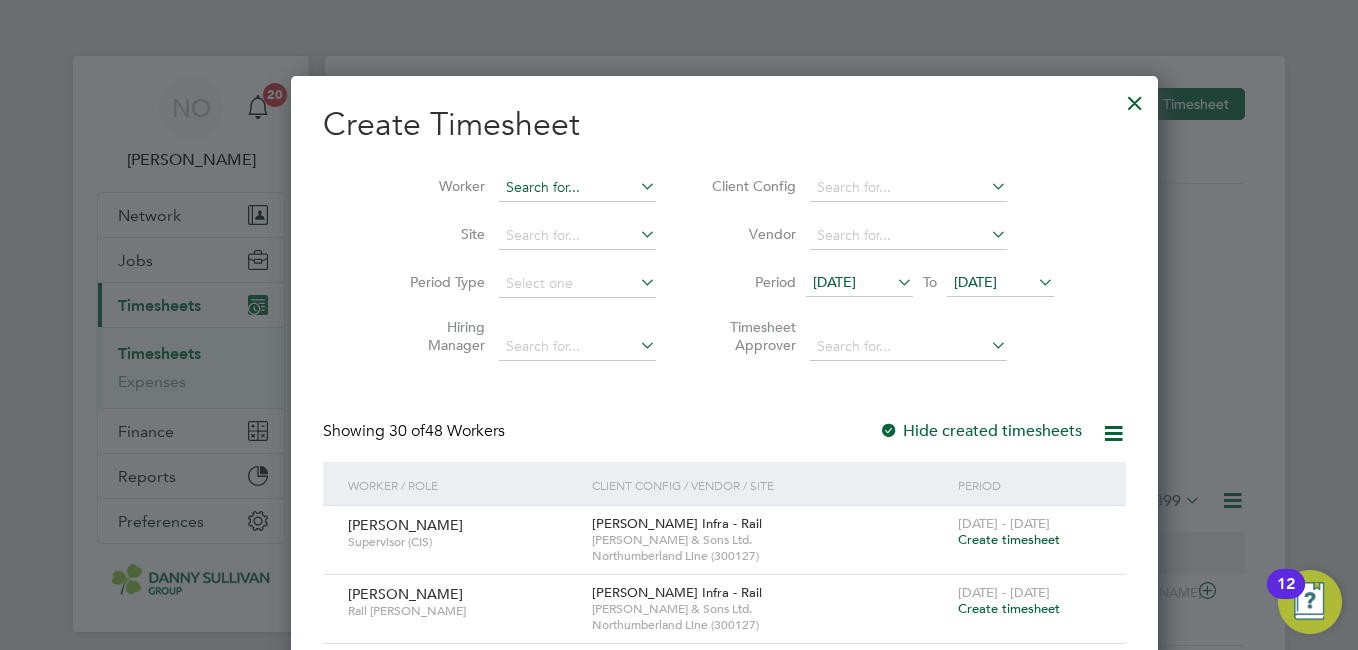 click at bounding box center [577, 188] 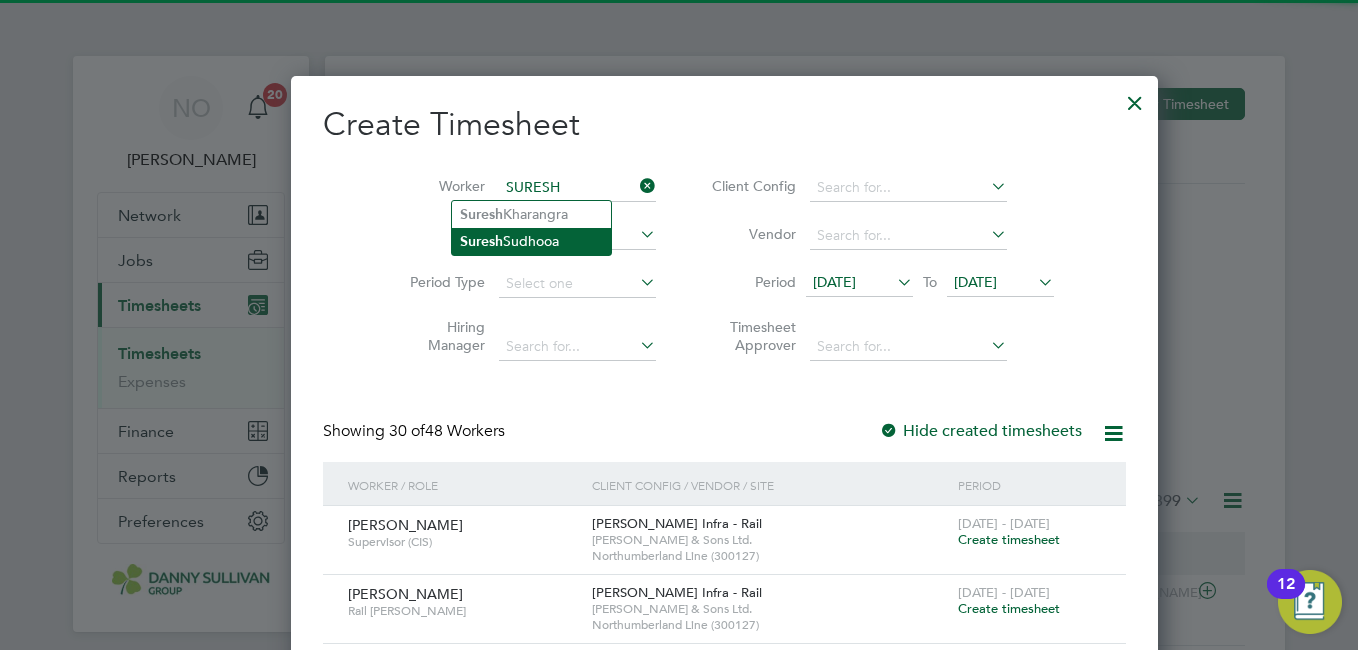 click on "Suresh  Sudhooa" 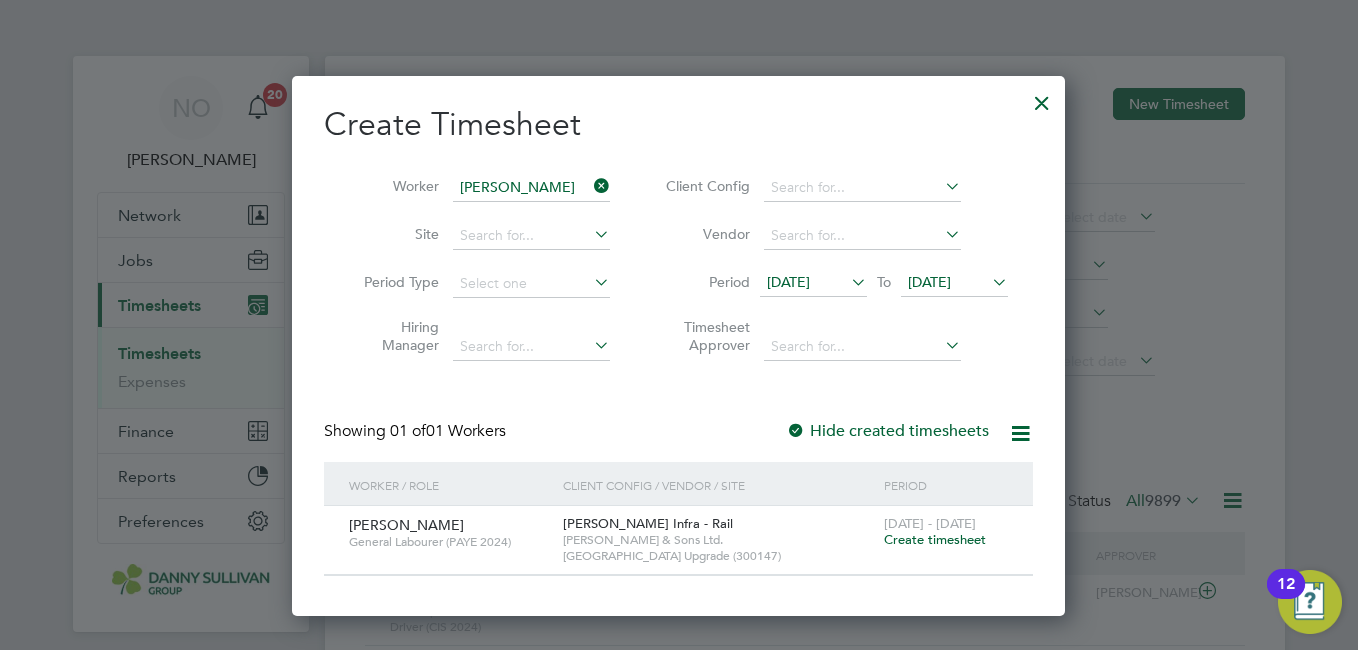 click on "Create timesheet" at bounding box center (935, 539) 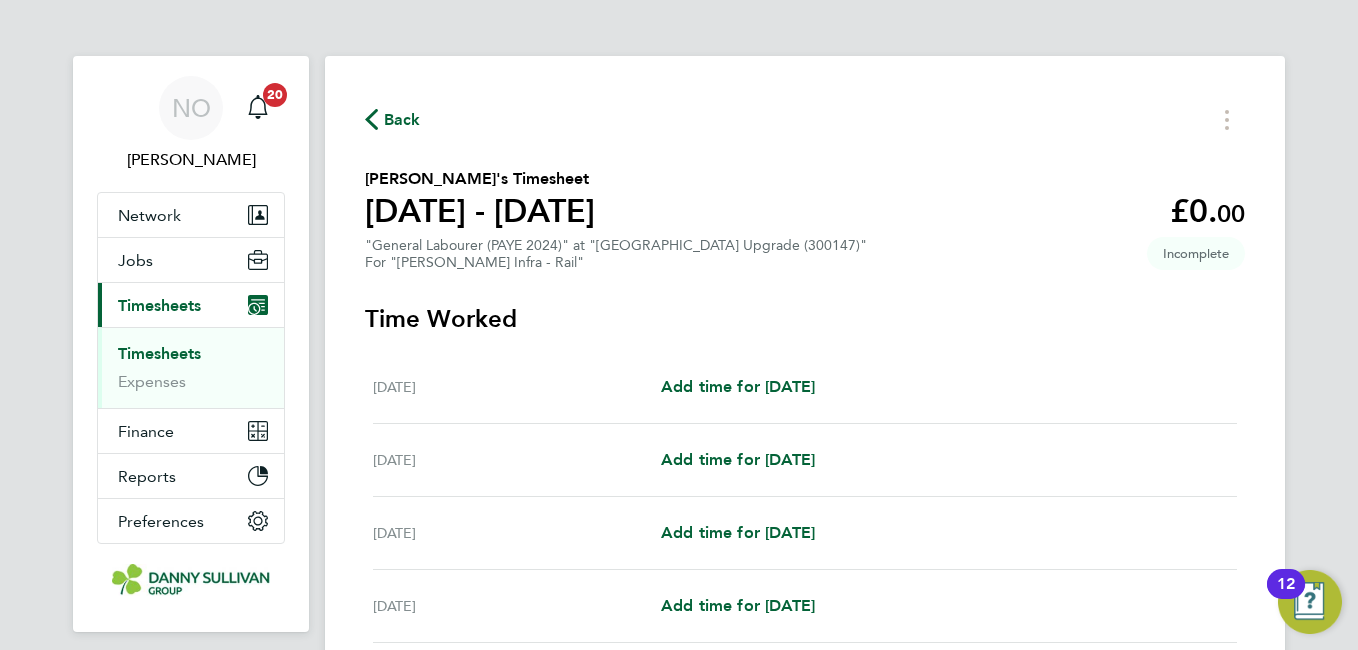 click on "Mon 07 Jul   Add time for Mon 07 Jul   Add time for Mon 07 Jul" at bounding box center [805, 533] 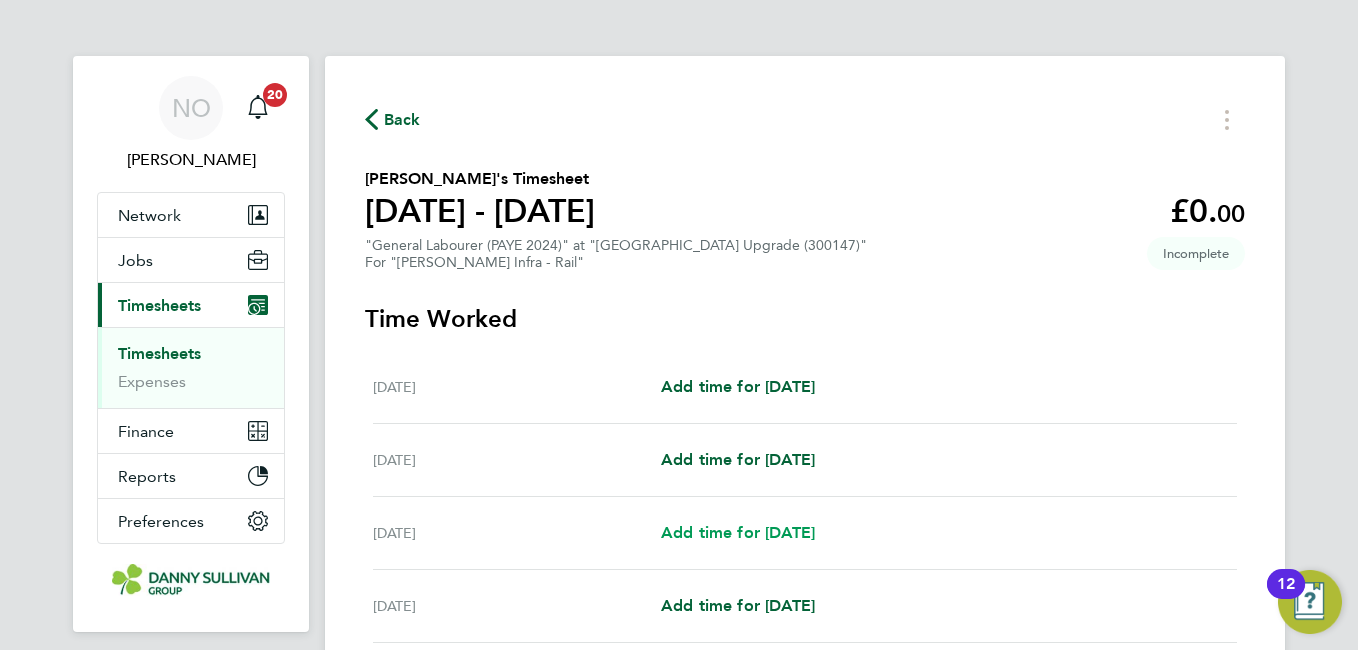 click on "Add time for Mon 07 Jul" at bounding box center [738, 532] 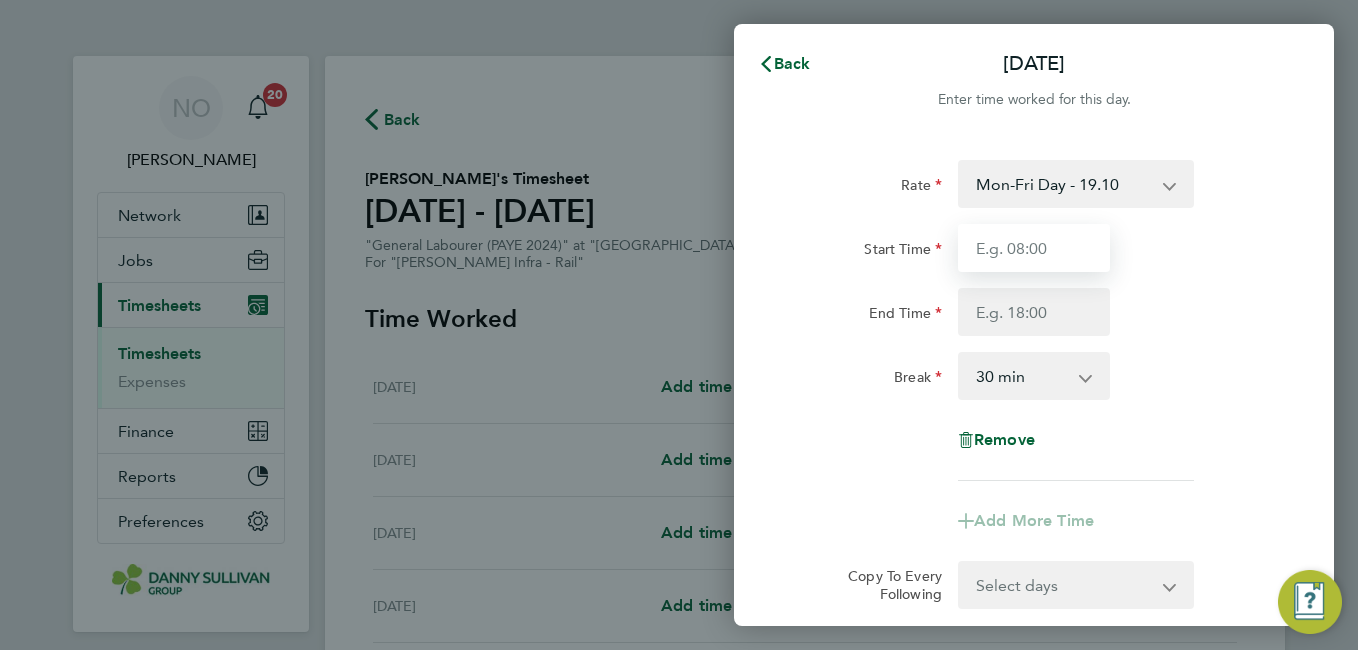 click on "Start Time" at bounding box center (1034, 248) 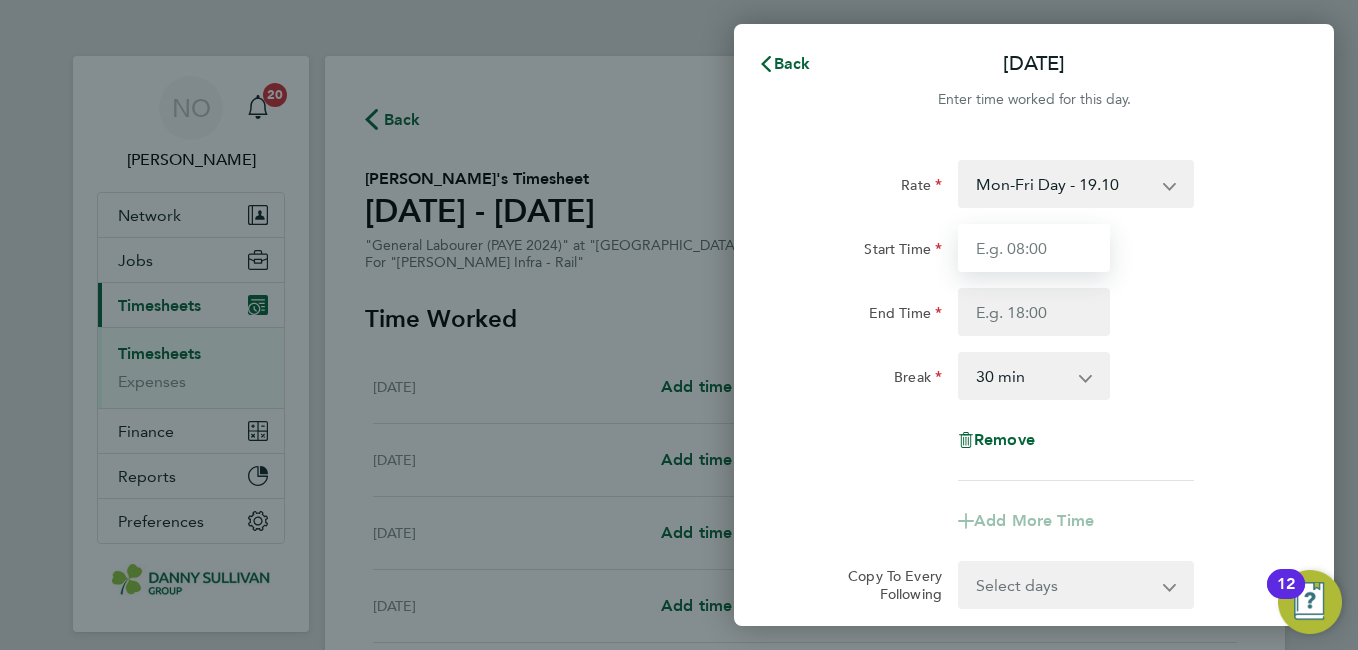 type on "07:00" 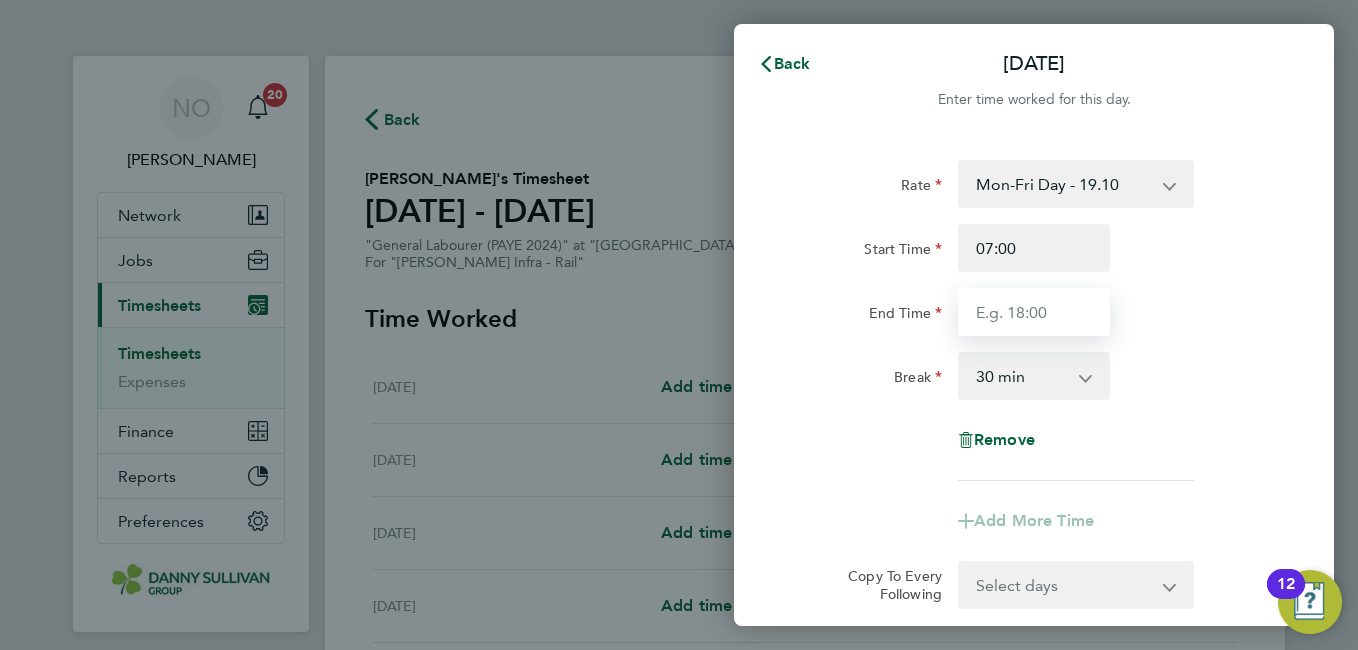 type on "17:30" 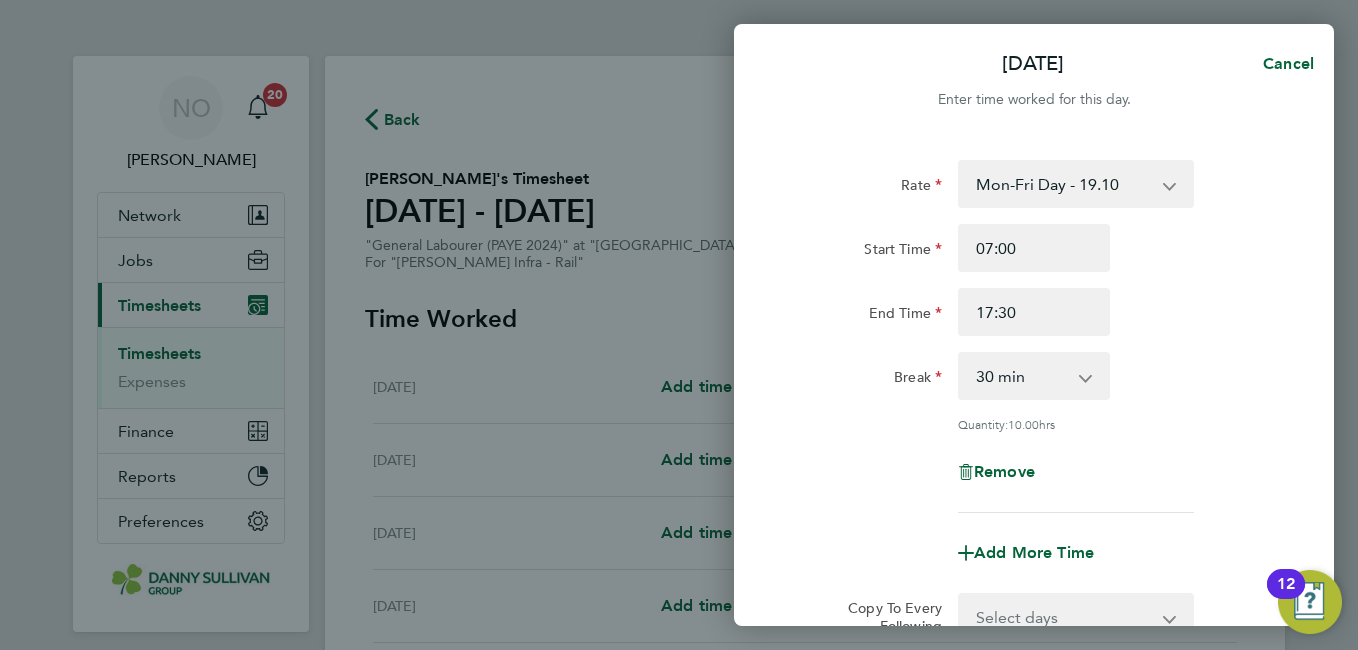 click on "End Time 17:30" 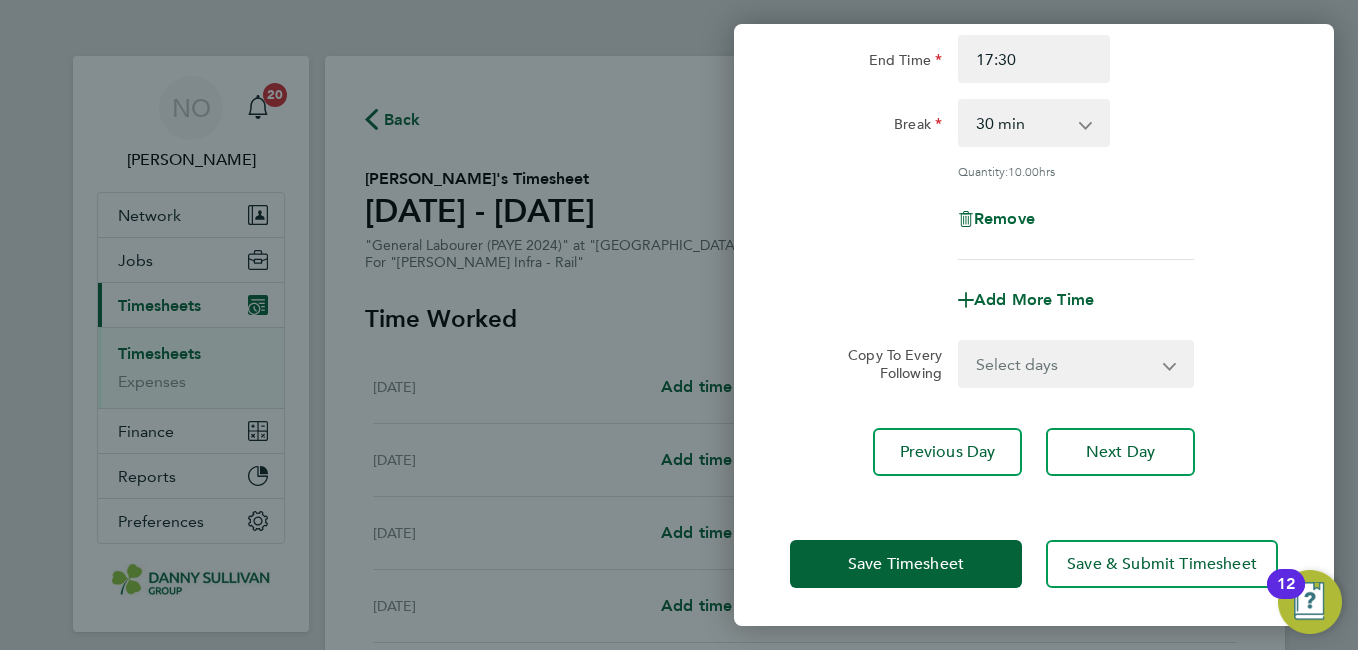 click on "Select days   Day   Tuesday   Wednesday   Thursday   Friday" at bounding box center [1065, 364] 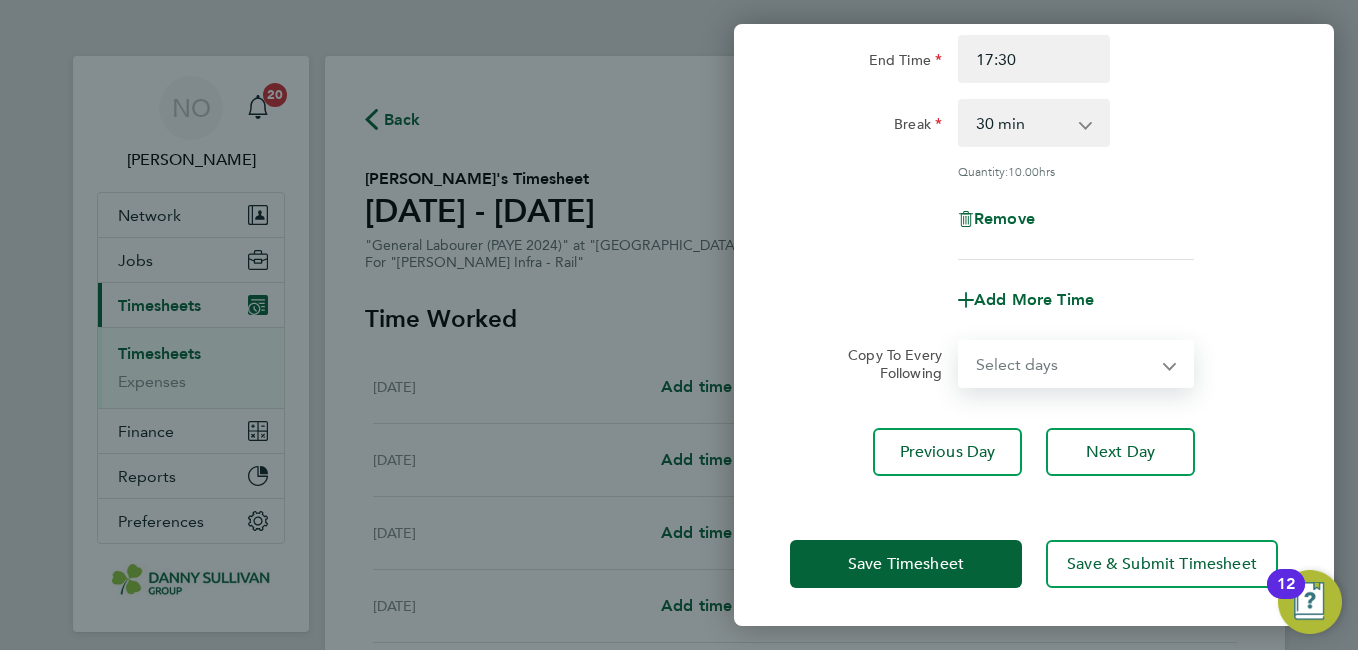 select on "DAY" 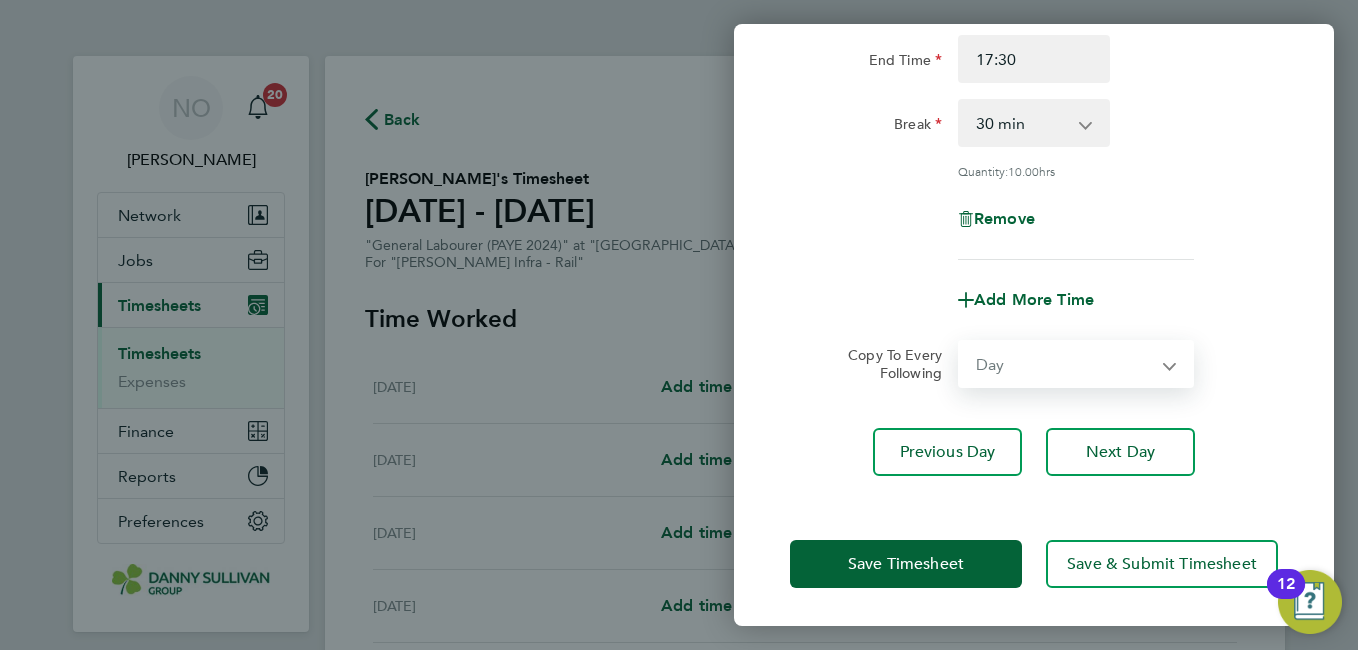 click on "Select days   Day   Tuesday   Wednesday   Thursday   Friday" at bounding box center (1065, 364) 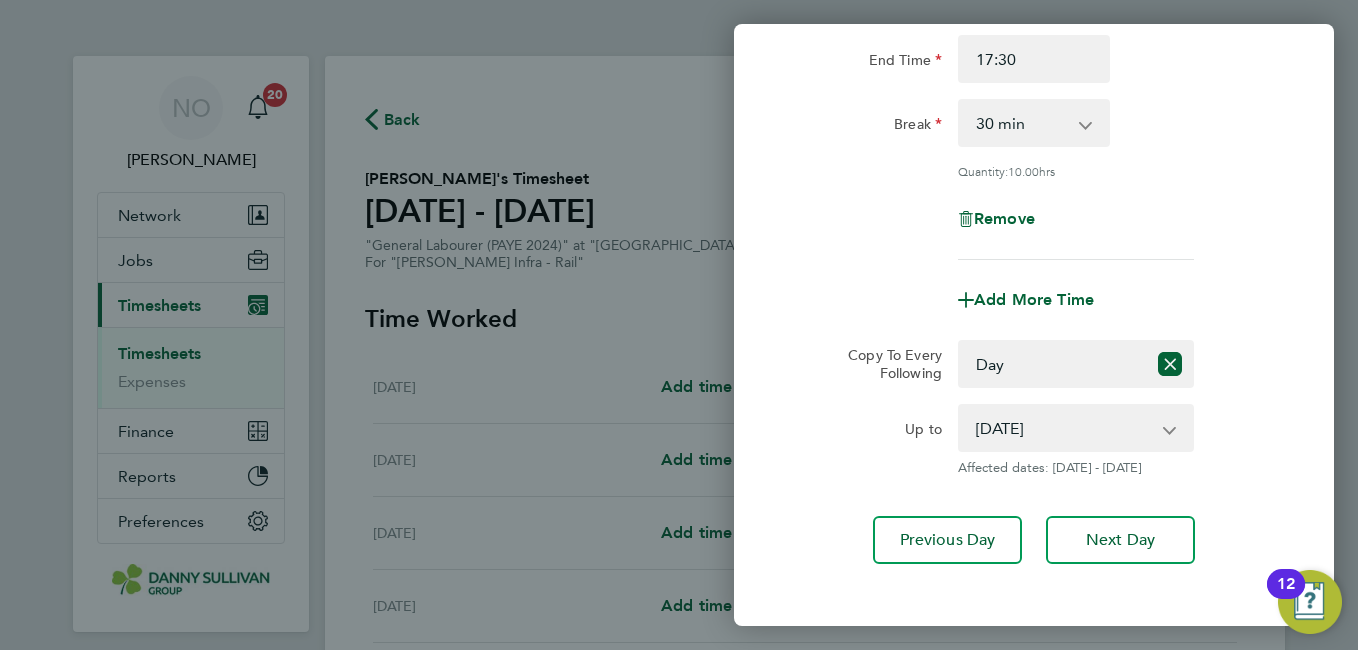 click on "Rate  Mon-Fri Day - 19.10   Bank Hol - 28.60   Weekend - 24.79   Mon-Thurs Night - 21.93   Xmas / NY - 38.13
Start Time 07:00 End Time 17:30 Break  0 min   15 min   30 min   45 min   60 min   75 min   90 min
Quantity:  10.00  hrs
Remove
Add More Time  Copy To Every Following  Select days   Day   Tuesday   Wednesday   Thursday   Friday
Up to  08 Jul 2025   09 Jul 2025   10 Jul 2025   11 Jul 2025
Affected dates: 08 - 11 Jul 2025   Previous Day   Next Day" 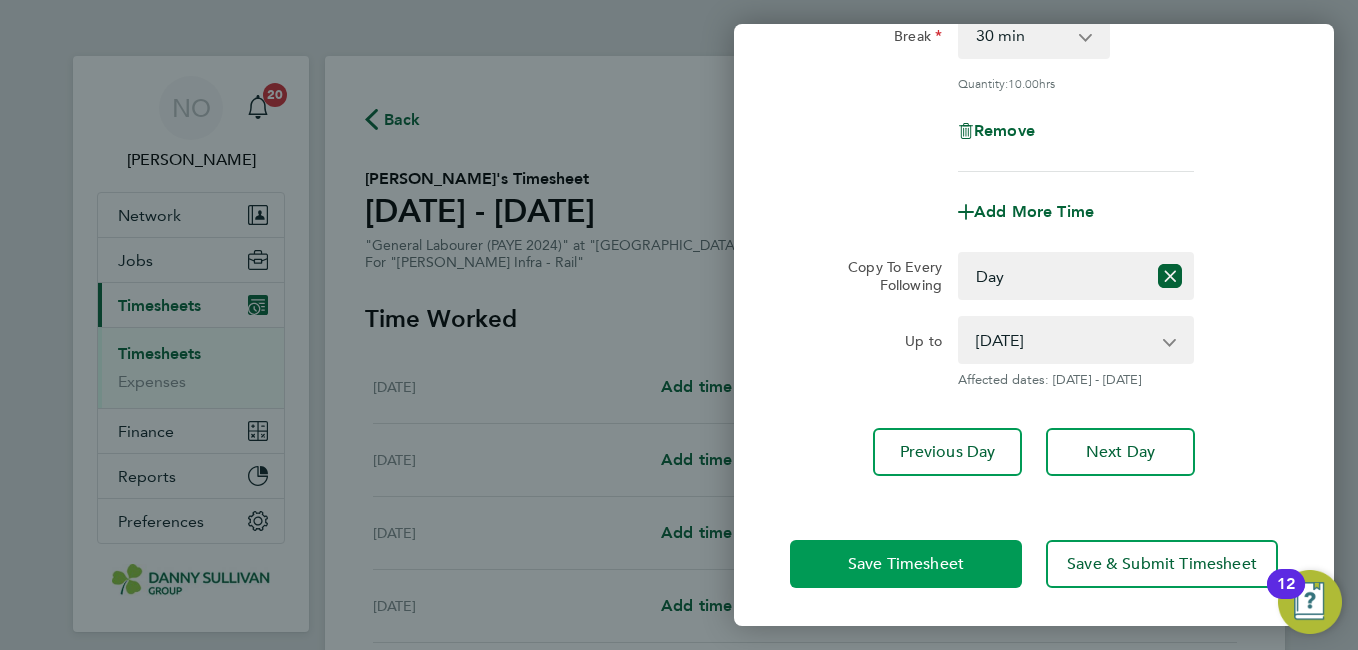 click on "Save Timesheet" 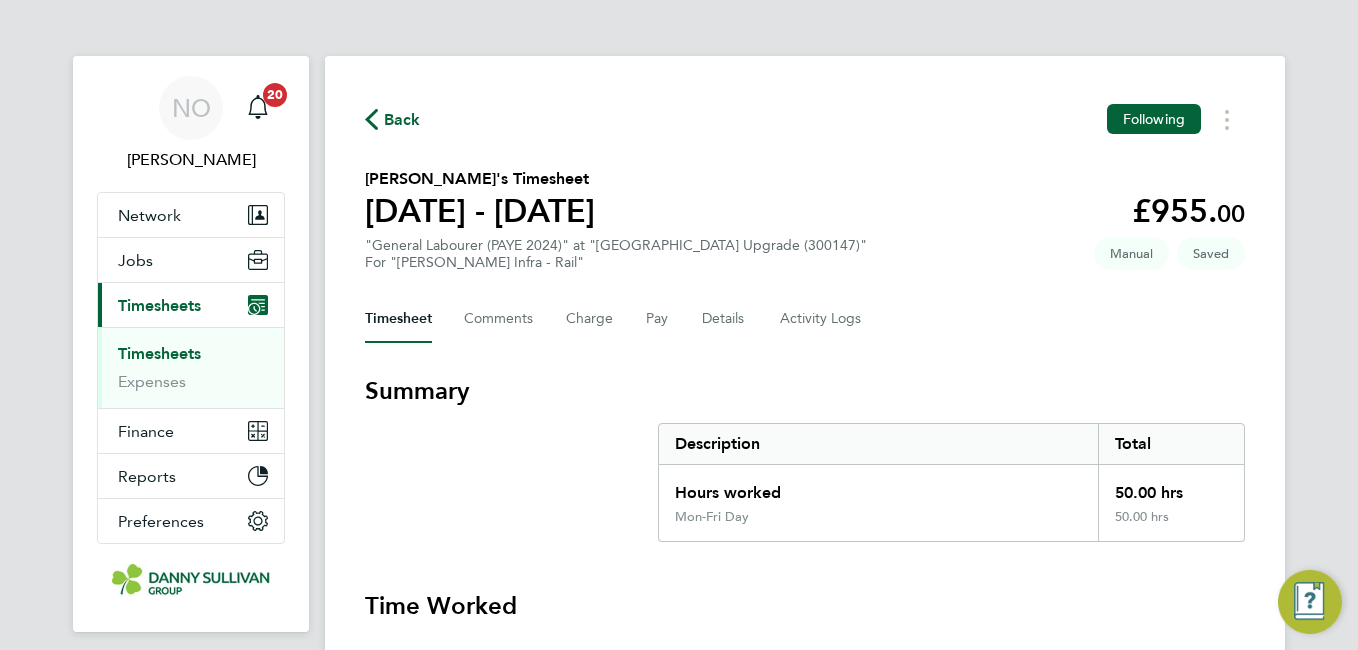click on "Summary   Description   Total   Hours worked   50.00 hrs   Mon-Fri Day   50.00 hrs" at bounding box center [805, 458] 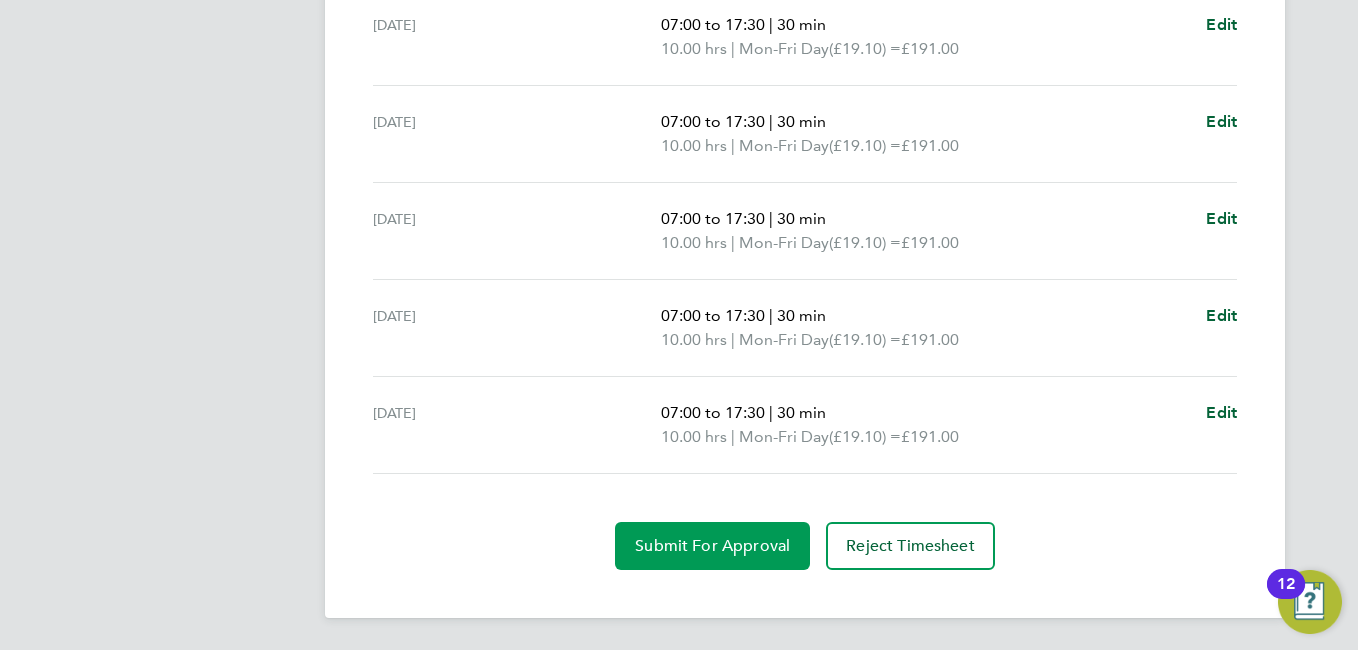 click on "Submit For Approval" 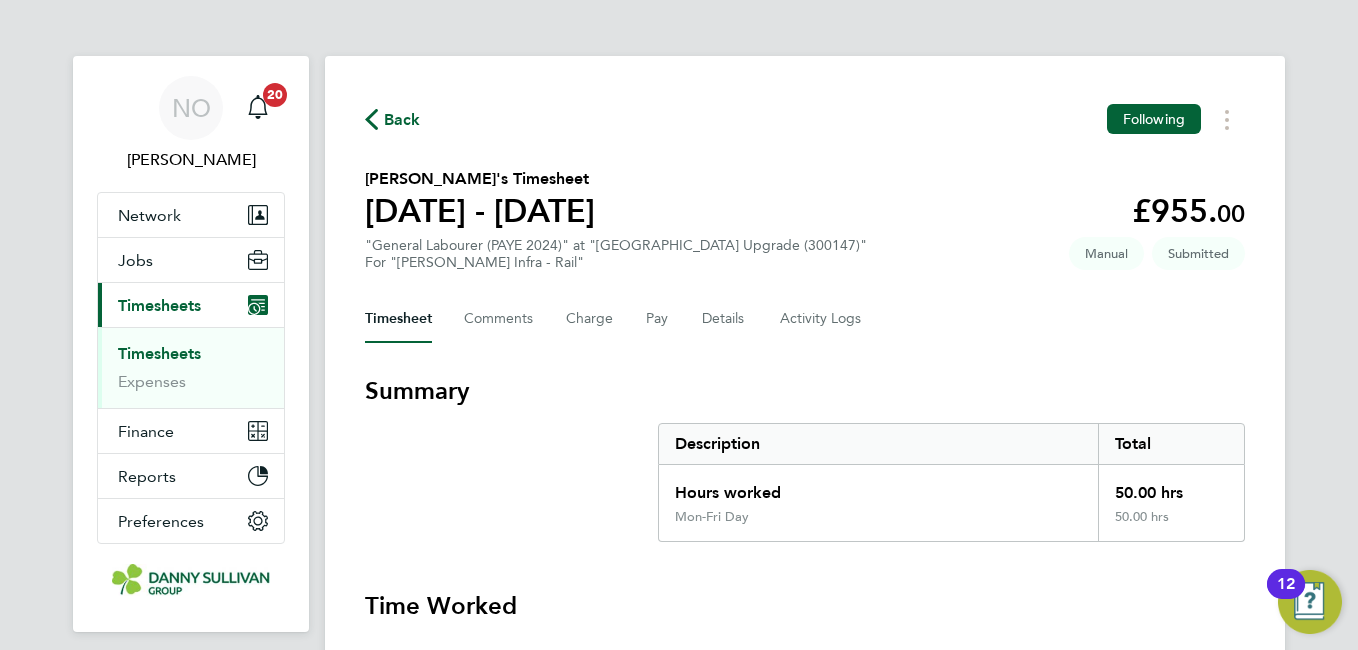 click on "Back" 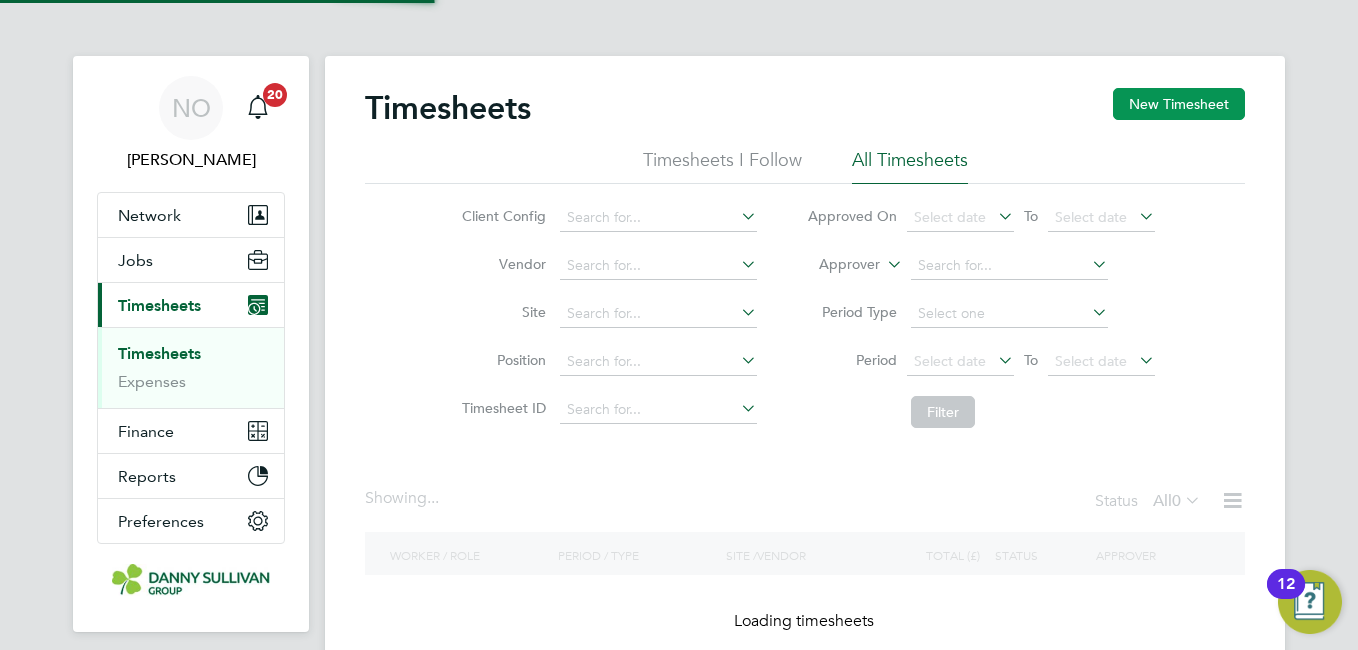 click on "New Timesheet" 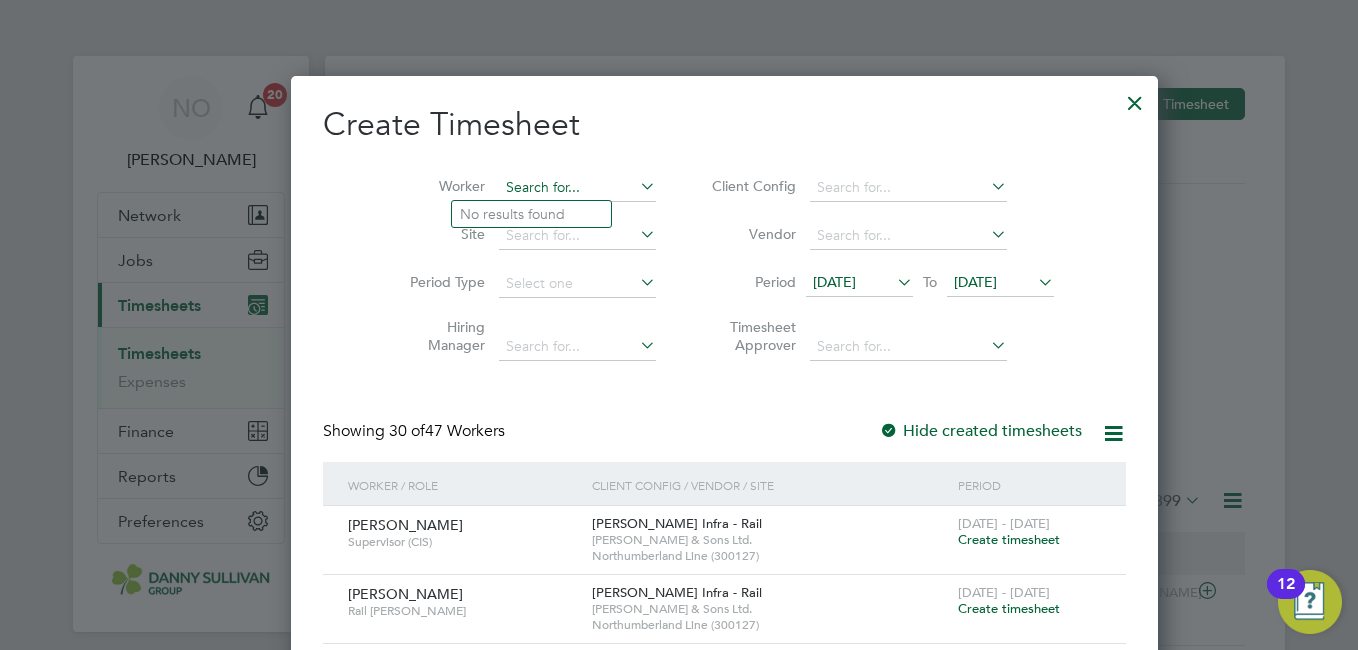 click at bounding box center [577, 188] 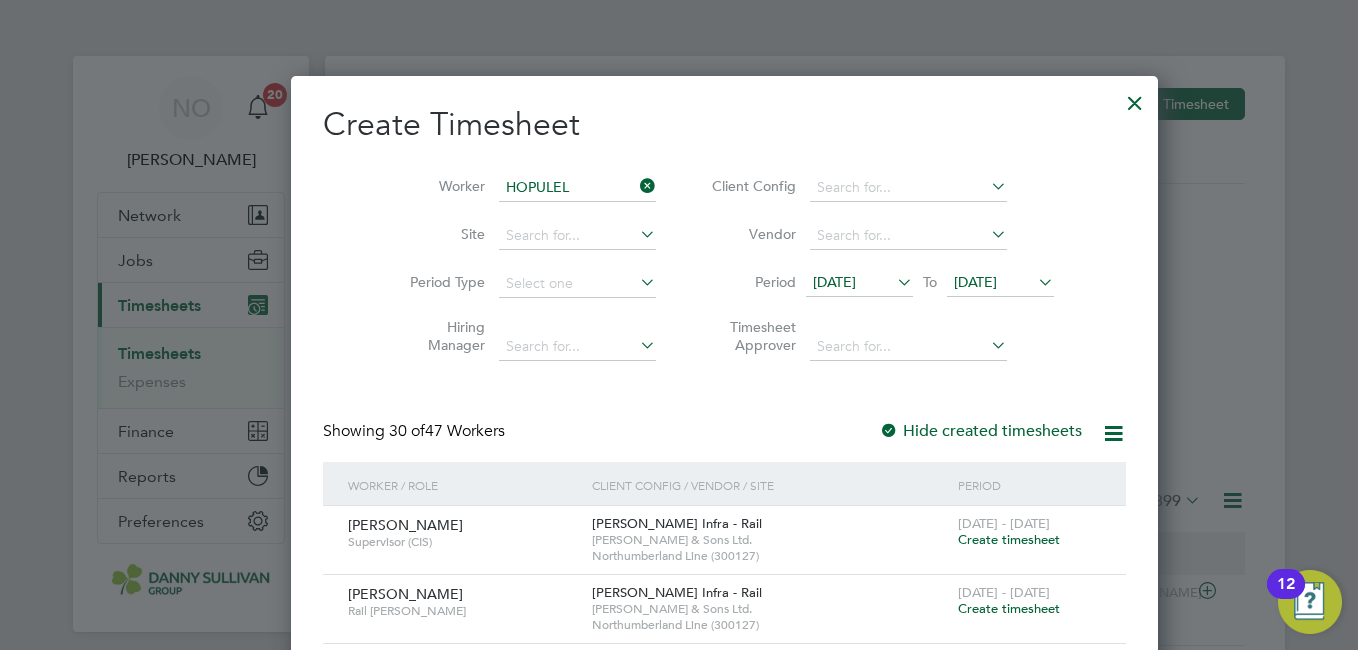 click on "Hopulel" 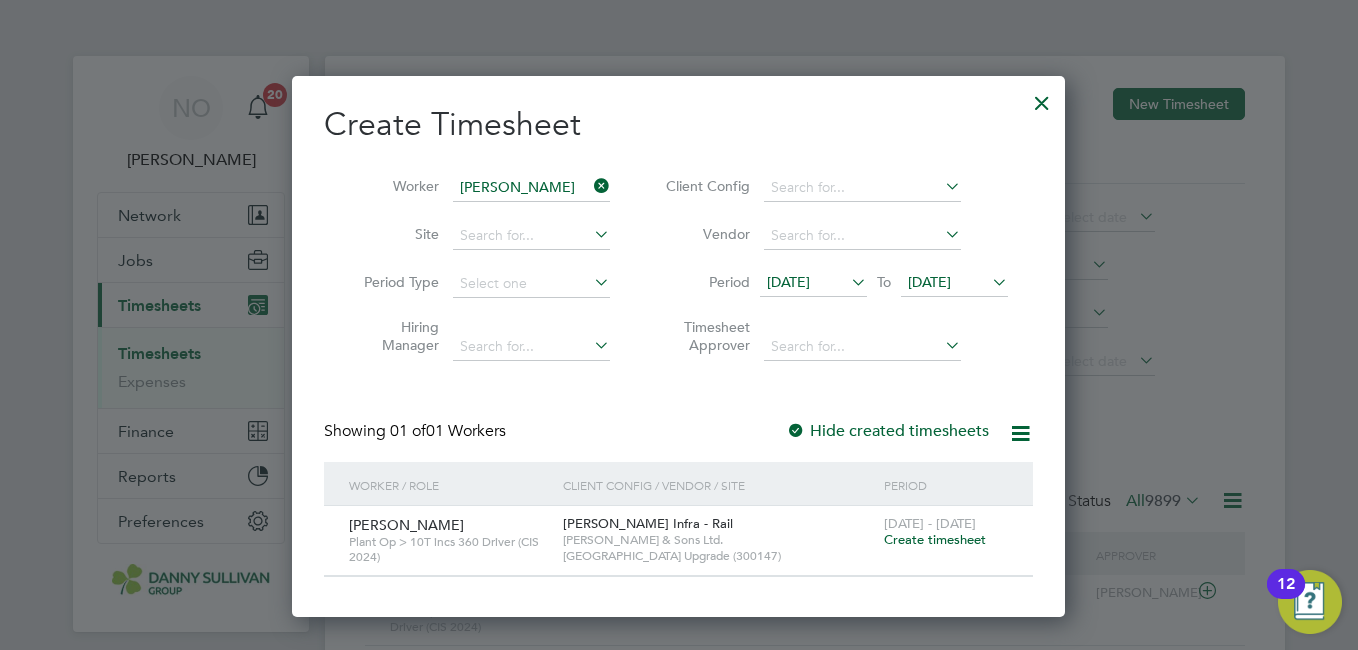 click on "Create timesheet" at bounding box center [935, 539] 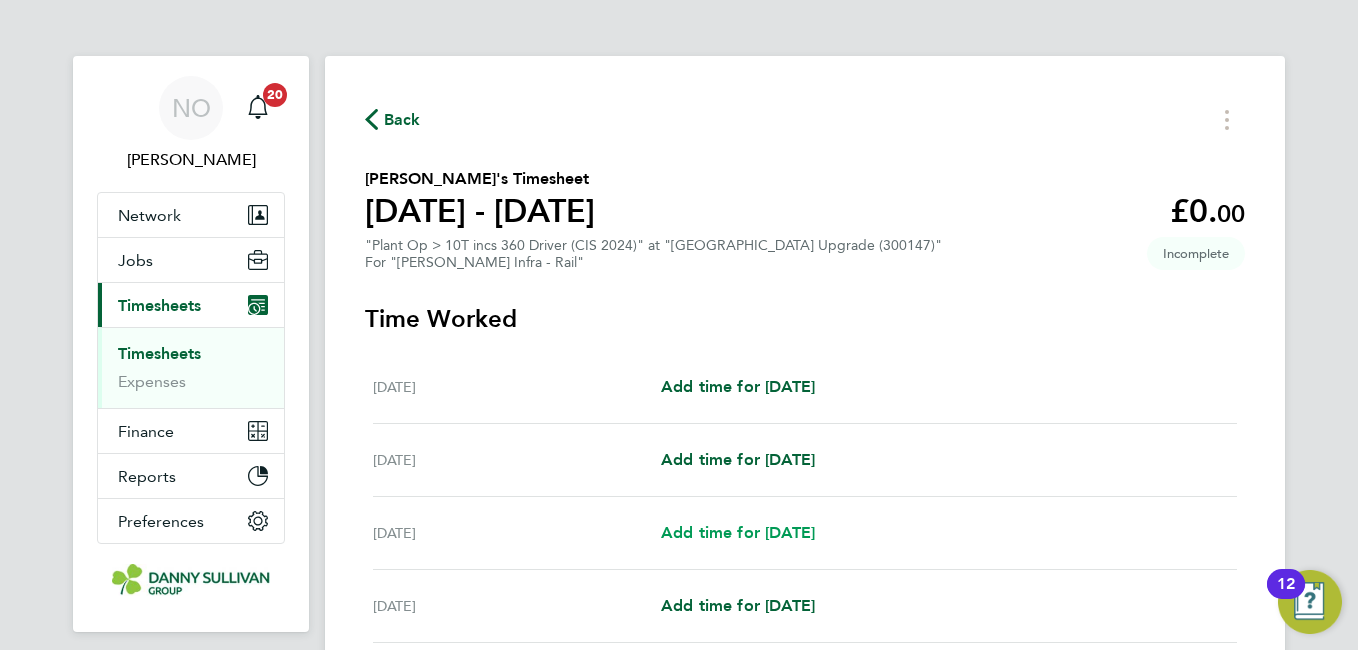 click on "Add time for Mon 07 Jul" at bounding box center [738, 532] 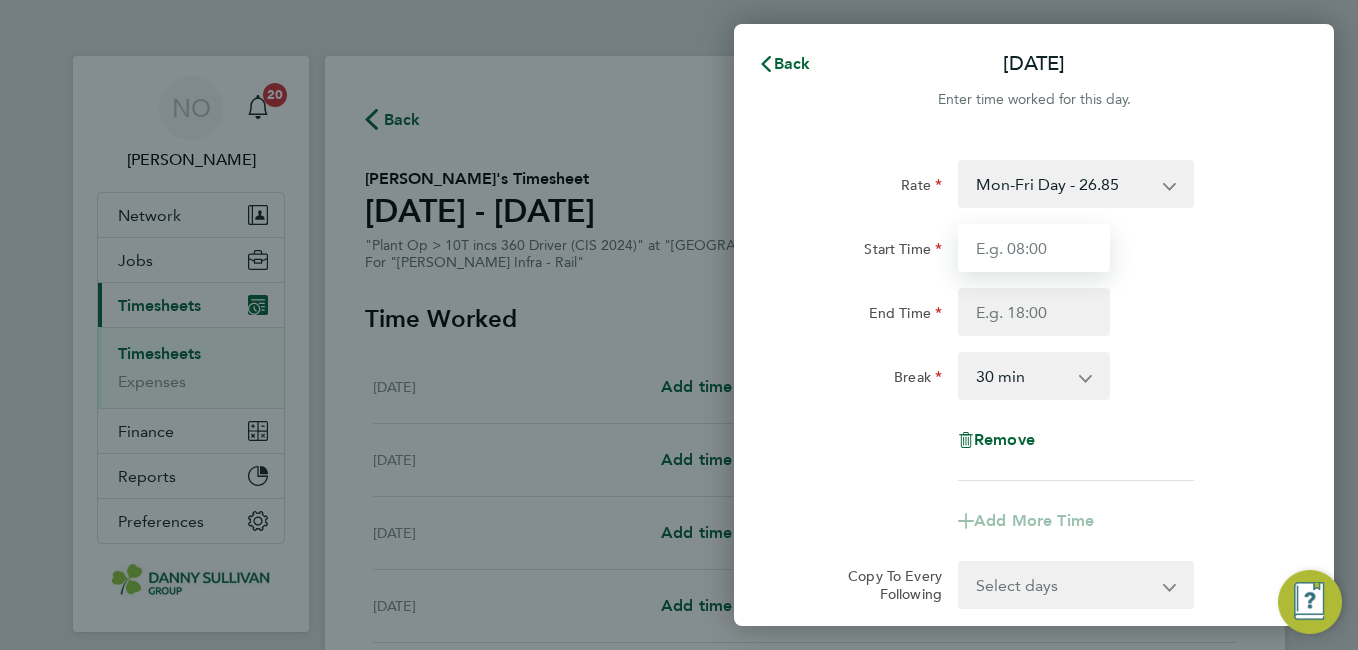 click on "Start Time" at bounding box center (1034, 248) 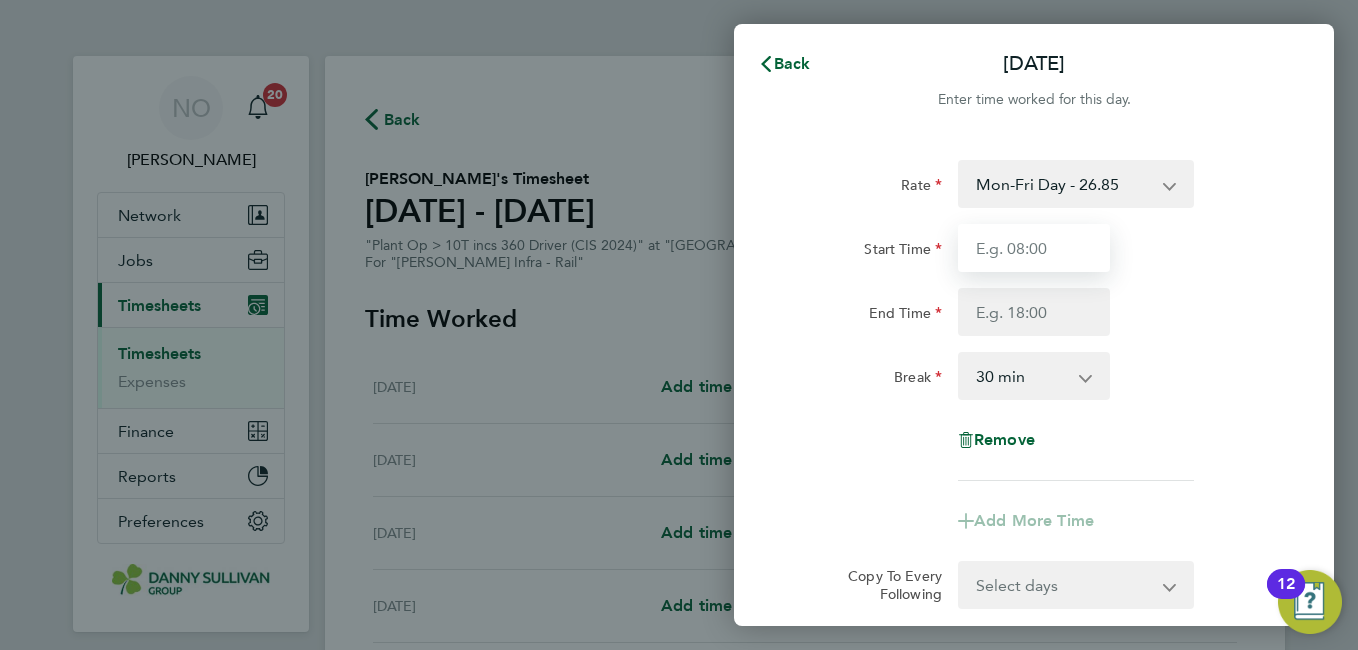 type on "07:00" 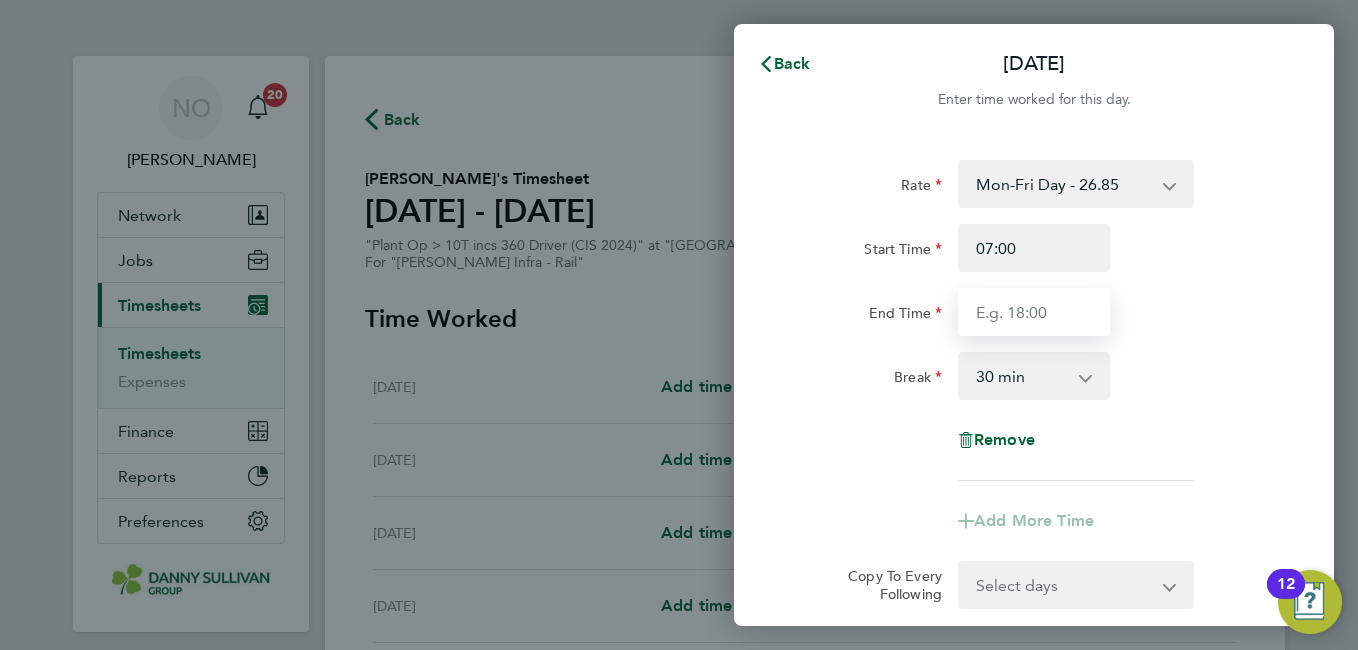 type on "17:30" 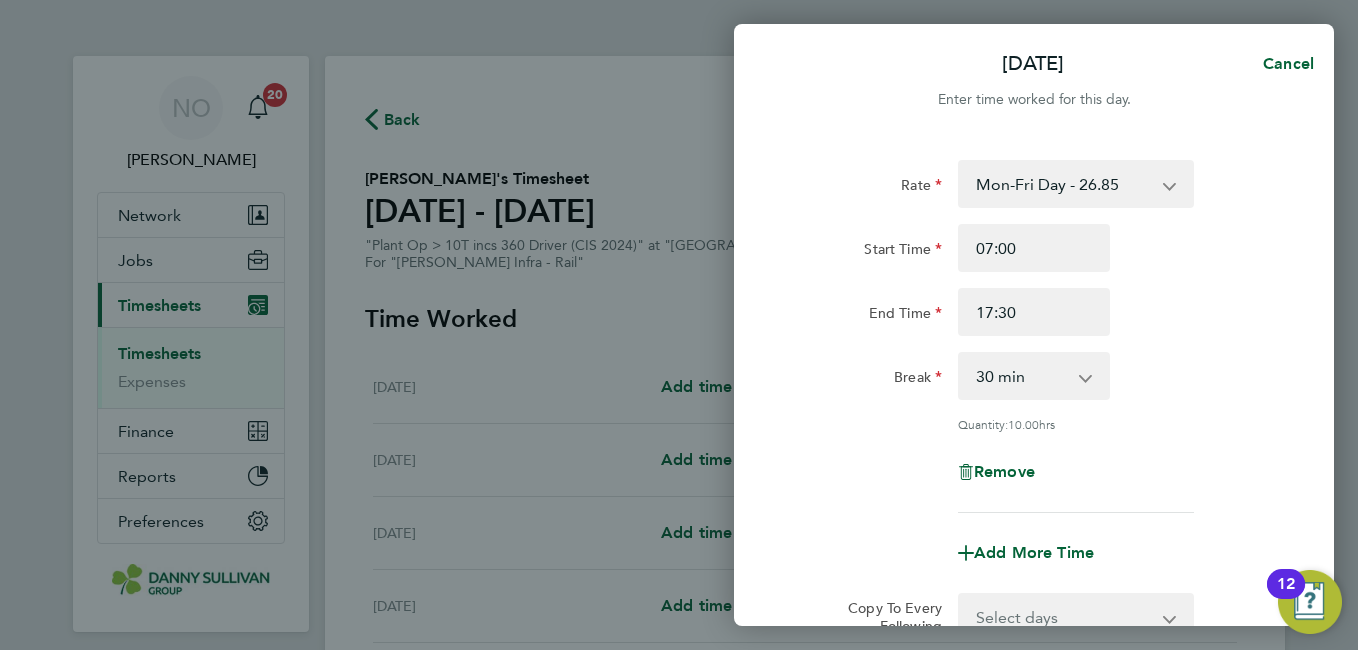 click on "End Time 17:30" 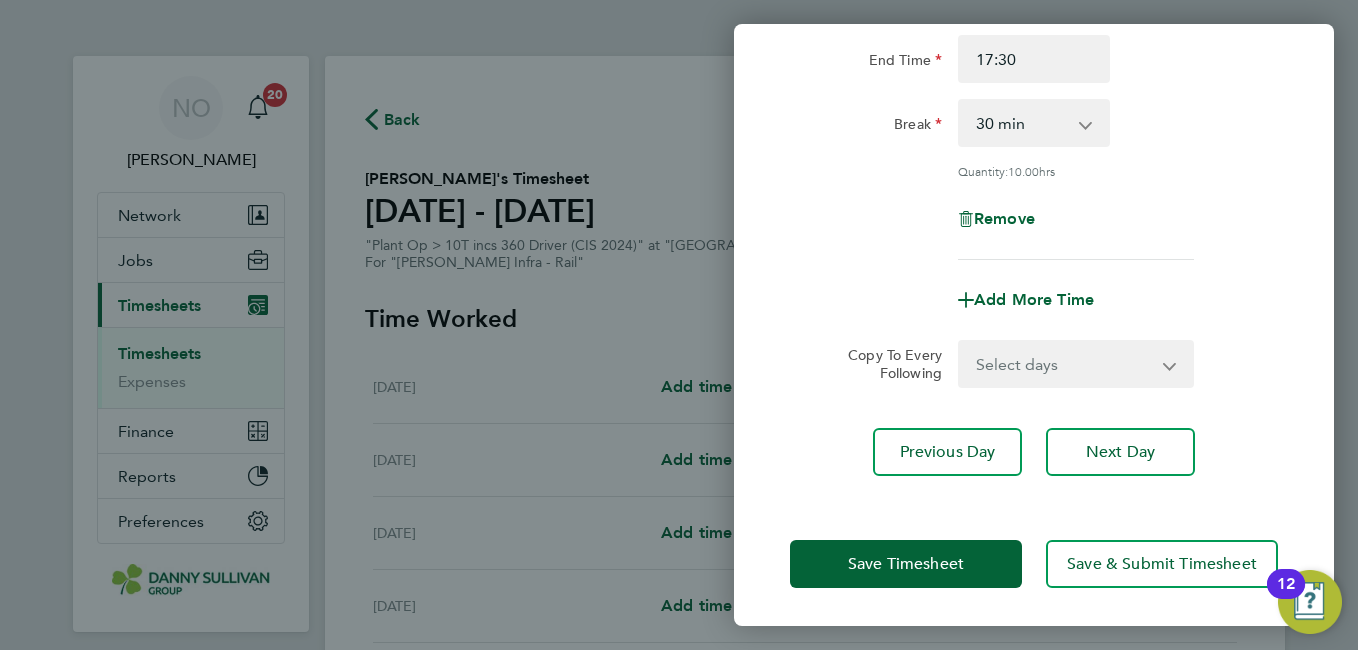 click on "Select days   Day   Tuesday   Wednesday   Thursday   Friday" at bounding box center (1065, 364) 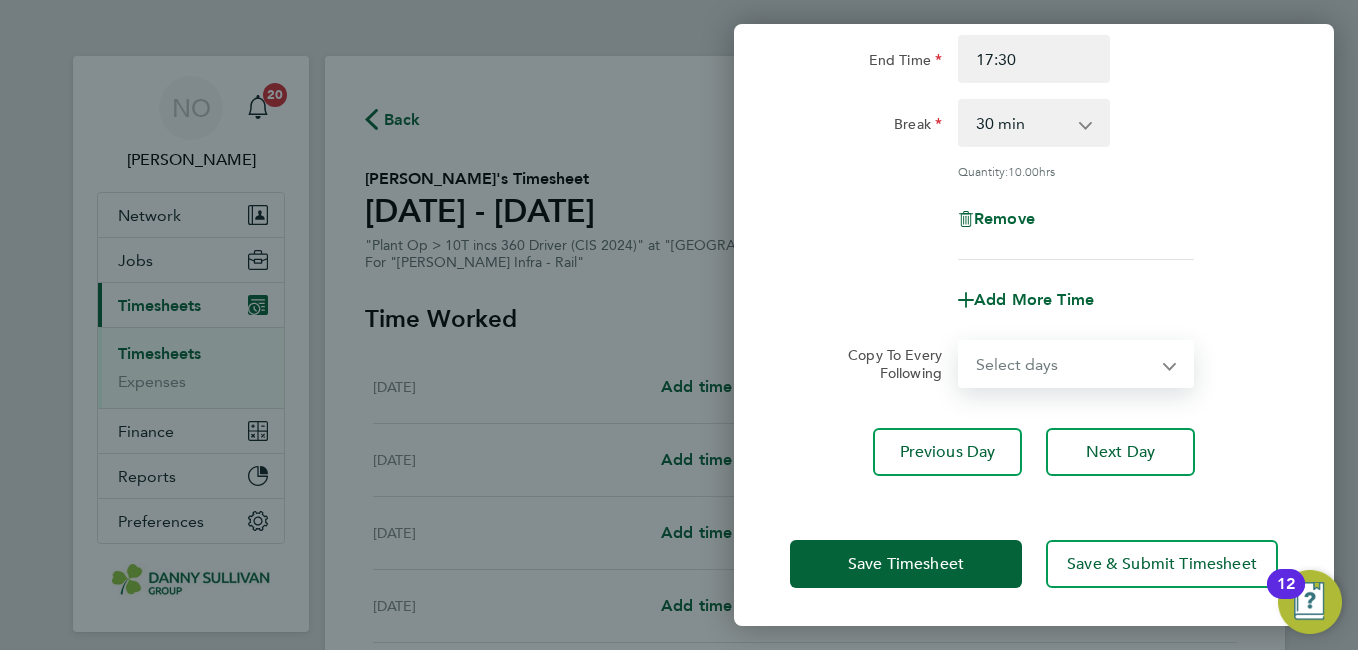 select on "DAY" 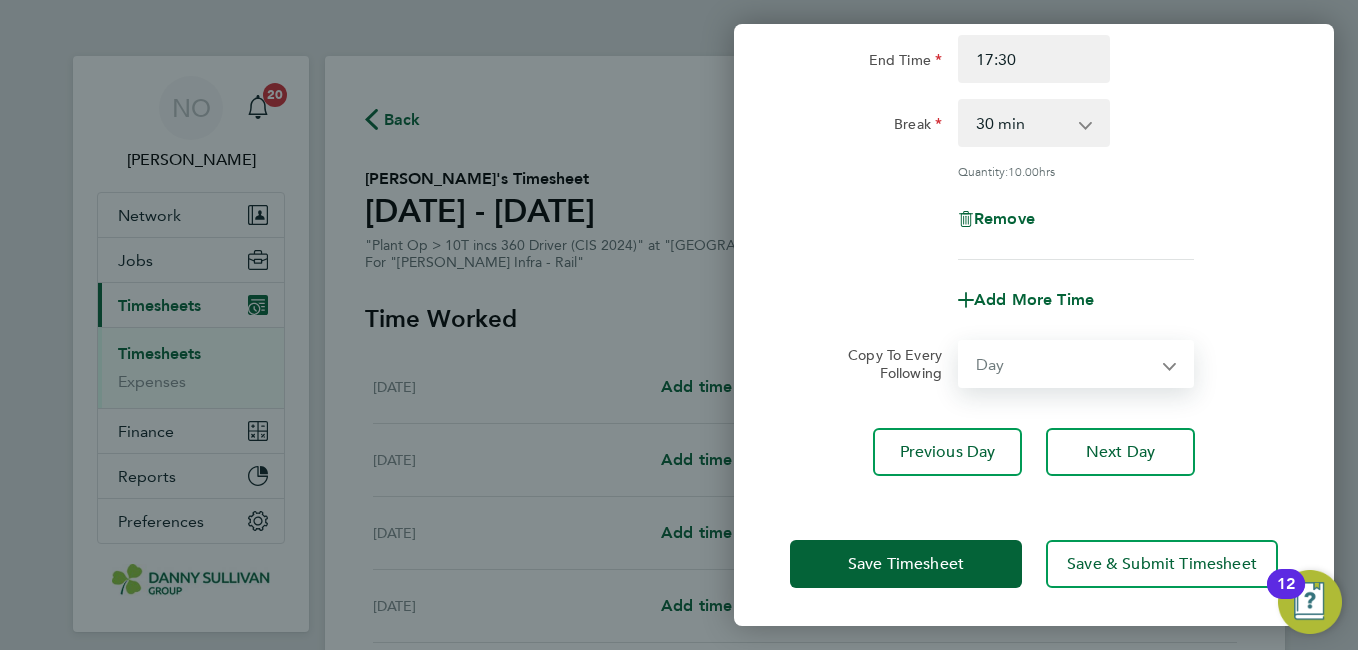 click on "Select days   Day   Tuesday   Wednesday   Thursday   Friday" at bounding box center [1065, 364] 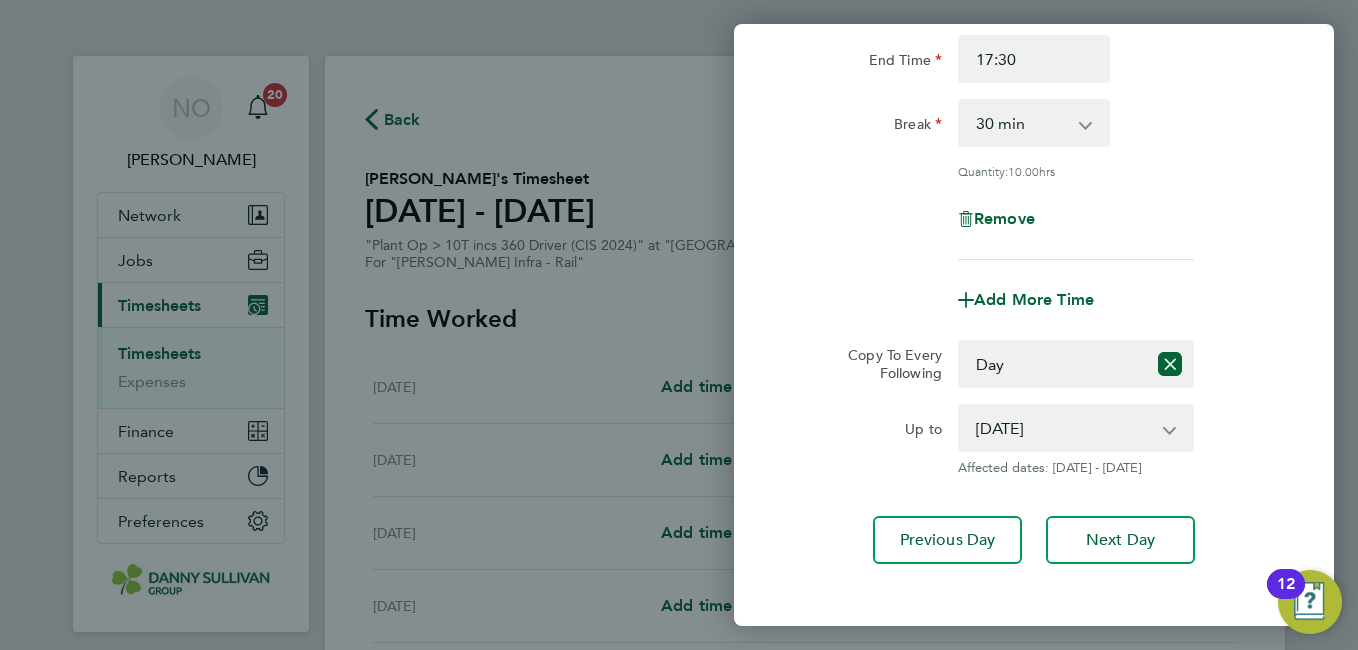 click on "Rate  Mon-Fri Day - 26.85   Bank Hol - 40.28   Xmas / NY - 53.71   Mon-Thurs Night - 30.88   Weekend - 34.91
Start Time 07:00 End Time 17:30 Break  0 min   15 min   30 min   45 min   60 min   75 min   90 min
Quantity:  10.00  hrs
Remove
Add More Time  Copy To Every Following  Select days   Day   Tuesday   Wednesday   Thursday   Friday
Up to  08 Jul 2025   09 Jul 2025   10 Jul 2025   11 Jul 2025
Affected dates: 08 - 11 Jul 2025   Previous Day   Next Day" 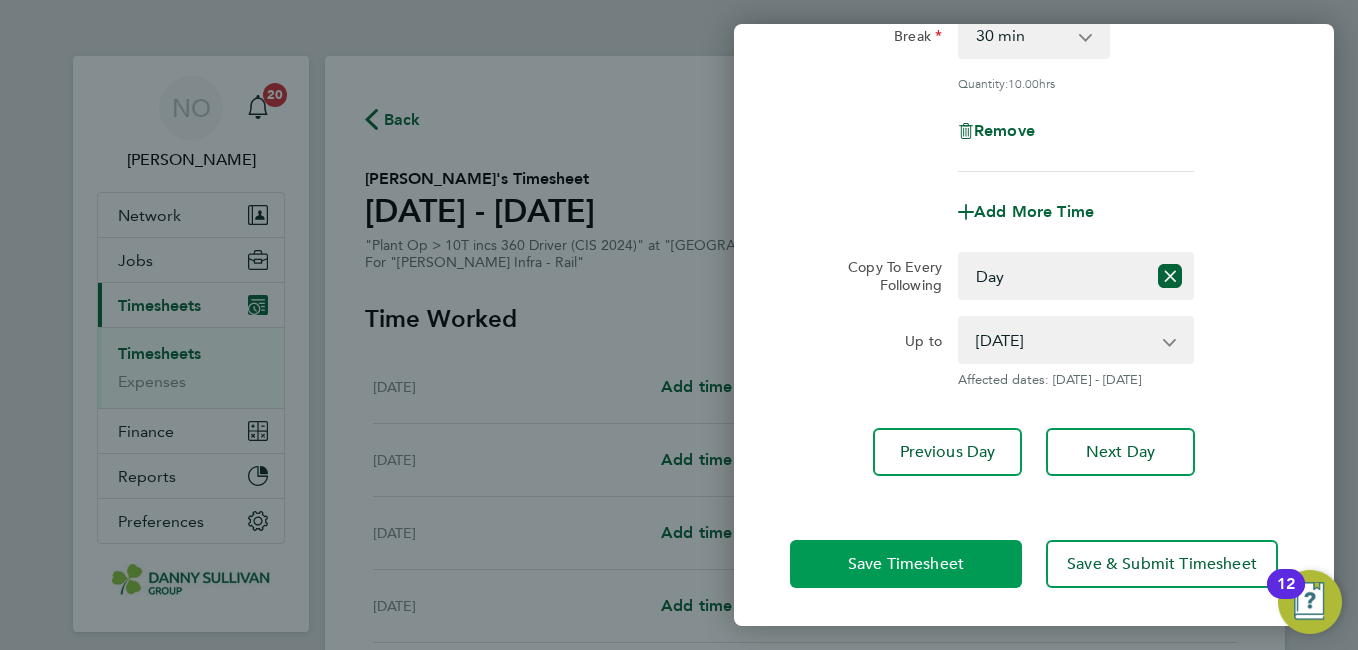 click on "Save Timesheet" 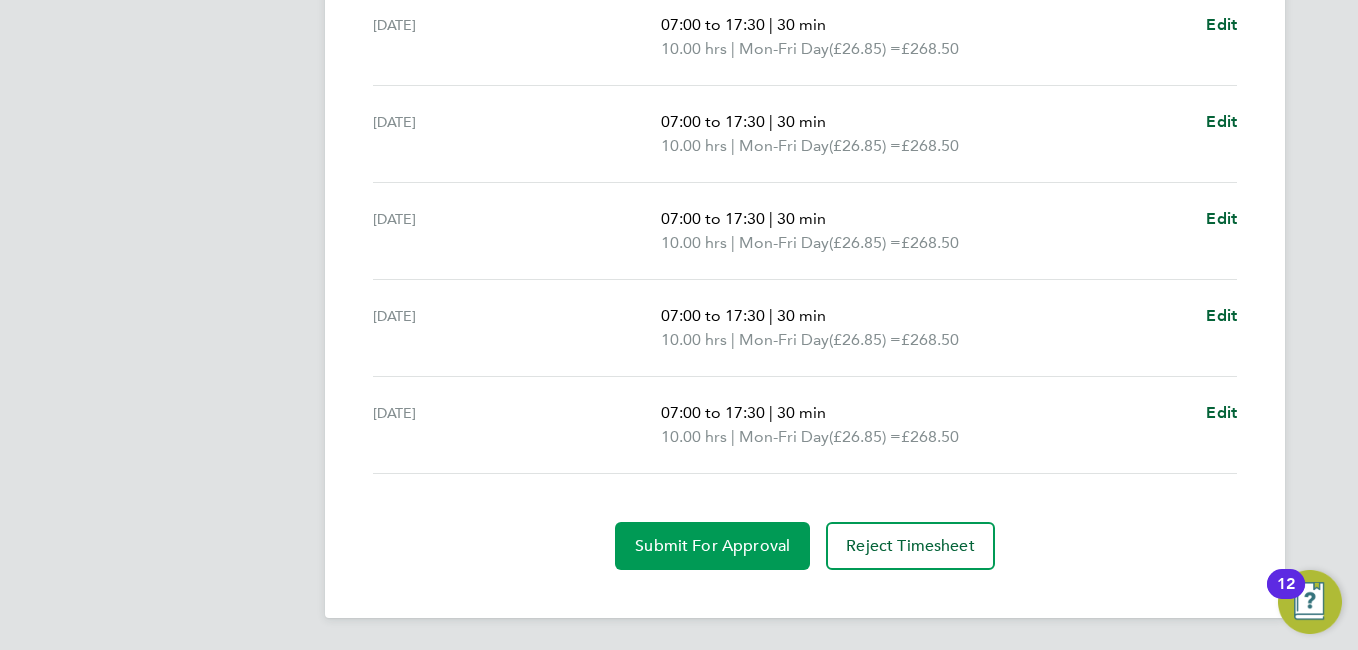 click on "Submit For Approval" 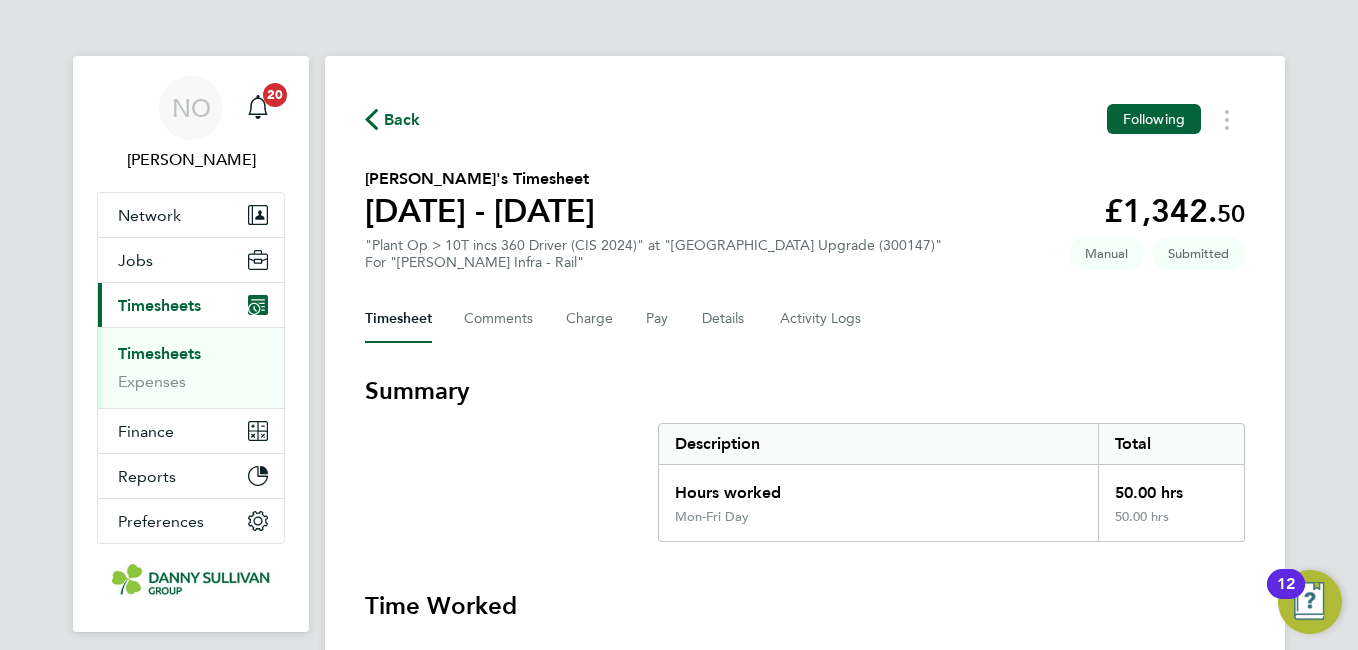 click on "Back" 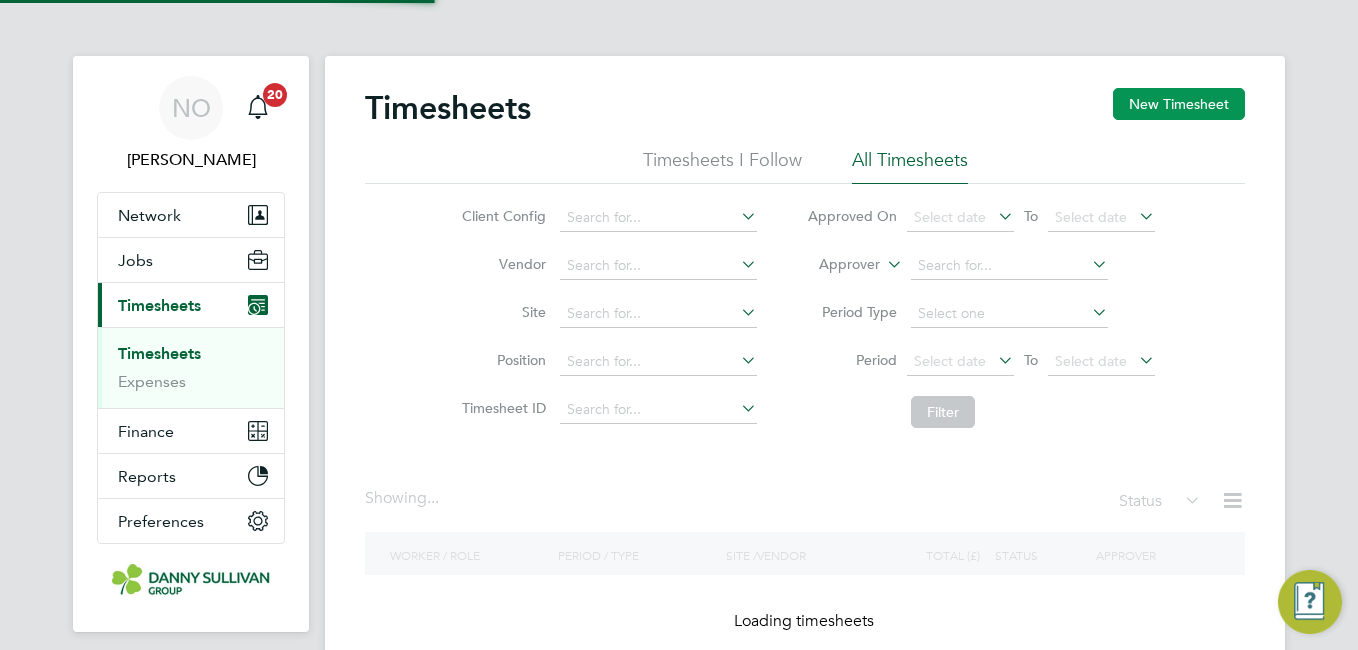 click on "New Timesheet" 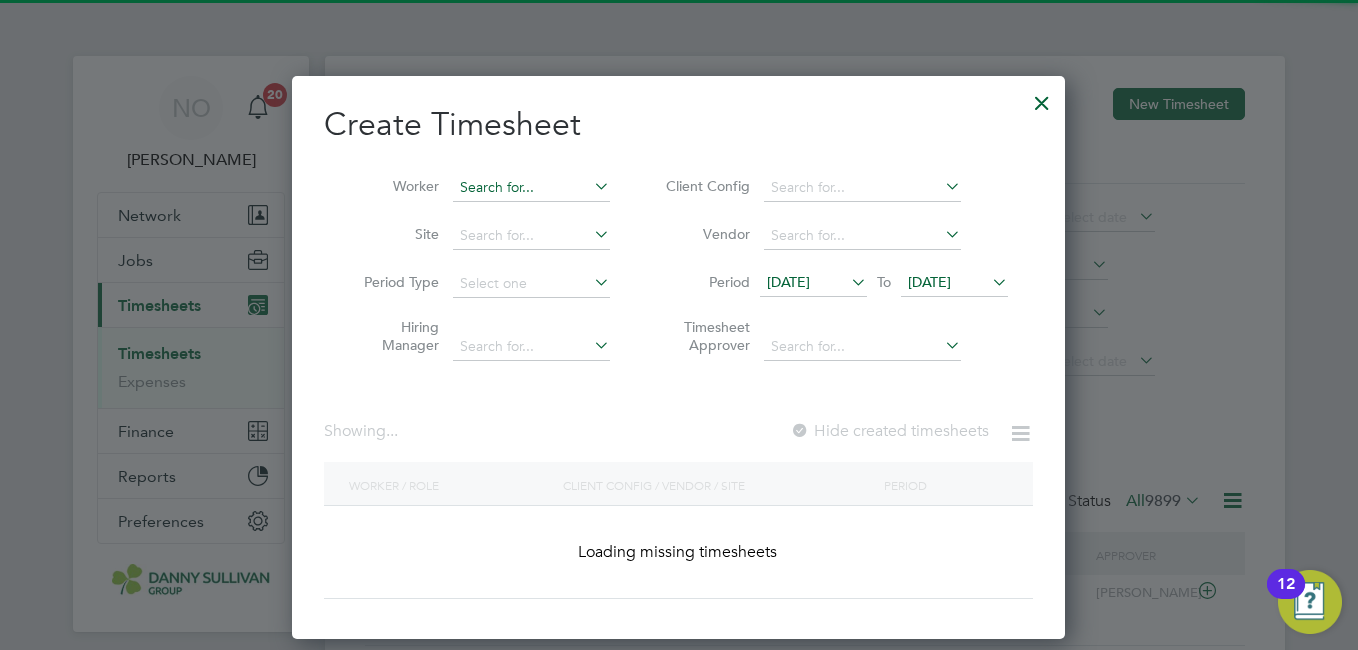 click at bounding box center [531, 188] 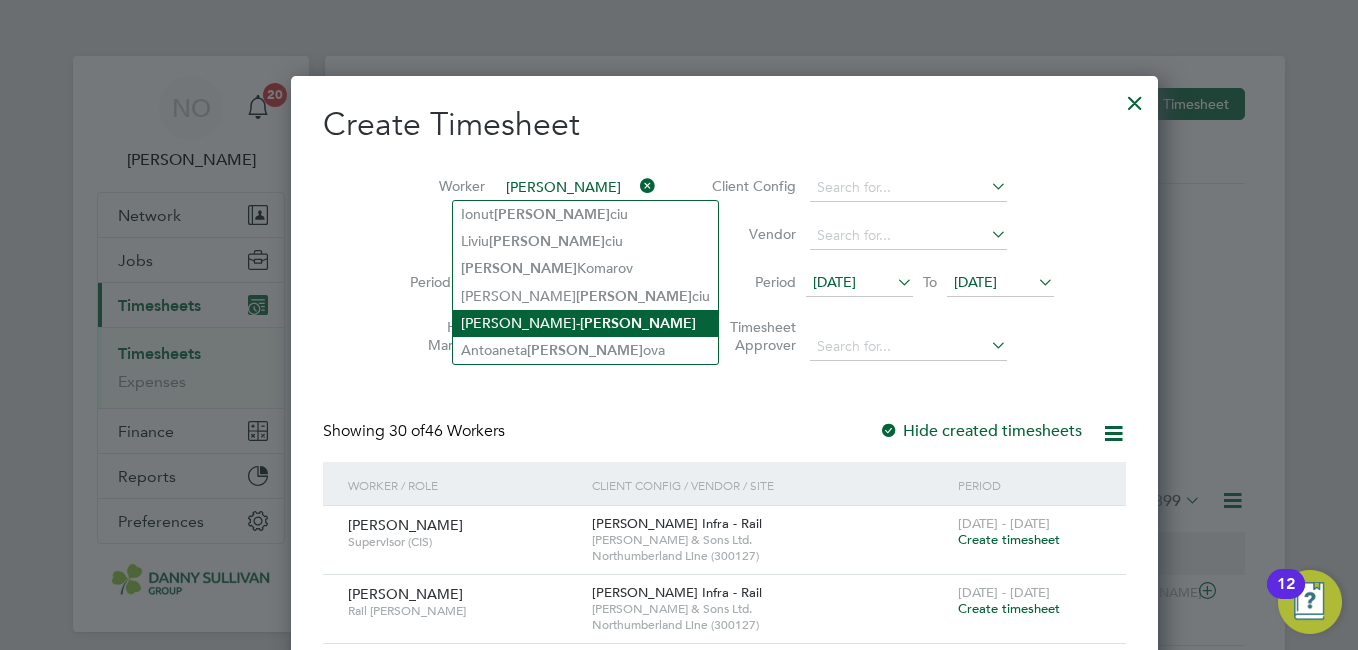 click on "Marin Marius- Ivan" 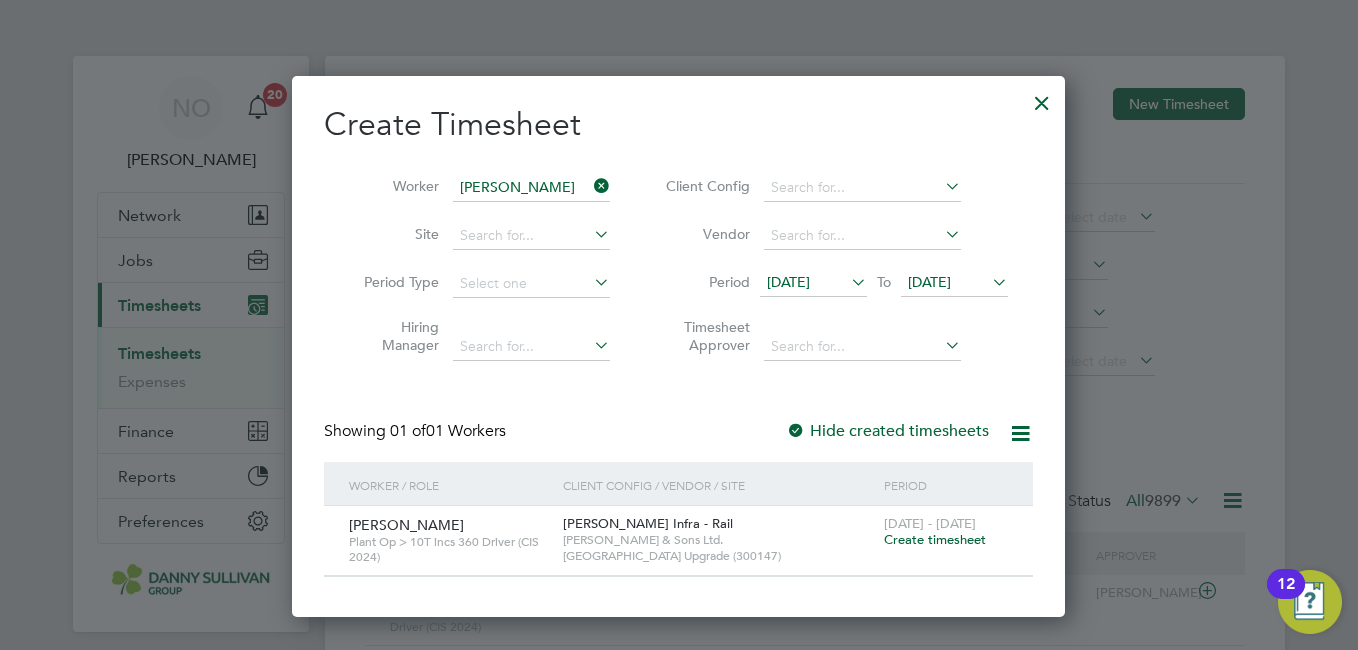 click on "5 - 11 Jul 2025   Create timesheet" at bounding box center [946, 533] 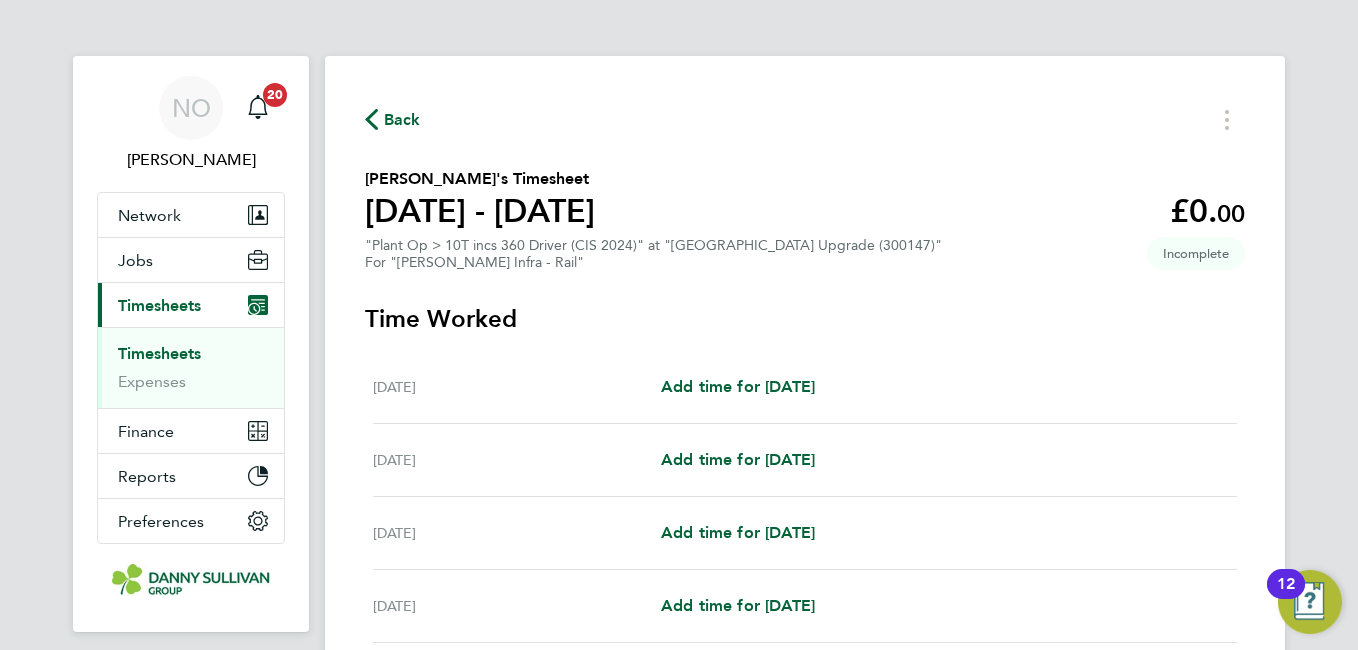 click on "Mon 07 Jul   Add time for Mon 07 Jul   Add time for Mon 07 Jul" at bounding box center [805, 533] 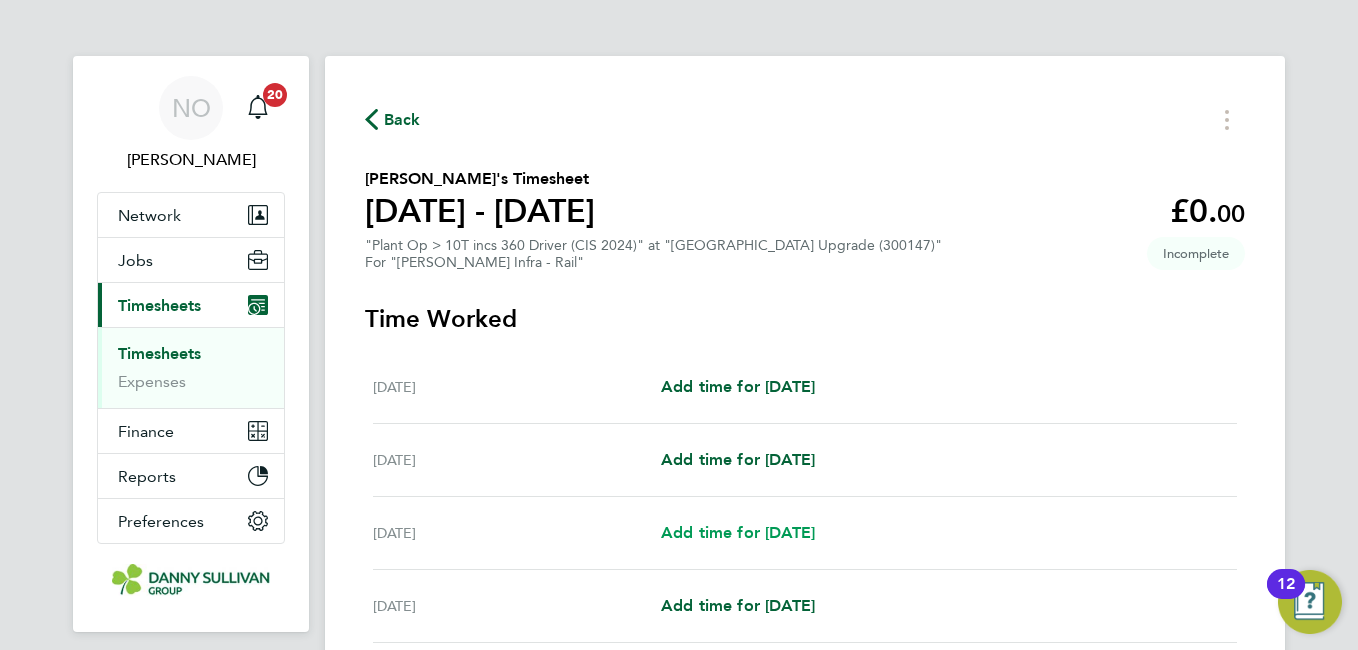 click on "Add time for Mon 07 Jul" at bounding box center [738, 532] 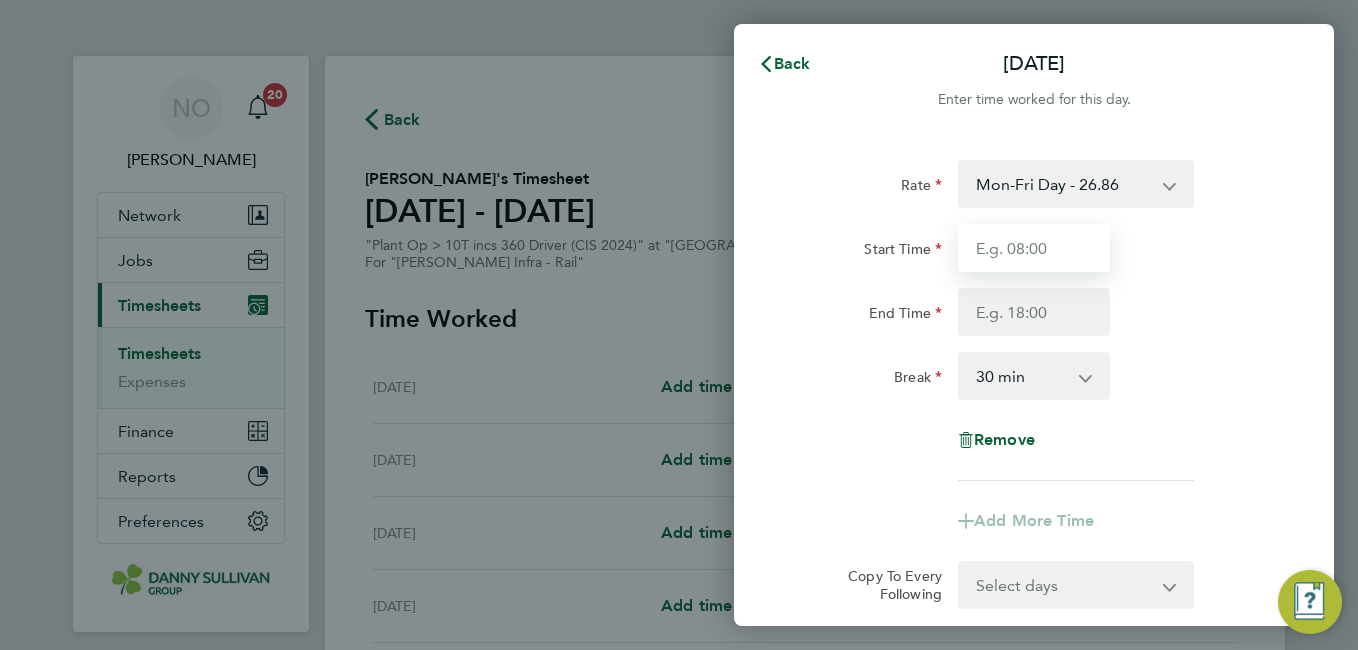 click on "Start Time" at bounding box center (1034, 248) 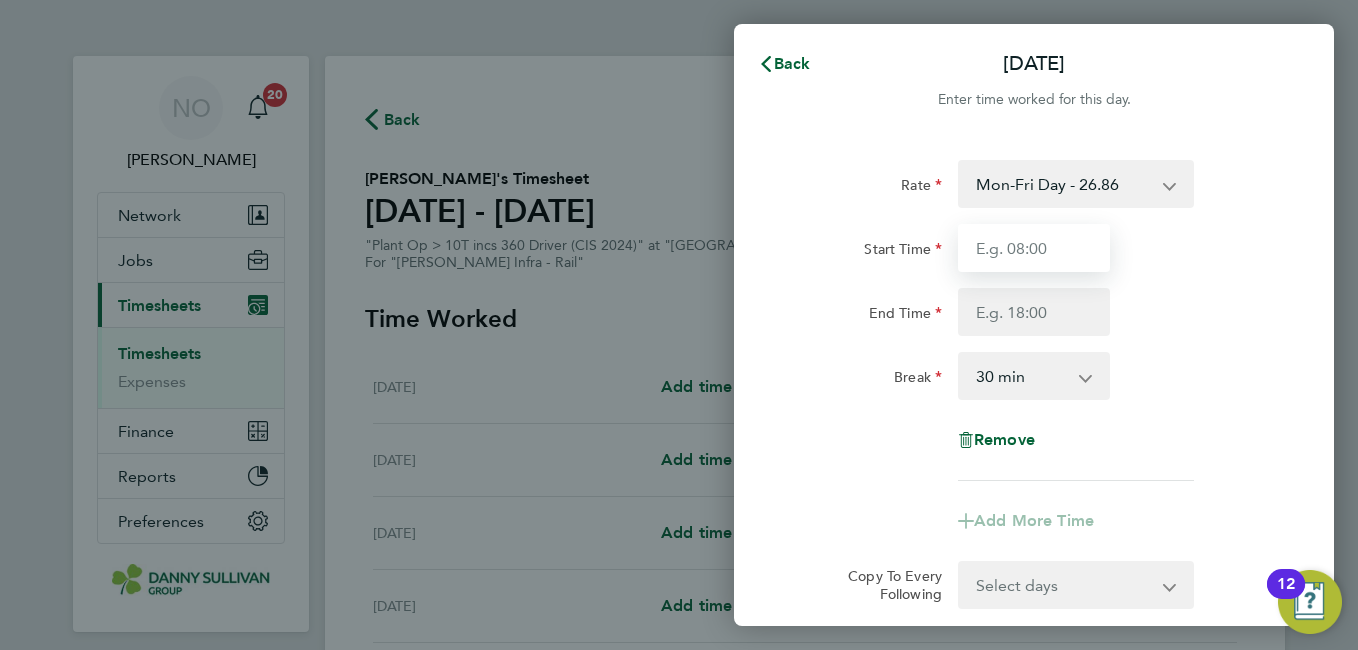 type on "07:00" 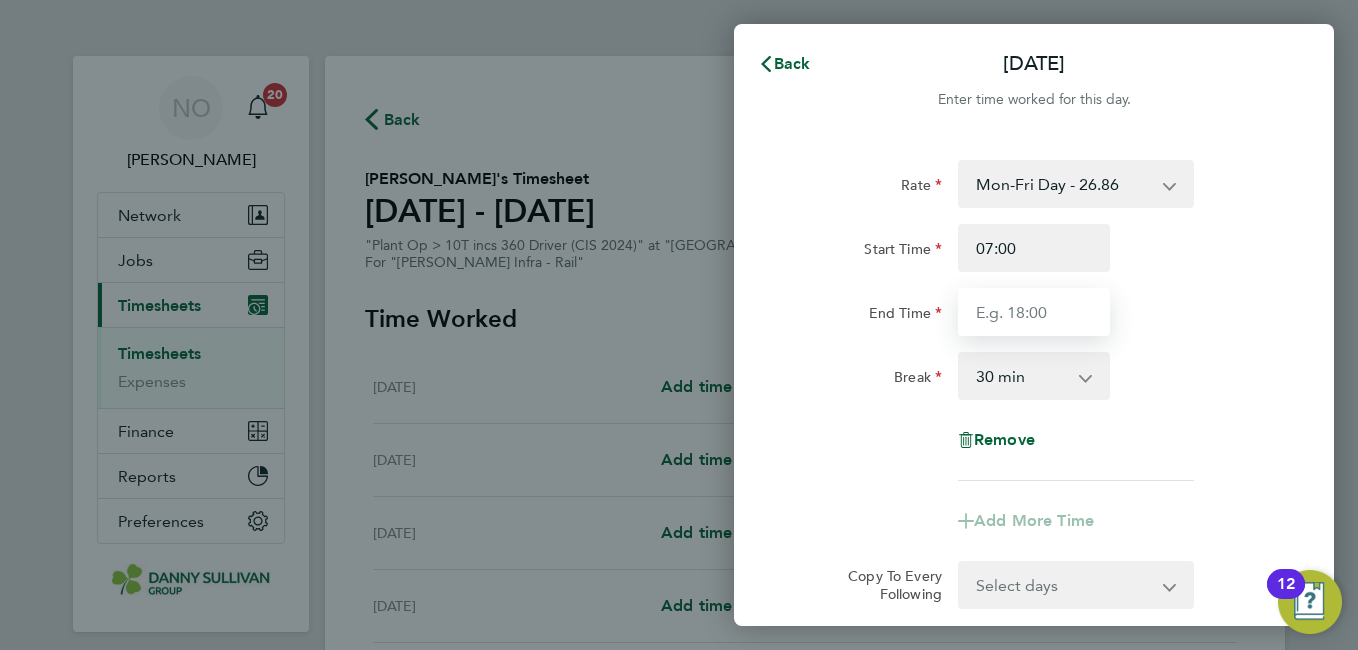 type on "17:30" 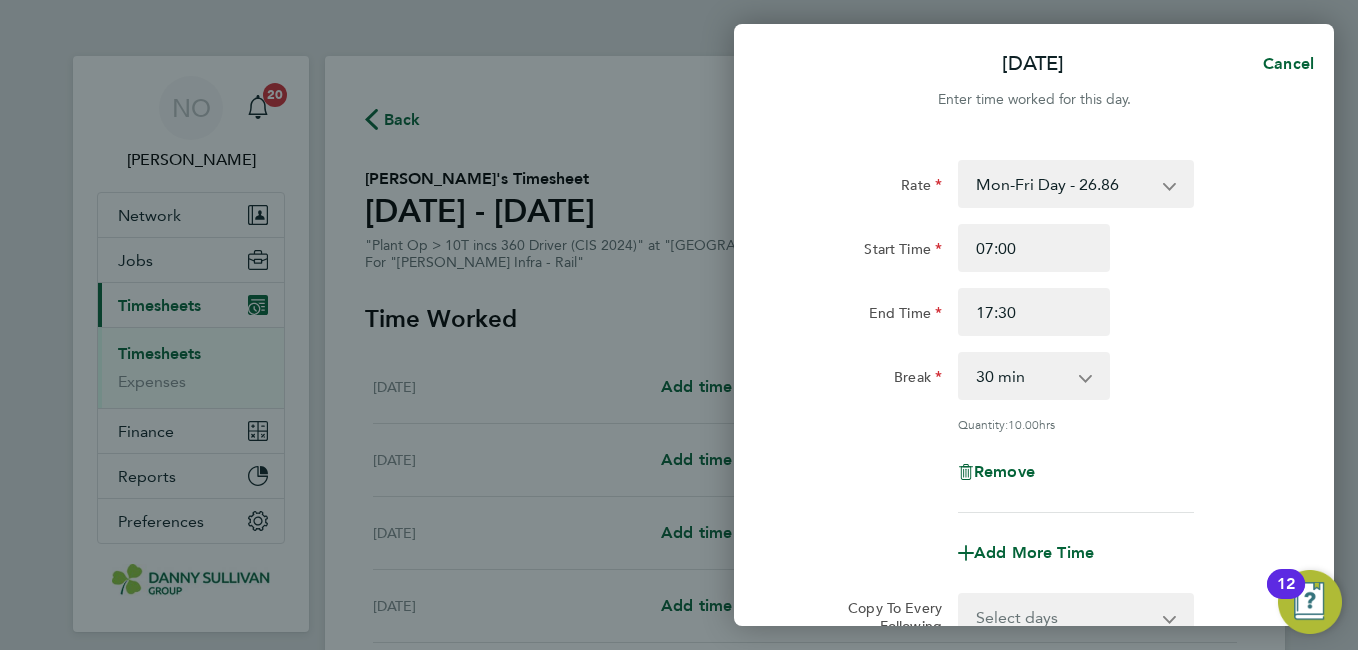 click on "End Time 17:30" 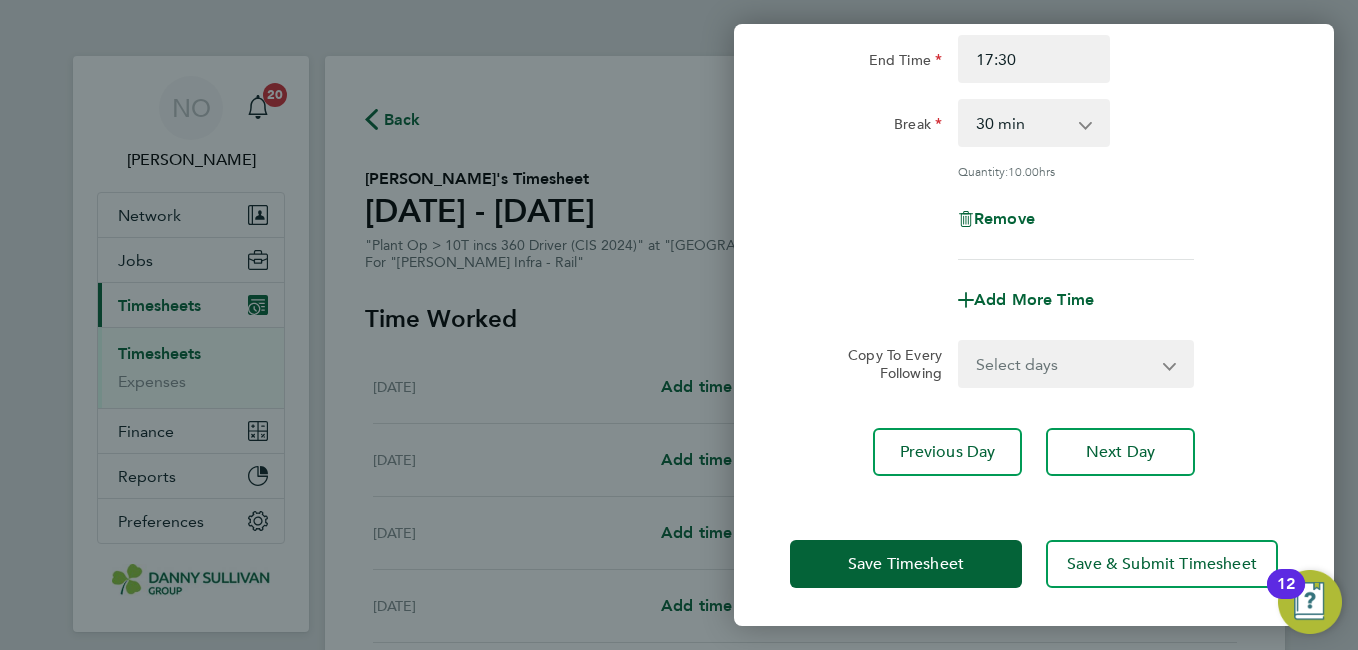 click on "Select days   Day   Tuesday   Wednesday   Thursday   Friday" at bounding box center (1065, 364) 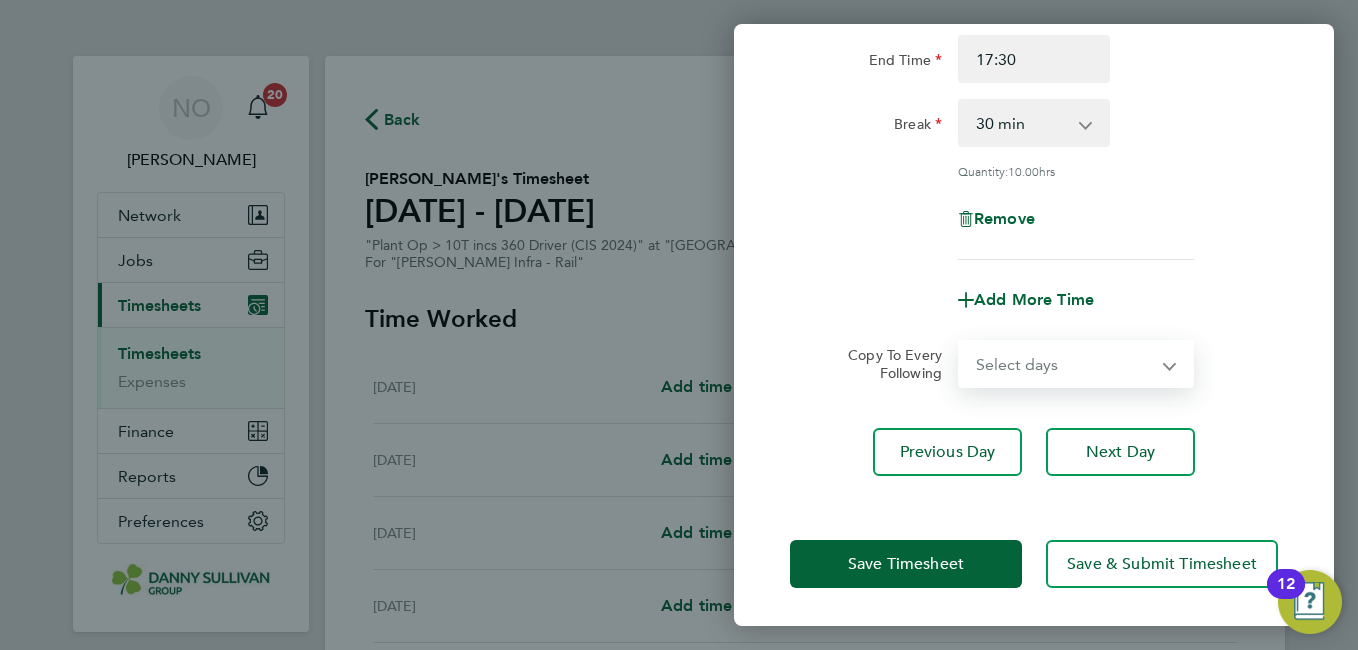 select on "DAY" 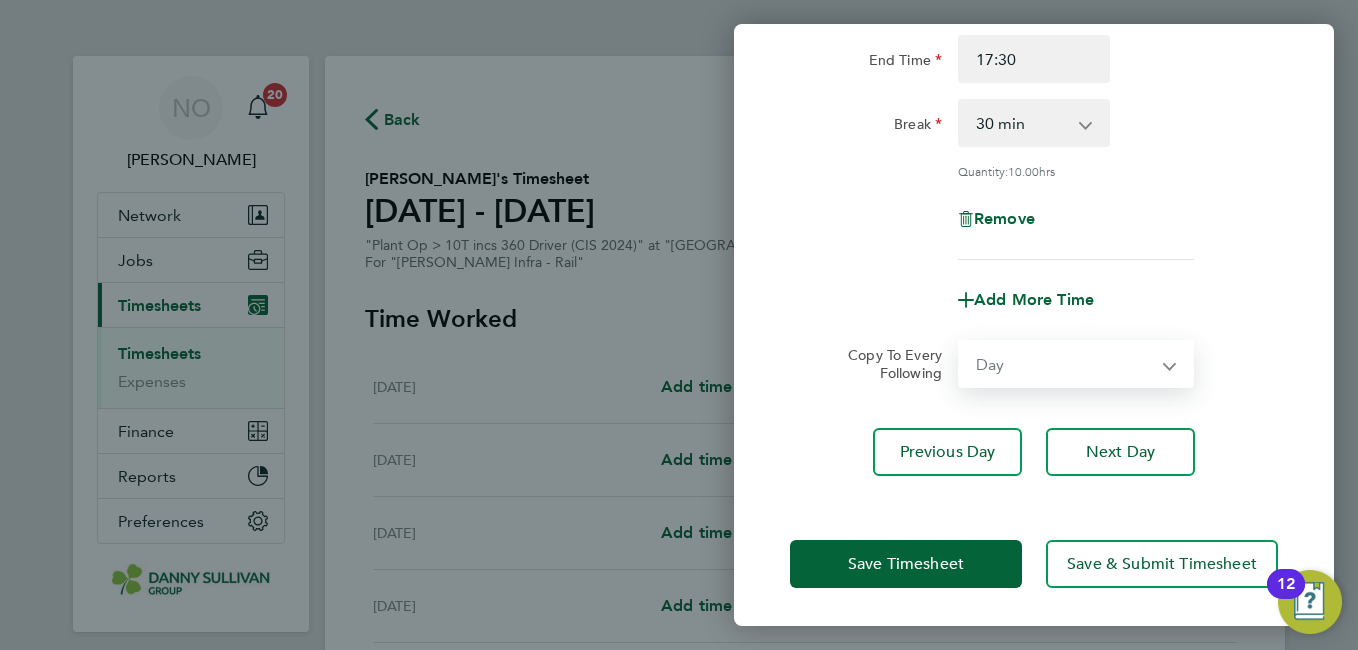 click on "Select days   Day   Tuesday   Wednesday   Thursday   Friday" at bounding box center [1065, 364] 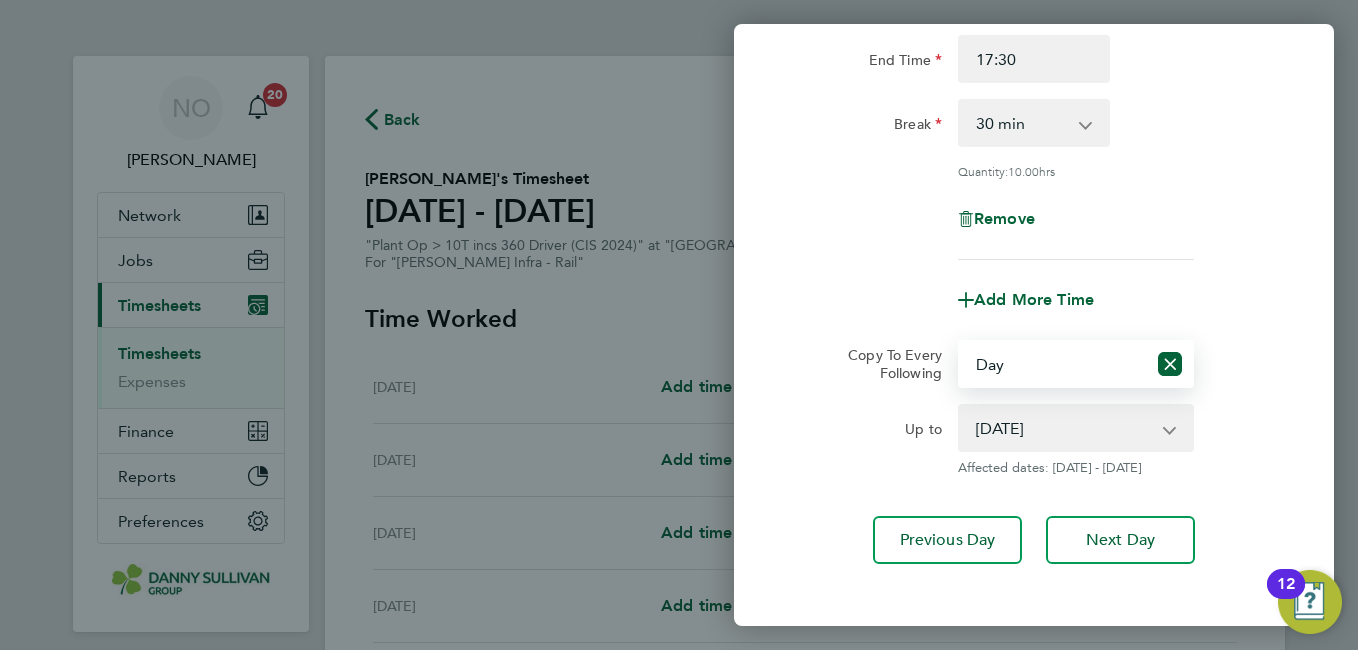 click on "Rate  Mon-Fri Day - 26.86   Bank Hol - 40.28   Xmas / NY - 53.71   Mon-Thurs Night - 30.88   Weekend - 34.91
Start Time 07:00 End Time 17:30 Break  0 min   15 min   30 min   45 min   60 min   75 min   90 min
Quantity:  10.00  hrs
Remove
Add More Time  Copy To Every Following  Select days   Day   Tuesday   Wednesday   Thursday   Friday
Up to  08 Jul 2025   09 Jul 2025   10 Jul 2025   11 Jul 2025
Affected dates: 08 - 11 Jul 2025   Previous Day   Next Day" 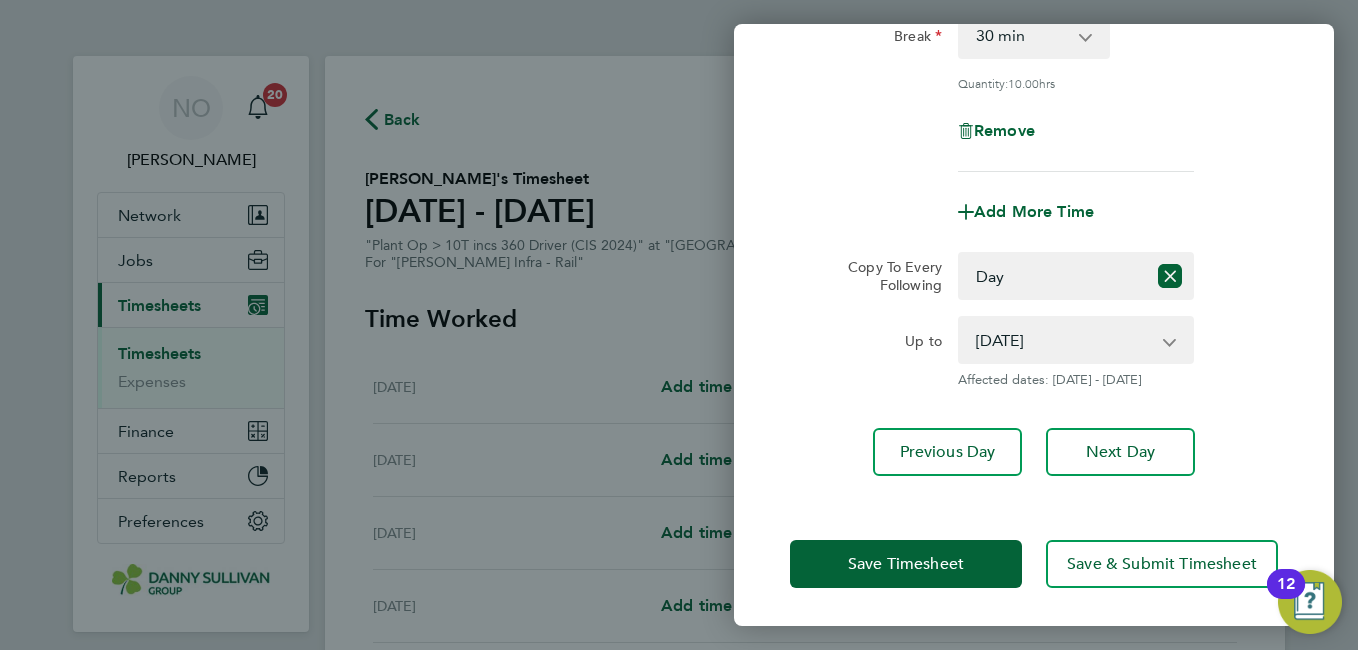 click on "Save Timesheet   Save & Submit Timesheet" 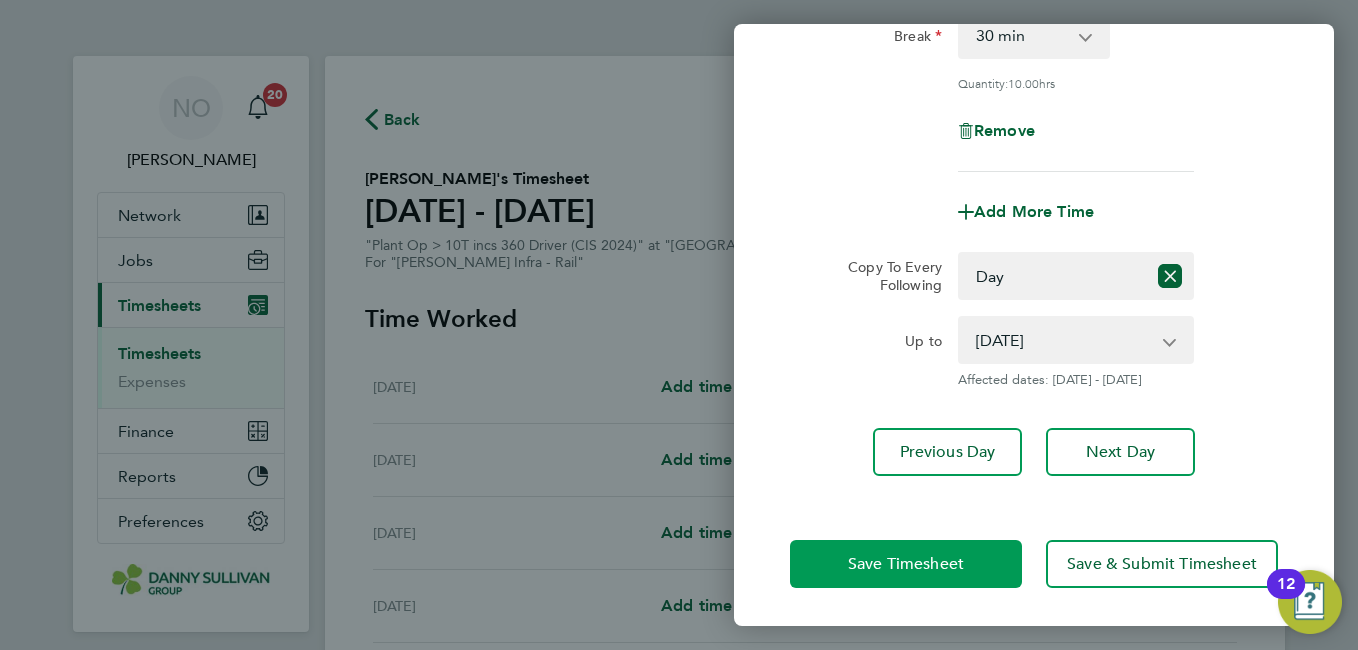 click on "Save Timesheet" 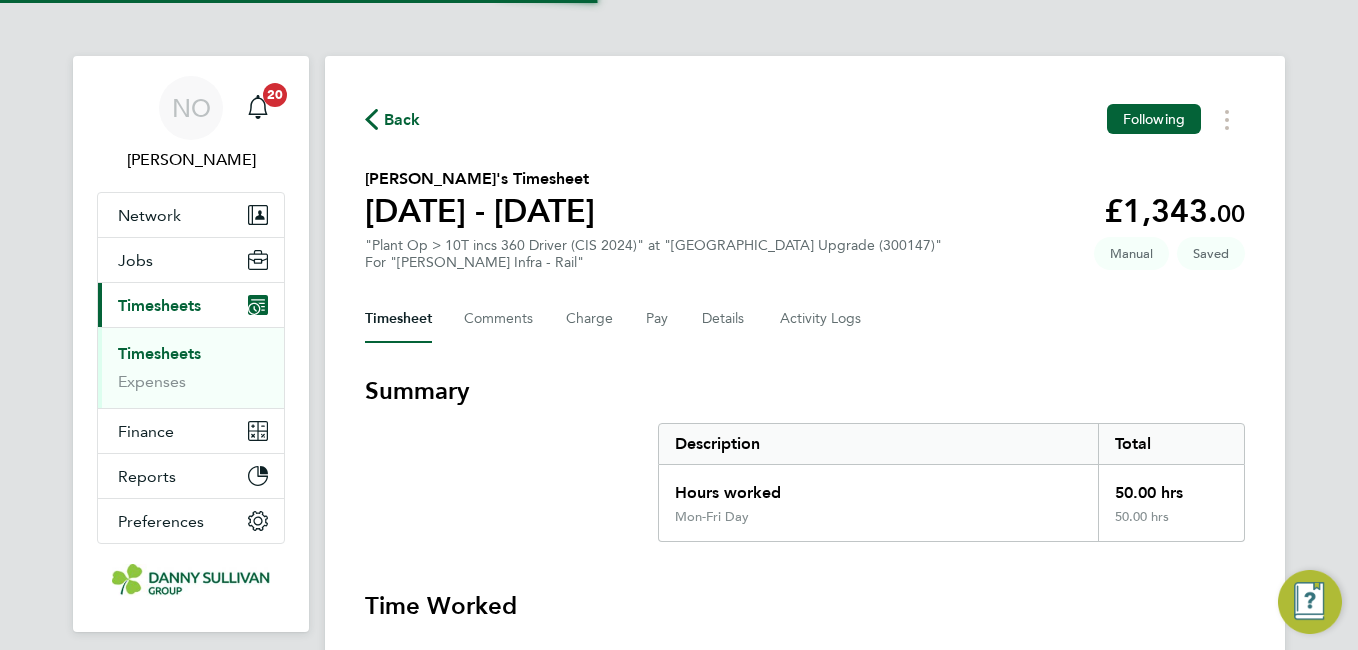 click on "Summary   Description   Total   Hours worked   50.00 hrs   Mon-Fri Day   50.00 hrs   Time Worked   Sat 05 Jul   Add time for Sat 05 Jul   Add time for Sat 05 Jul   Sun 06 Jul   Add time for Sun 06 Jul   Add time for Sun 06 Jul   Mon 07 Jul   07:00 to 17:30   |   30 min   10.00 hrs   |   Mon-Fri Day   (£26.86) =   £268.60   Edit   Tue 08 Jul   07:00 to 17:30   |   30 min   10.00 hrs   |   Mon-Fri Day   (£26.86) =   £268.60   Edit   Wed 09 Jul   07:00 to 17:30   |   30 min   10.00 hrs   |   Mon-Fri Day   (£26.86) =   £268.60   Edit   Thu 10 Jul   07:00 to 17:30   |   30 min   10.00 hrs   |   Mon-Fri Day   (£26.86) =   £268.60   Edit   Fri 11 Jul   07:00 to 17:30   |   30 min   10.00 hrs   |   Mon-Fri Day   (£26.86) =   £268.60   Edit   Submit For Approval   Reject Timesheet" at bounding box center (805, 870) 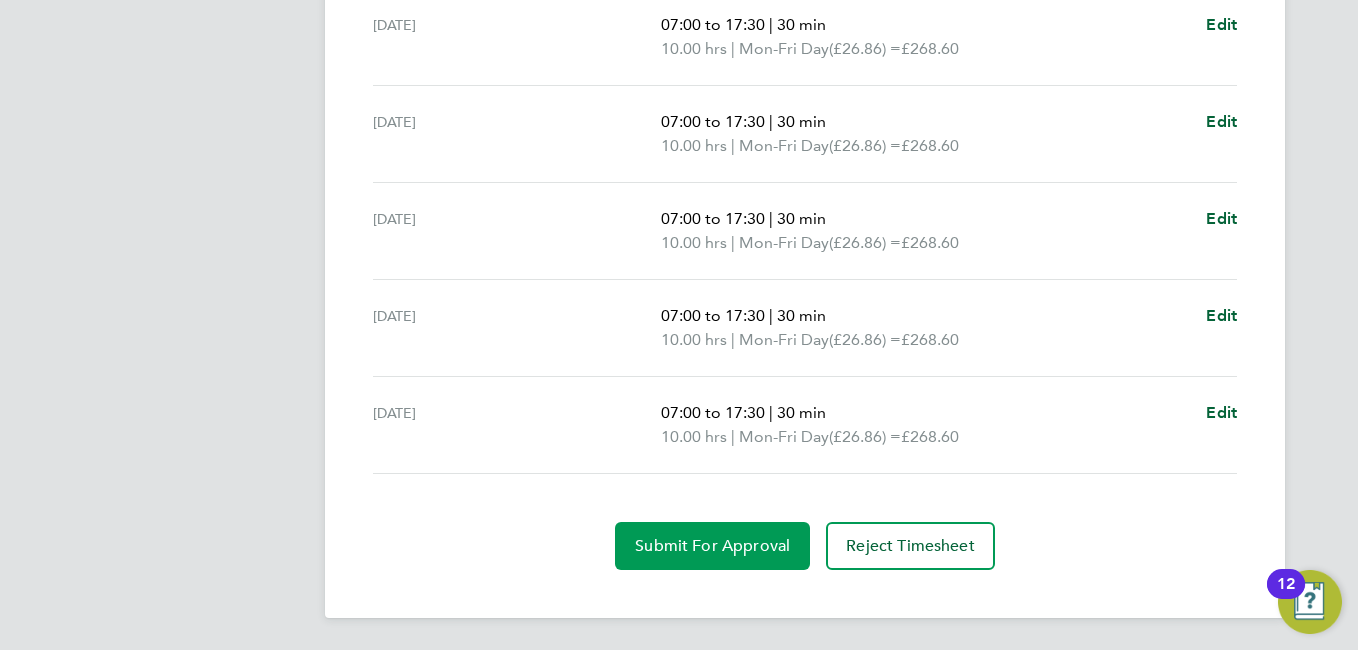 click on "Submit For Approval" 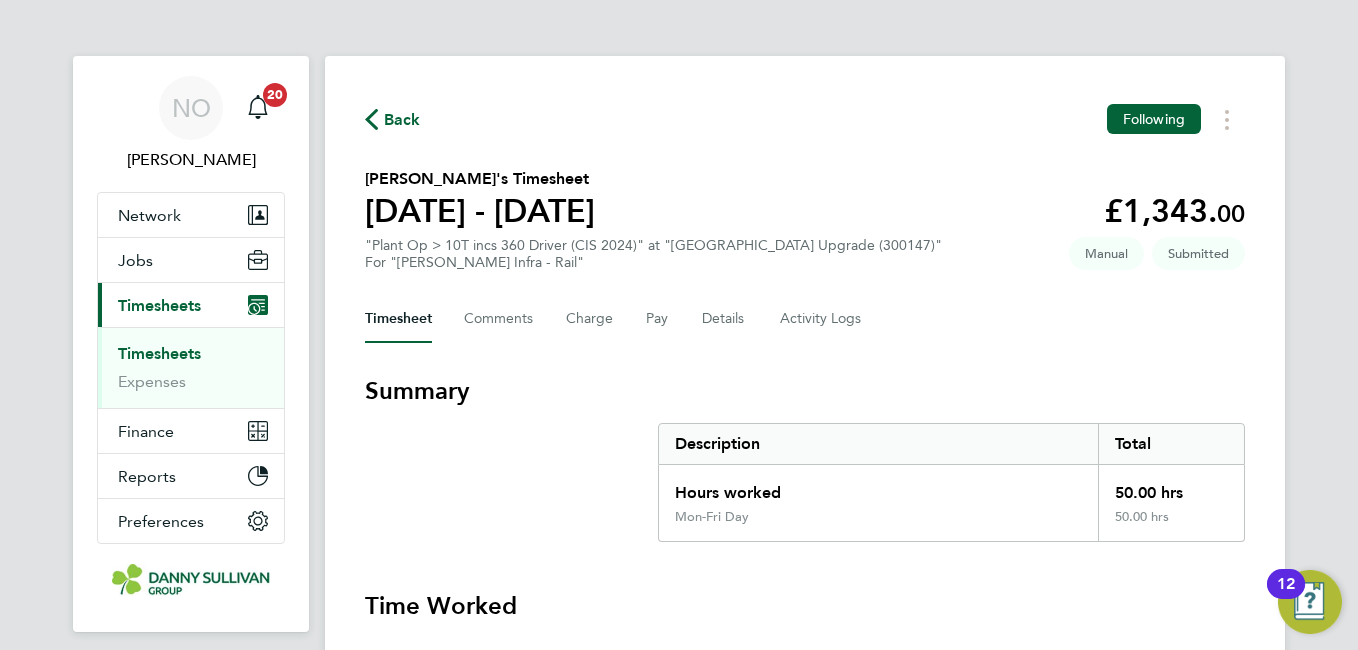 click on "Back  Following" 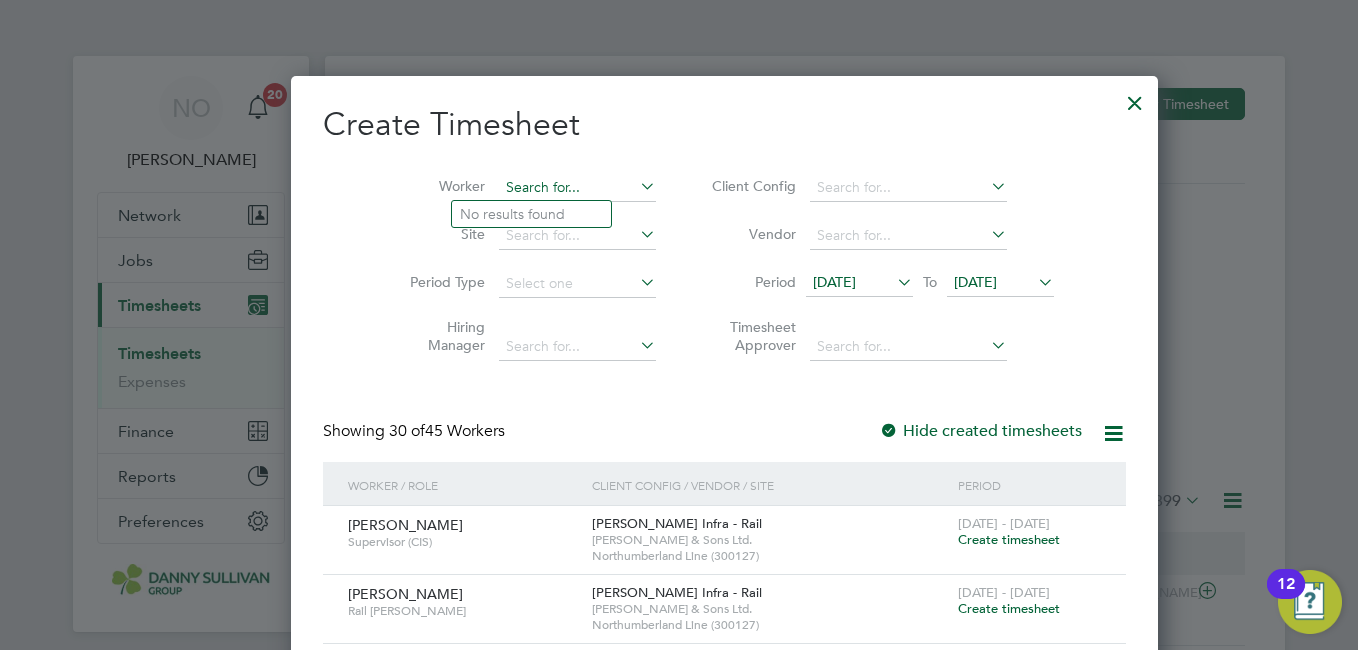 click at bounding box center [577, 188] 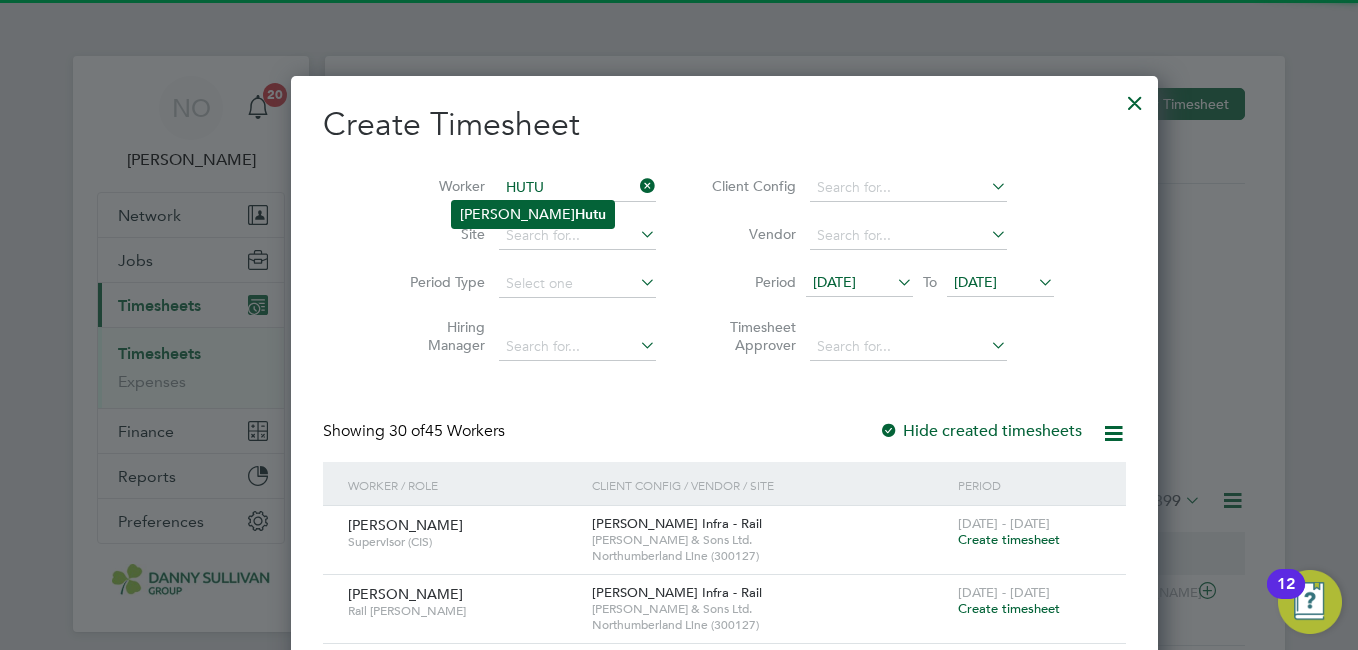 click on "Constantin  Hutu" 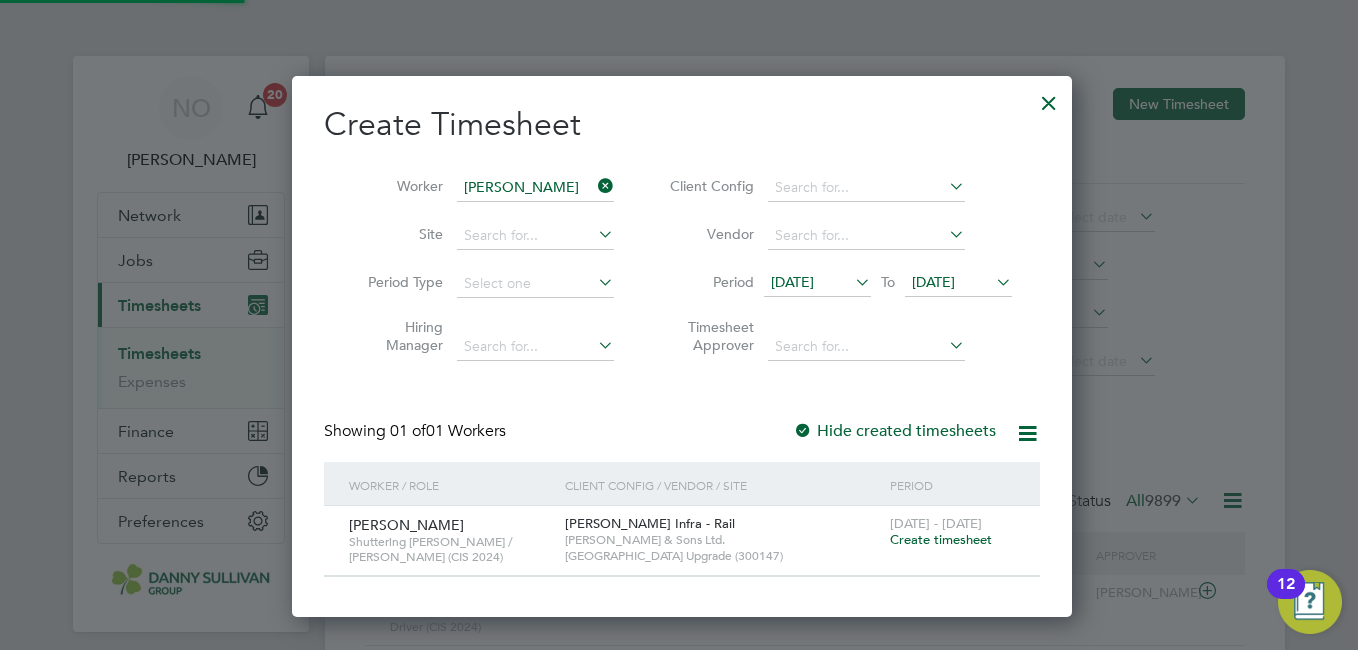 click on "Create timesheet" at bounding box center (941, 539) 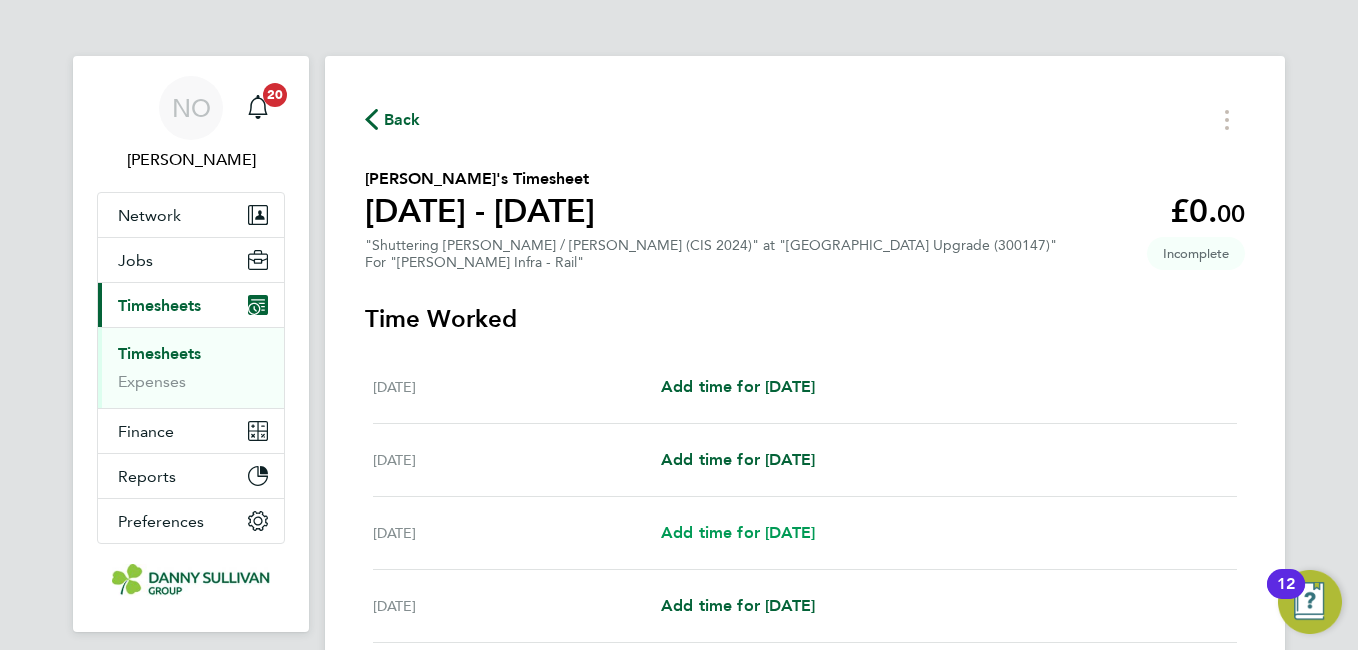 click on "Add time for Mon 07 Jul" at bounding box center [738, 532] 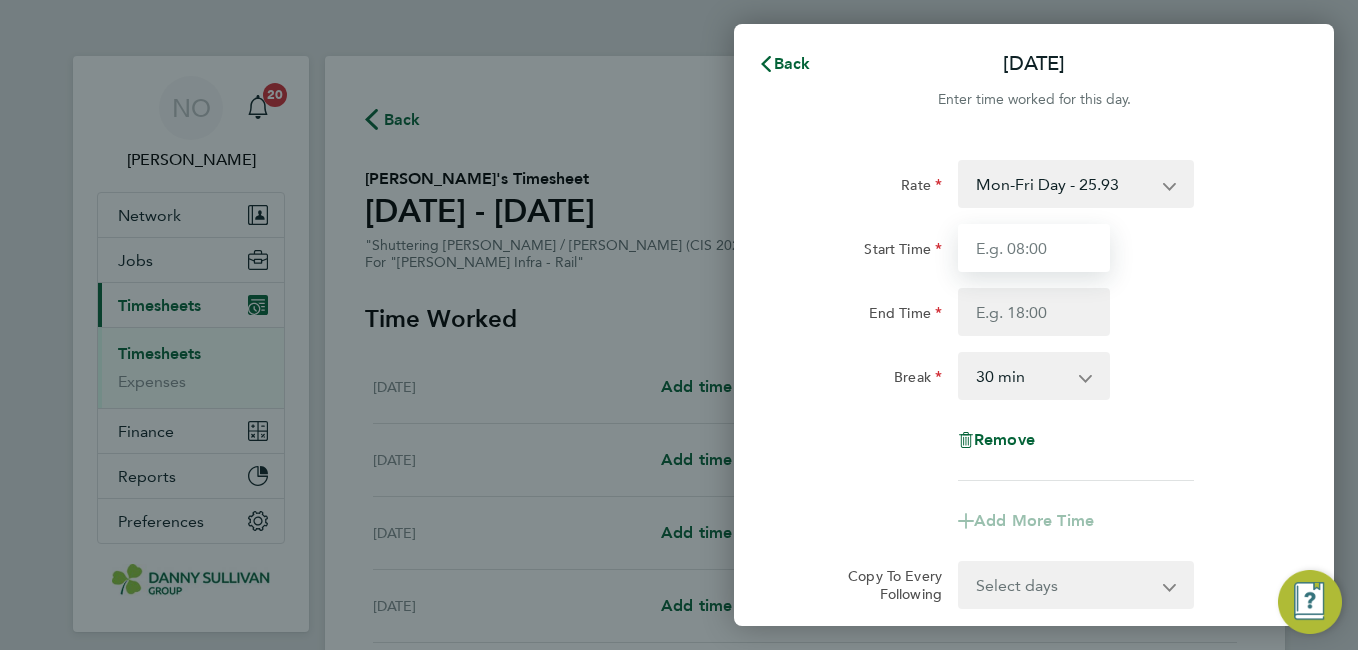 click on "Start Time" at bounding box center [1034, 248] 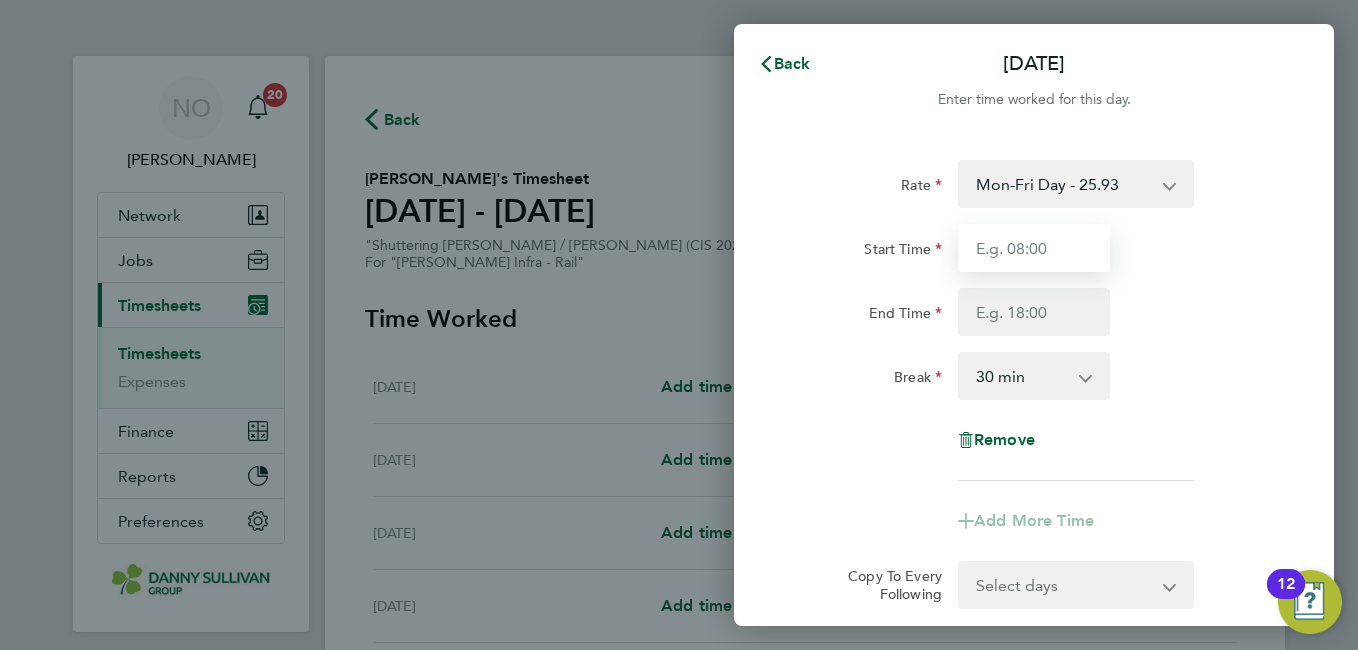 type on "07:00" 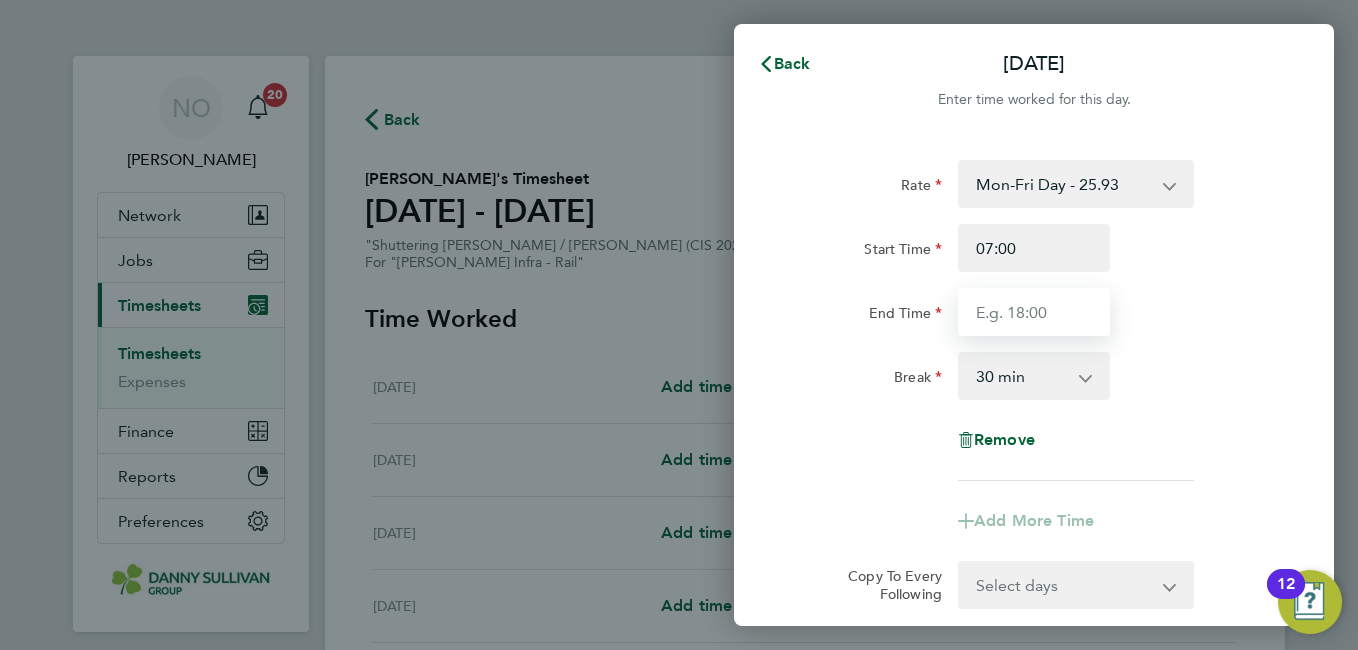 type on "17:30" 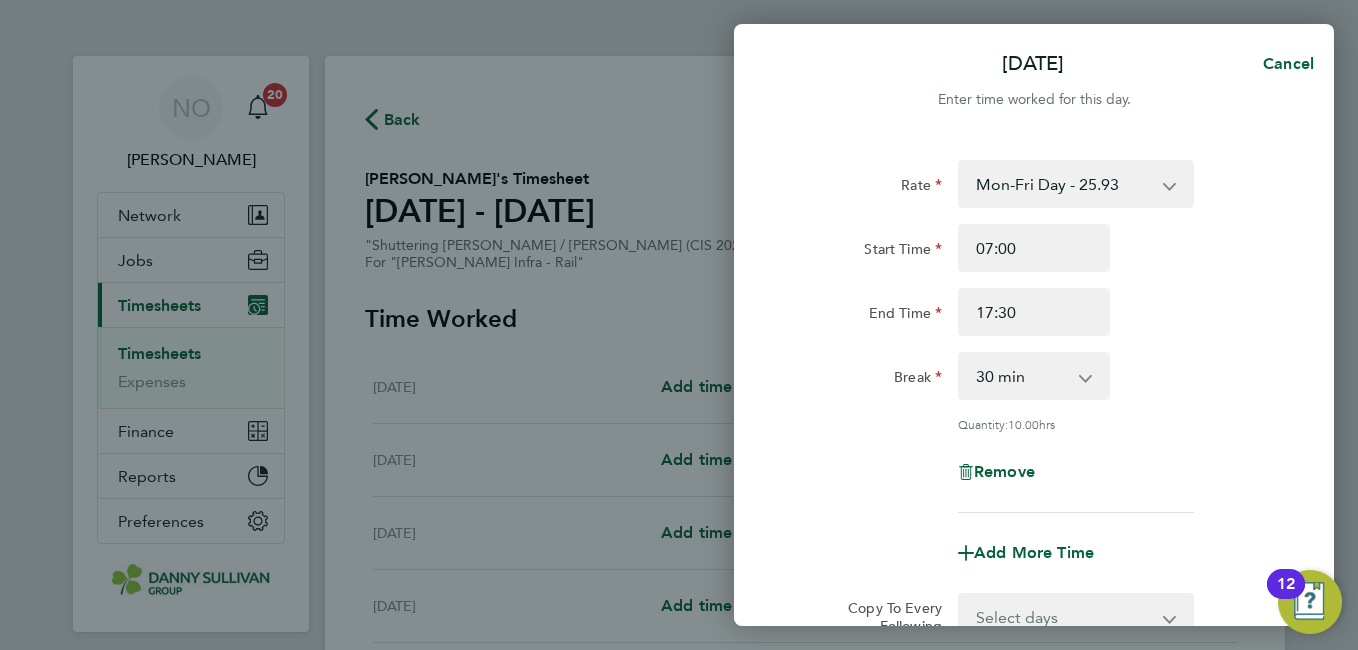 click on "End Time 17:30" 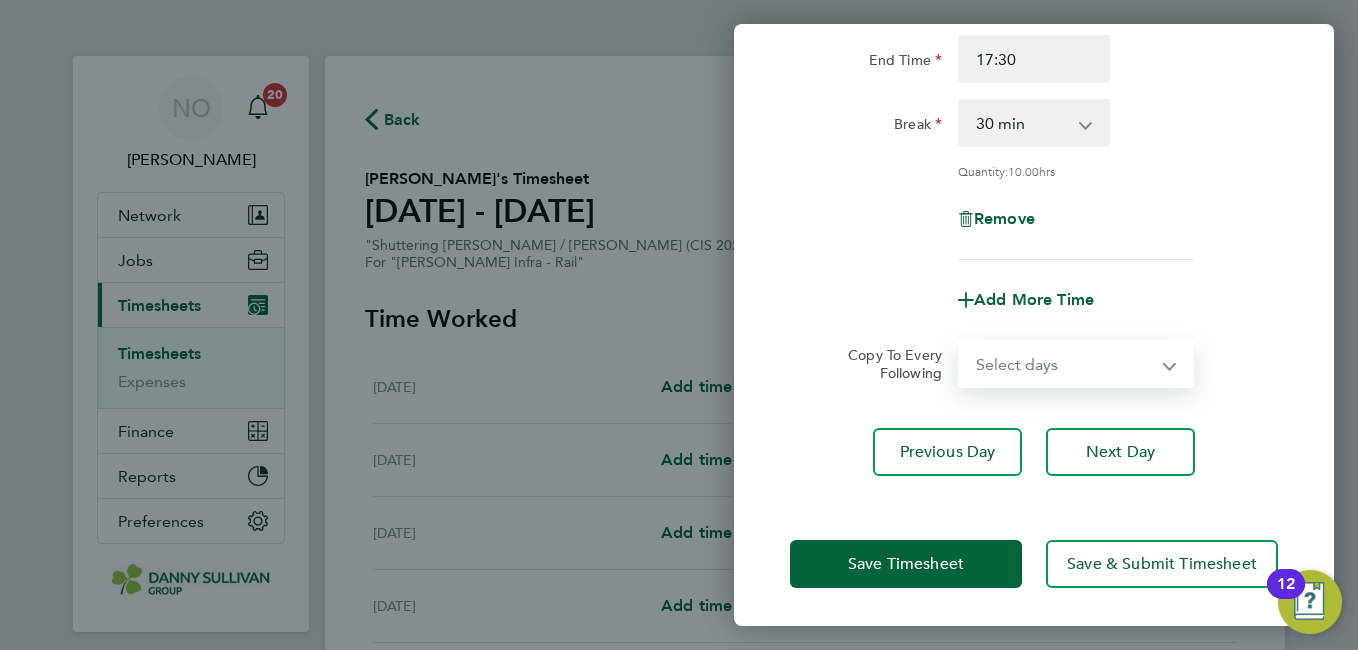 click on "Select days   Day   Tuesday   Wednesday   Thursday   Friday" at bounding box center [1065, 364] 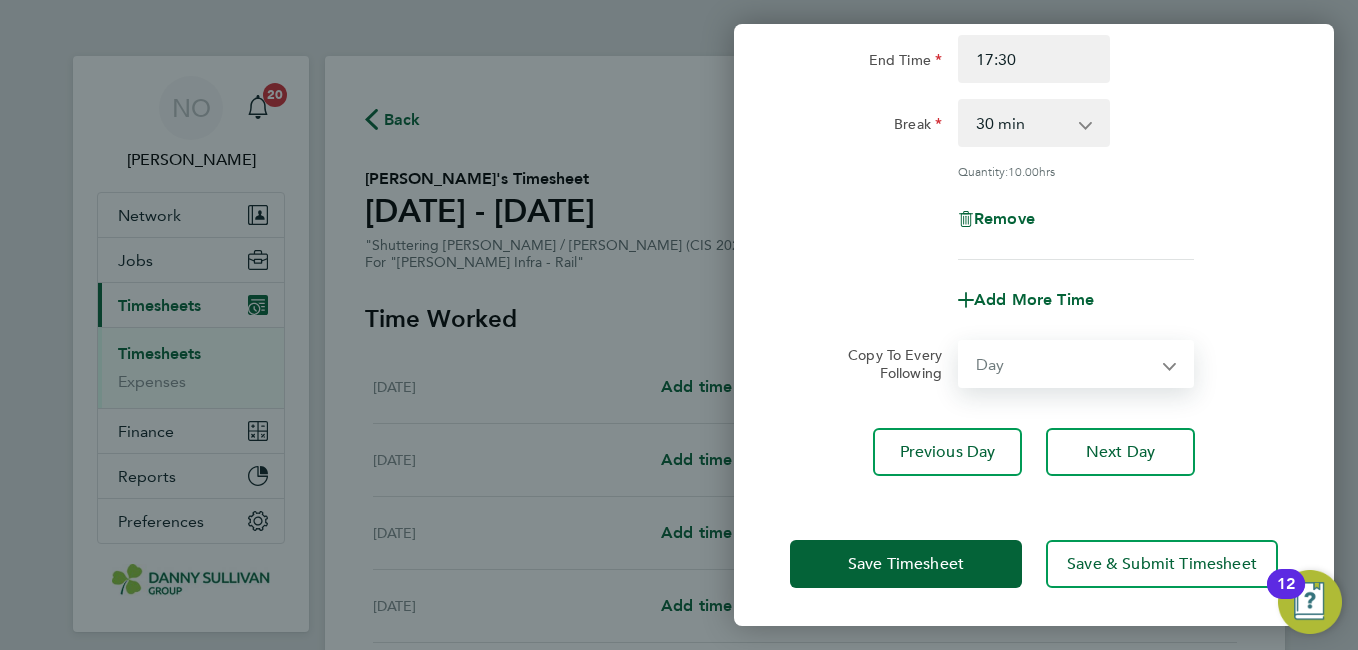 click on "Select days   Day   Tuesday   Wednesday   Thursday   Friday" at bounding box center [1065, 364] 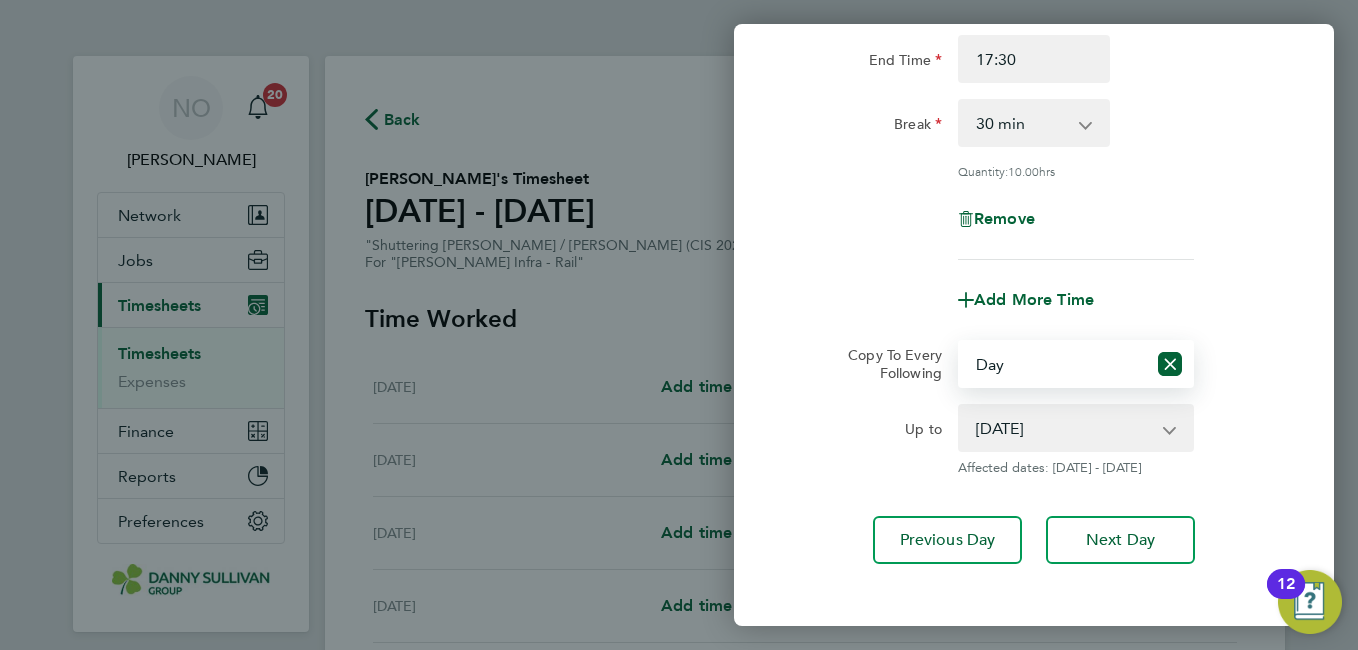 click on "Copy To Every Following  Select days   Day   Tuesday   Wednesday   Thursday   Friday" 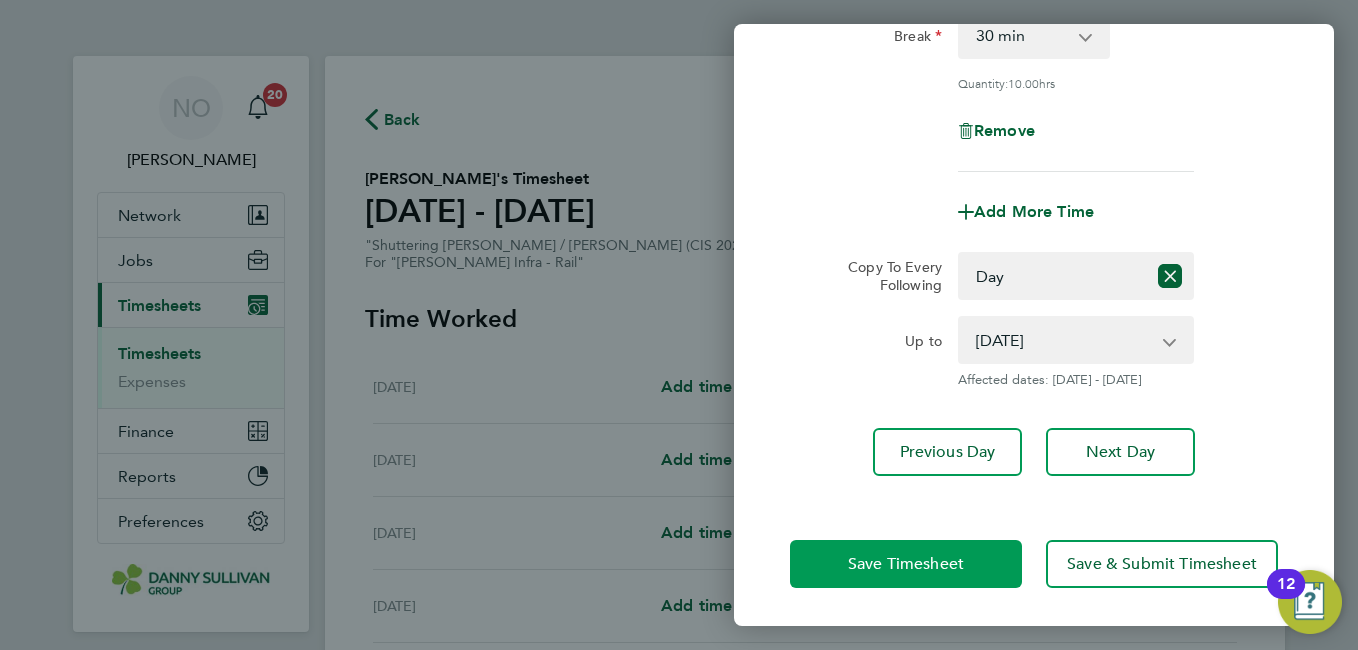 click on "Save Timesheet" 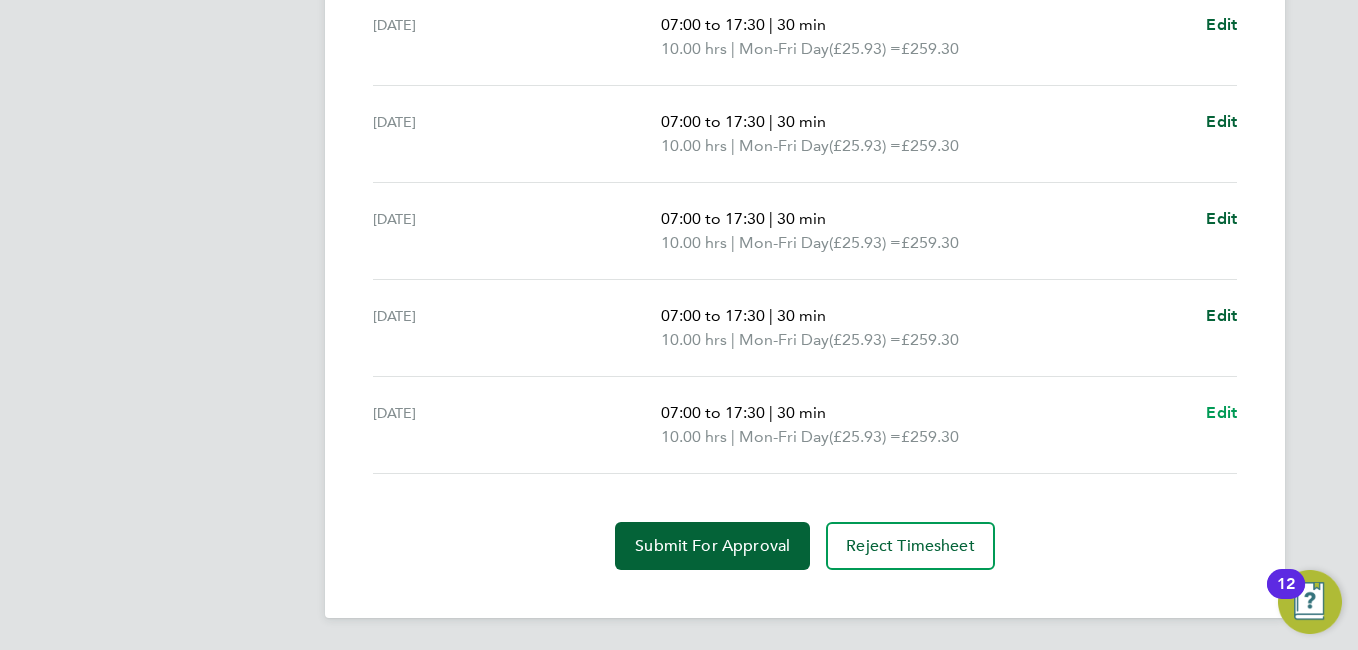 click on "Edit" at bounding box center (1221, 412) 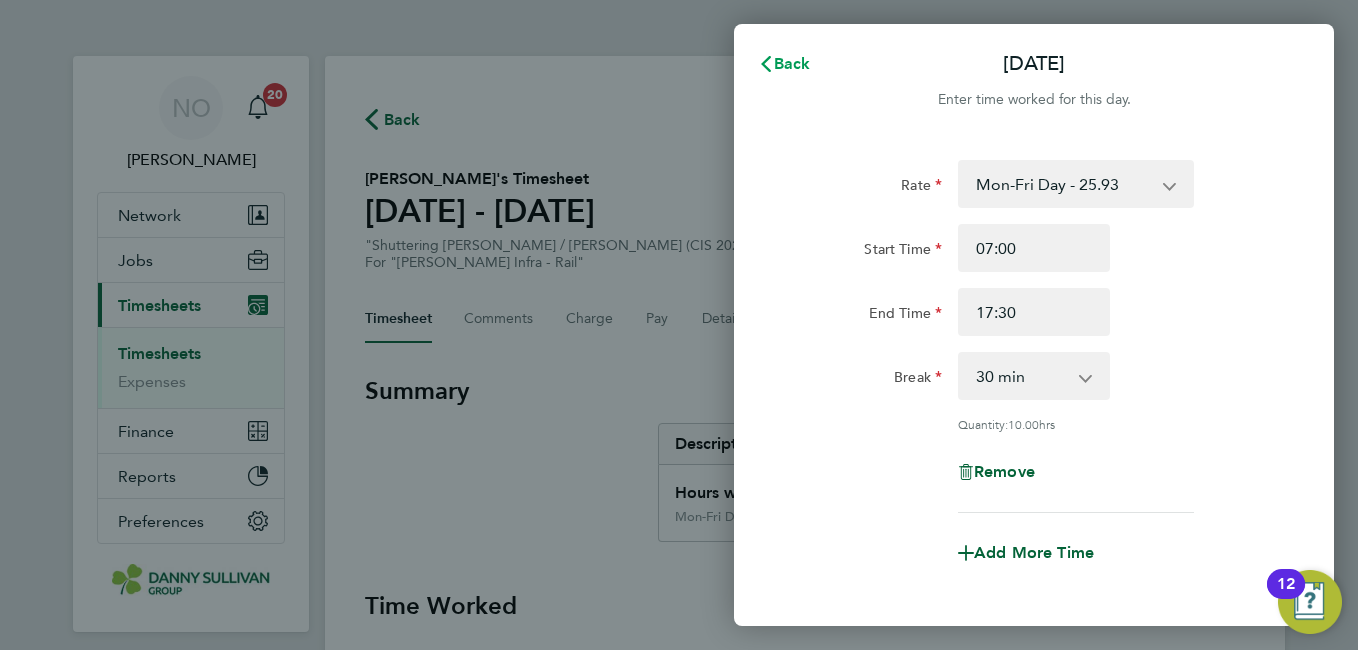 click on "Back" 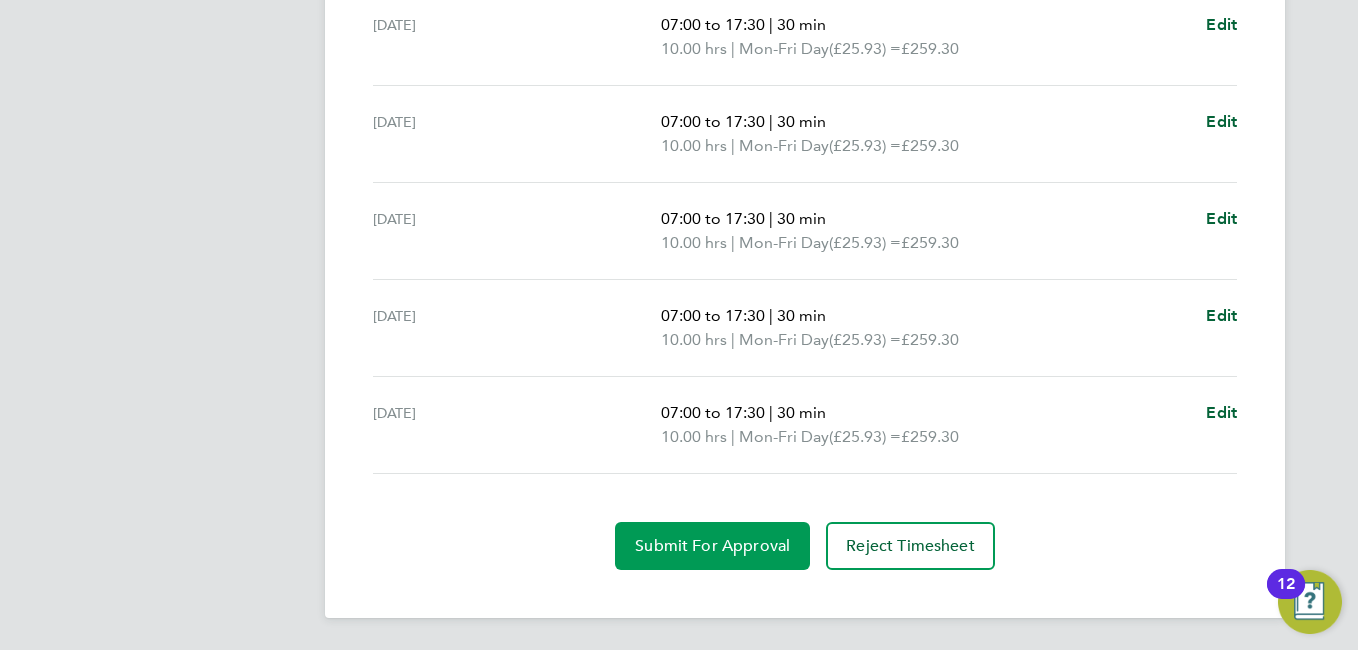 click on "Submit For Approval" 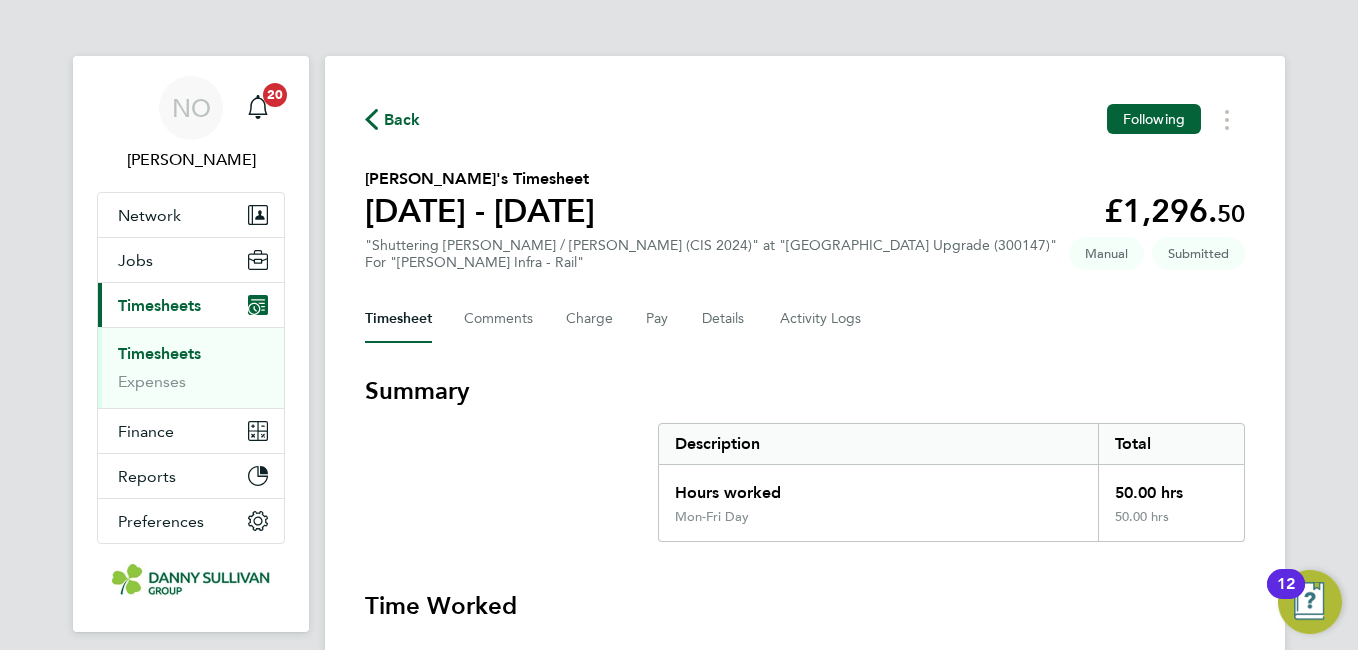 click on "Back  Following" 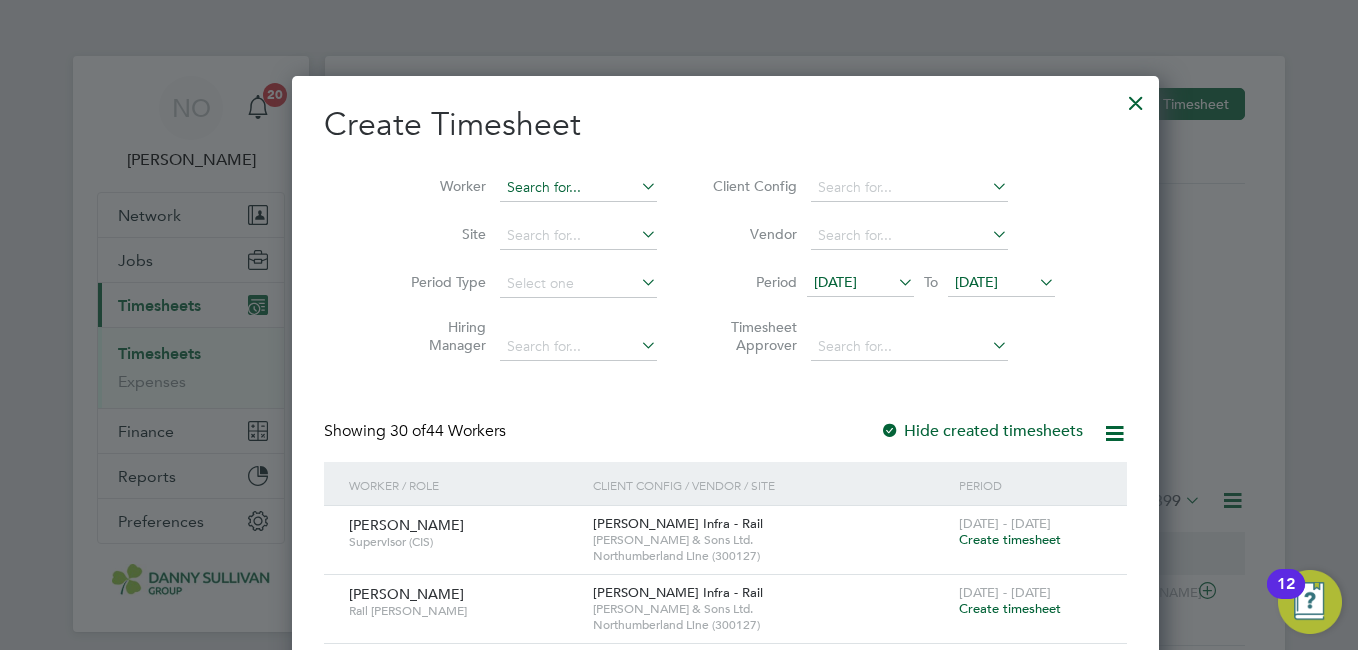 click at bounding box center (578, 188) 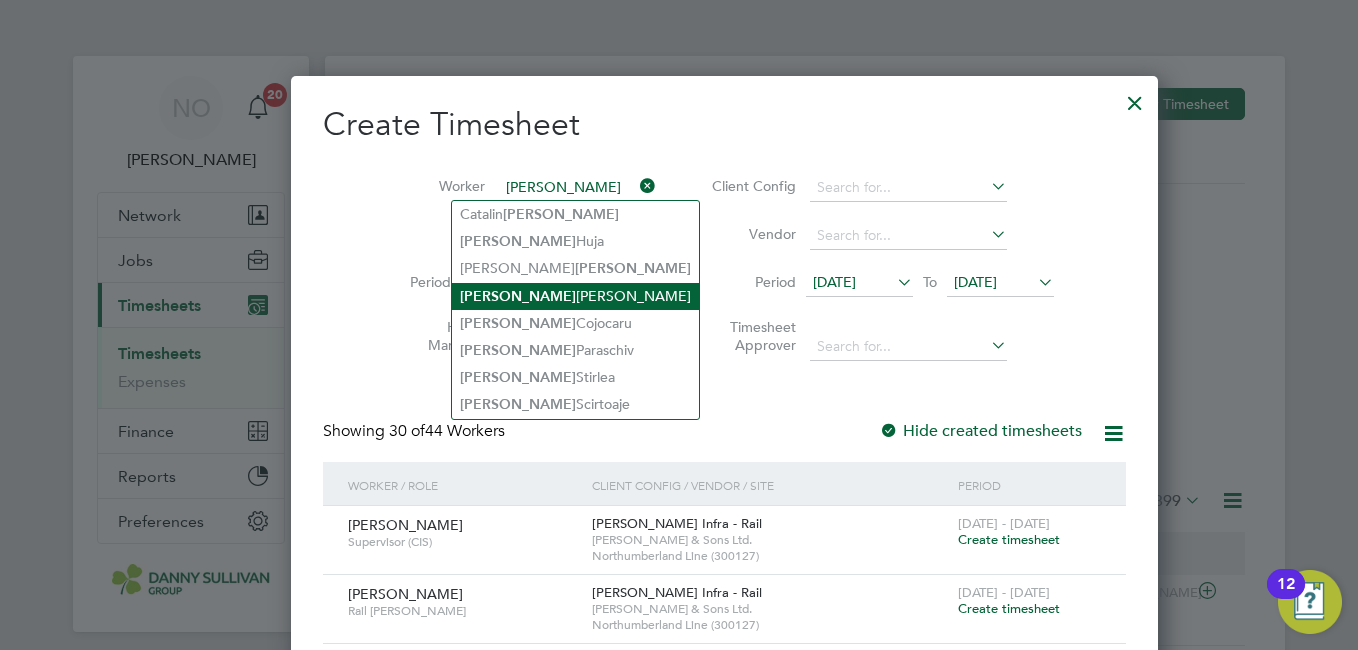 click on "Vasile  Grigor" 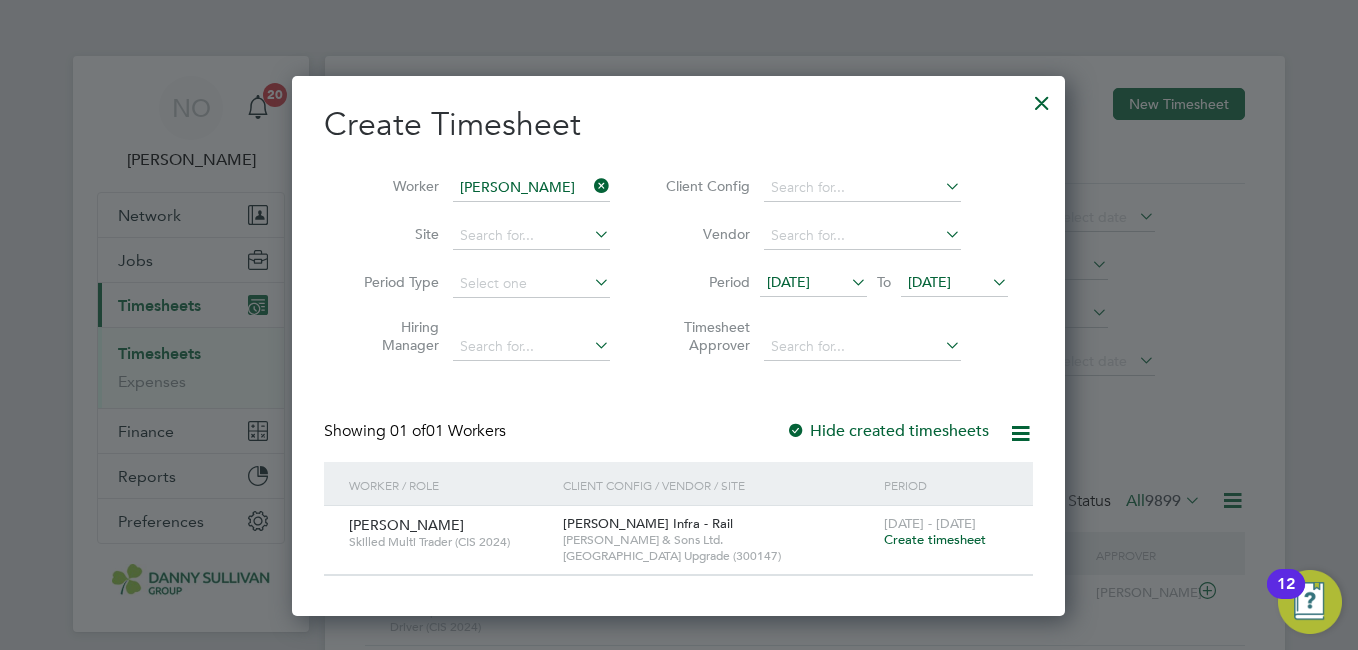 click on "Create timesheet" at bounding box center (935, 539) 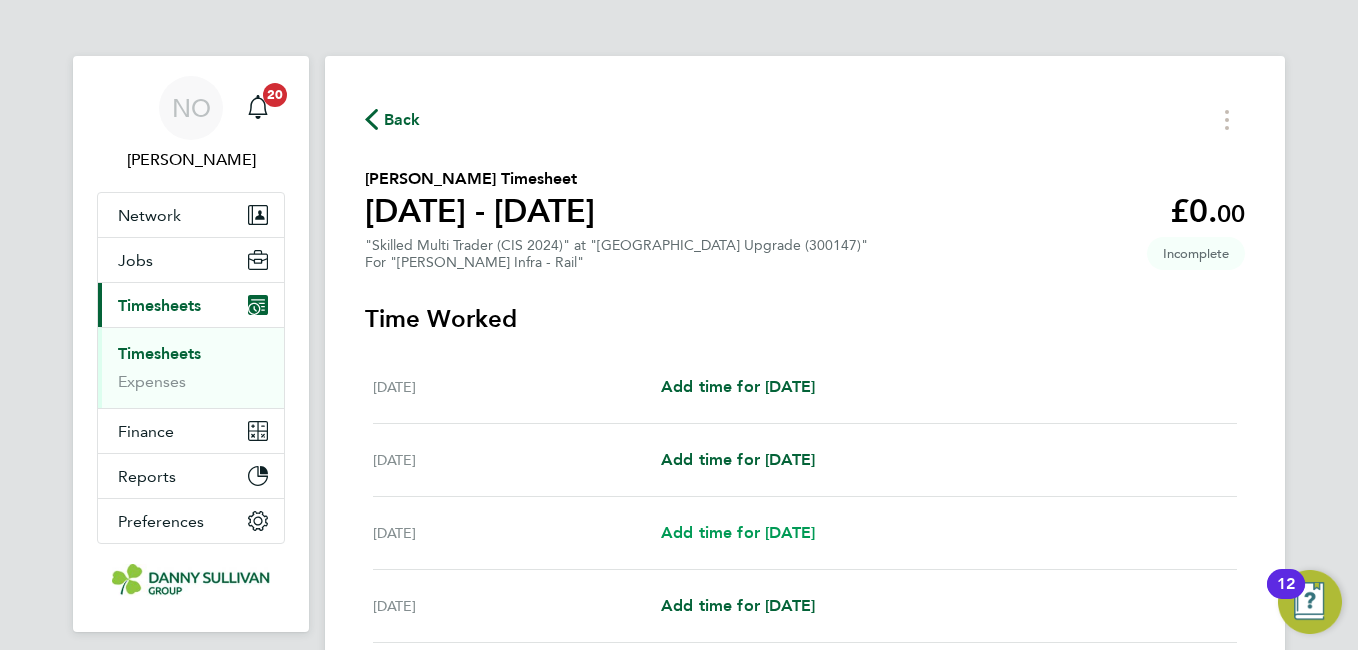 click on "Add time for Mon 07 Jul" at bounding box center (738, 532) 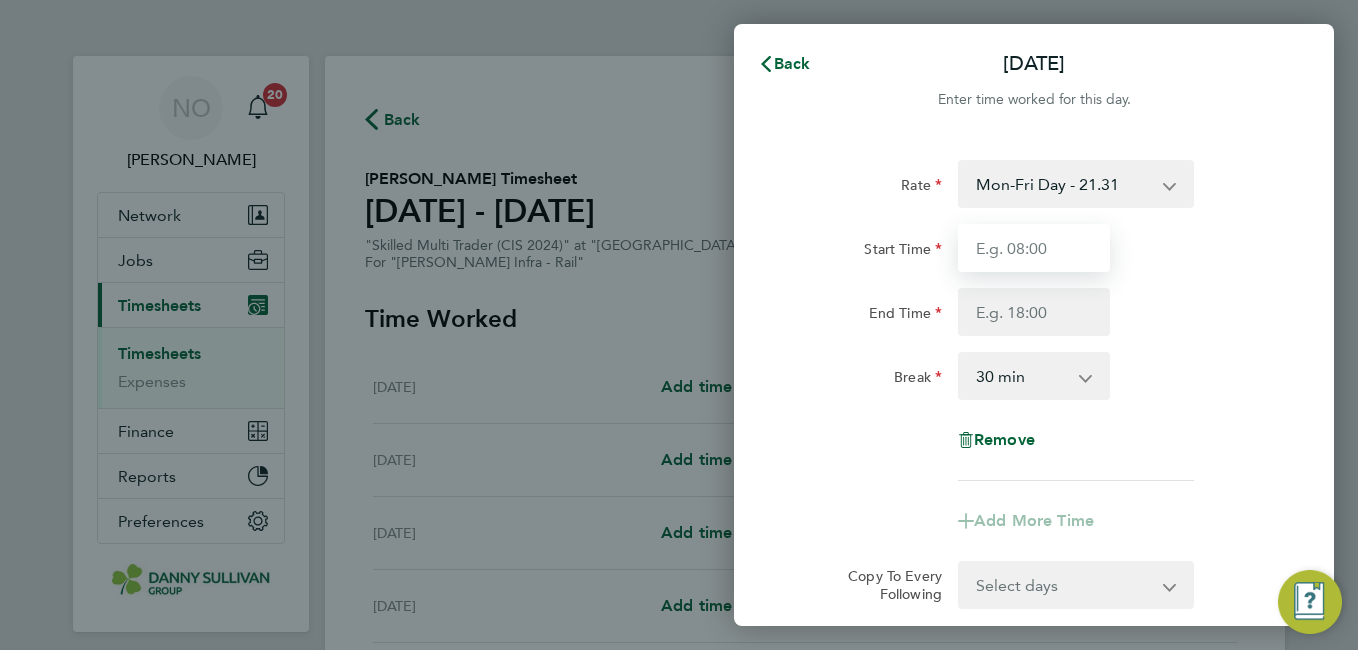 click on "Start Time" at bounding box center [1034, 248] 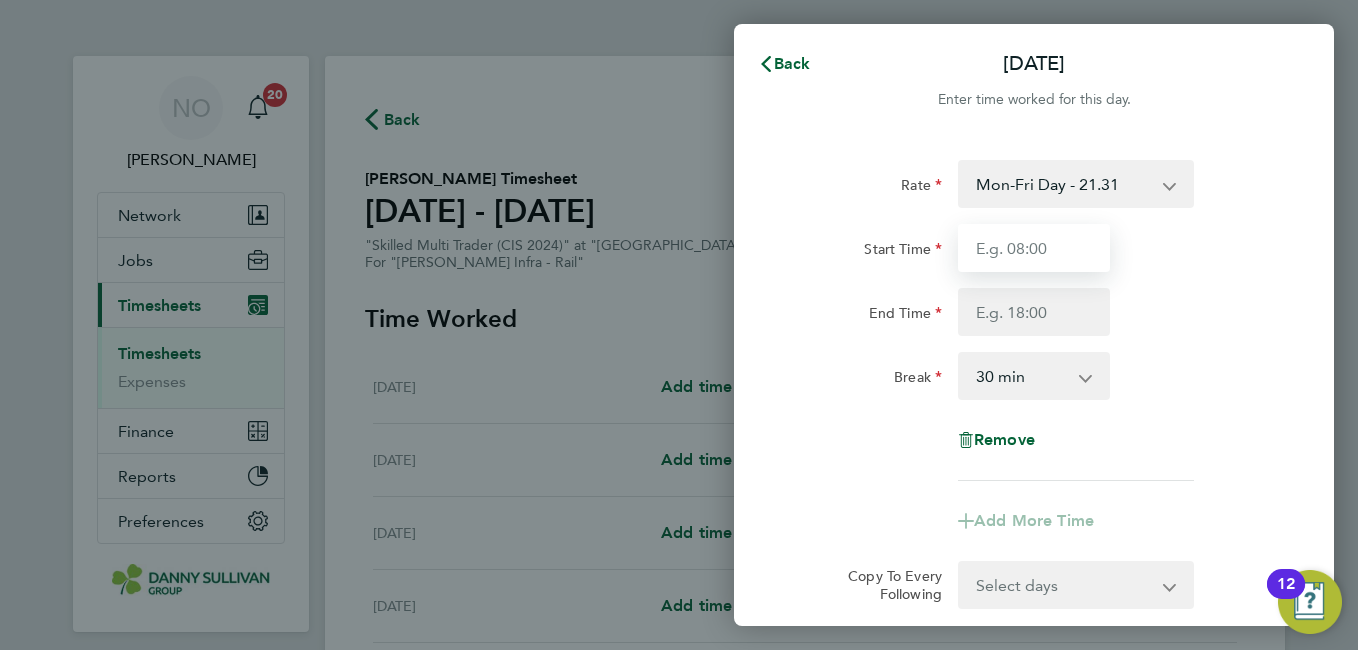 type on "07:00" 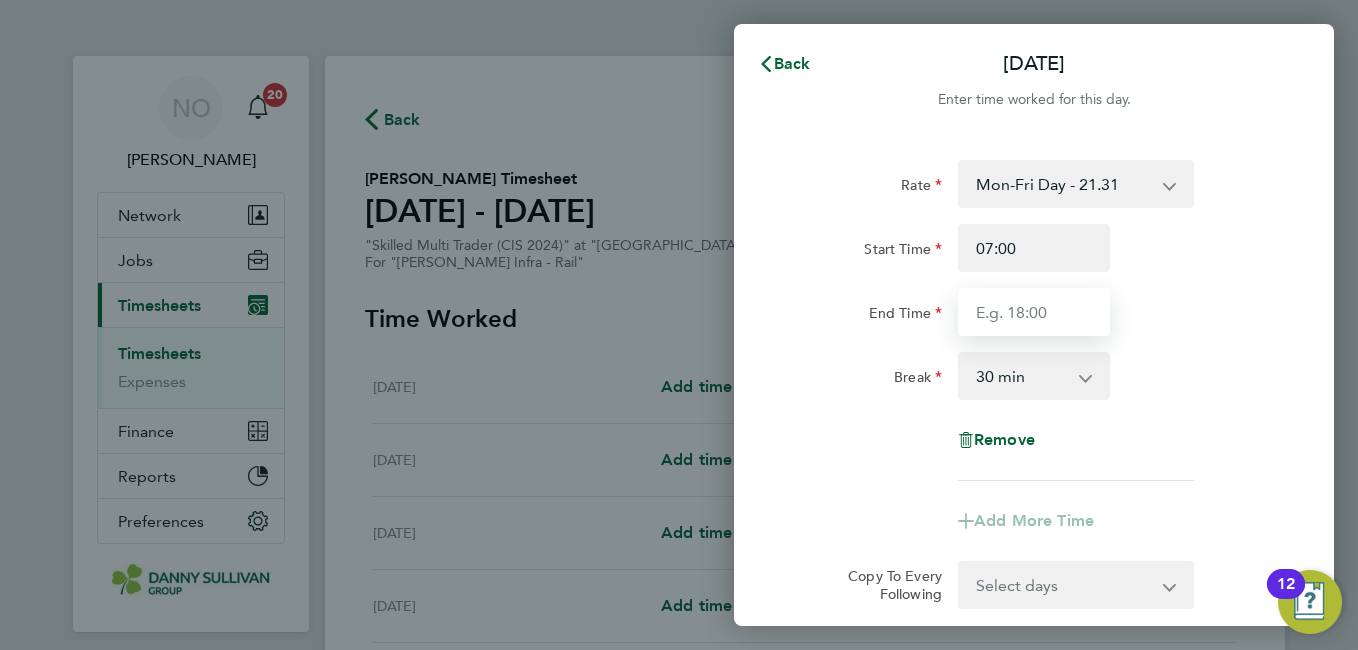 type on "17:30" 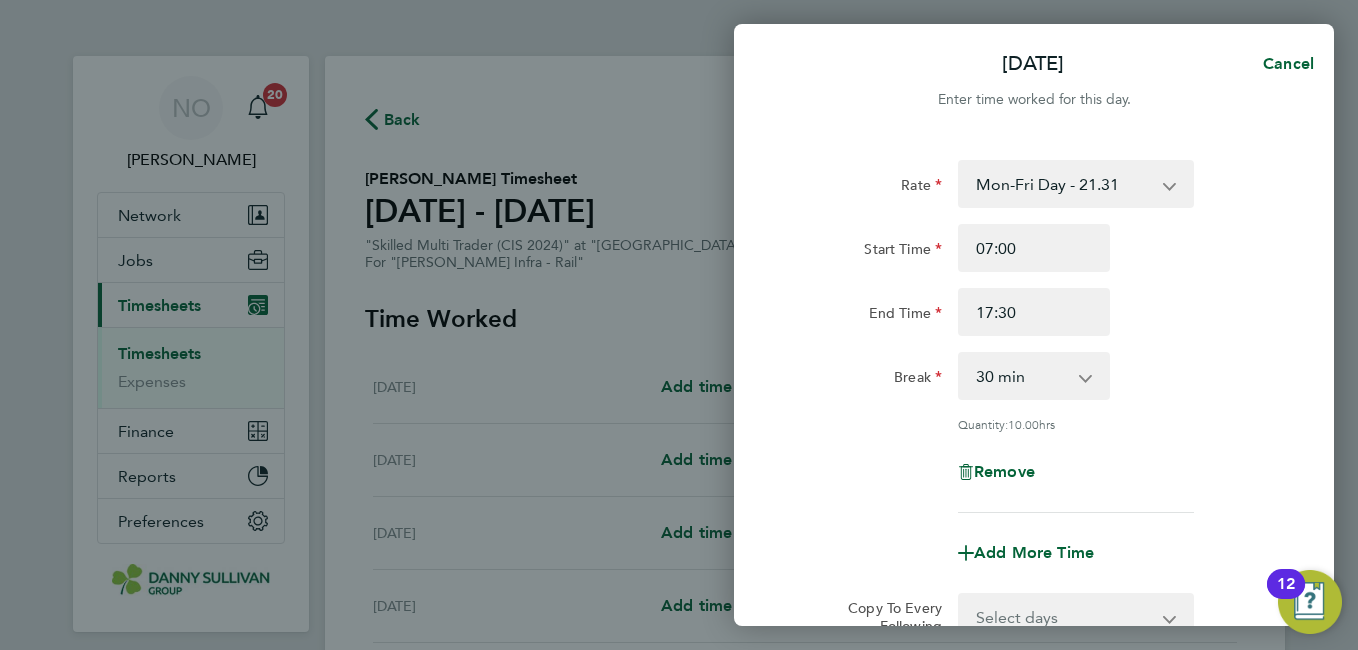 click on "Rate  Mon-Fri Day - 21.31   Bank Hol - 31.96   Weekend - 27.70   Mon-Thurs Nights - 24.51   Xmas / NY - 42.62
Start Time 07:00 End Time 17:30 Break  0 min   15 min   30 min   45 min   60 min   75 min   90 min
Quantity:  10.00  hrs
Remove" 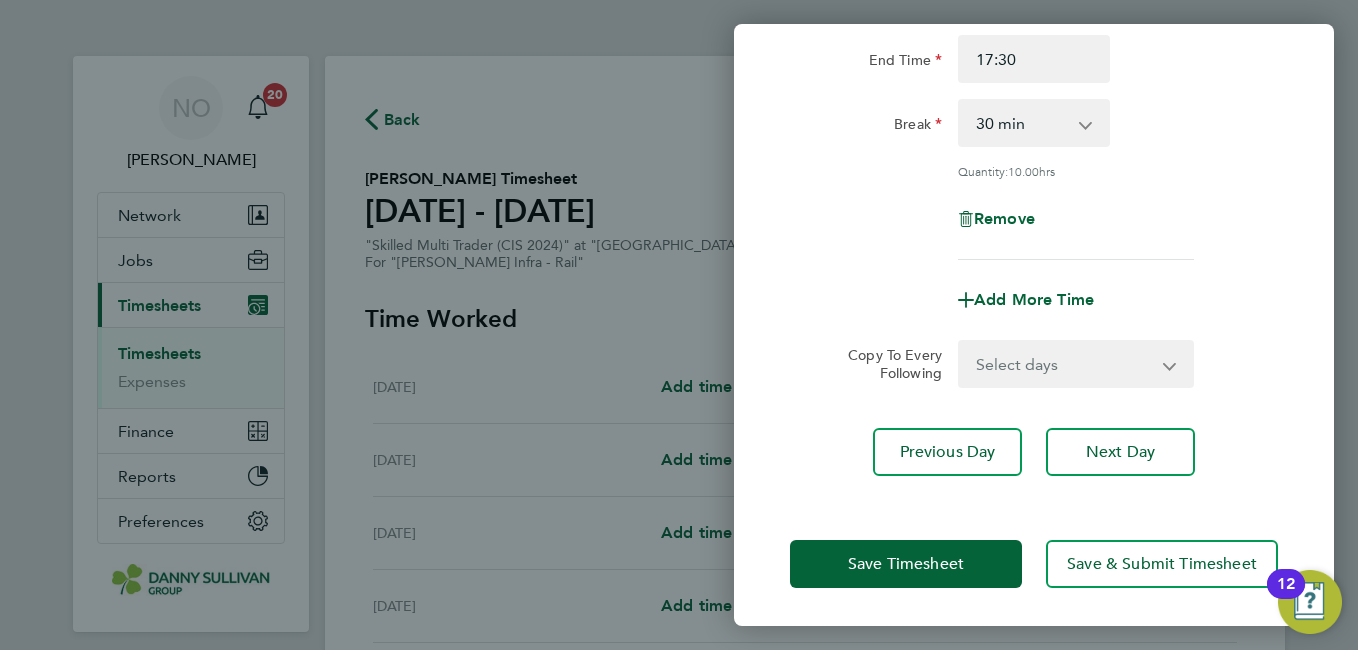 click on "Select days   Day   Tuesday   Wednesday   Thursday   Friday" at bounding box center (1065, 364) 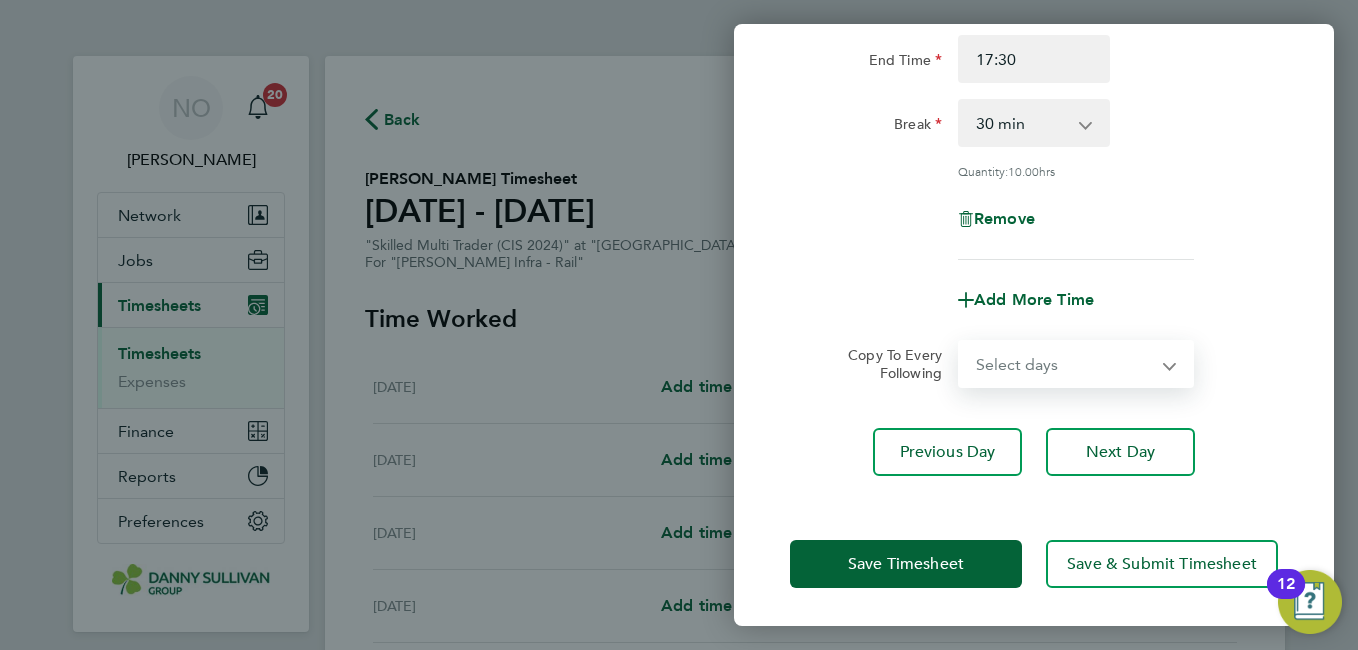 select on "DAY" 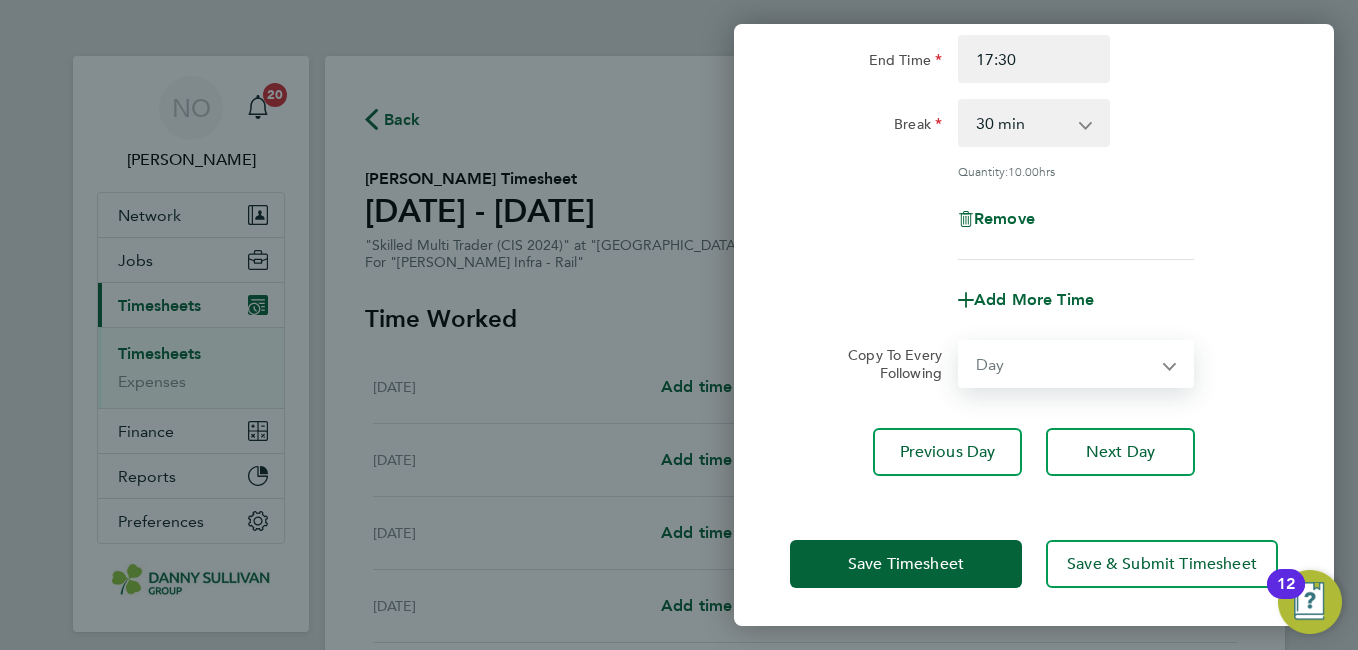 click on "Select days   Day   Tuesday   Wednesday   Thursday   Friday" at bounding box center [1065, 364] 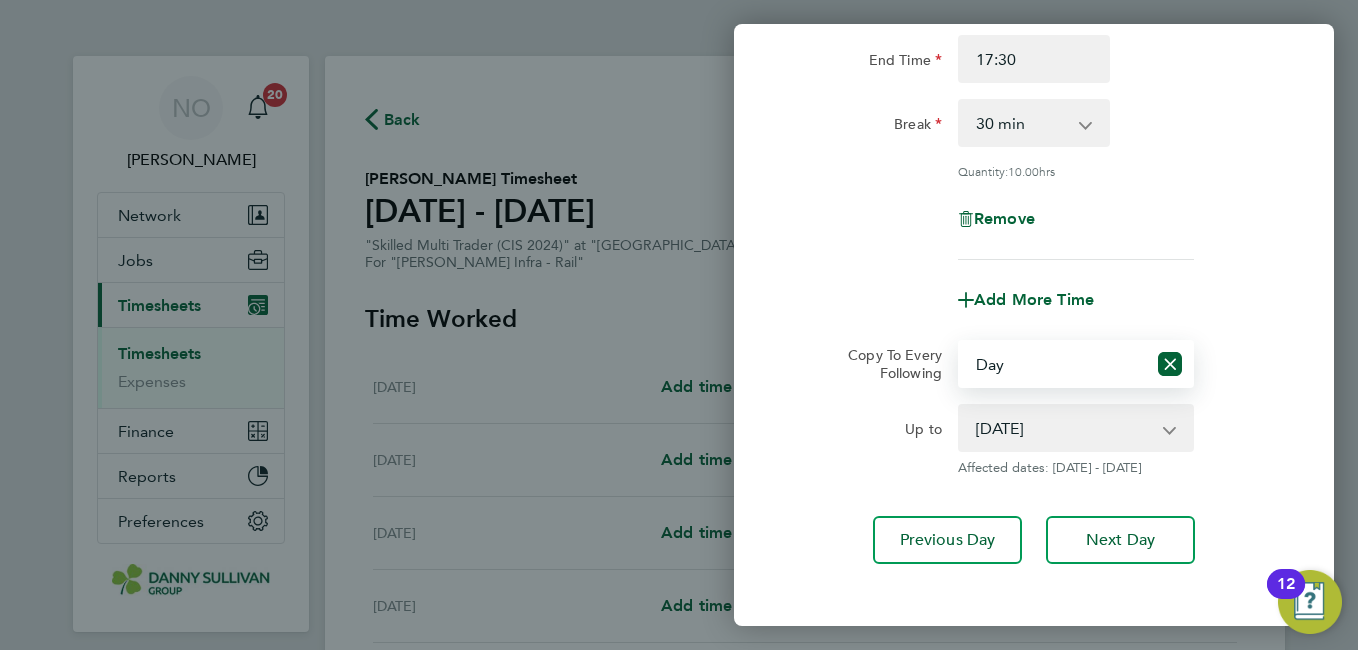 click on "Rate  Mon-Fri Day - 21.31   Bank Hol - 31.96   Weekend - 27.70   Mon-Thurs Nights - 24.51   Xmas / NY - 42.62
Start Time 07:00 End Time 17:30 Break  0 min   15 min   30 min   45 min   60 min   75 min   90 min
Quantity:  10.00  hrs
Remove
Add More Time  Copy To Every Following  Select days   Day   Tuesday   Wednesday   Thursday   Friday
Up to  08 Jul 2025   09 Jul 2025   10 Jul 2025   11 Jul 2025
Affected dates: 08 - 11 Jul 2025   Previous Day   Next Day" 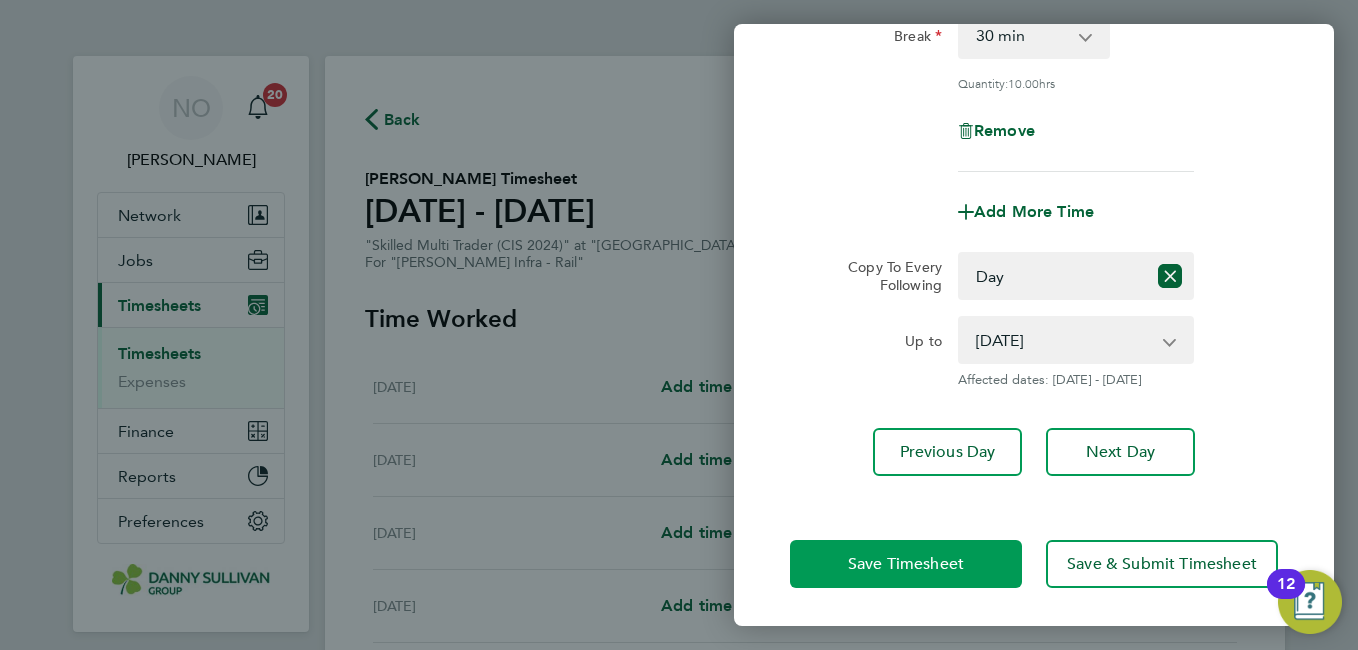 click on "Save Timesheet" 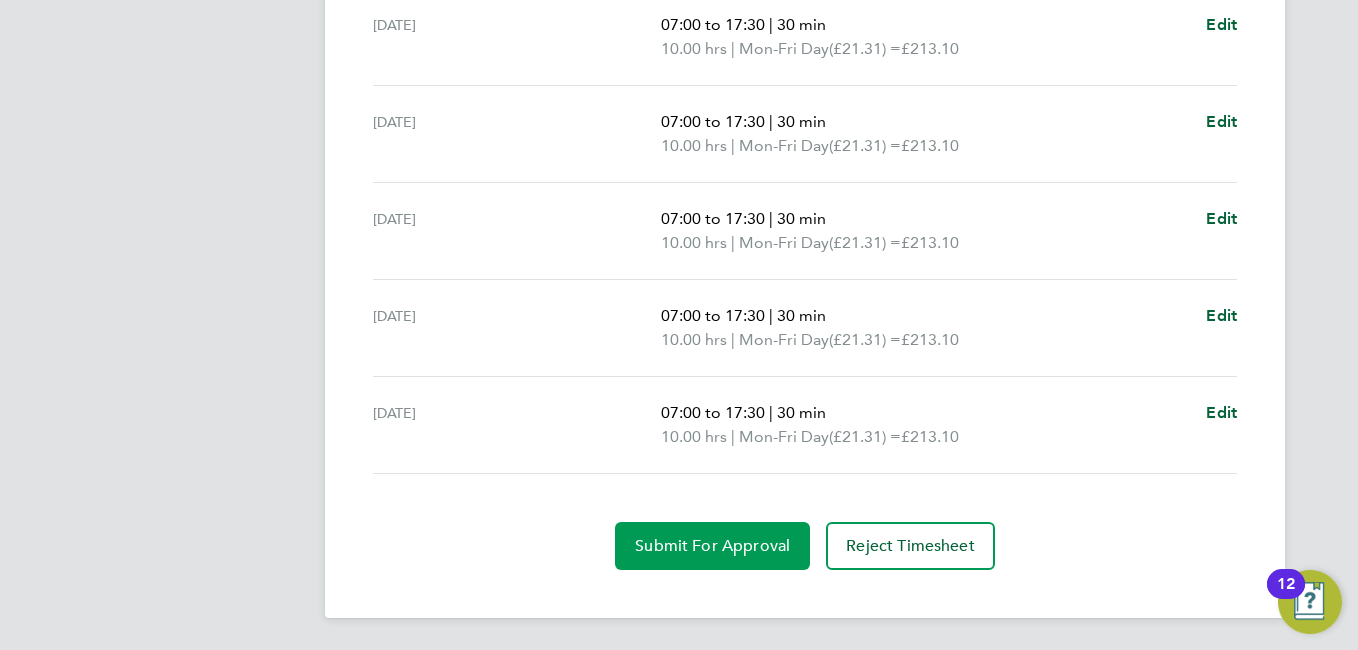 click on "Submit For Approval" 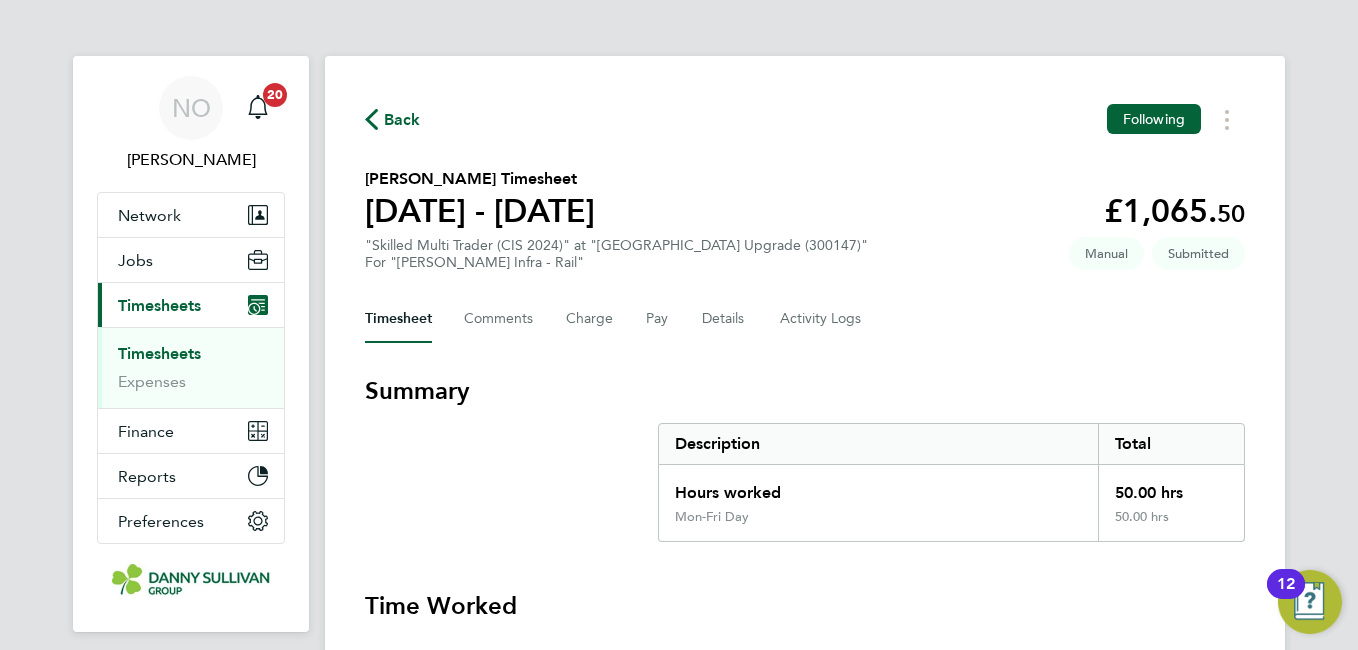 click on "Back  Following
Vasile Grigor's Timesheet   05 - 11 Jul 2025   £1,065. 50  "Skilled Multi Trader (CIS 2024)" at "Surrey Quays Station Upgrade (300147)"  For "Morgan Sindall Infra - Rail"  Submitted   Manual   Timesheet   Comments   Charge   Pay   Details   Activity Logs   Summary   Description   Total   Hours worked   50.00 hrs   Mon-Fri Day   50.00 hrs   Time Worked   Sat 05 Jul   Add time for Sat 05 Jul   Add time for Sat 05 Jul   Sun 06 Jul   Add time for Sun 06 Jul   Add time for Sun 06 Jul   Mon 07 Jul   07:00 to 17:30   |   30 min   10.00 hrs   |   Mon-Fri Day   (£21.31) =   £213.10   Edit   Tue 08 Jul   07:00 to 17:30   |   30 min   10.00 hrs   |   Mon-Fri Day   (£21.31) =   £213.10   Edit   Wed 09 Jul   07:00 to 17:30   |   30 min   10.00 hrs   |   Mon-Fri Day   (£21.31) =   £213.10   Edit   Thu 10 Jul   07:00 to 17:30   |   30 min   10.00 hrs   |   Mon-Fri Day   (£21.31) =   £213.10   Edit   Fri 11 Jul   07:00 to 17:30   |   30 min   10.00 hrs   |   Mon-Fri Day   £213.10" 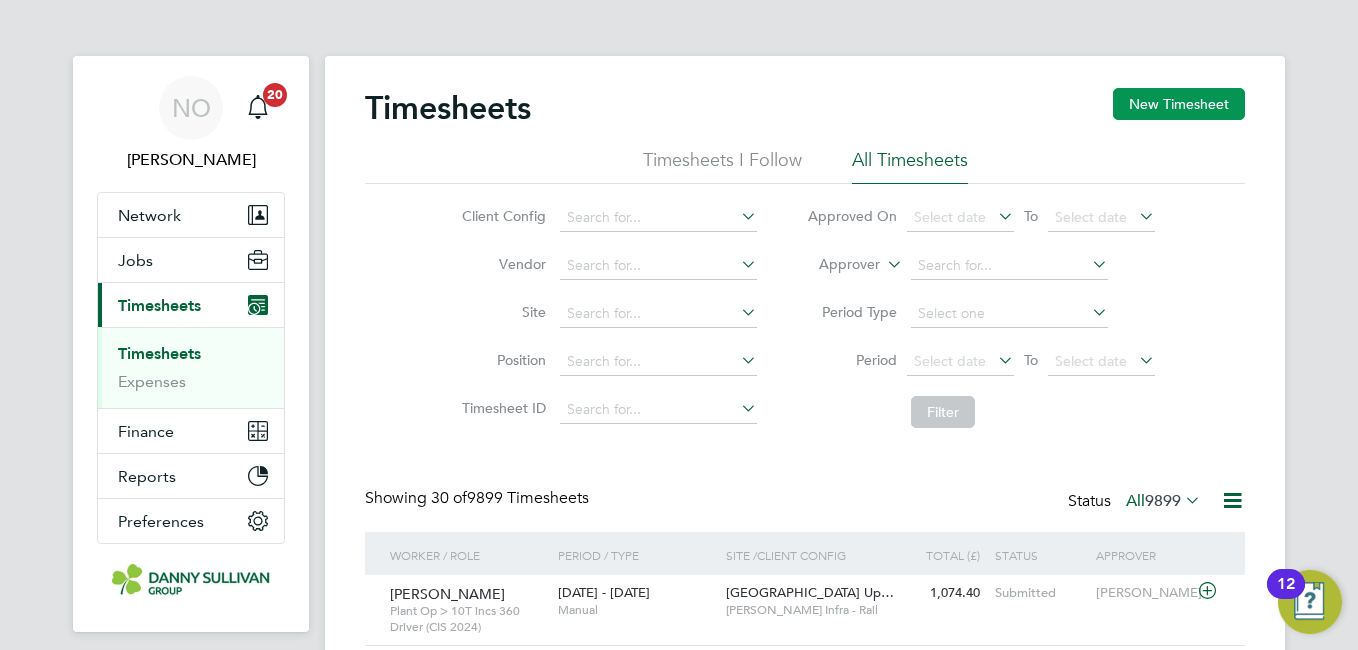 click on "New Timesheet" 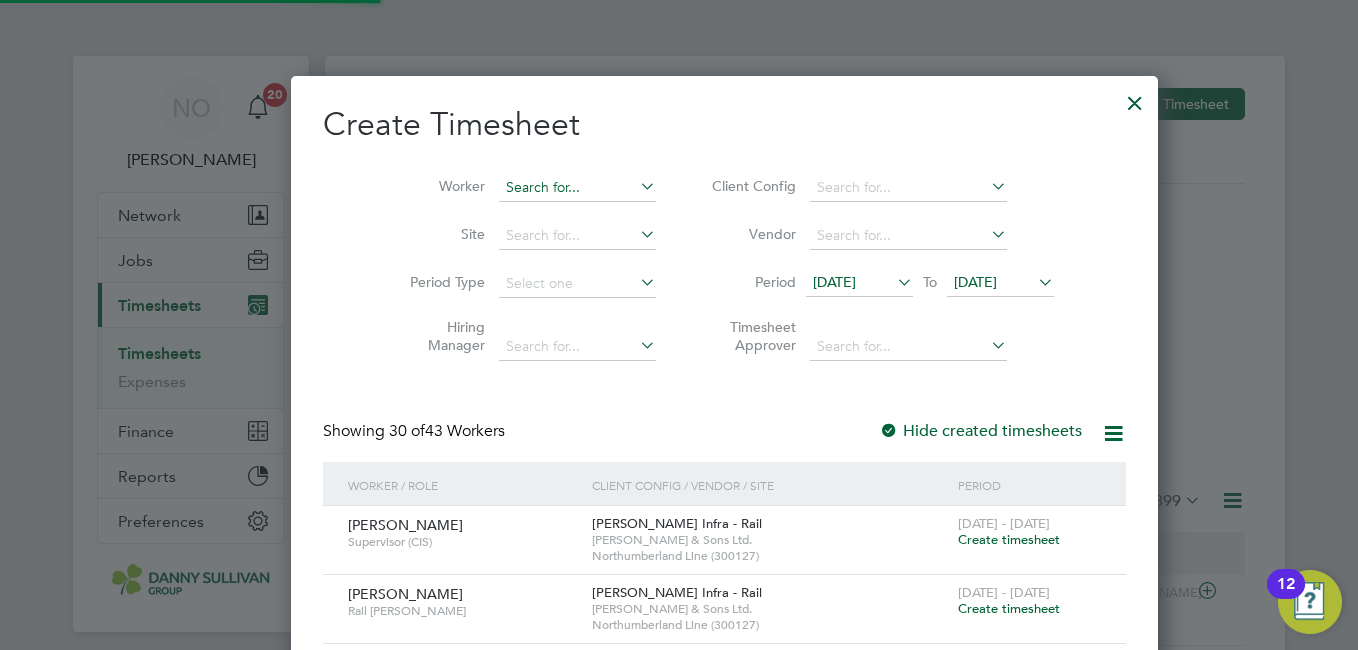 click at bounding box center (577, 188) 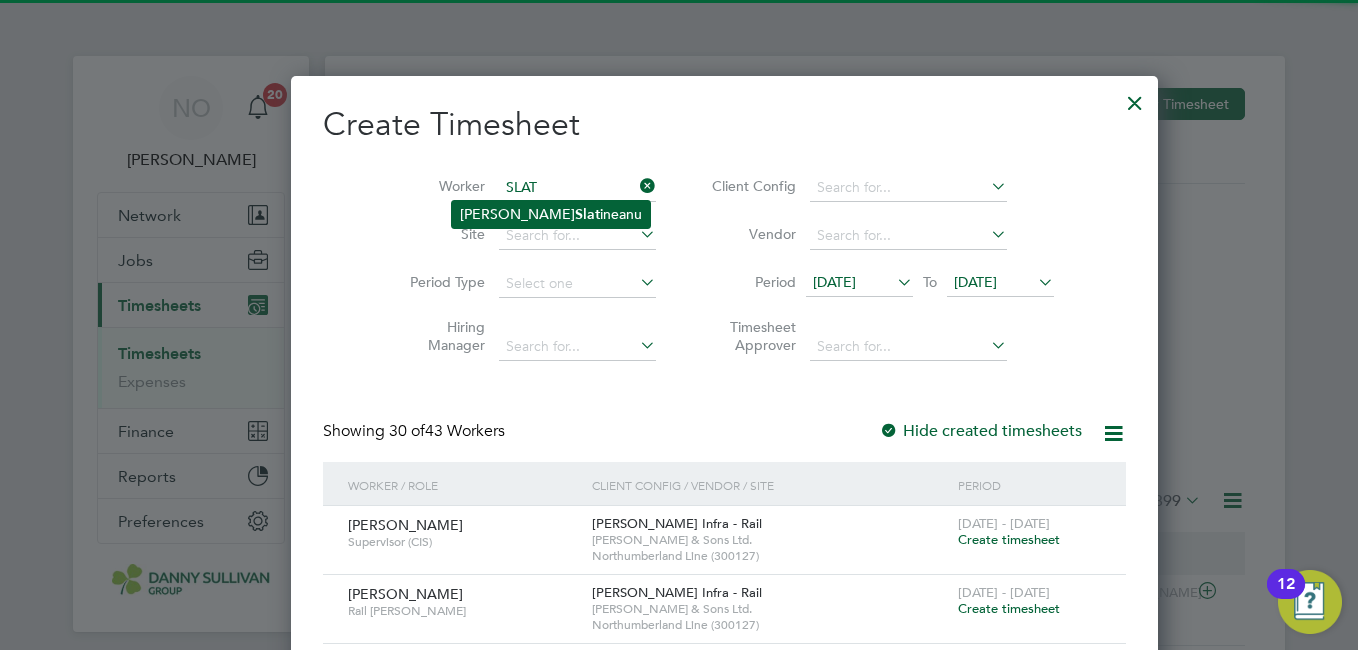 click on "Constantin-Cosmin  Slat ineanu" 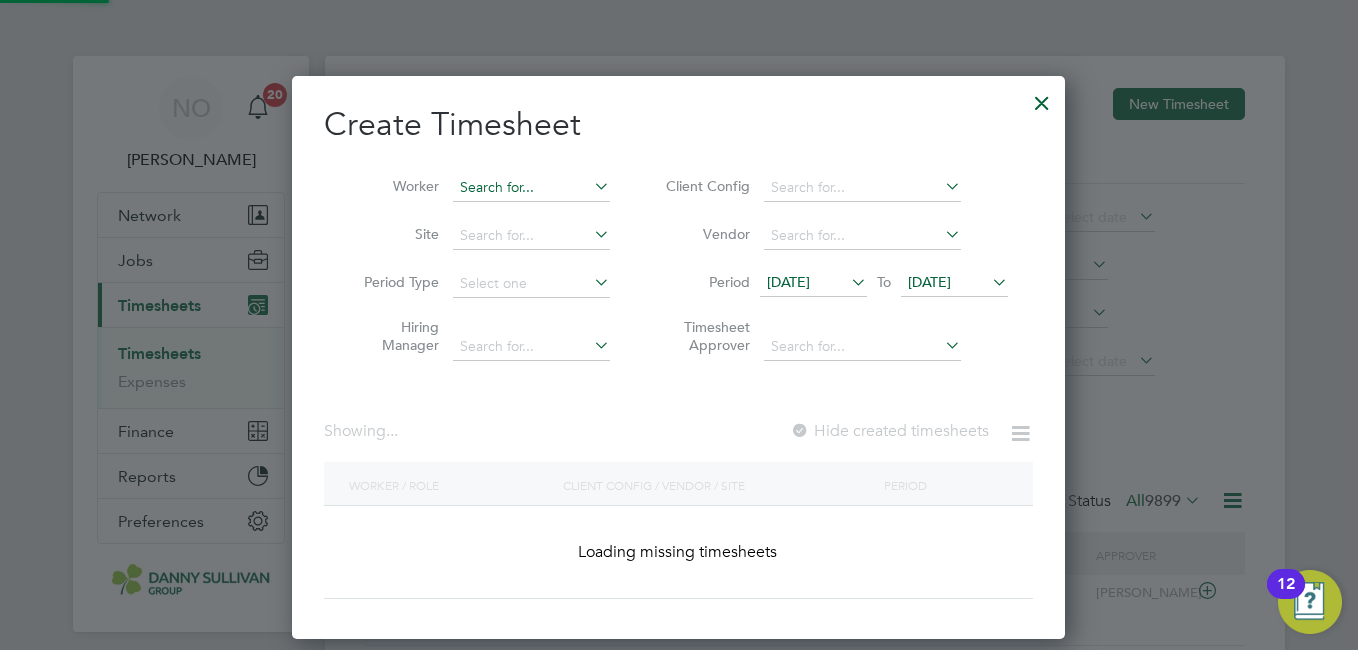click at bounding box center (531, 188) 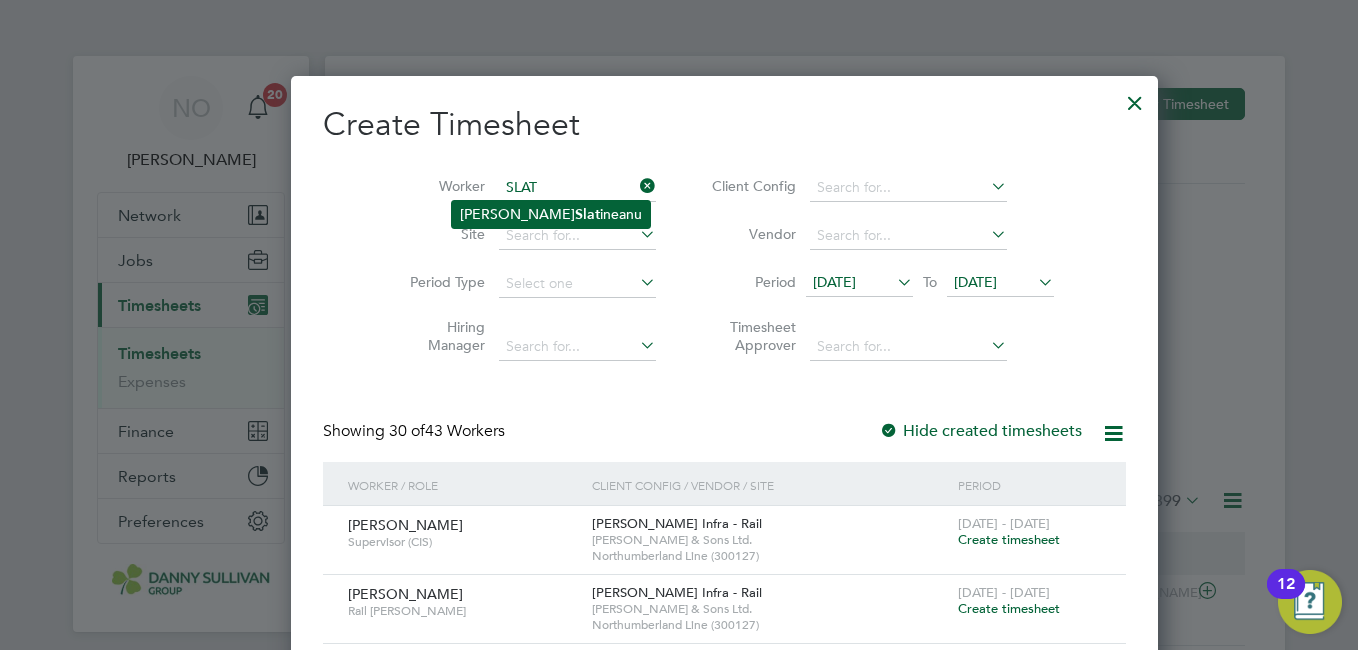 click on "Constantin-Cosmin  Slat ineanu" 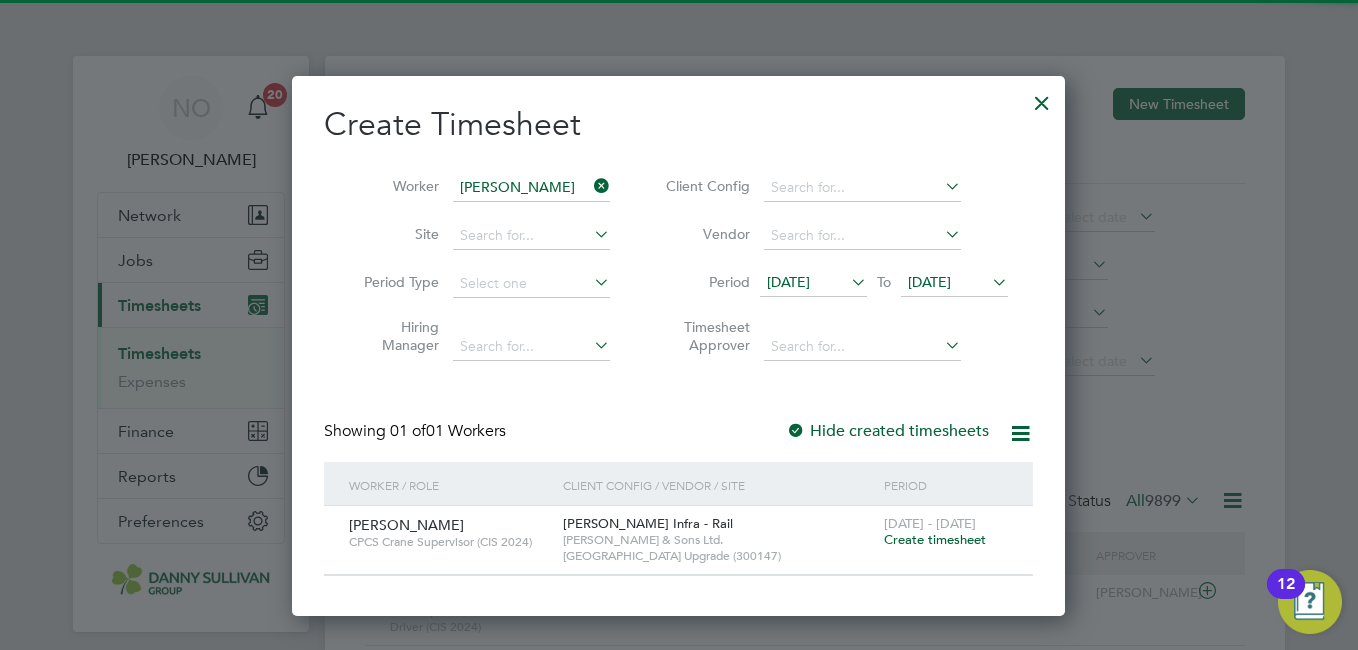 click on "Create timesheet" at bounding box center (935, 539) 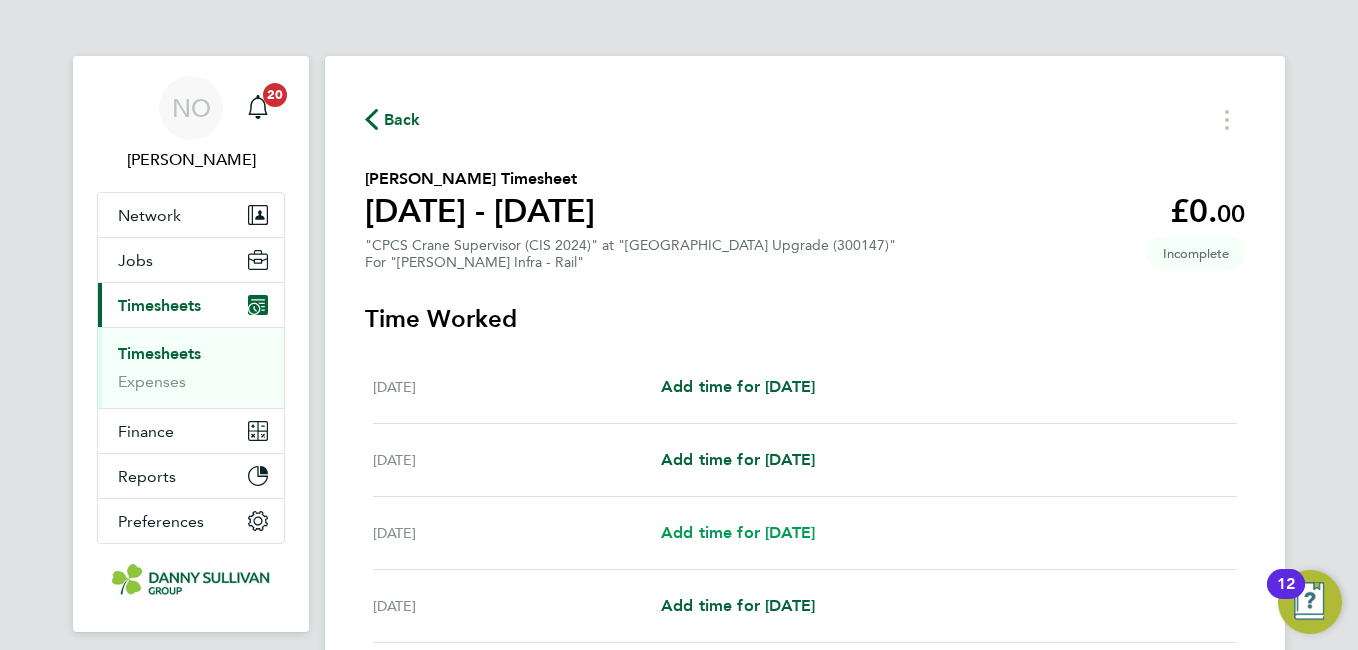 click on "Add time for Mon 07 Jul" at bounding box center [738, 532] 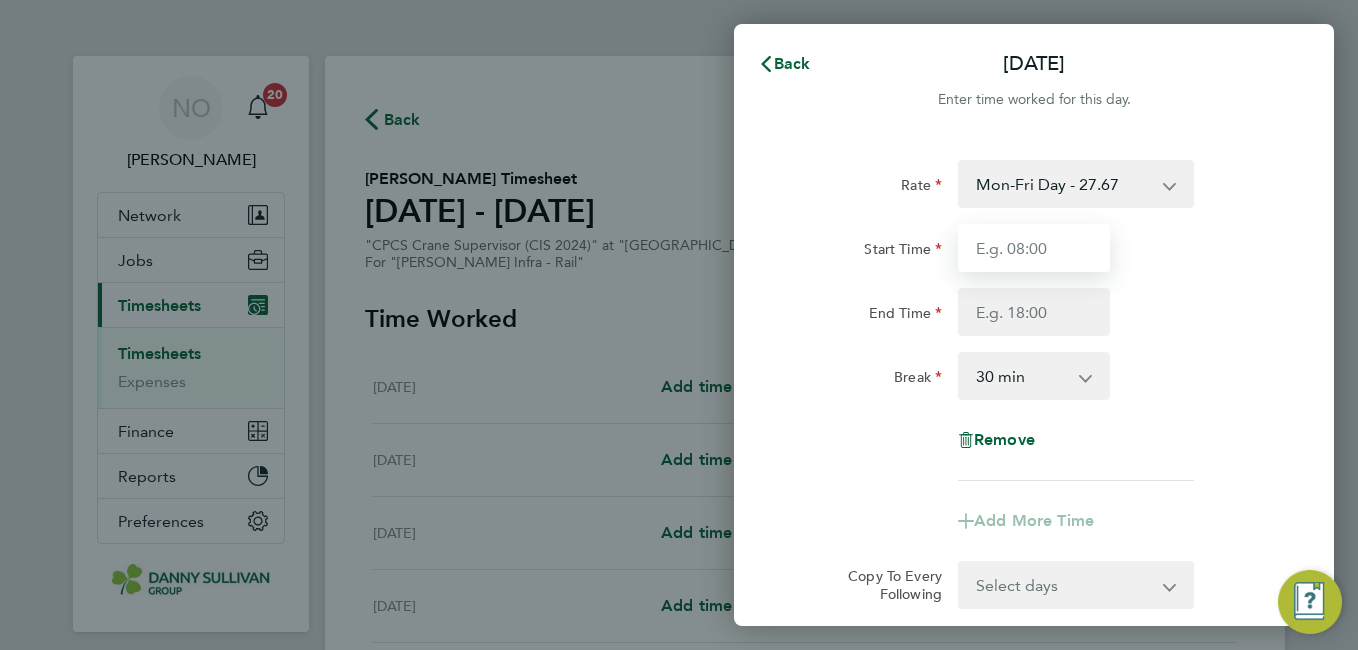 click on "Start Time" at bounding box center [1034, 248] 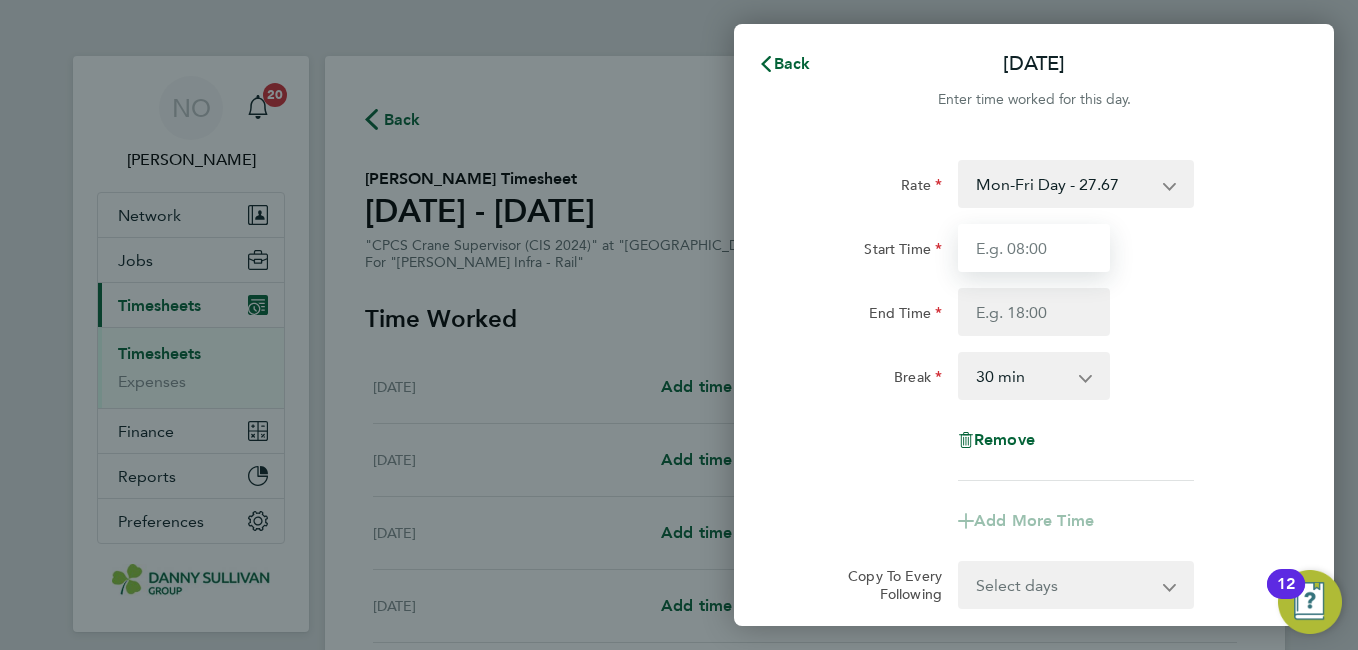 type on "07:00" 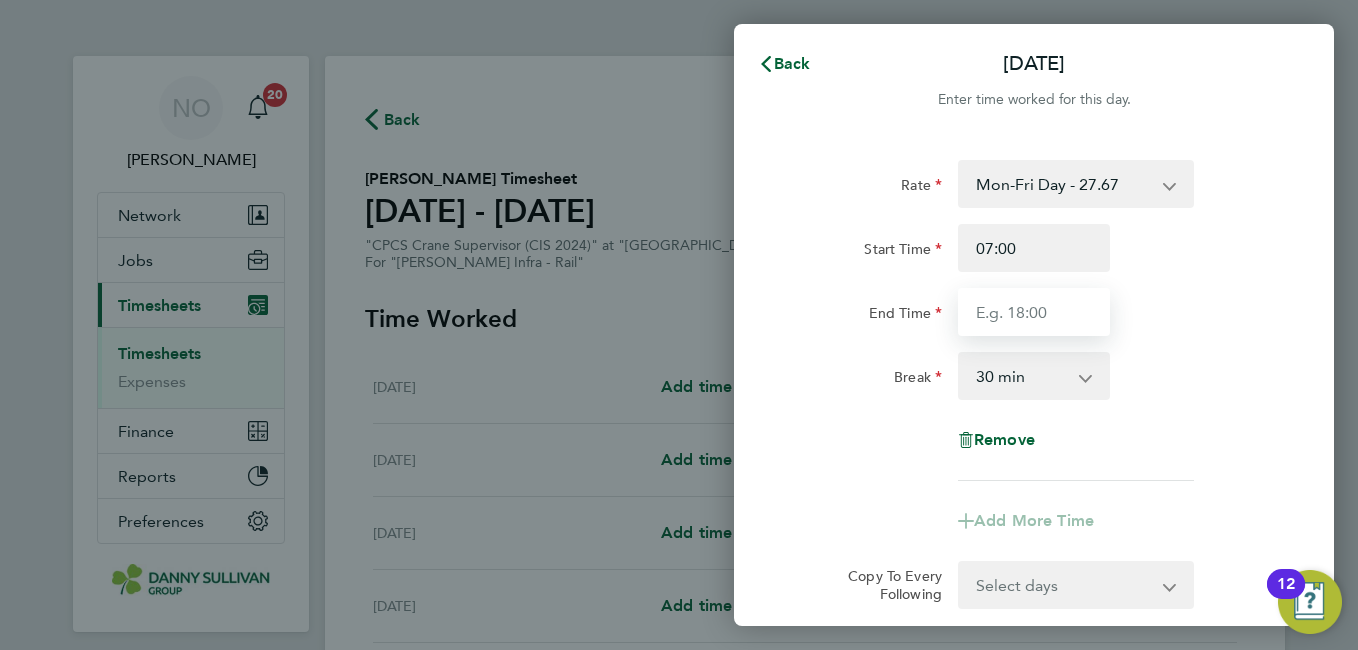 type on "17:30" 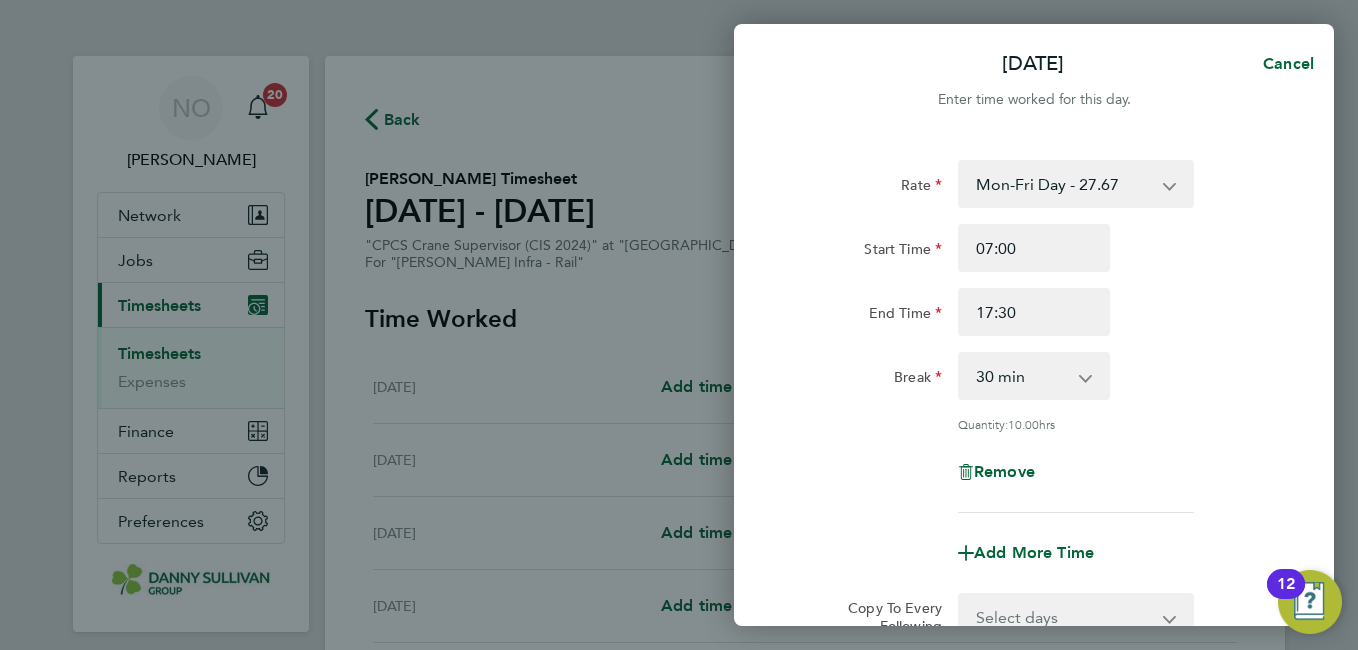 click on "End Time 17:30" 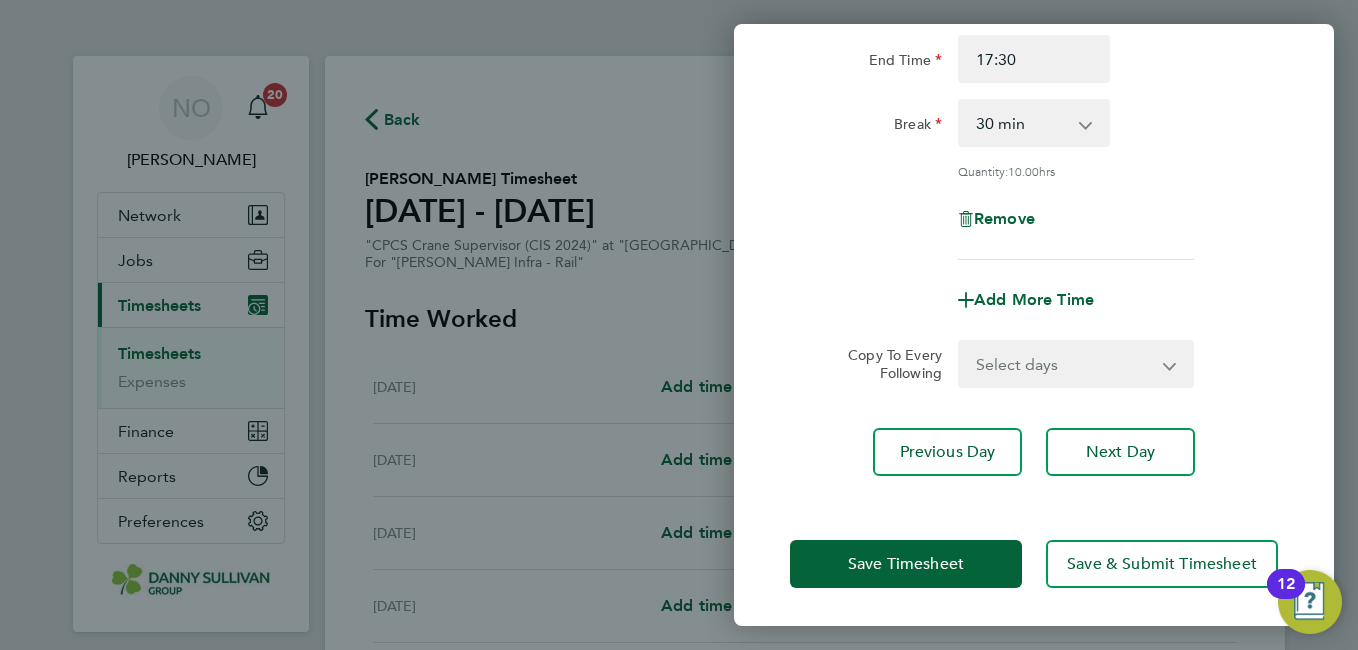 click on "Rate  Mon-Fri Day - 27.67   Mon-Thurs Night - 31.82   Xmas / NY - 55.34   Bank Hol - 41.51   Weekend - 35.97
Start Time 07:00 End Time 17:30 Break  0 min   15 min   30 min   45 min   60 min   75 min   90 min
Quantity:  10.00  hrs
Remove
Add More Time  Copy To Every Following  Select days   Day   Tuesday   Wednesday   Thursday   Friday" 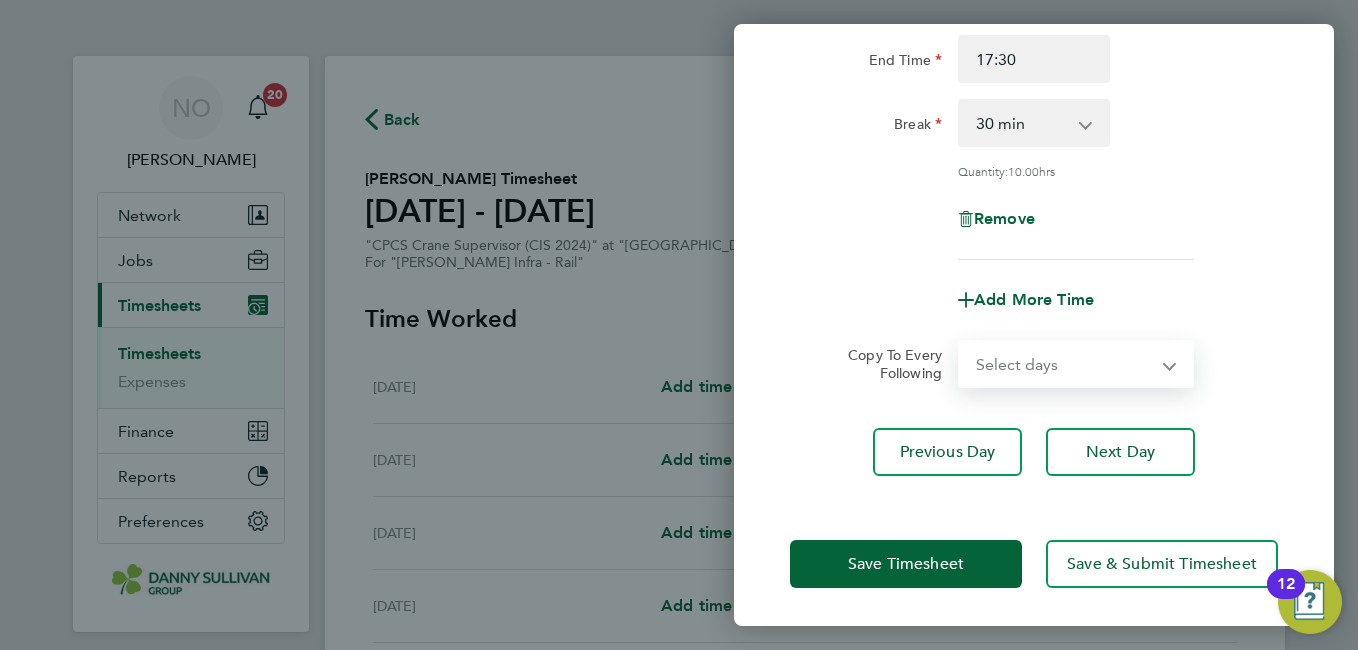 select on "DAY" 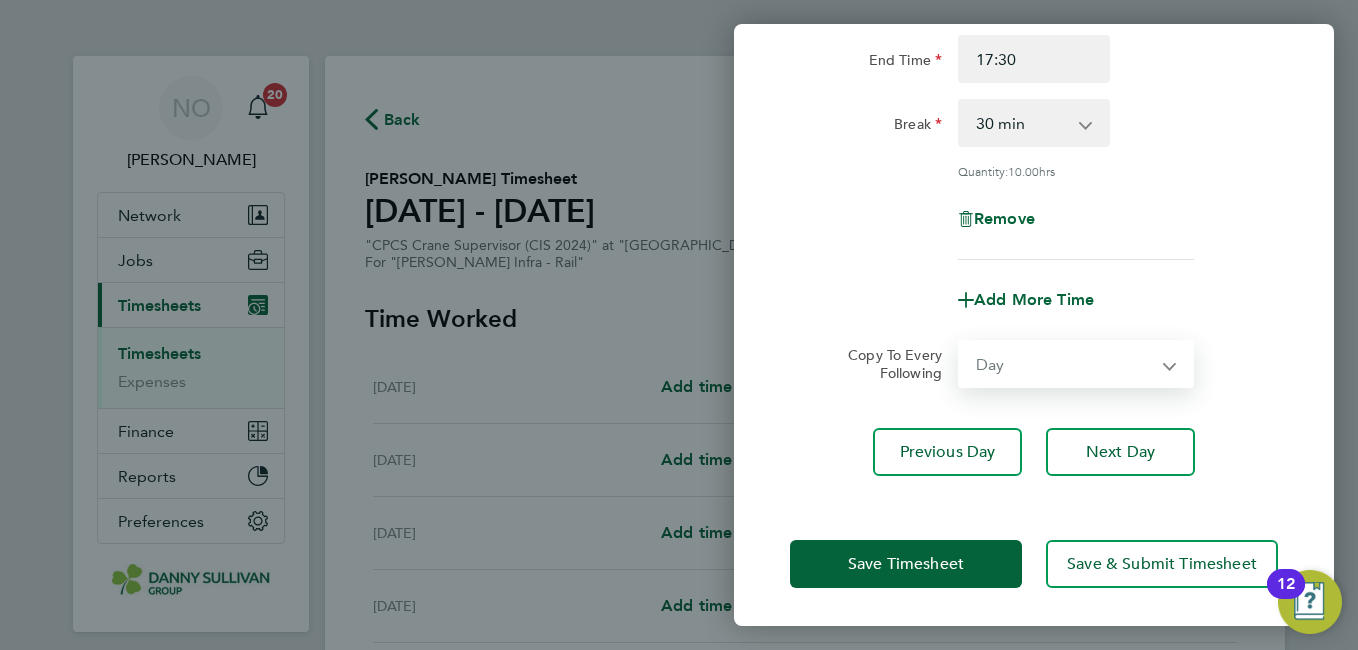 click on "Select days   Day   Tuesday   Wednesday   Thursday   Friday" at bounding box center (1065, 364) 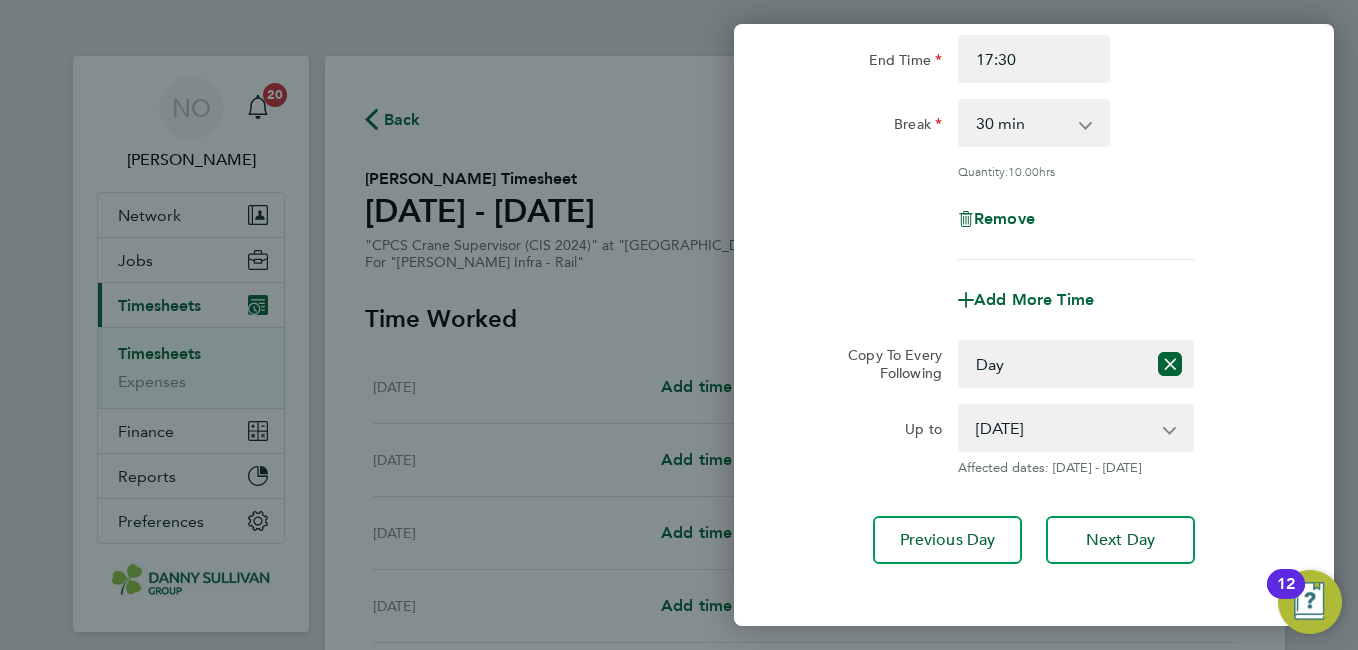 click on "Copy To Every Following  Select days   Day   Tuesday   Wednesday   Thursday   Friday
Up to  08 Jul 2025   09 Jul 2025   10 Jul 2025   11 Jul 2025
Affected dates: 08 - 11 Jul 2025" 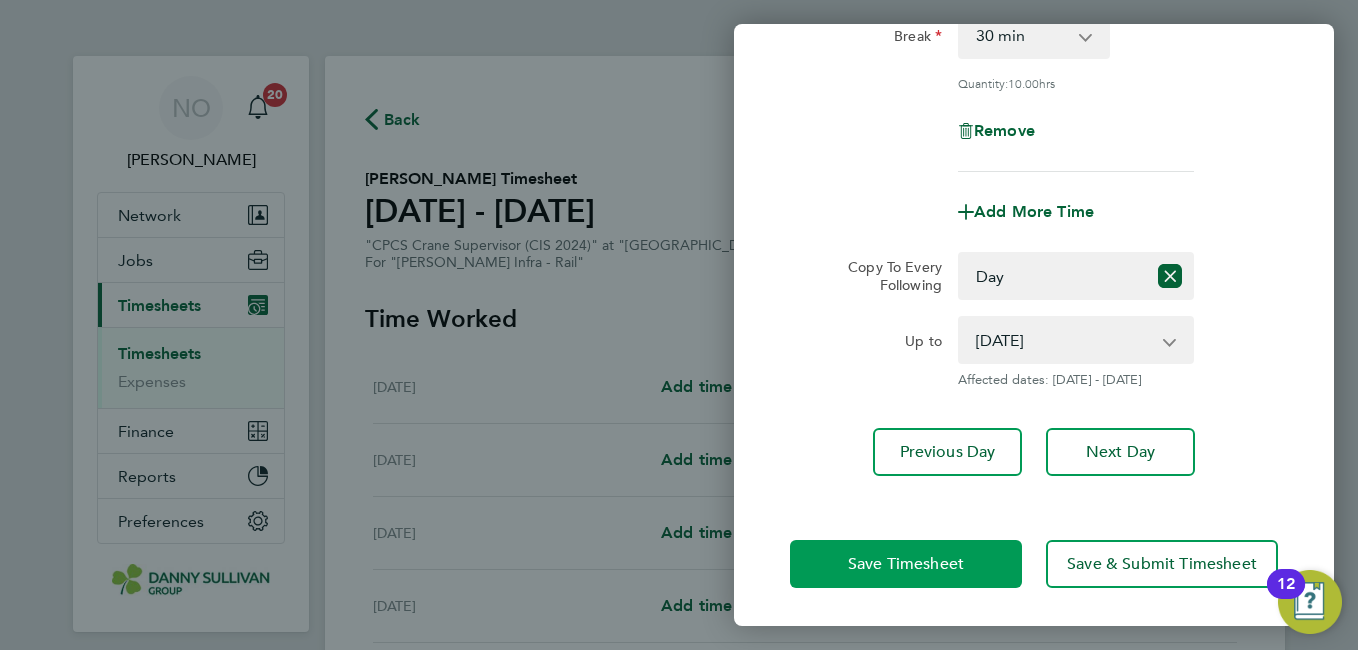 click on "Save Timesheet" 